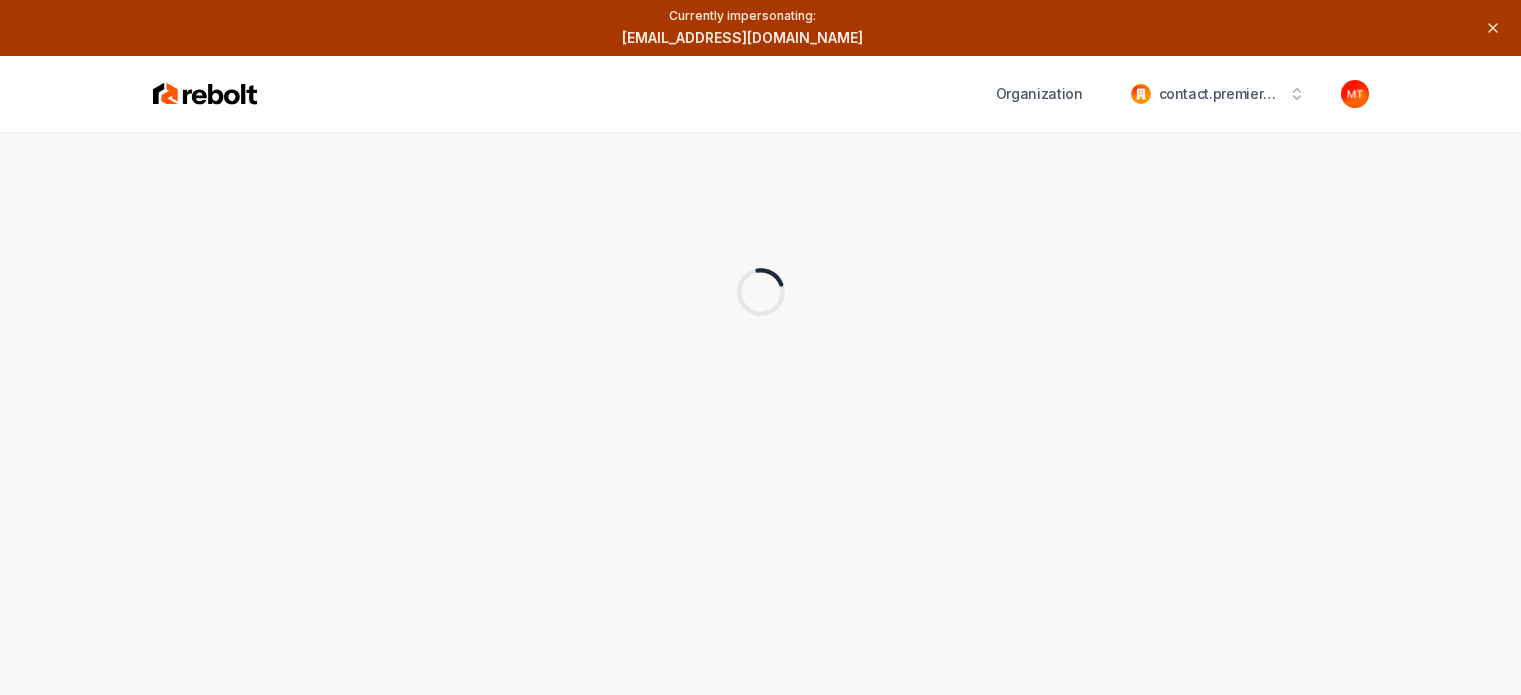 scroll, scrollTop: 0, scrollLeft: 0, axis: both 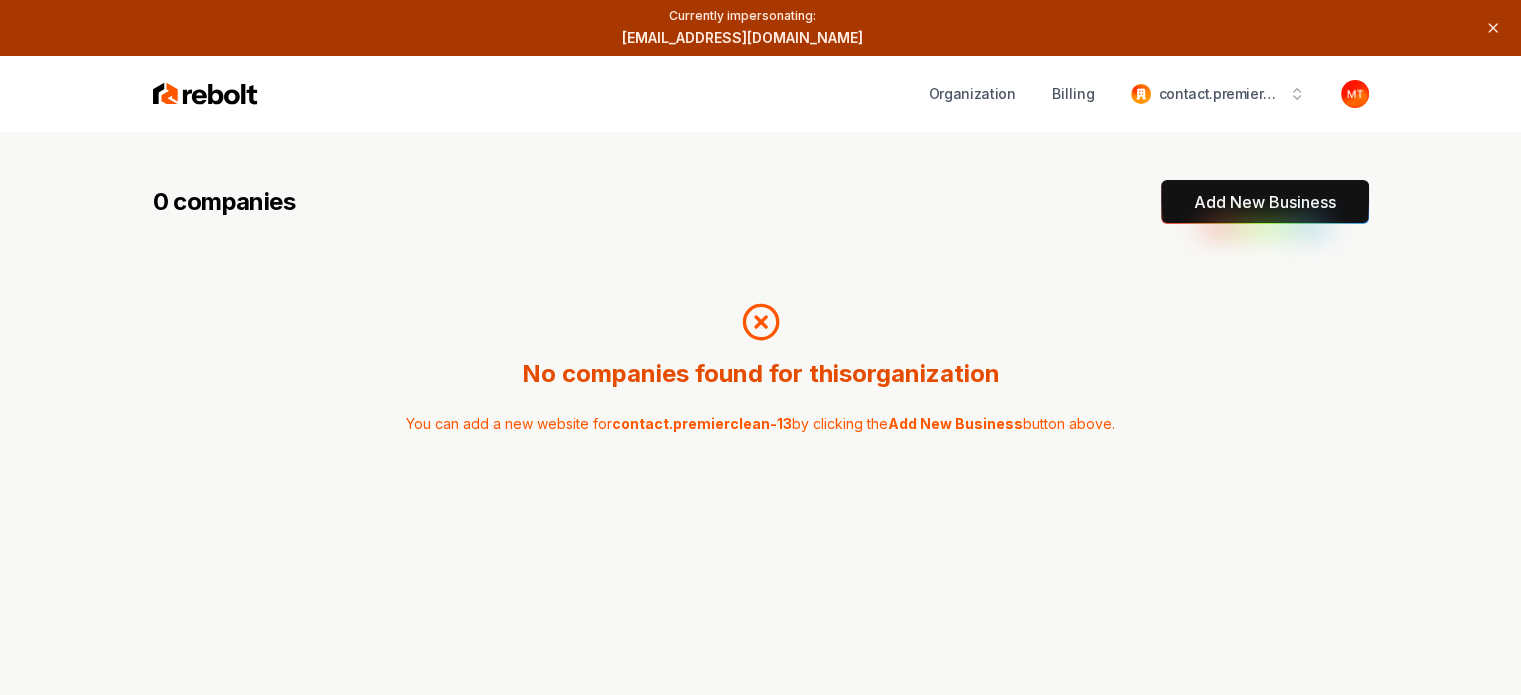 click on "Add New Business" at bounding box center [1265, 202] 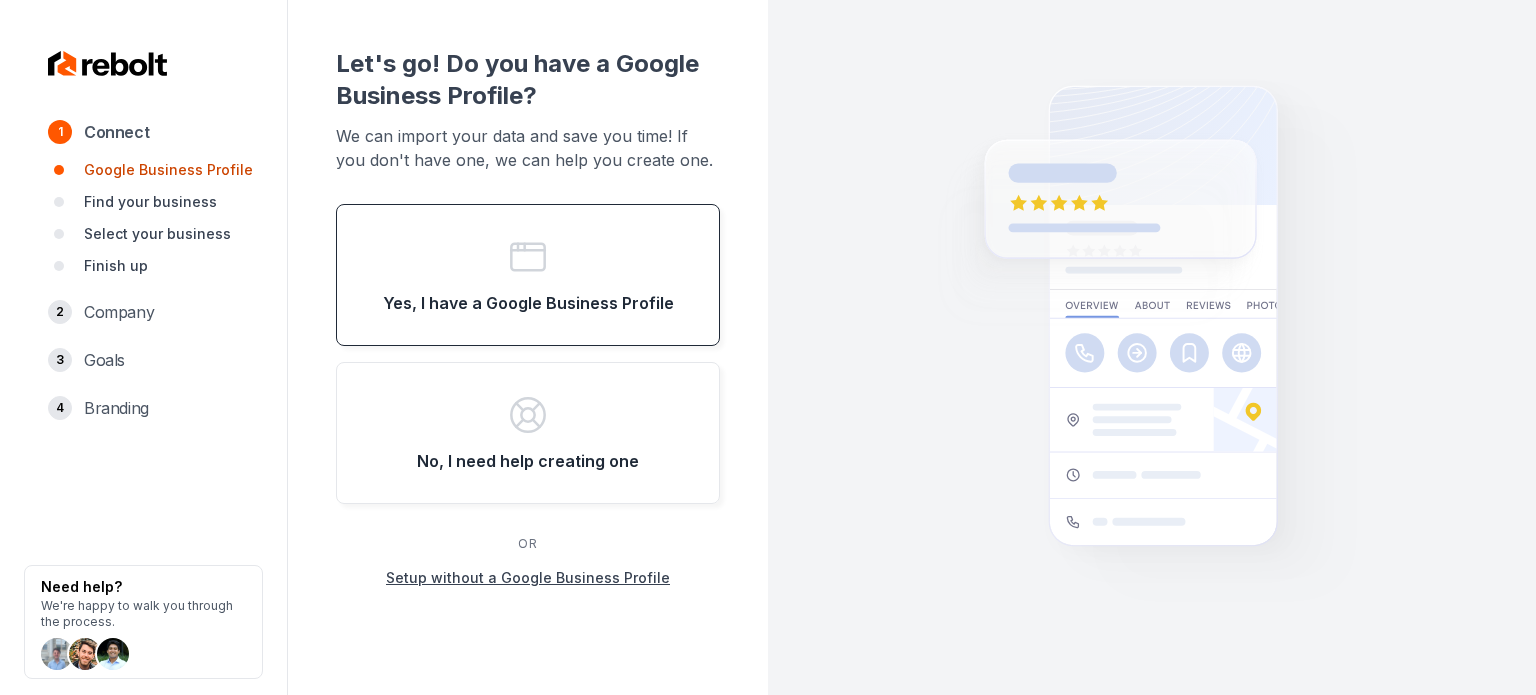 click on "Yes, I have a Google Business Profile" at bounding box center [528, 275] 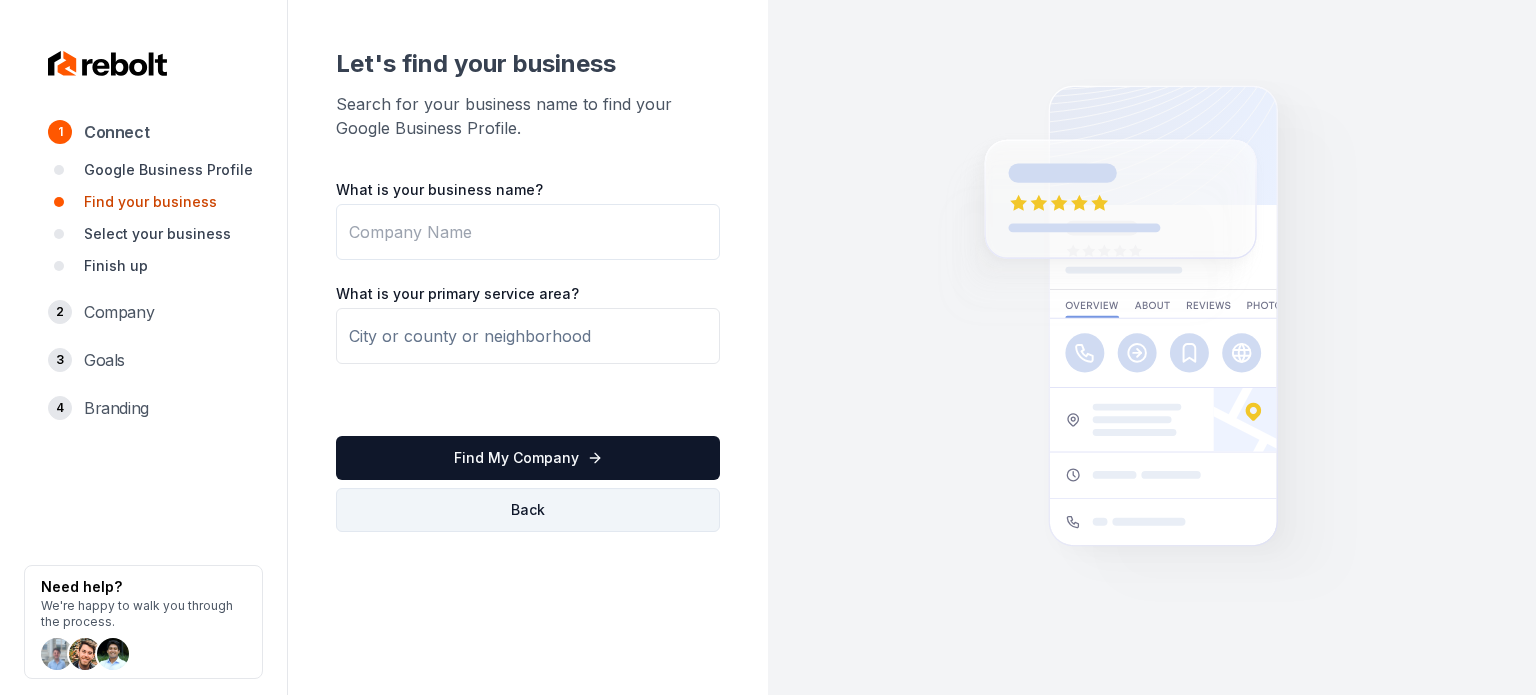 click on "Back" at bounding box center [528, 510] 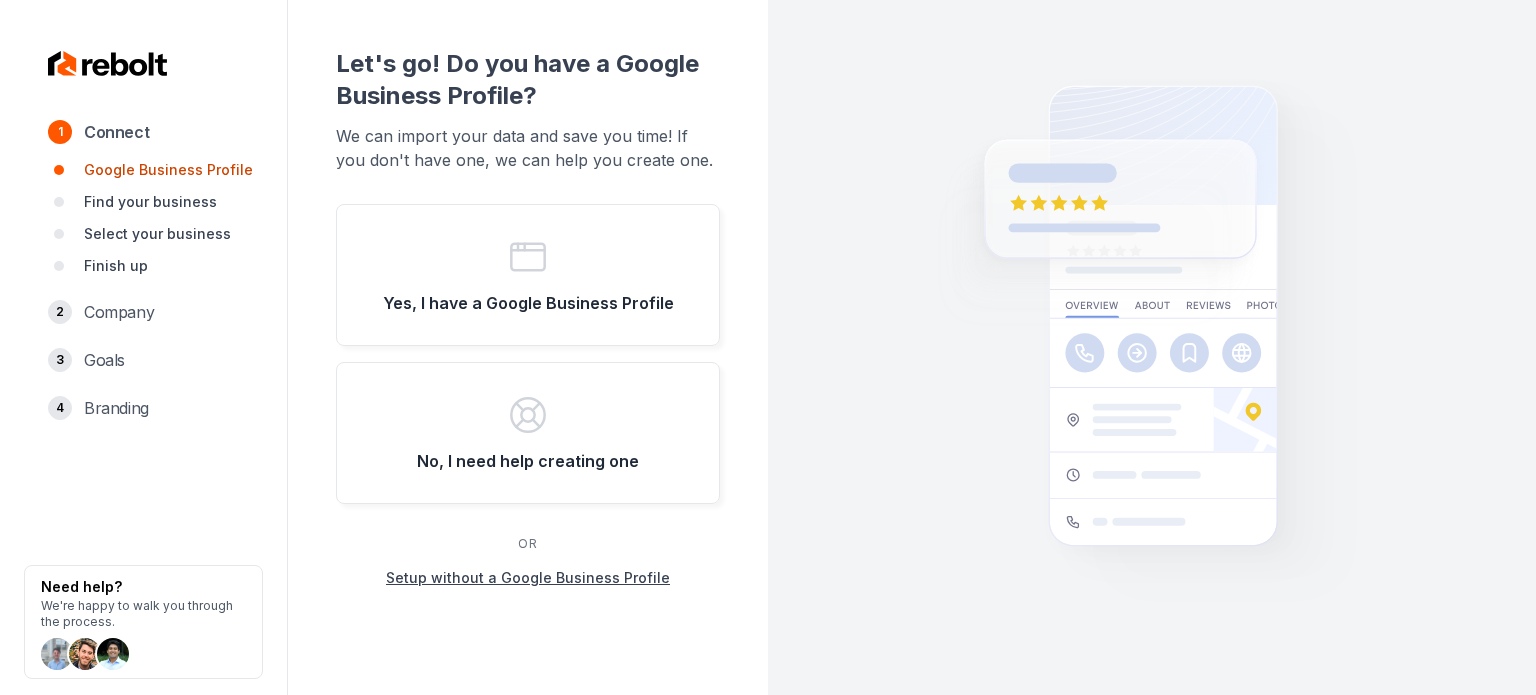 click on "Let's go! Do you have a Google Business Profile? We can import your data and save you time! If you don't have one, we can help you create one. Yes, I have a Google Business Profile No, I need help creating one OR Setup without a Google Business Profile" at bounding box center (528, 318) 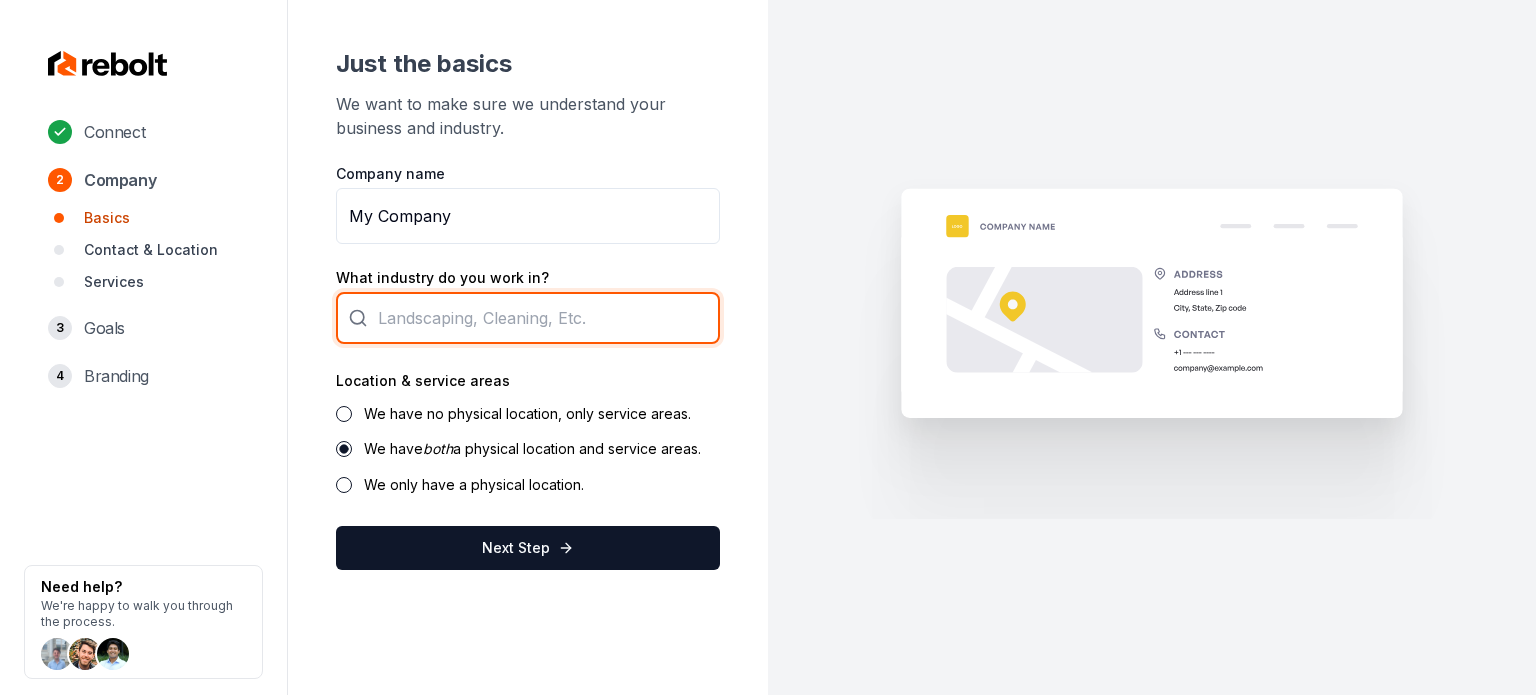 click at bounding box center [528, 318] 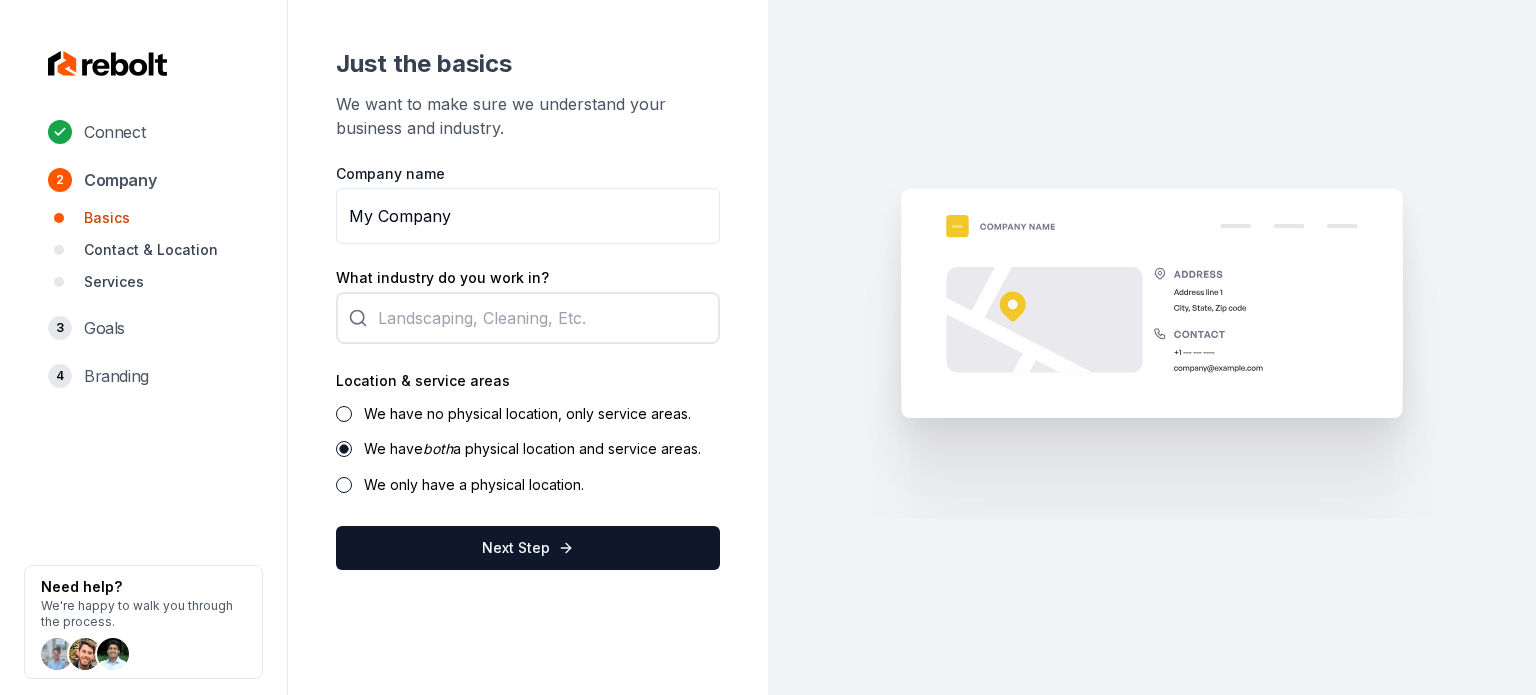 click on "Company name My Company What industry do you work in? Location & service areas We have no physical location, only service areas. We have  both  a physical location and service areas. We only have a physical location. Next Step" at bounding box center (528, 367) 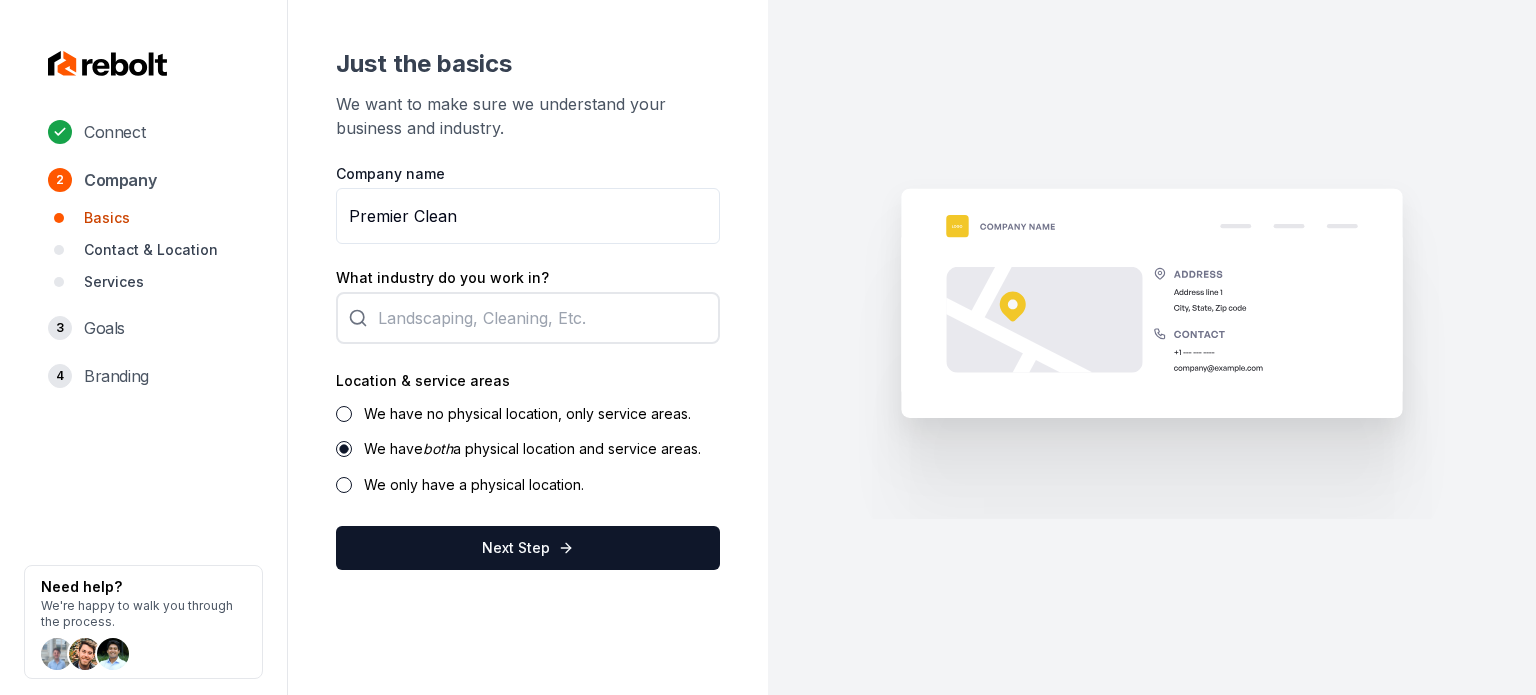 type on "Premier Clean" 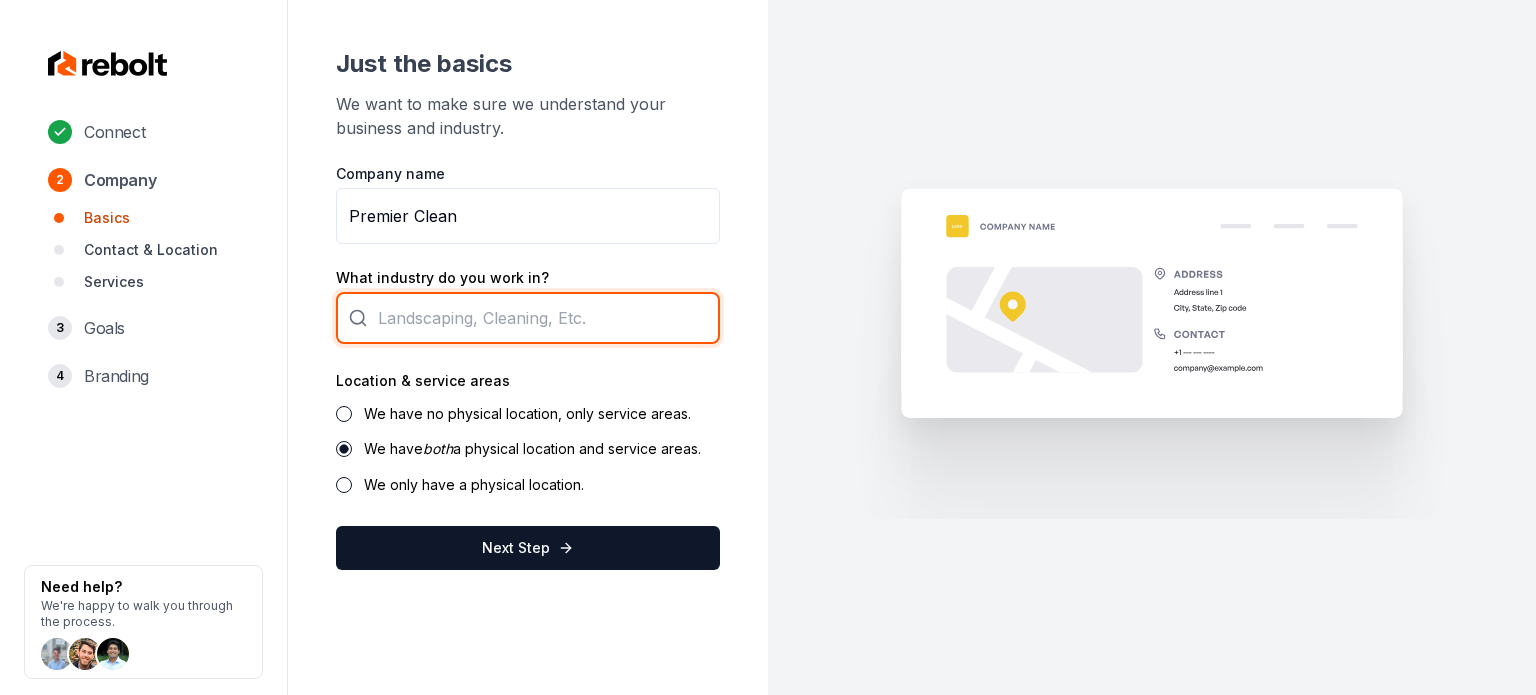click at bounding box center [528, 318] 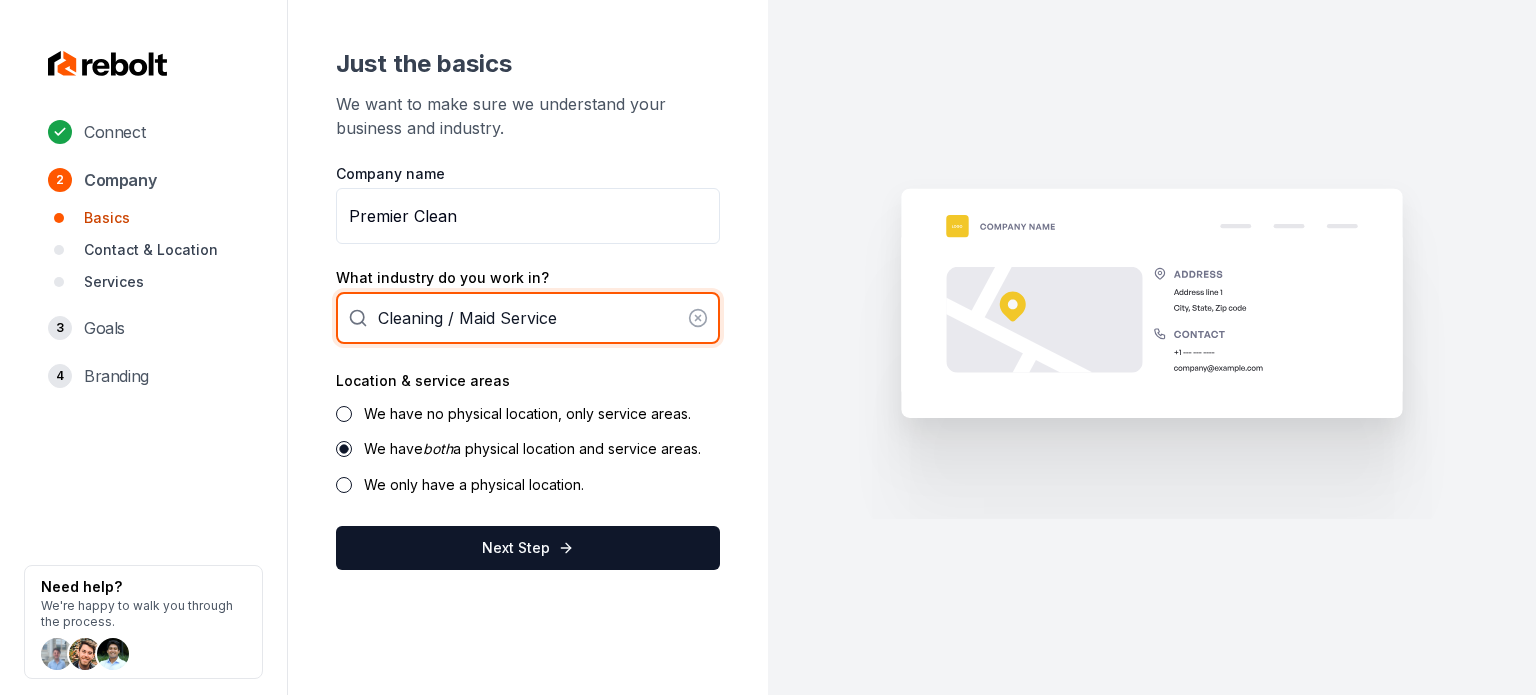 type on "Cleaning / Maid Service" 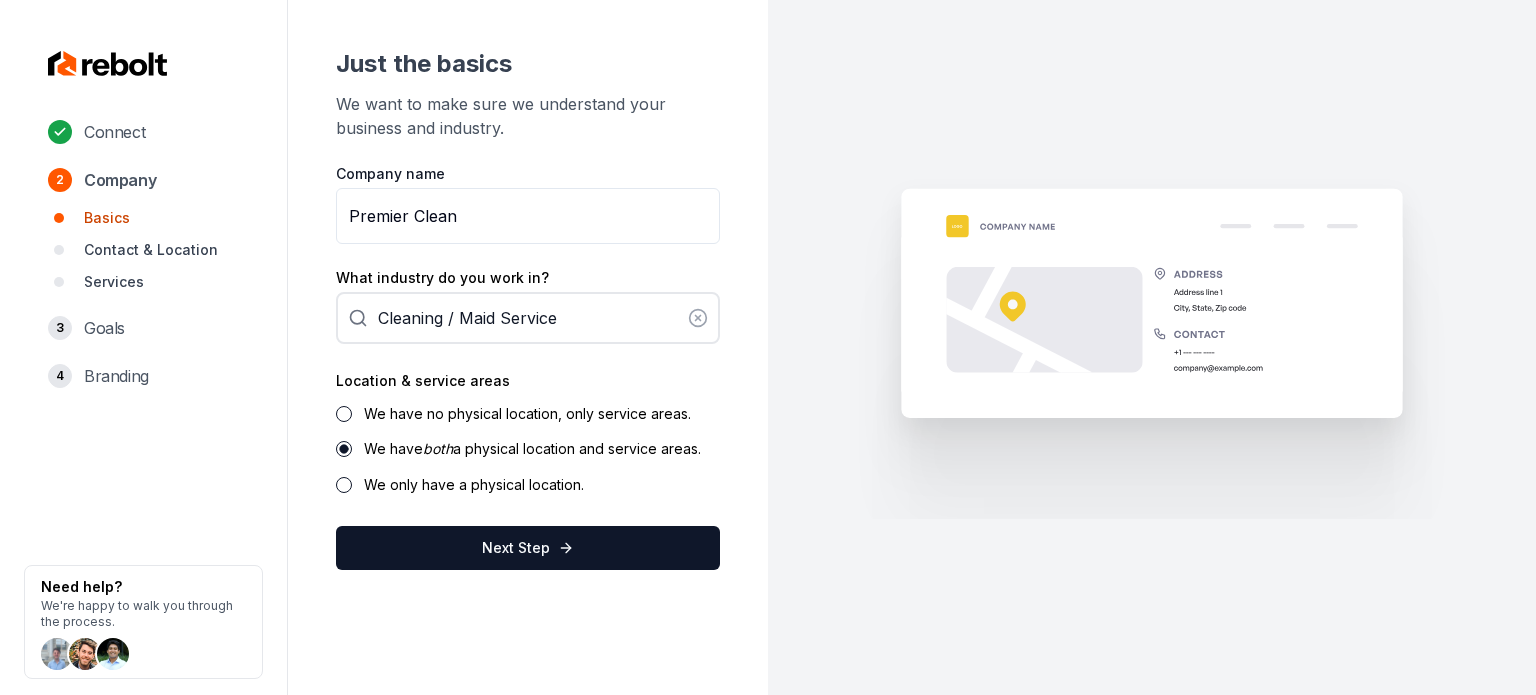 click on "We have no physical location, only service areas." at bounding box center [527, 413] 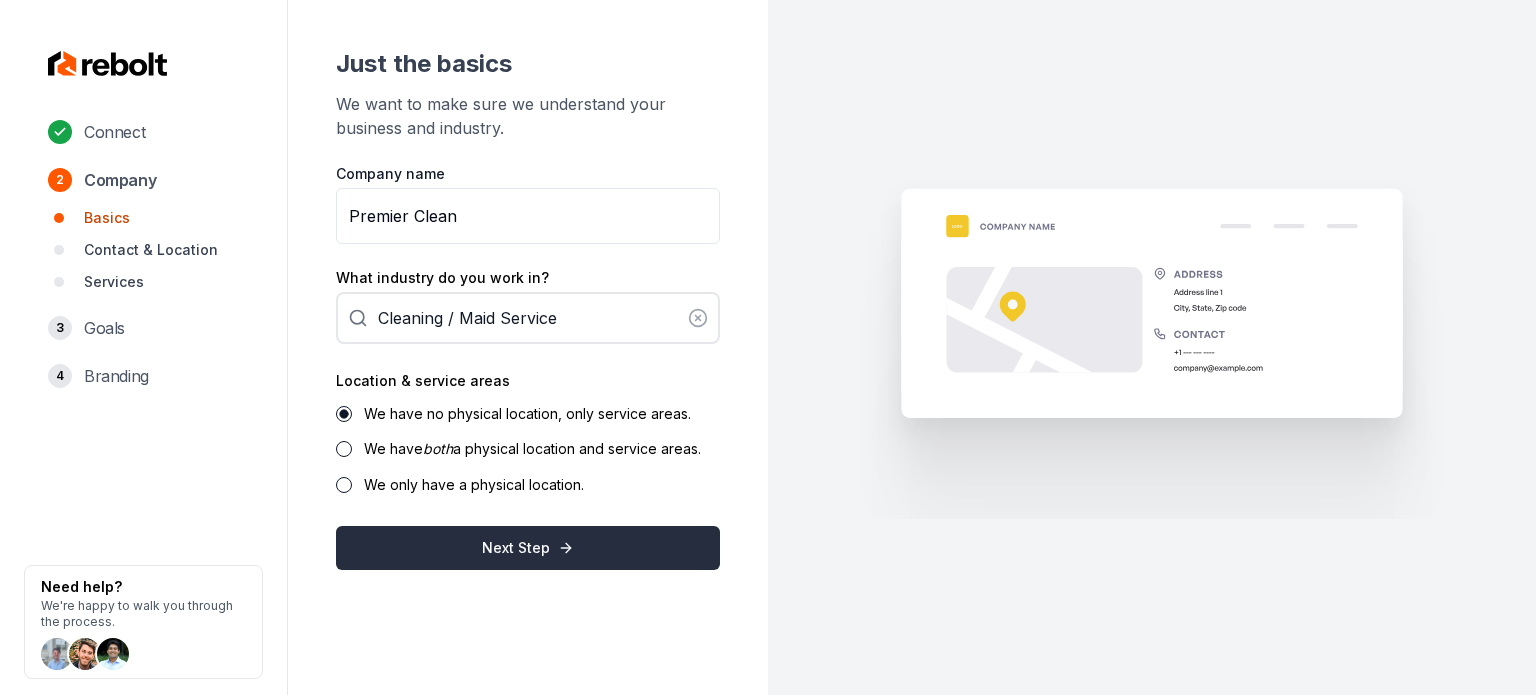 click on "Next Step" at bounding box center (528, 548) 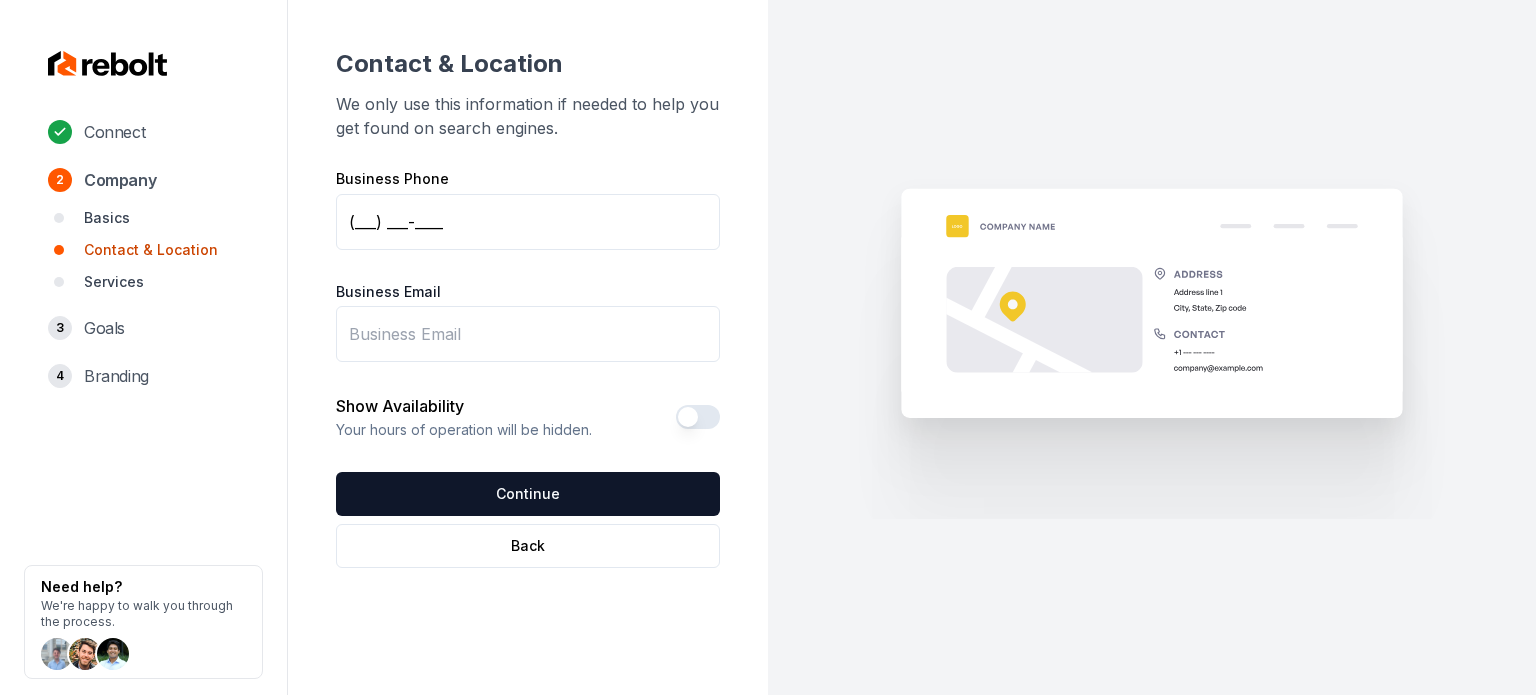 click on "(___) ___-____" at bounding box center [528, 222] 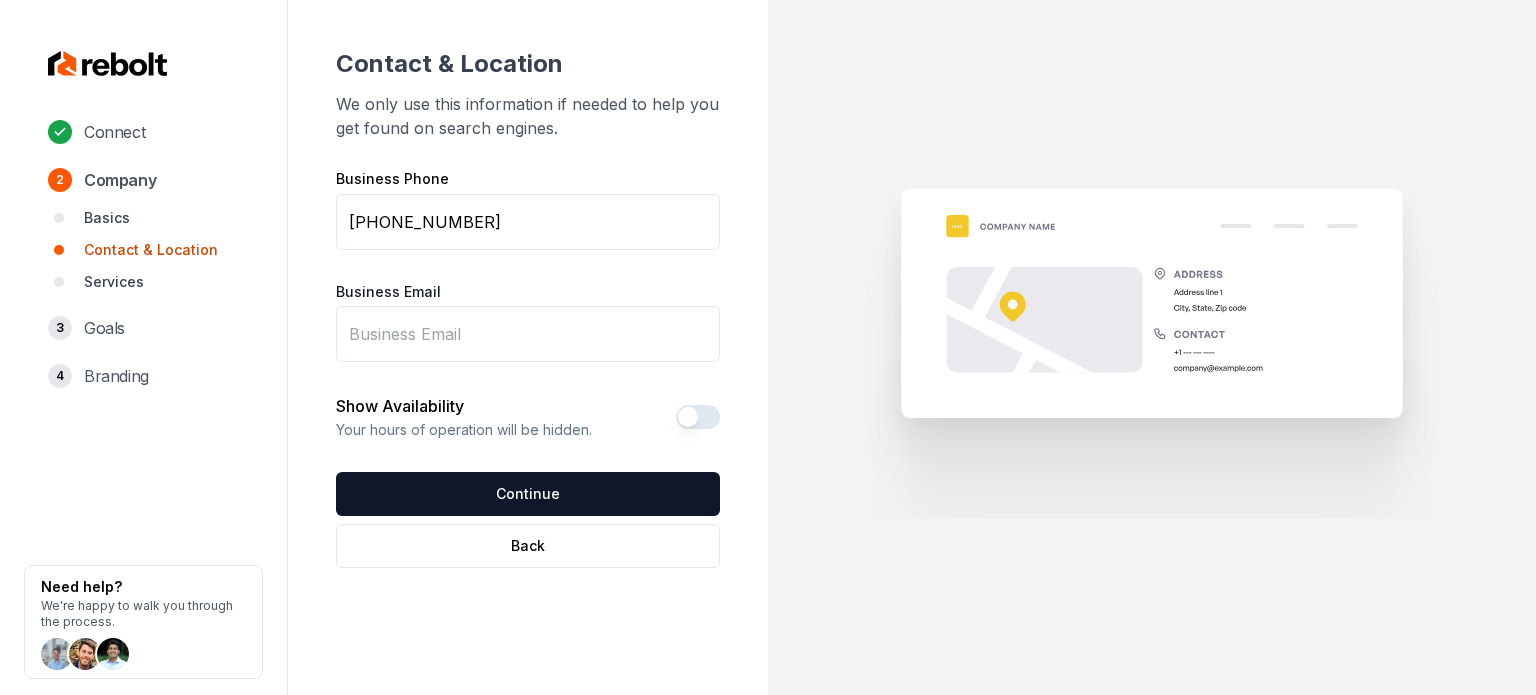 type on "(786) 296-2193" 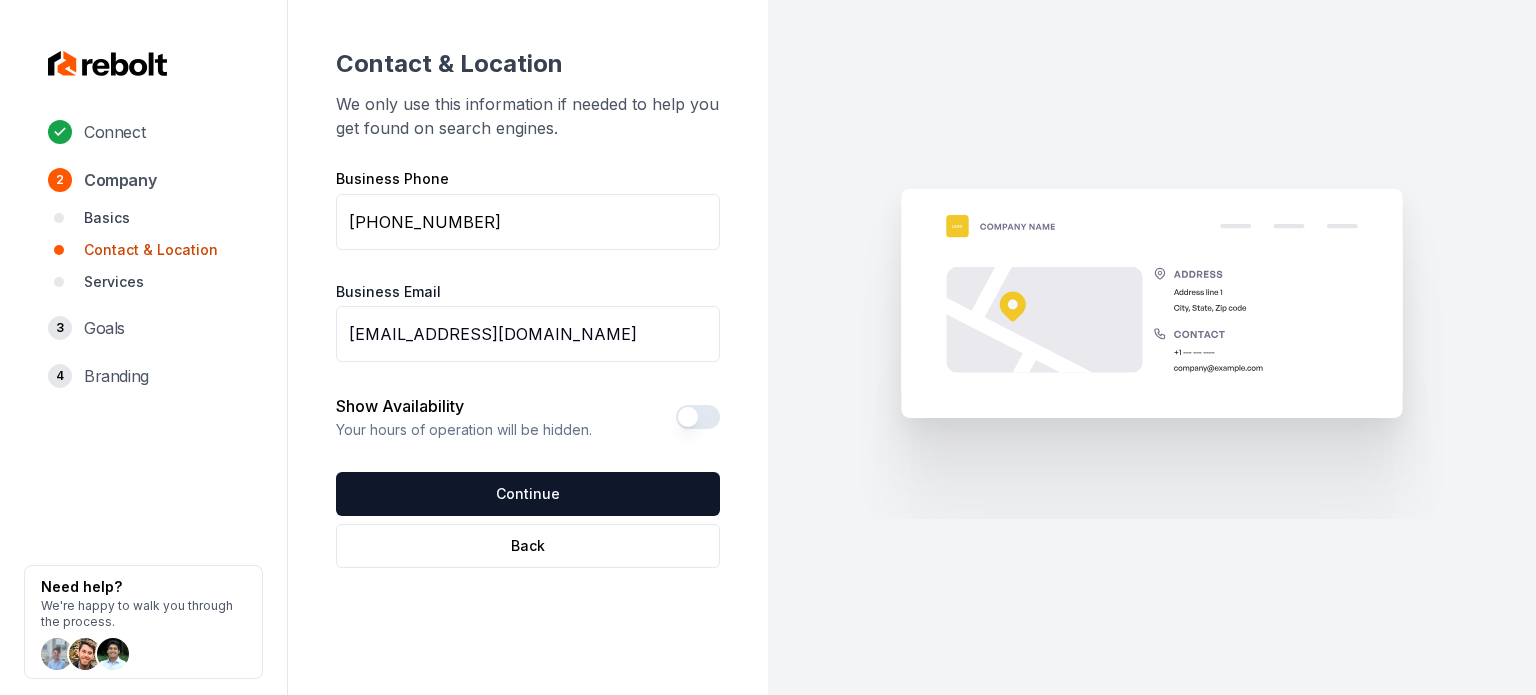 type on "Contact.premierclean@gmail.com" 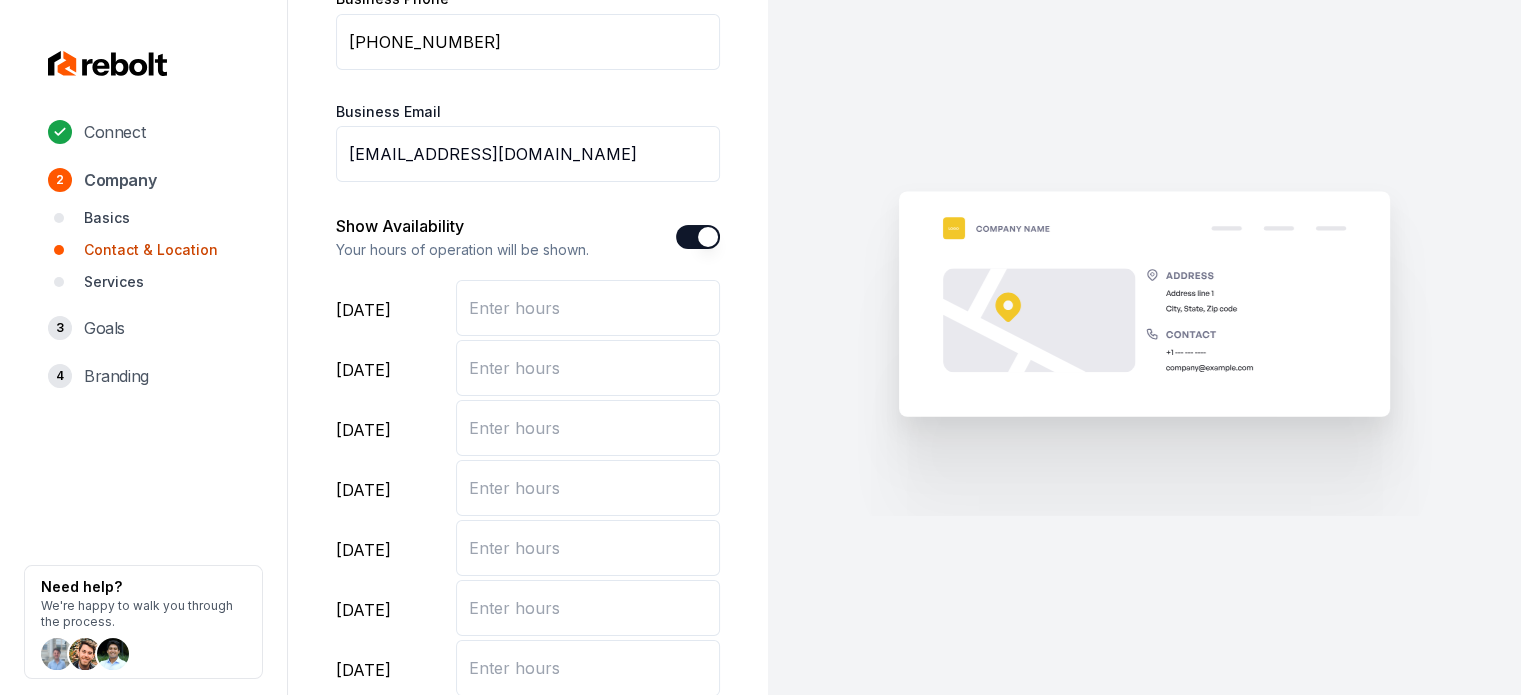 scroll, scrollTop: 360, scrollLeft: 0, axis: vertical 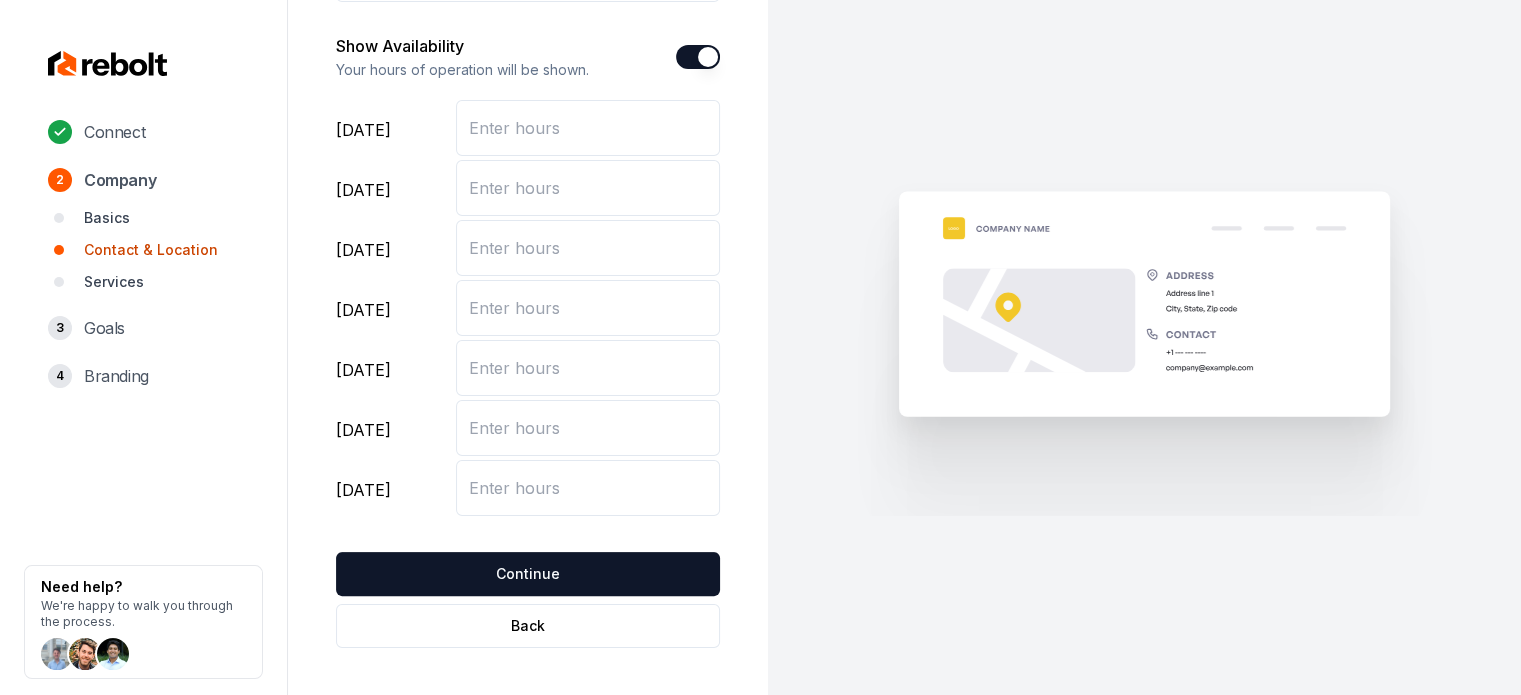 click on "monday" at bounding box center (588, 128) 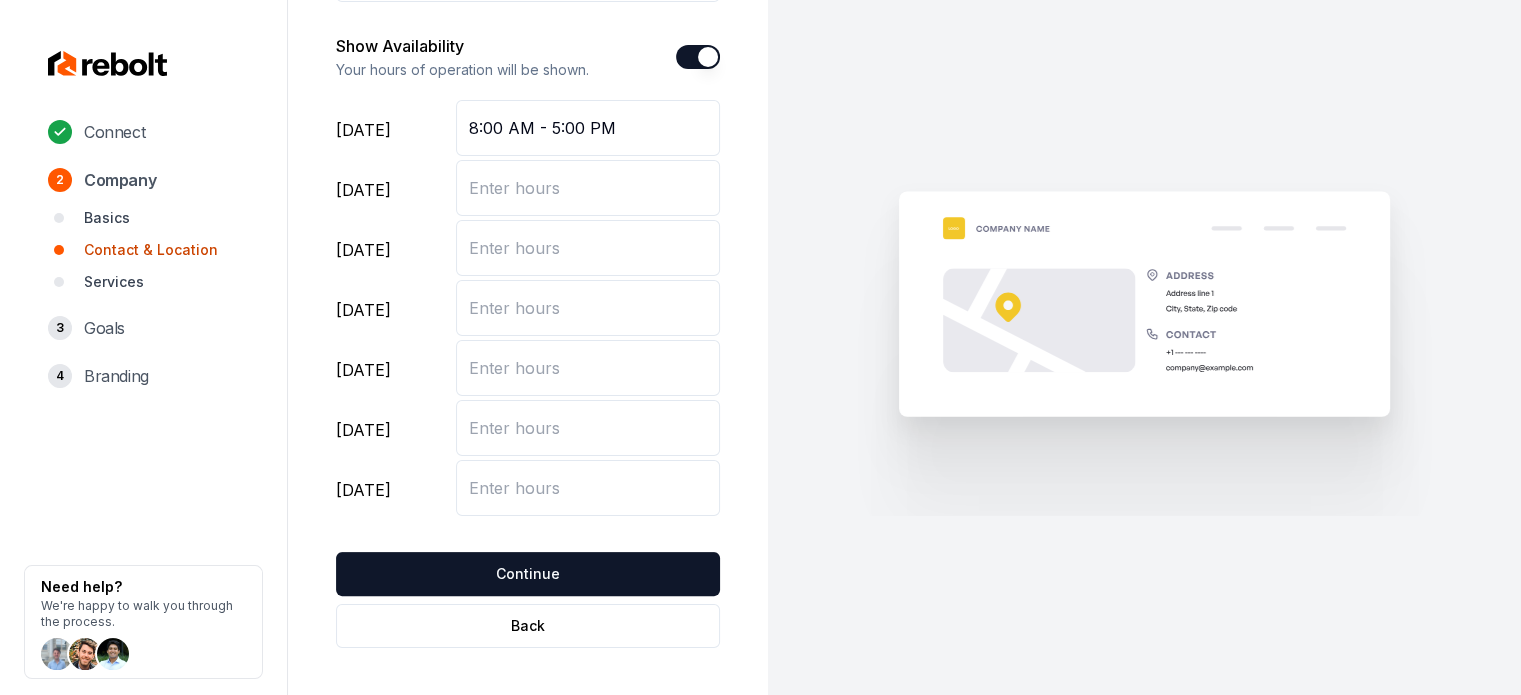click on "tuesday" at bounding box center [588, 188] 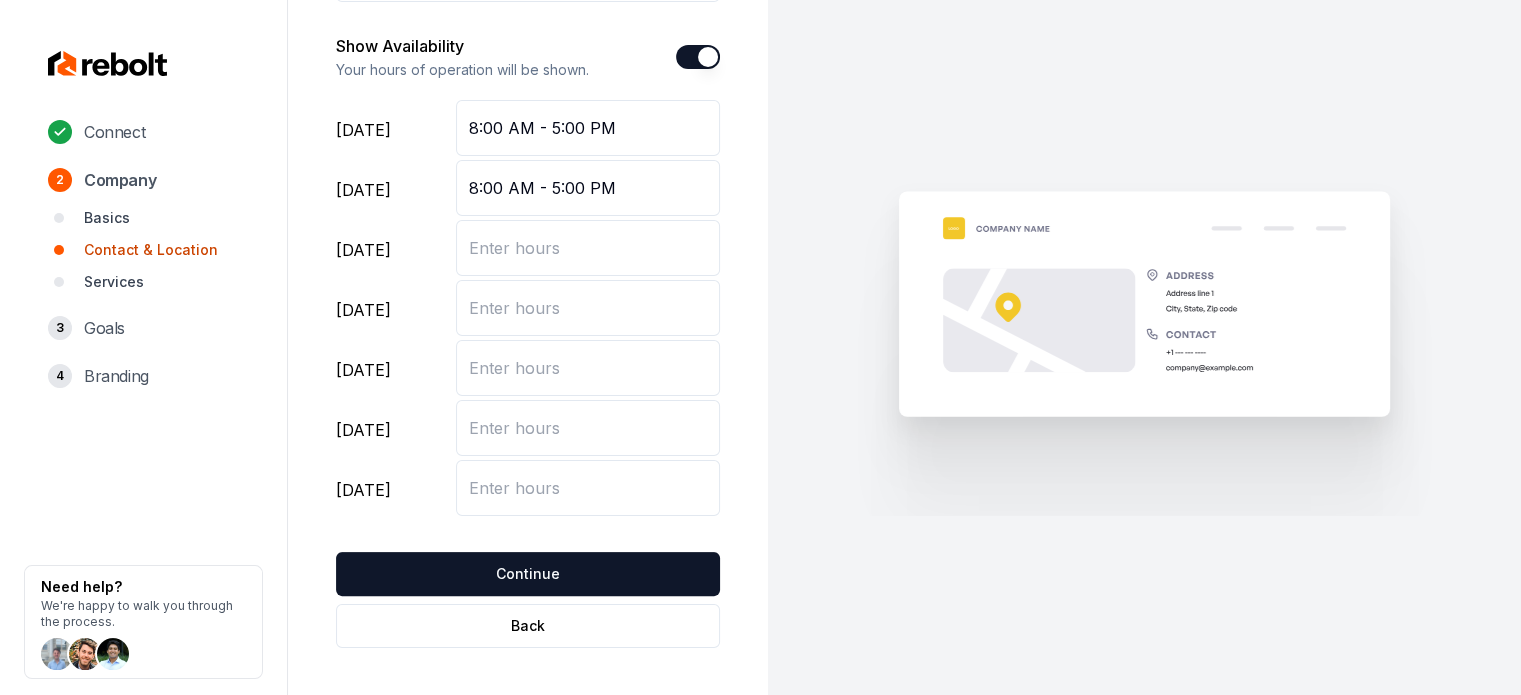 type on "8:00 AM - 5:00 PM" 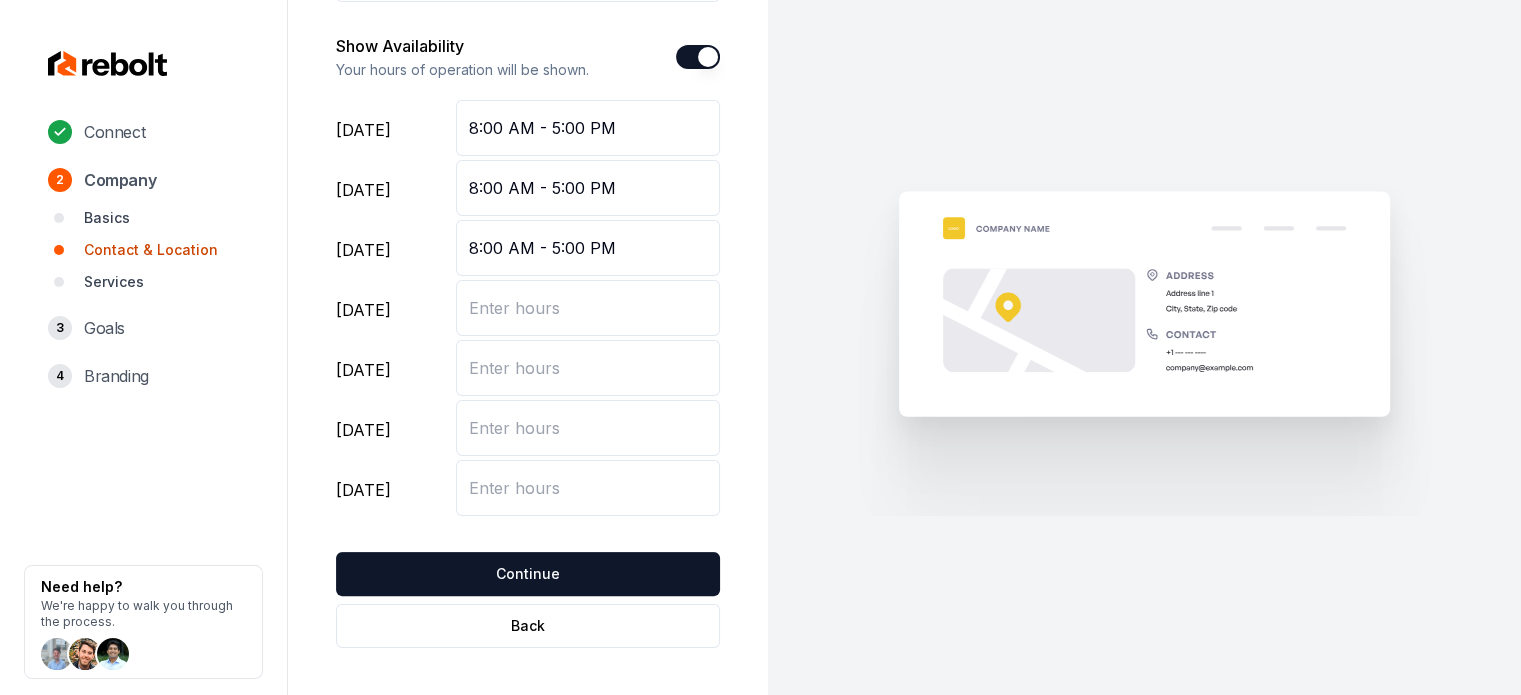 type on "8:00 AM - 5:00 PM" 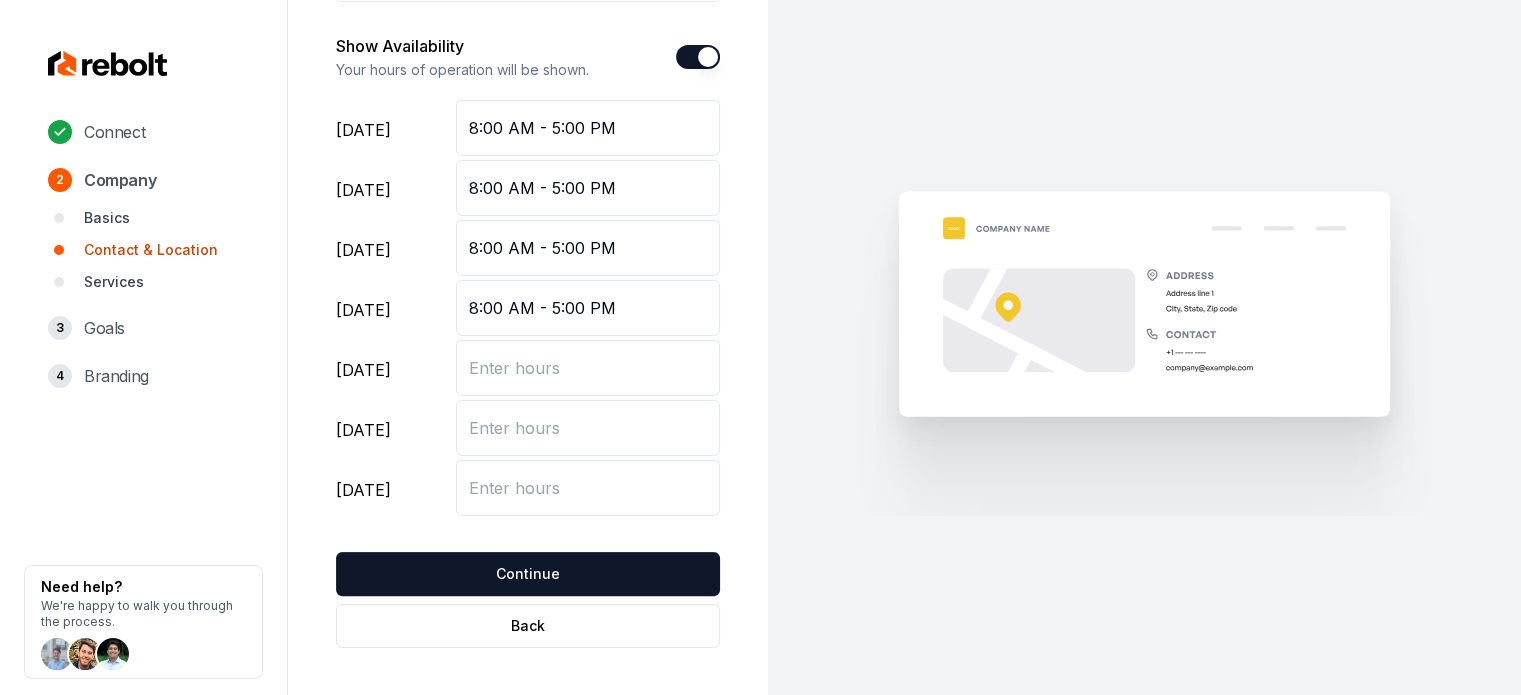 type on "8:00 AM - 5:00 PM" 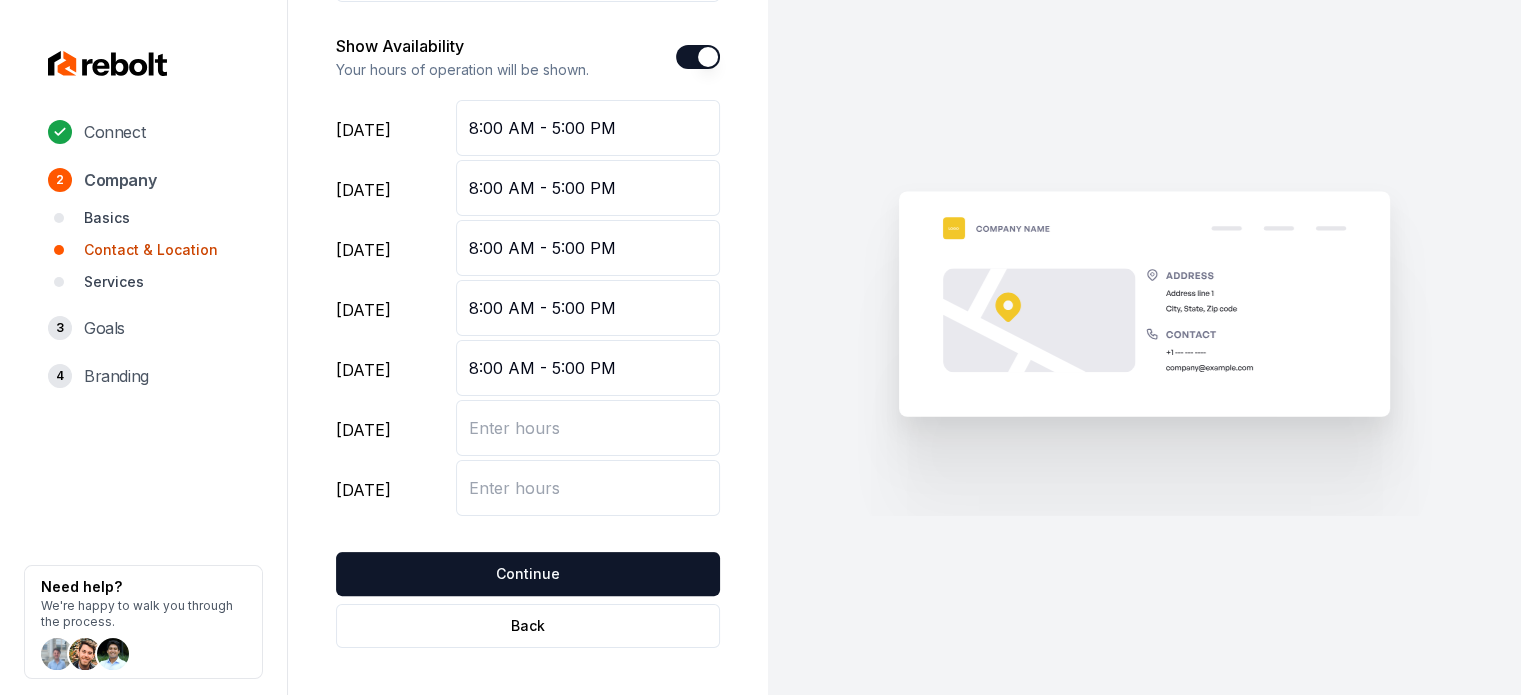 type on "8:00 AM - 5:00 PM" 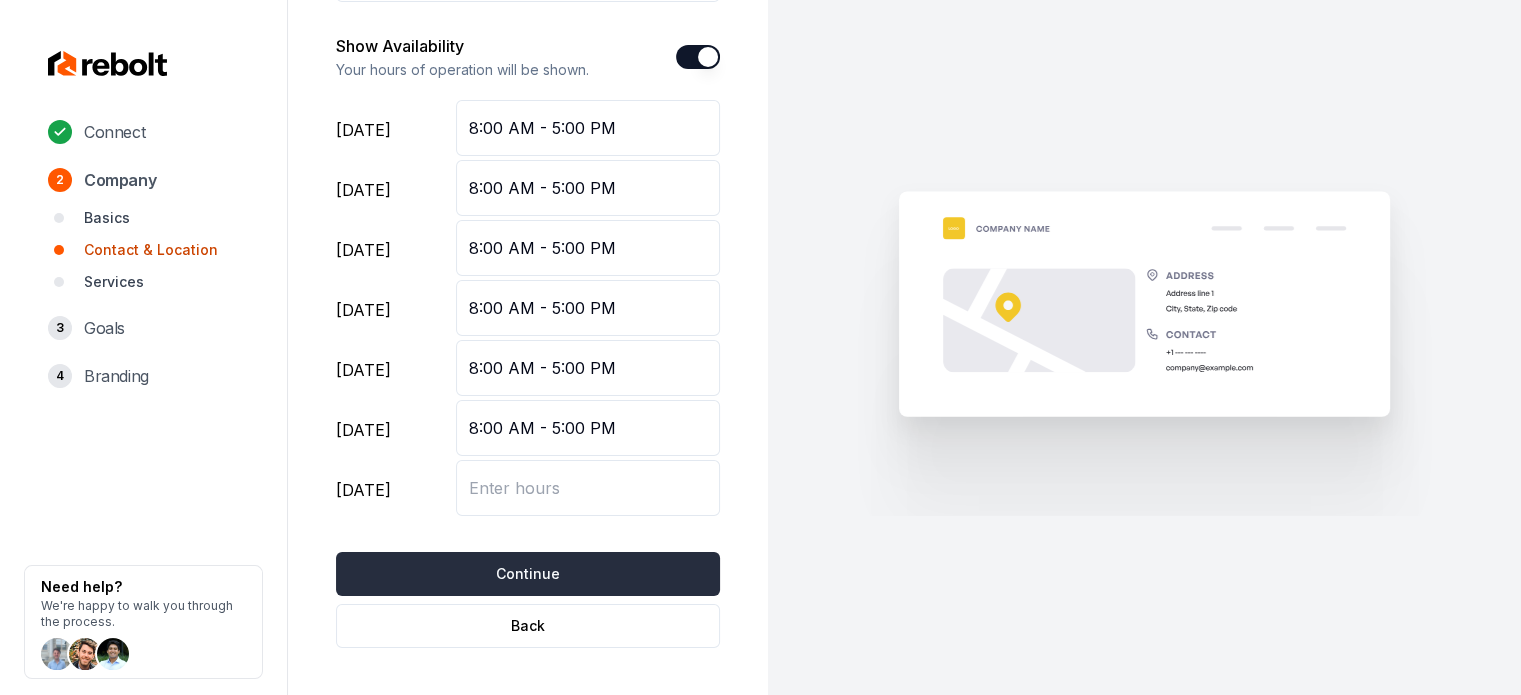 type on "8:00 AM - 5:00 PM" 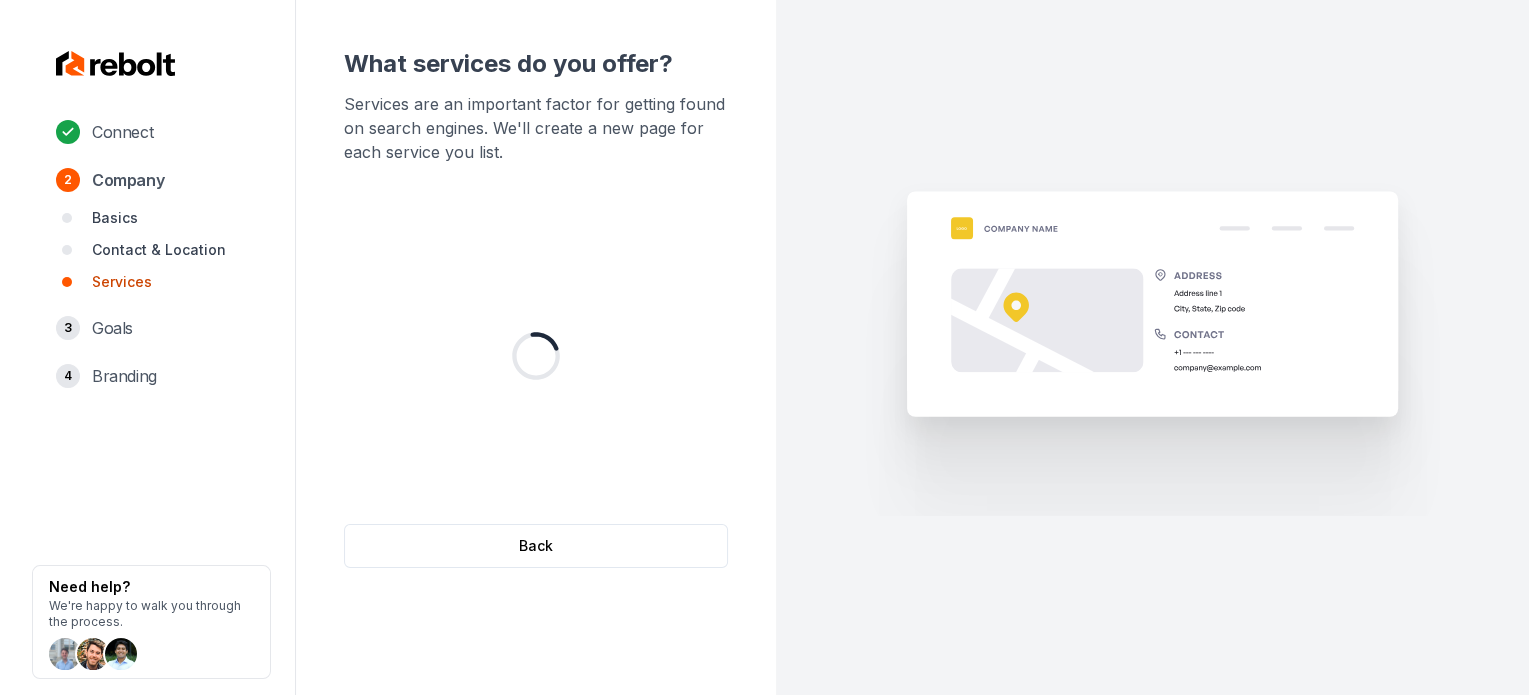 scroll, scrollTop: 0, scrollLeft: 0, axis: both 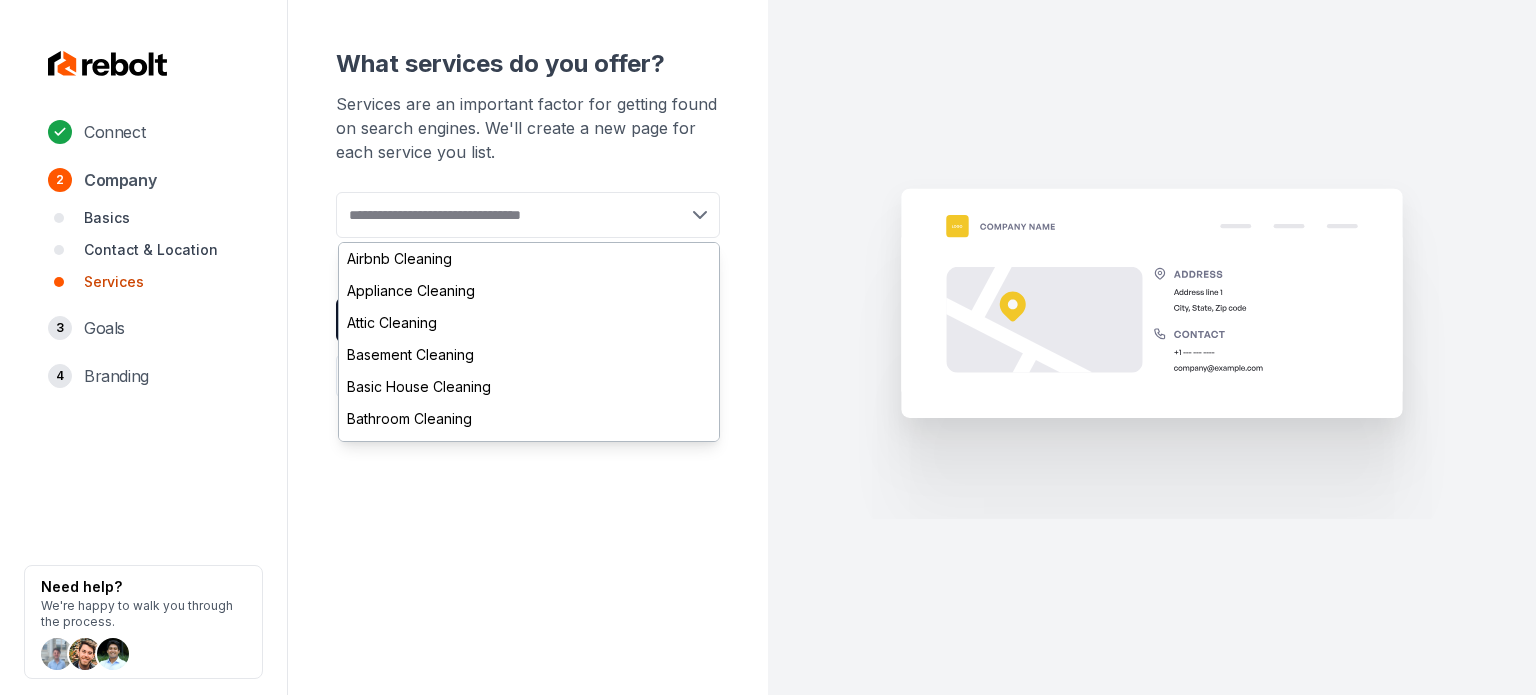 click at bounding box center [528, 215] 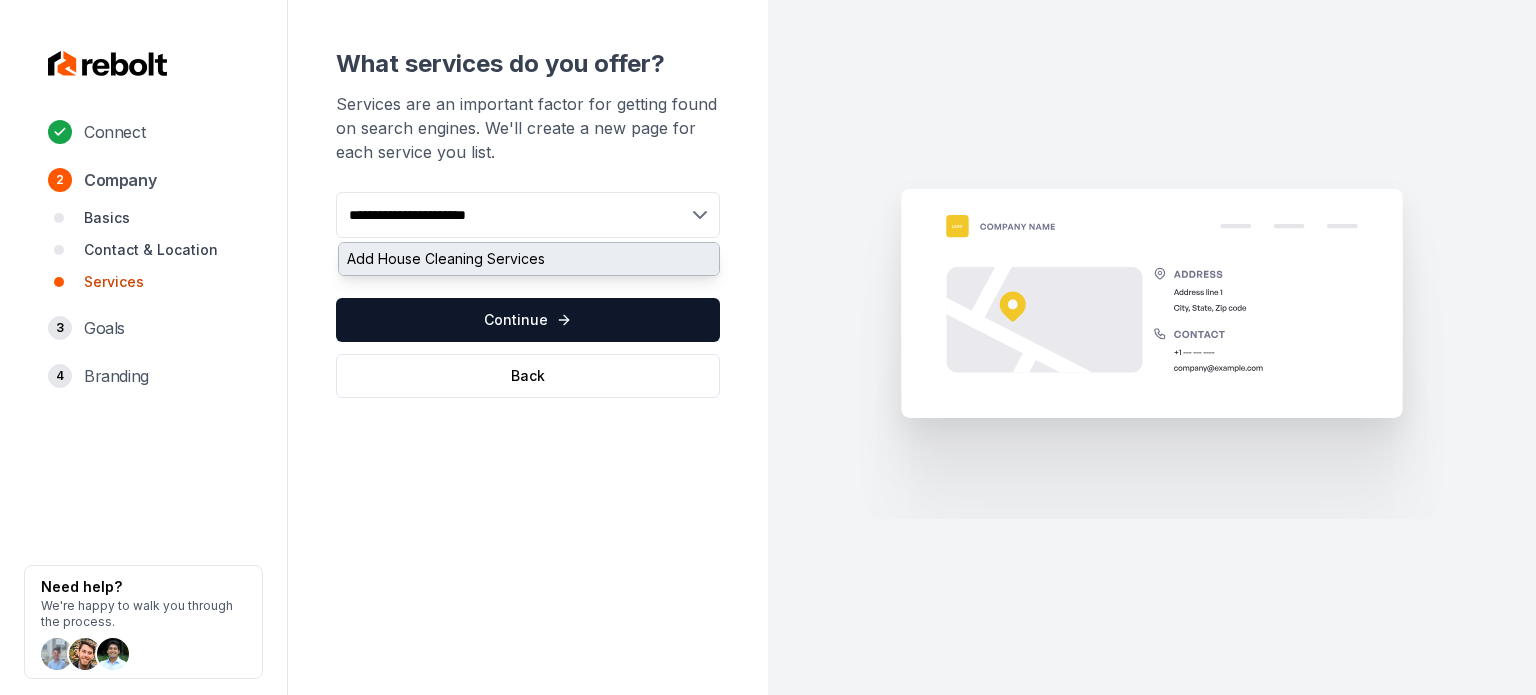 type on "**********" 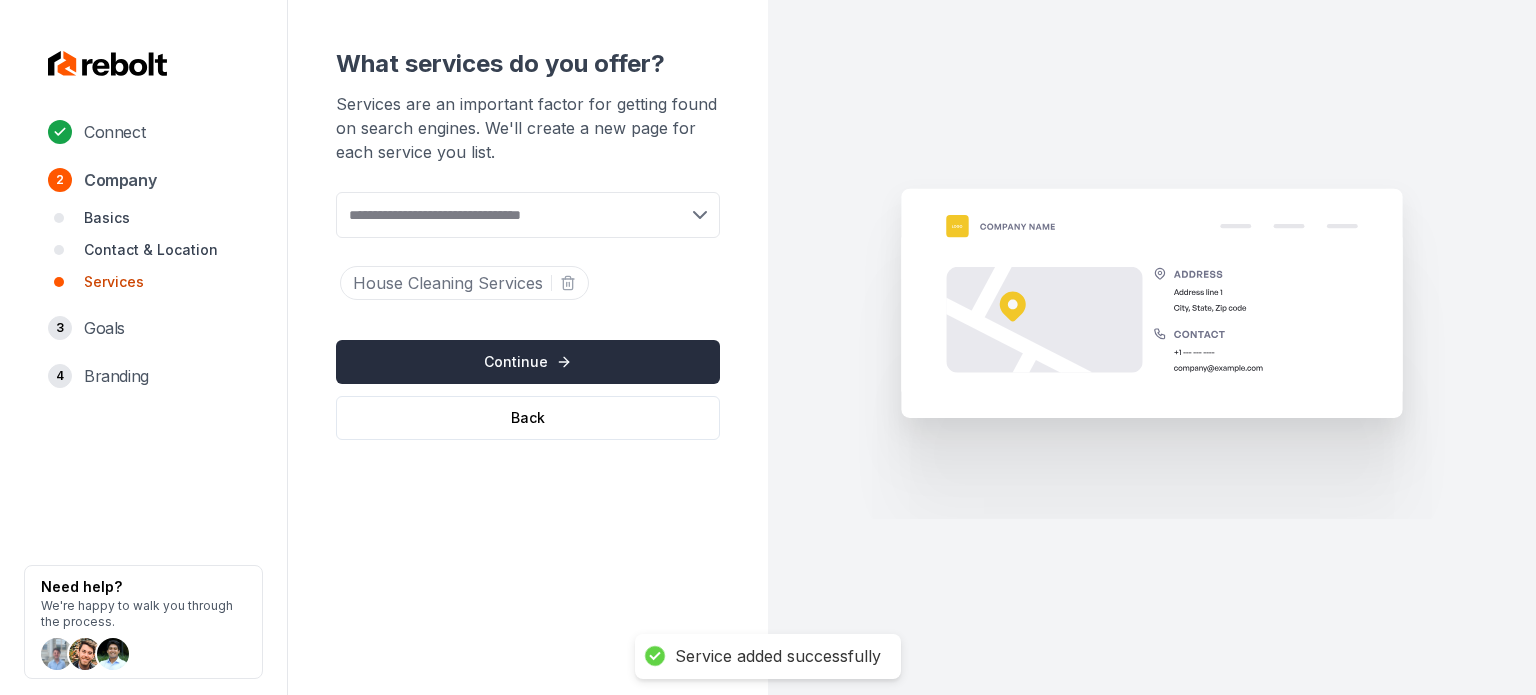 click on "Continue" at bounding box center [528, 362] 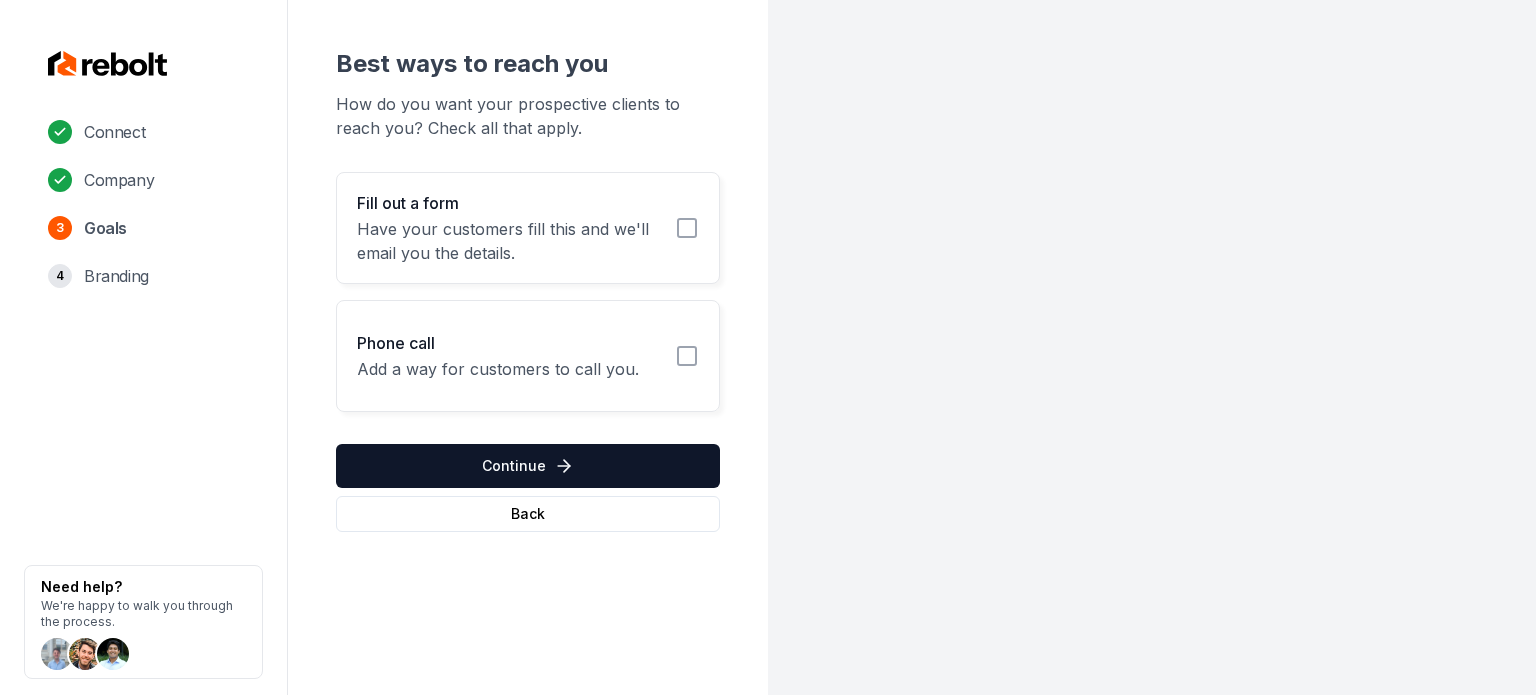 click on "Have your customers fill this and we'll email you the details." at bounding box center [510, 241] 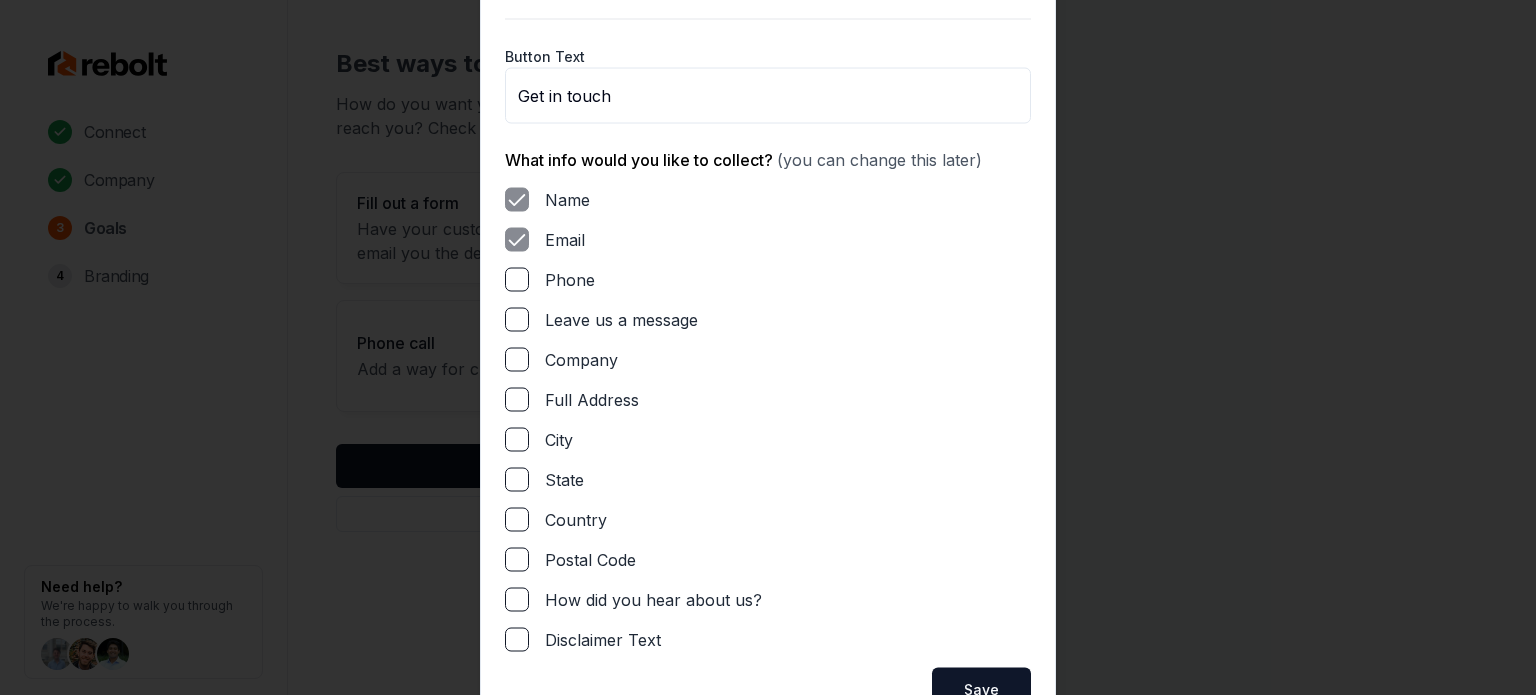 click on "Phone" at bounding box center (768, 279) 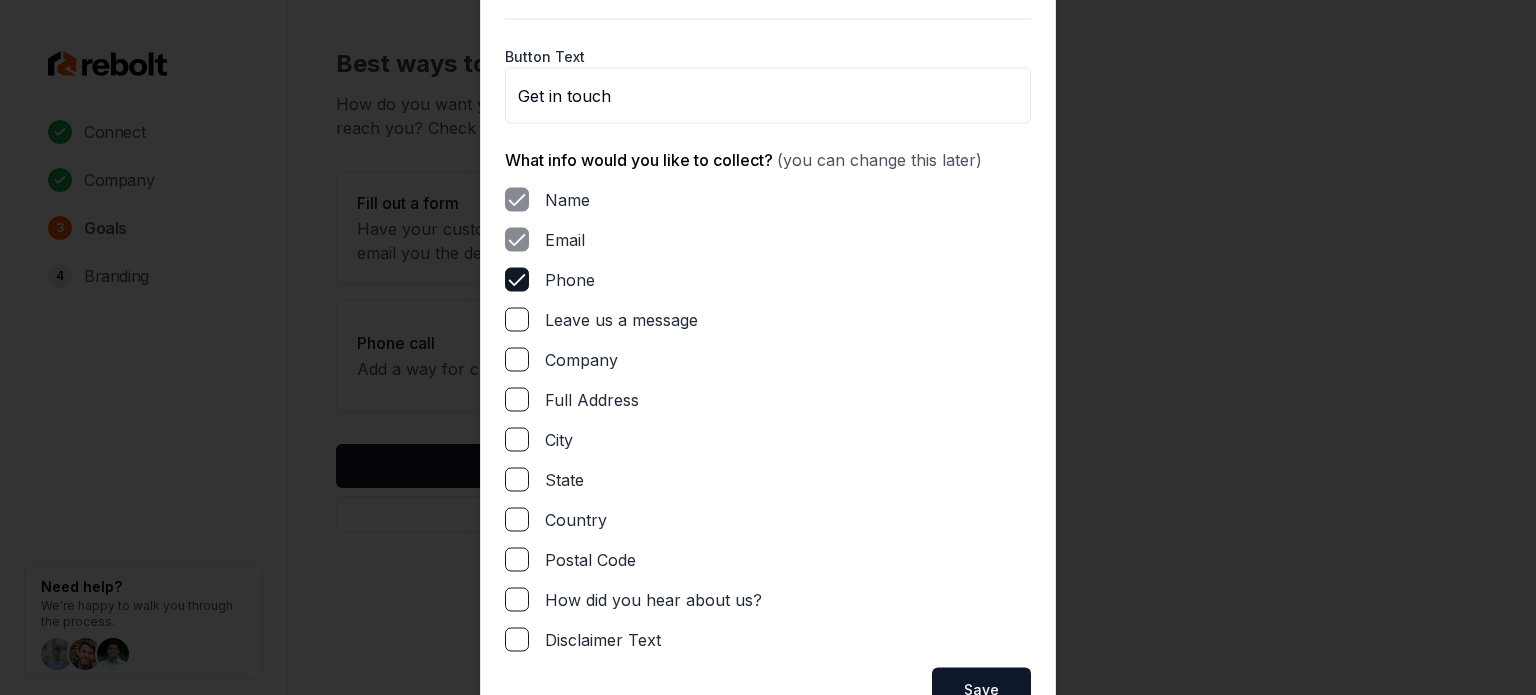 click on "Name Email Phone Leave us a message Company Full Address City State Country Postal Code How did you hear about us? Disclaimer Text" at bounding box center [768, 419] 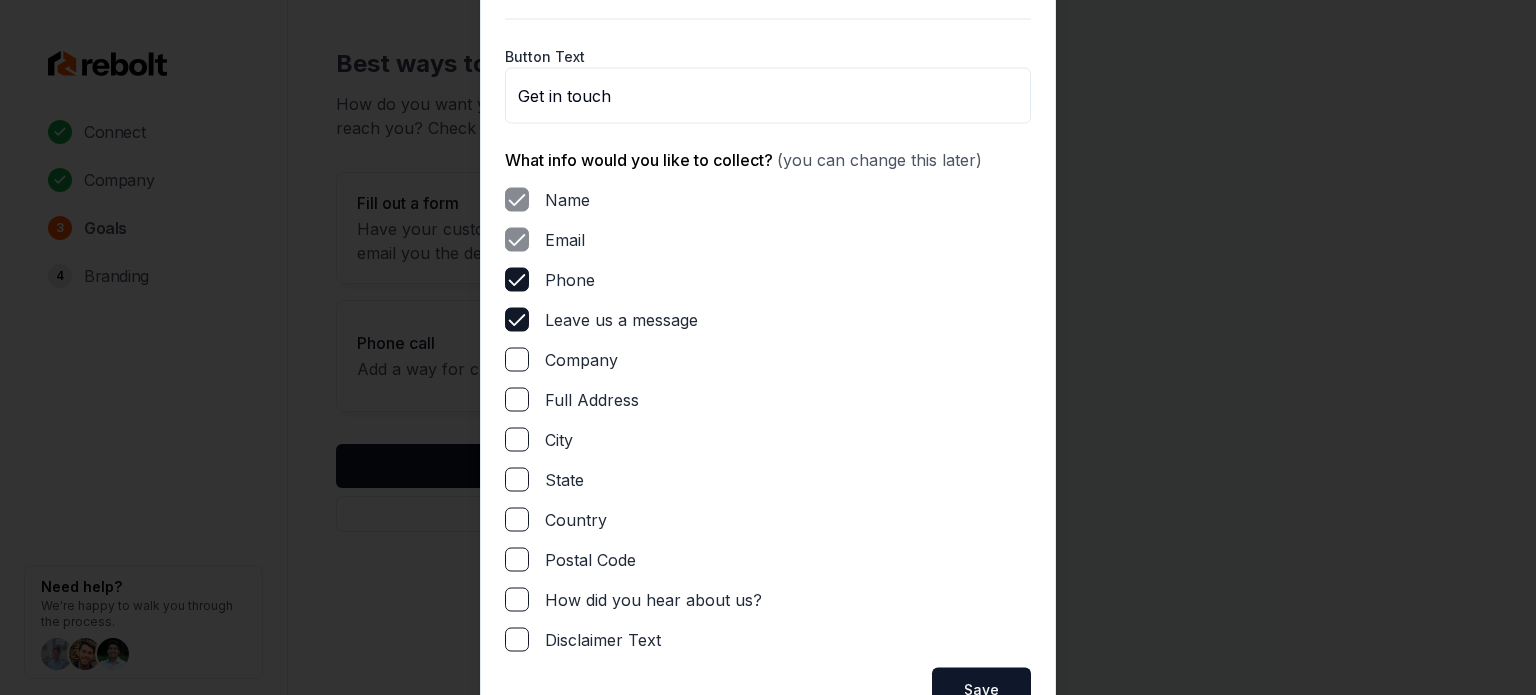 click on "Full Address" at bounding box center [517, 399] 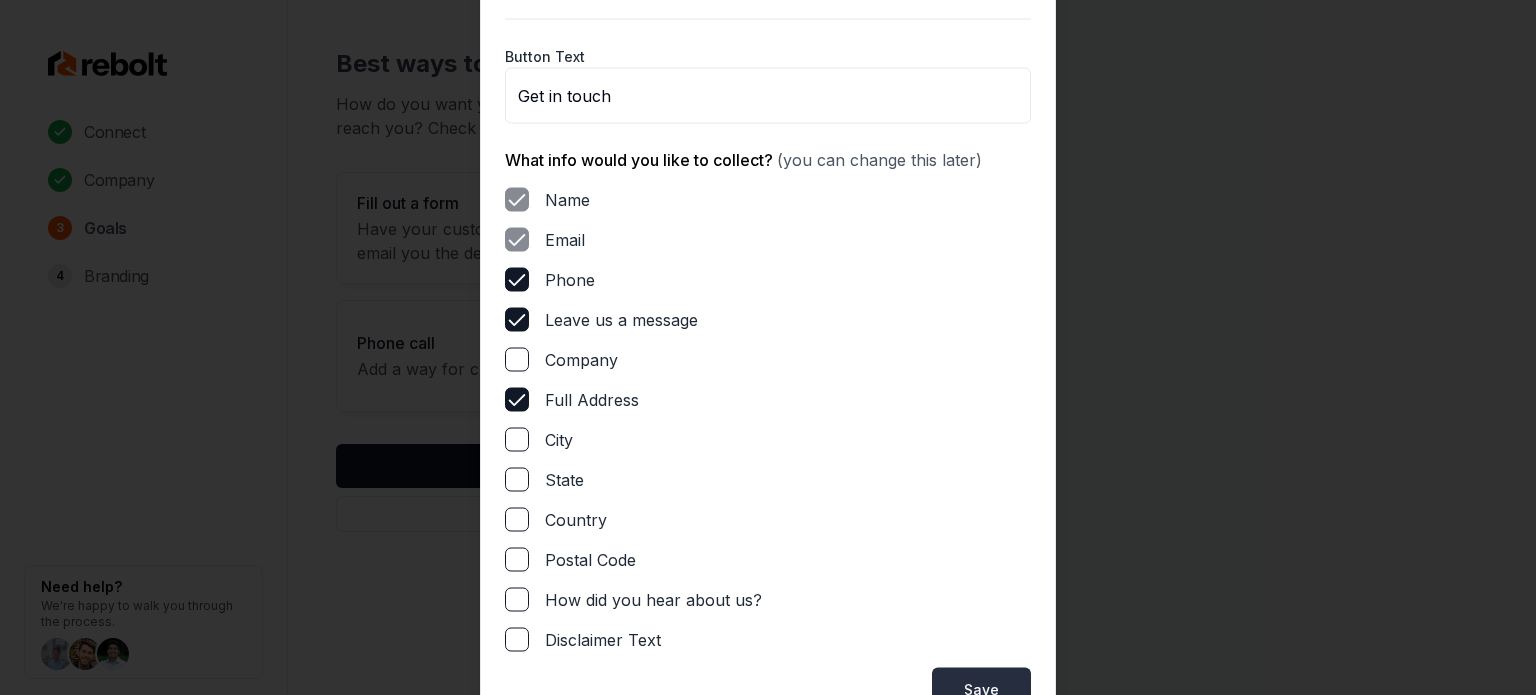 click on "Save" at bounding box center [981, 689] 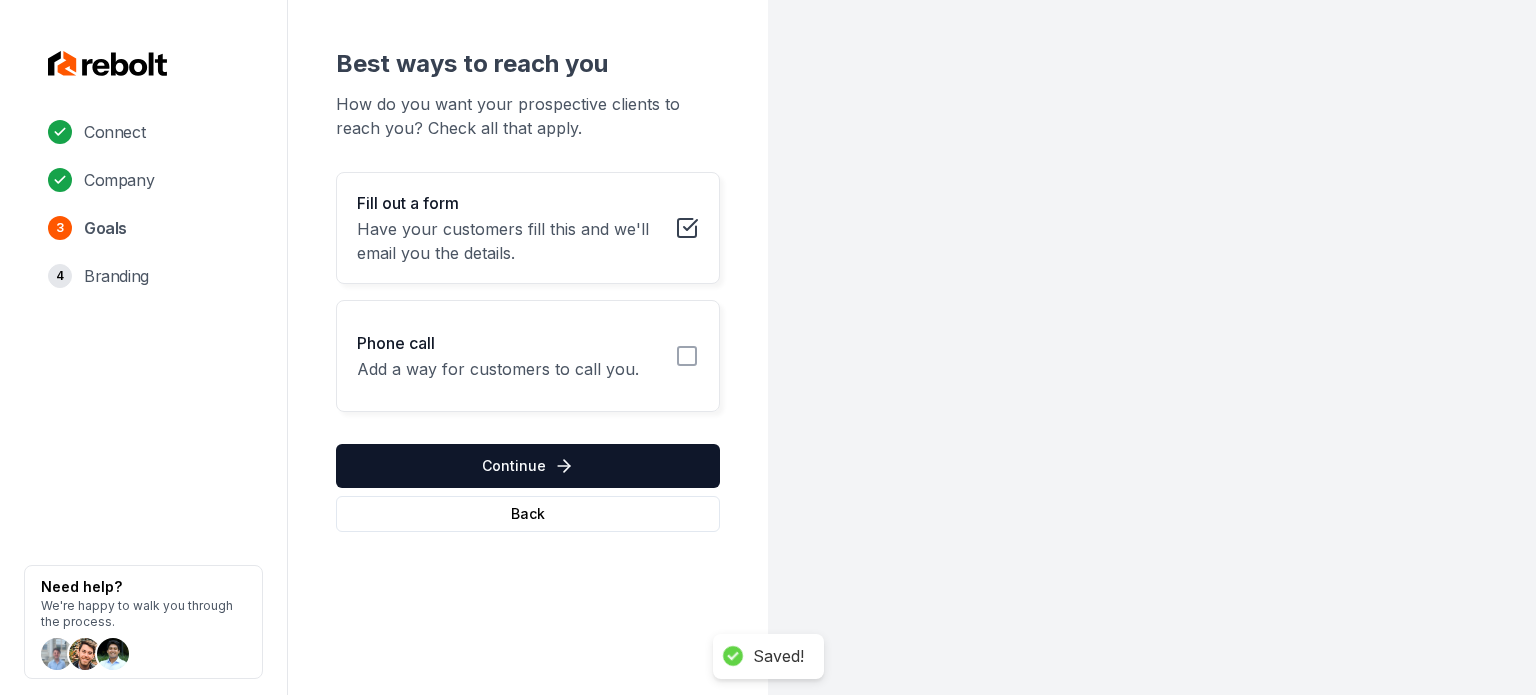 click 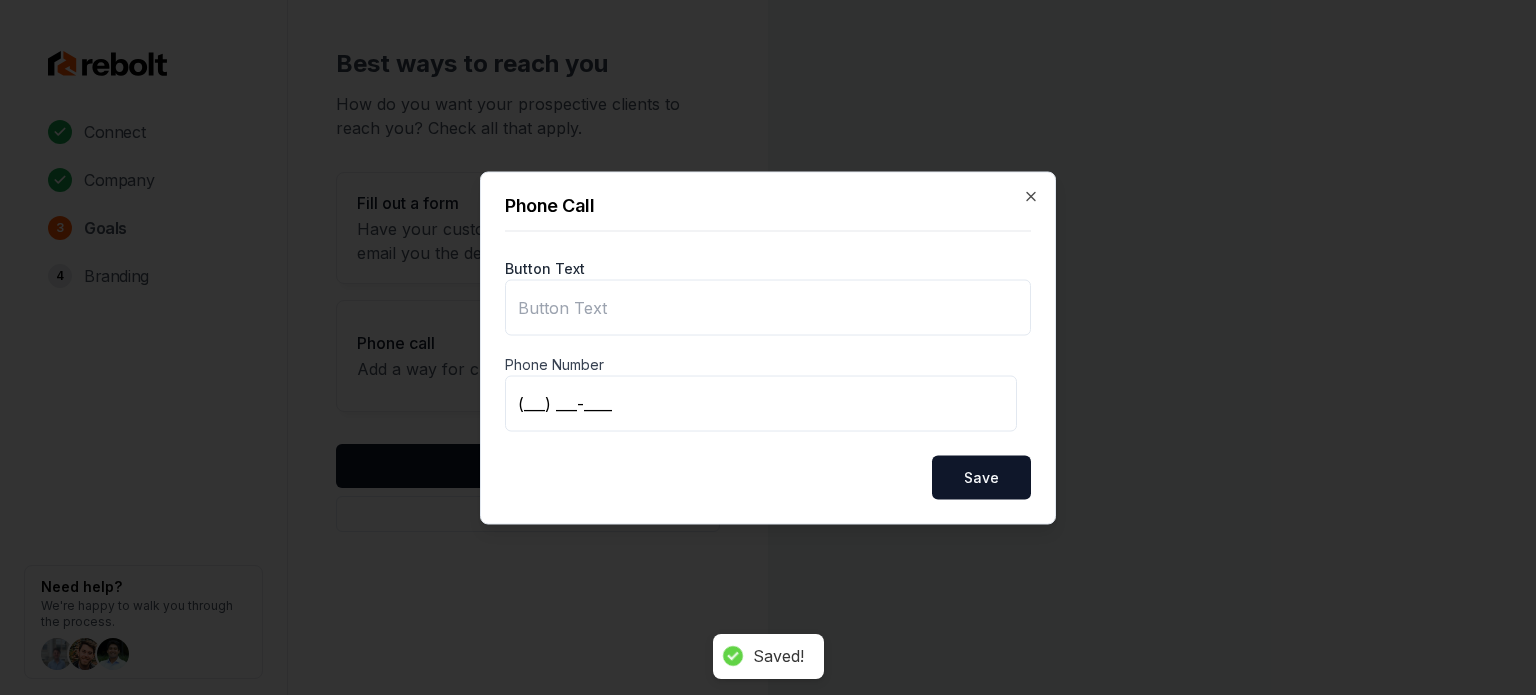 type on "Call us" 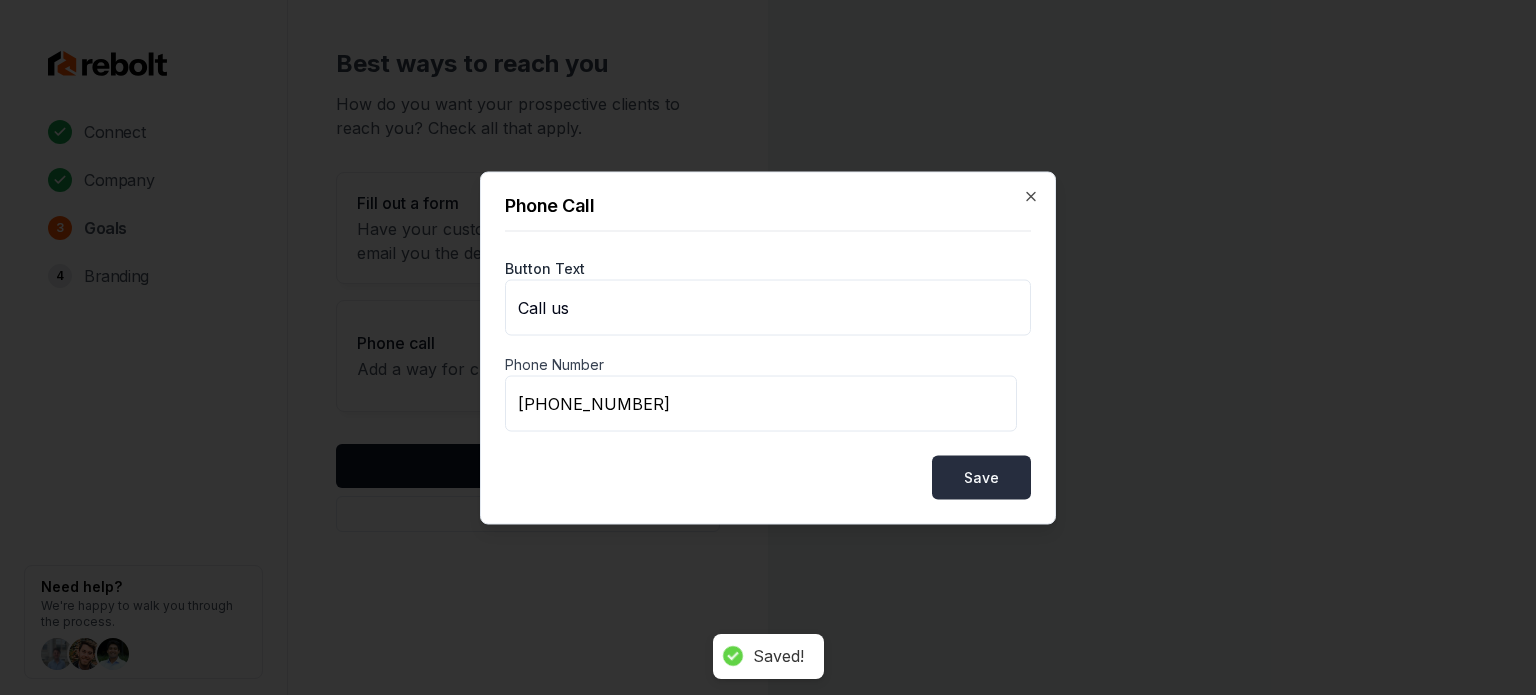 click on "Save" at bounding box center [981, 477] 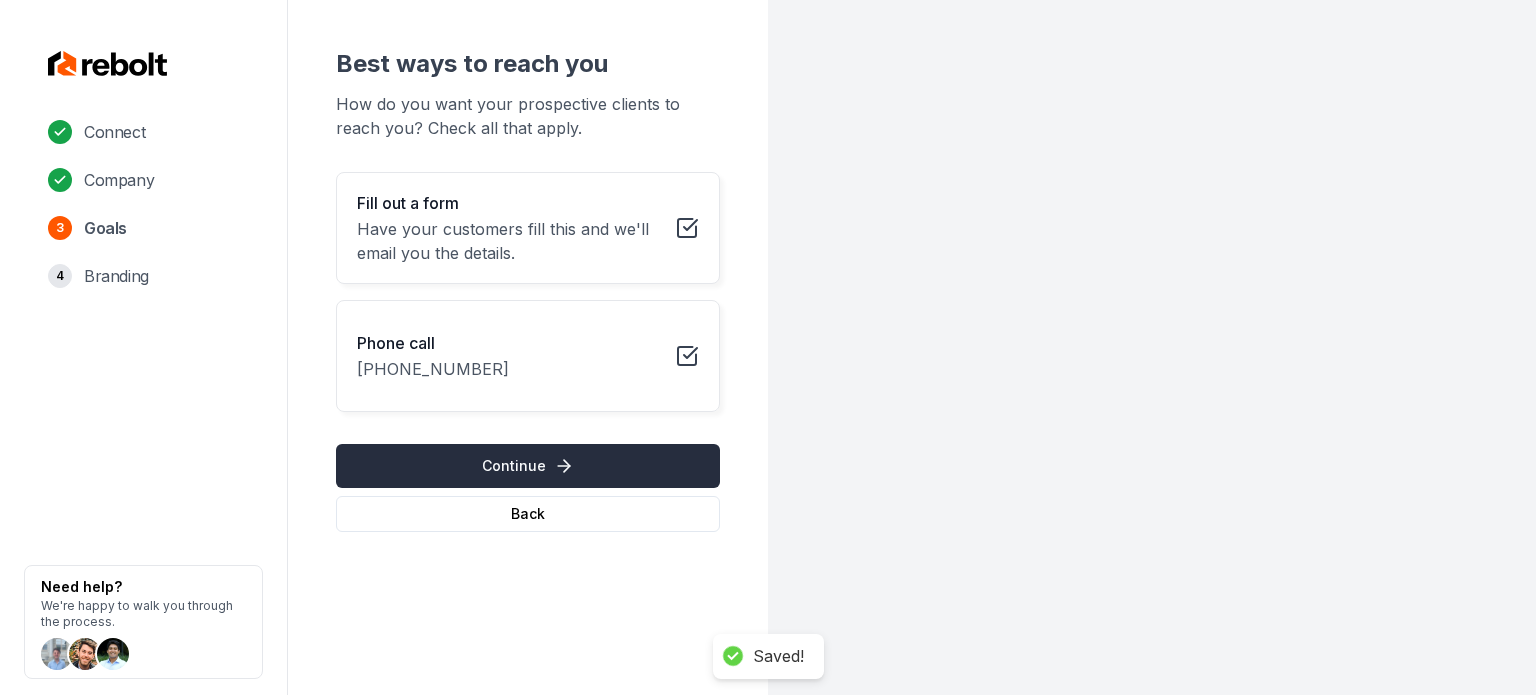 click on "Continue" at bounding box center (528, 466) 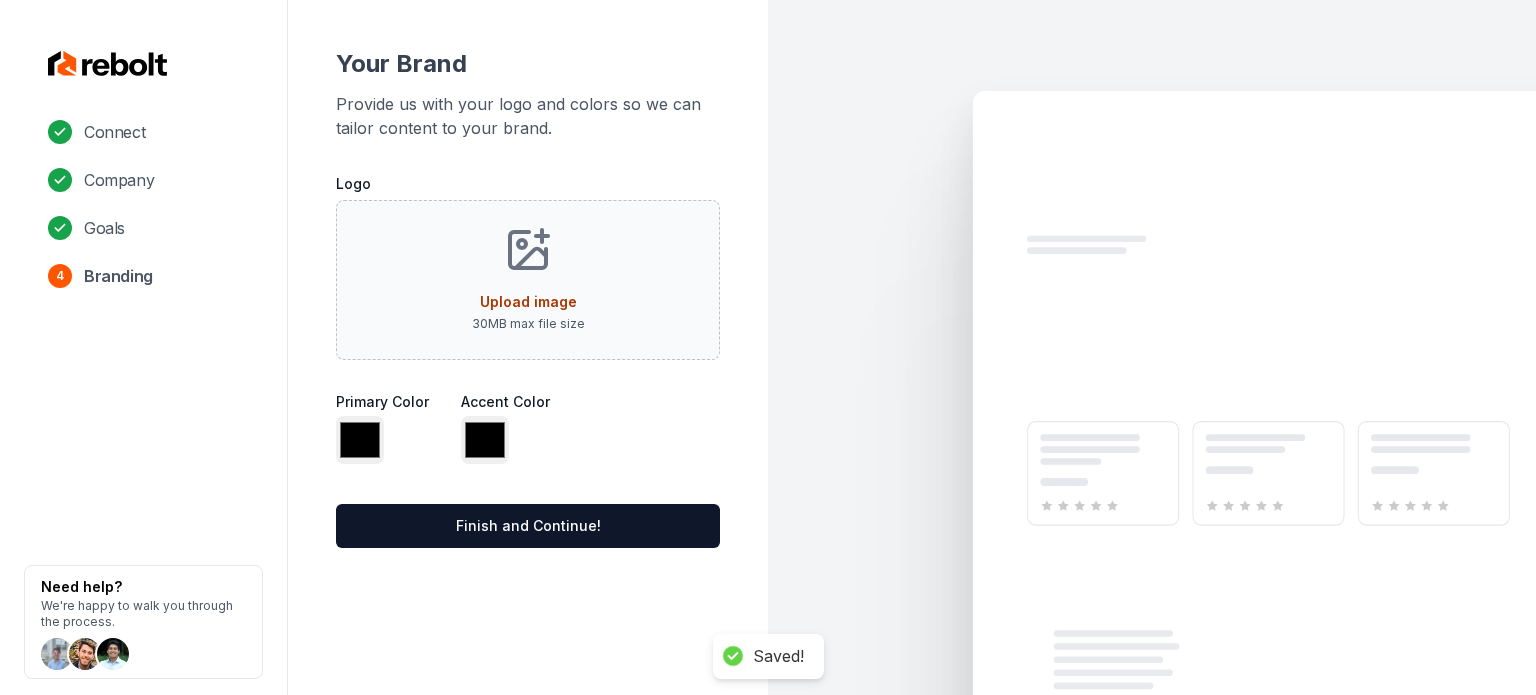 type on "*******" 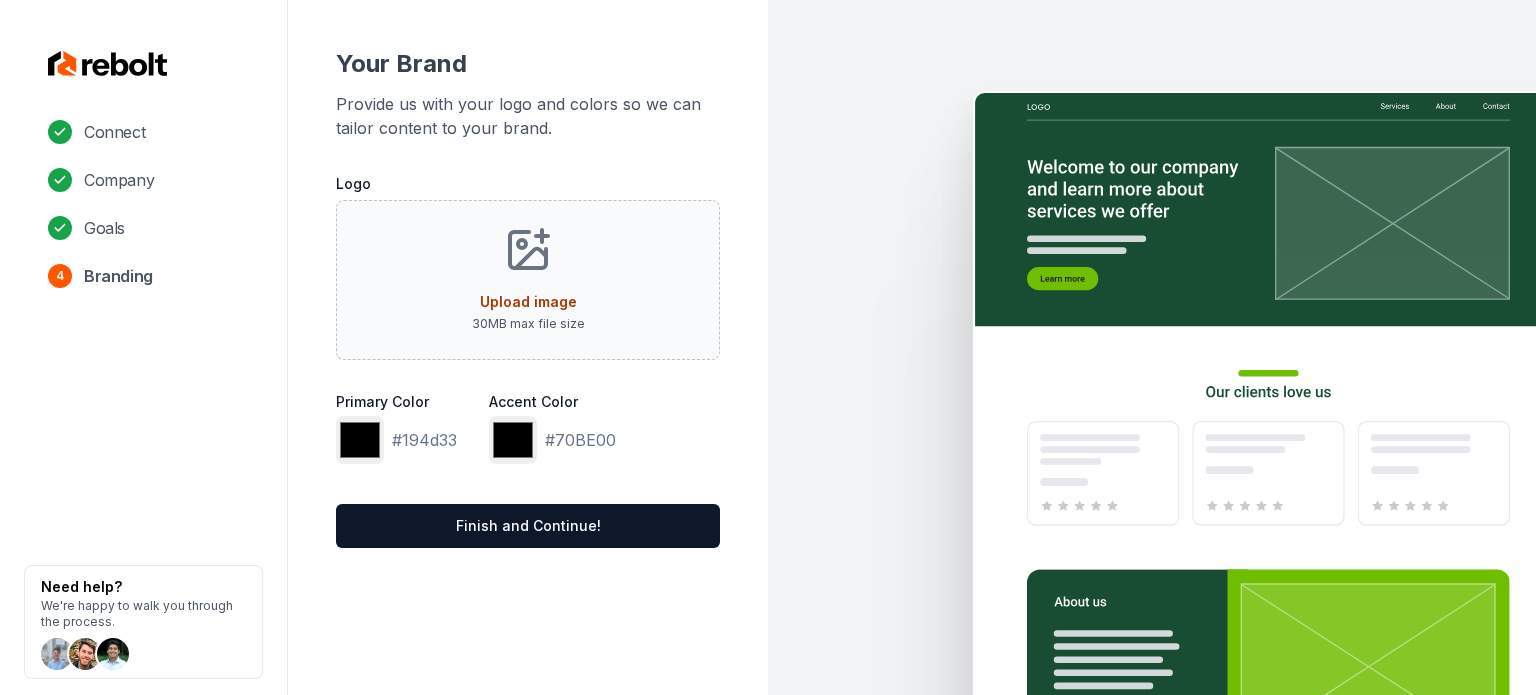 drag, startPoint x: 953, startPoint y: 121, endPoint x: 919, endPoint y: 102, distance: 38.948685 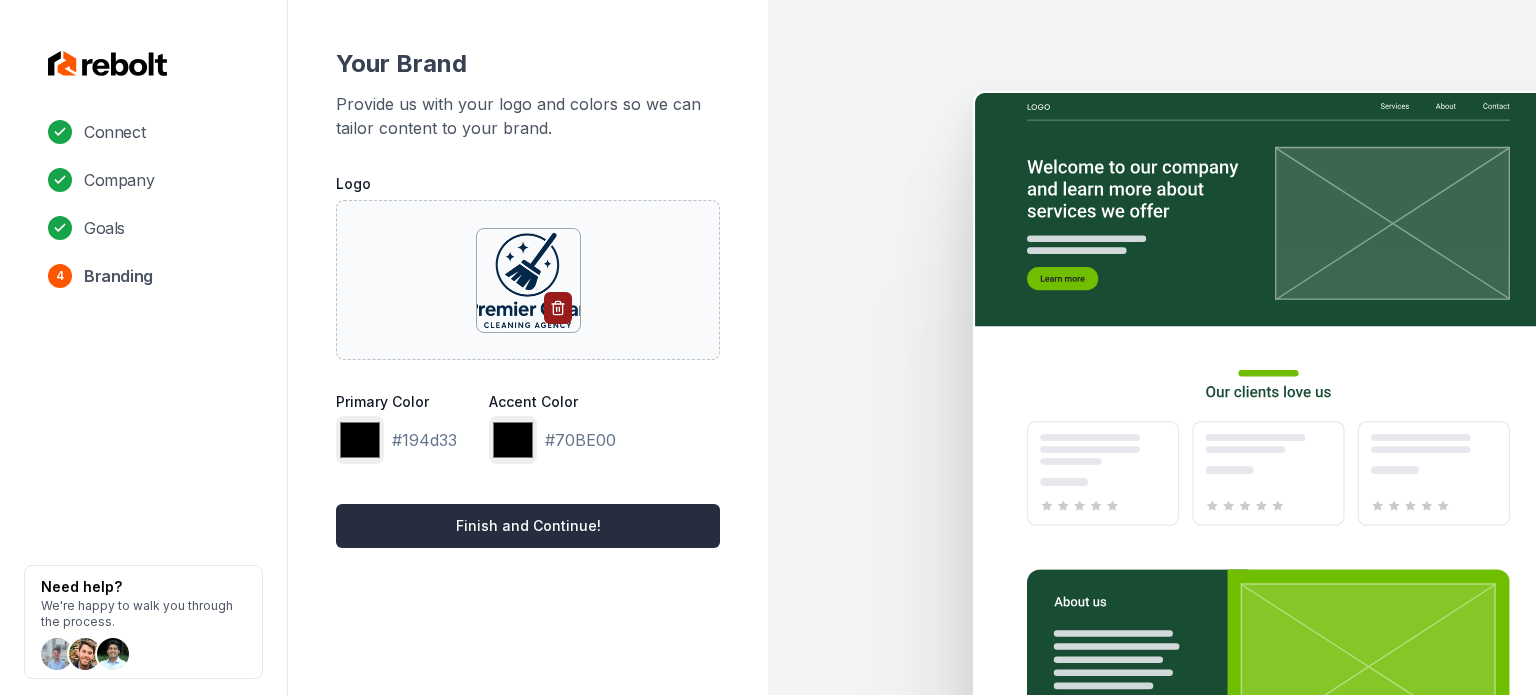click on "Finish and Continue!" at bounding box center [528, 526] 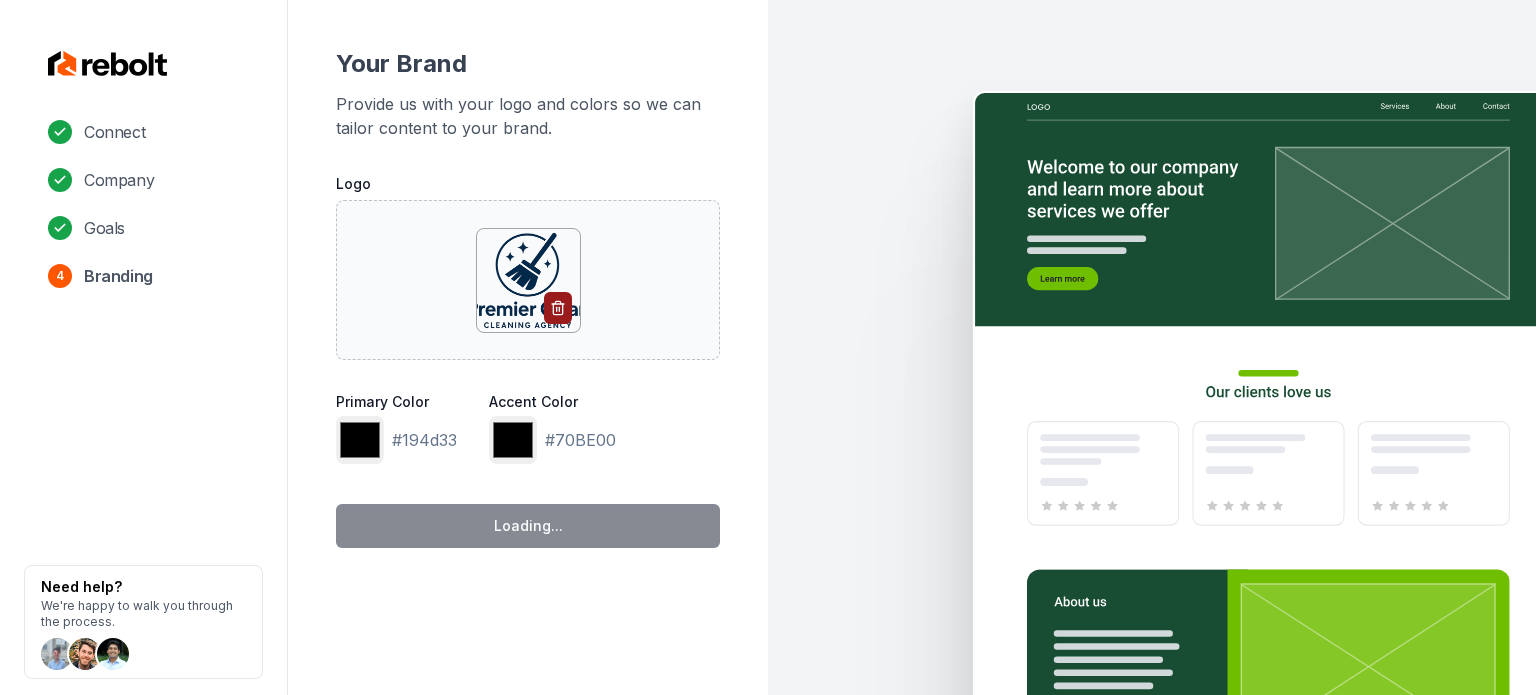 type on "*******" 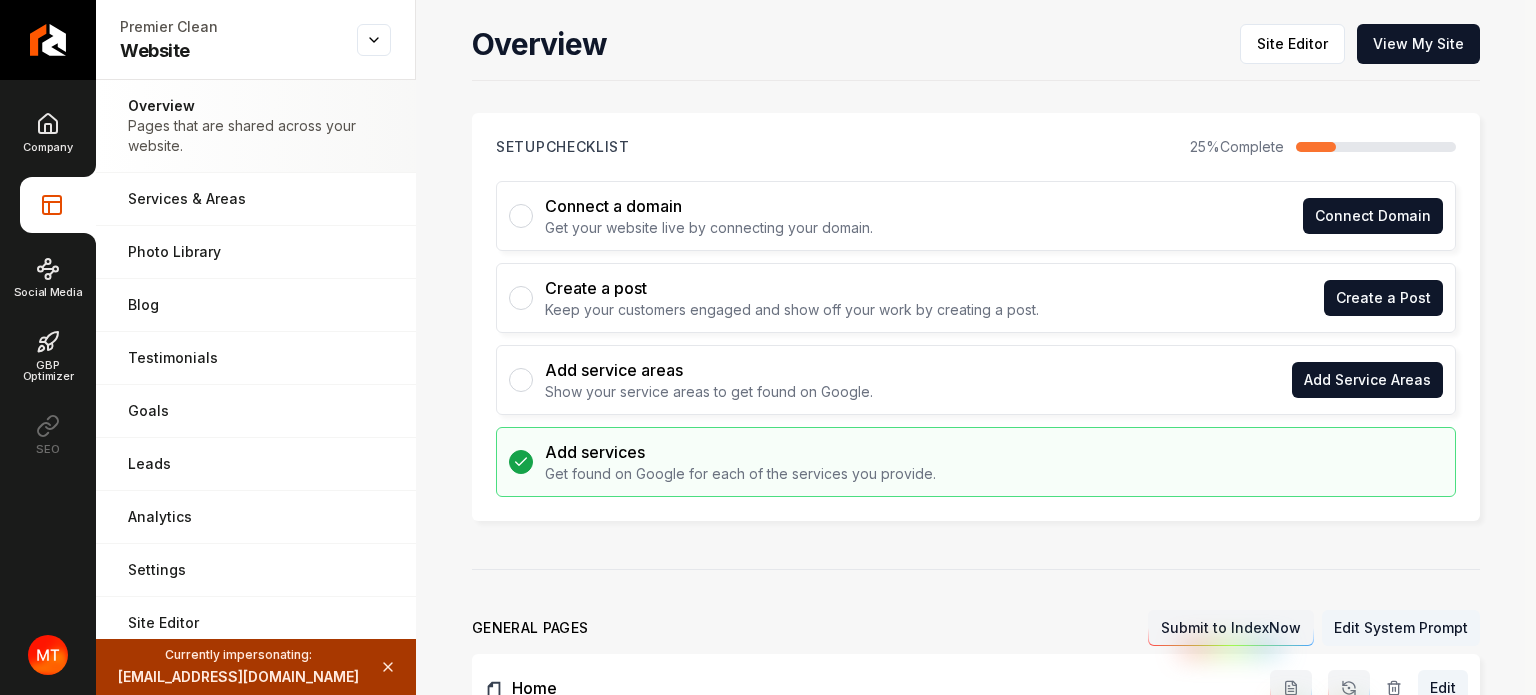 click on "Company Website Social Media GBP Optimizer SEO" at bounding box center [48, 317] 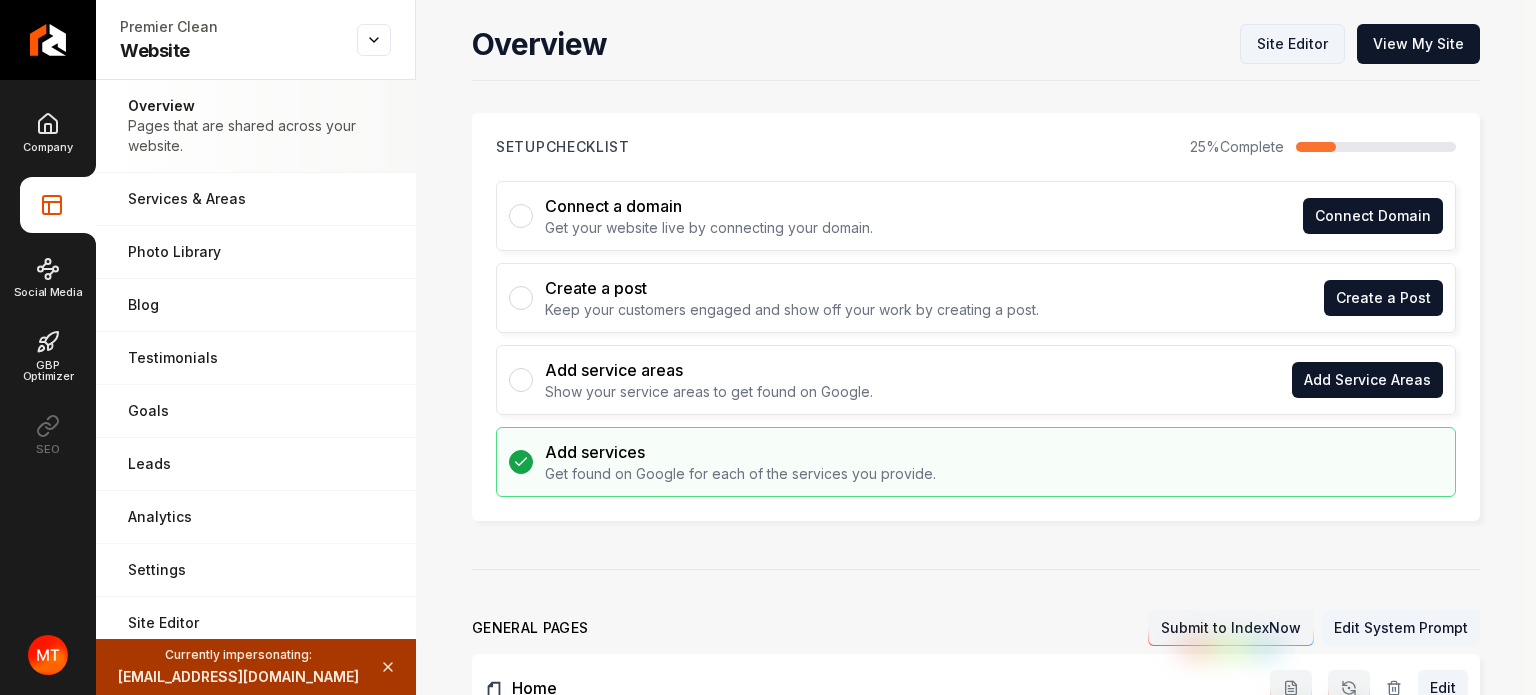 click on "Site Editor" at bounding box center (1292, 44) 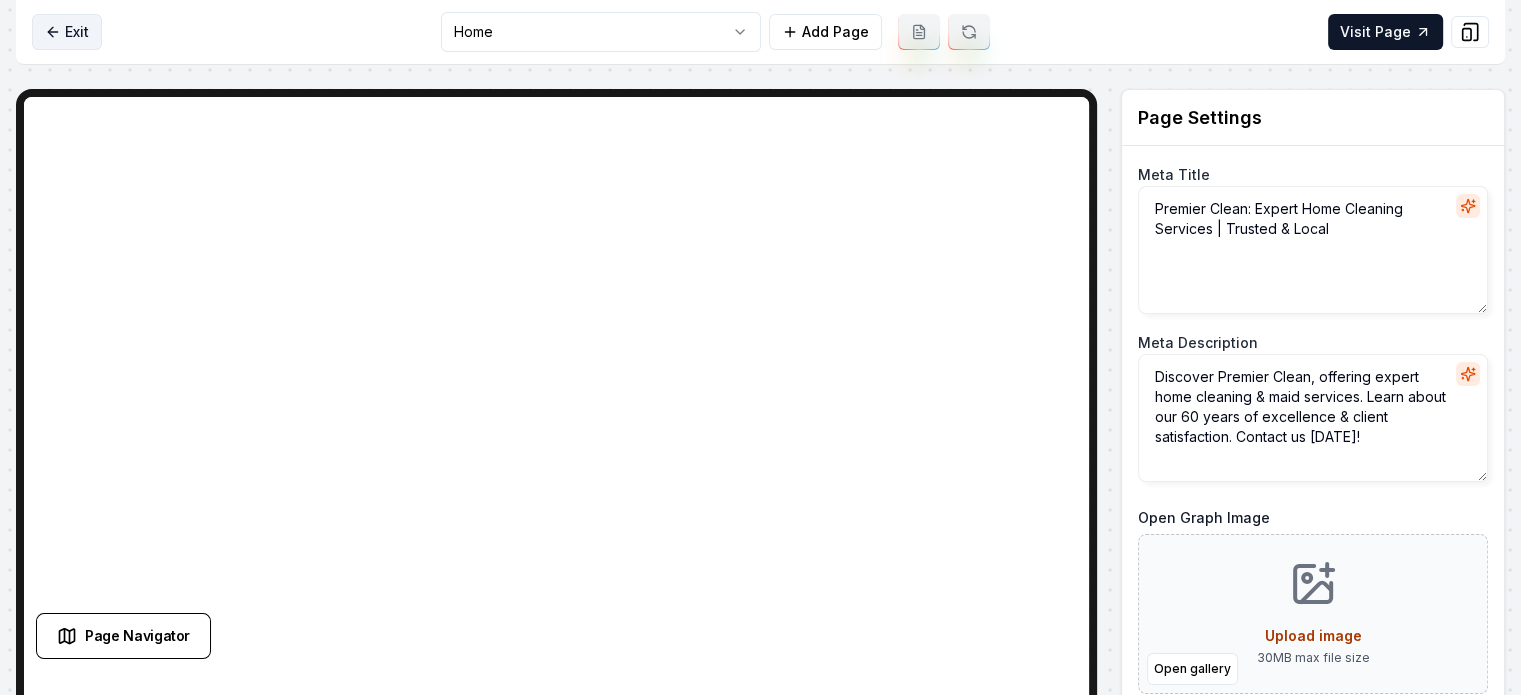 click on "Exit" at bounding box center (67, 32) 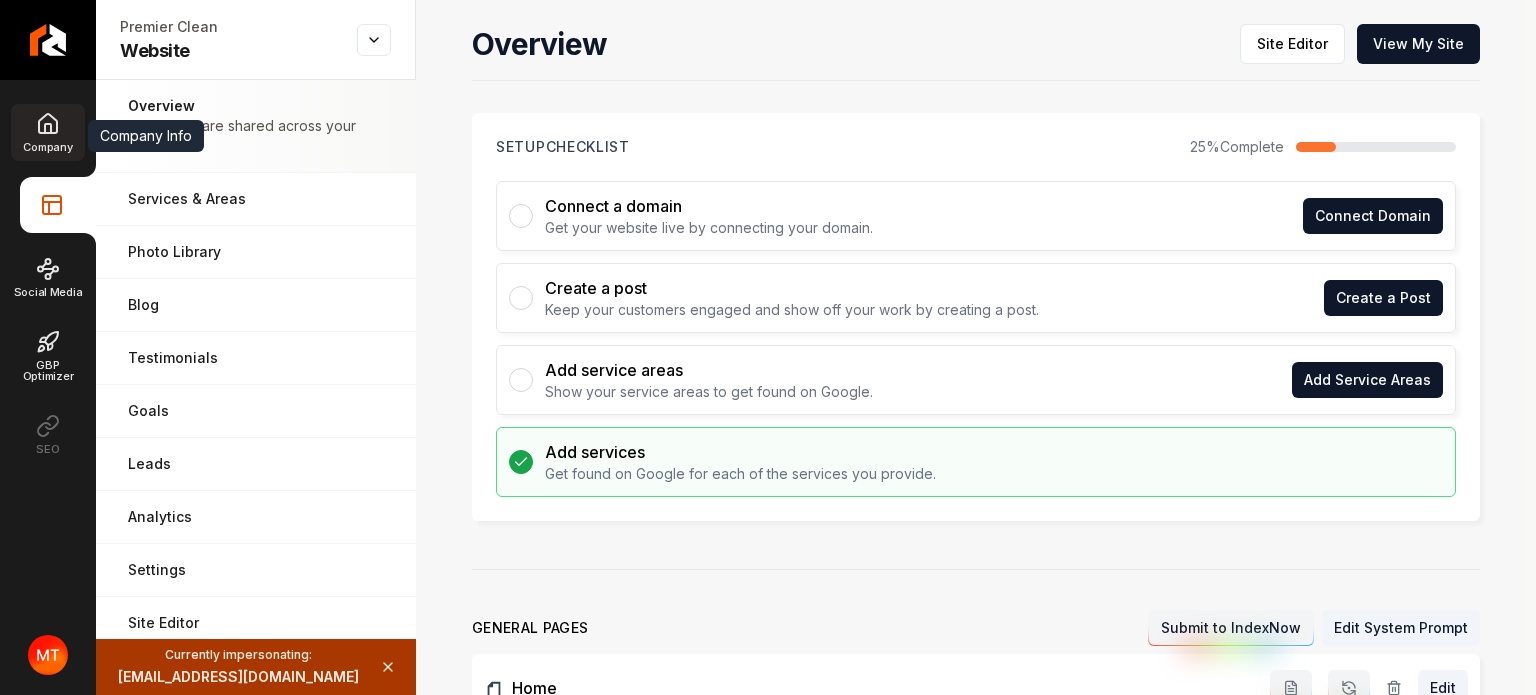 click on "Company" at bounding box center [47, 147] 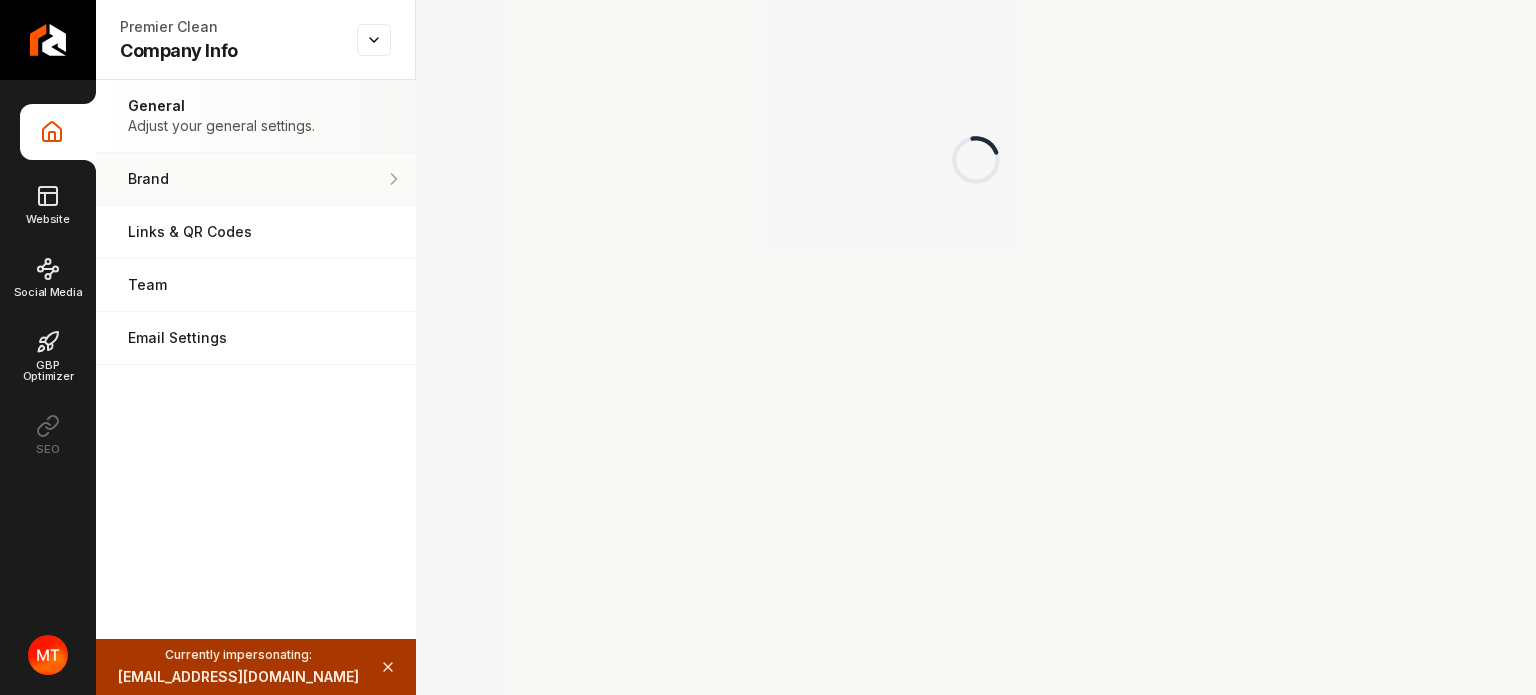 click on "Brand" at bounding box center (256, 179) 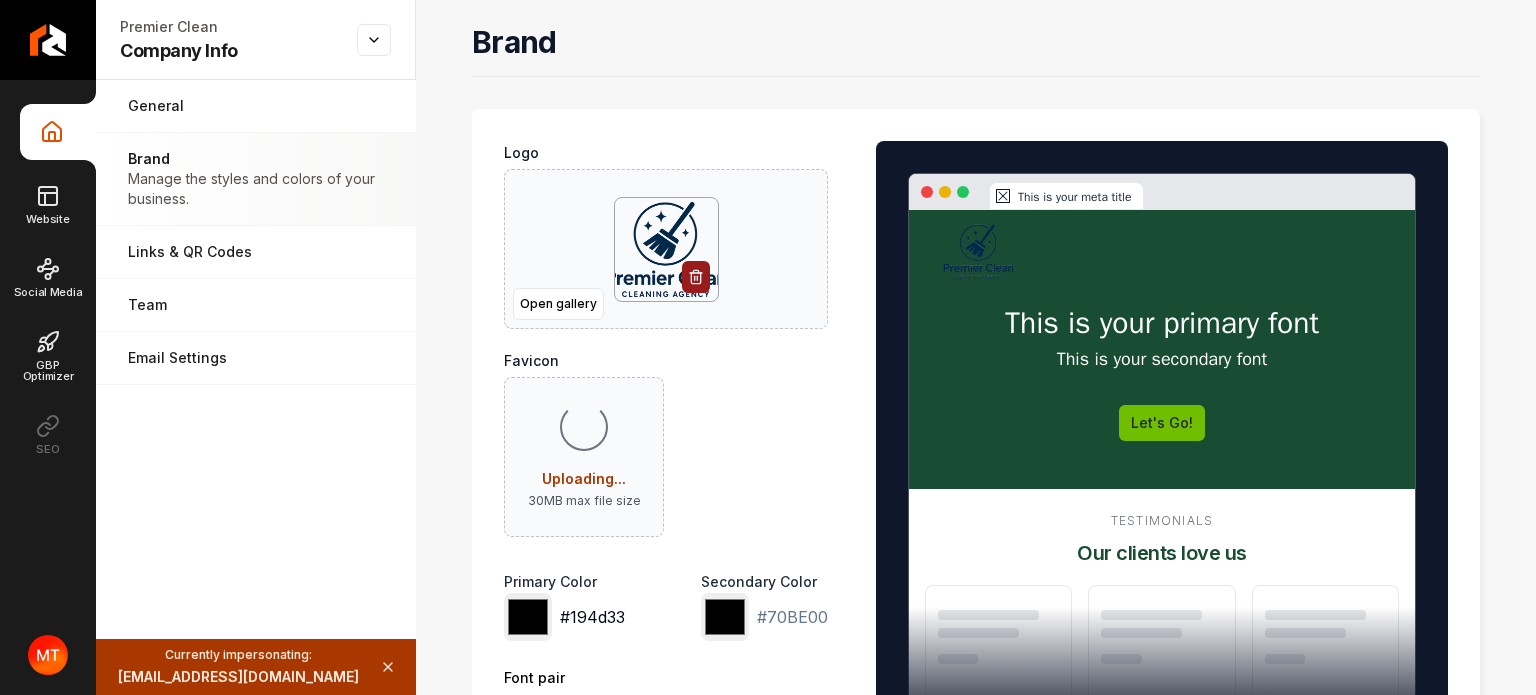 click on "*******" at bounding box center [528, 617] 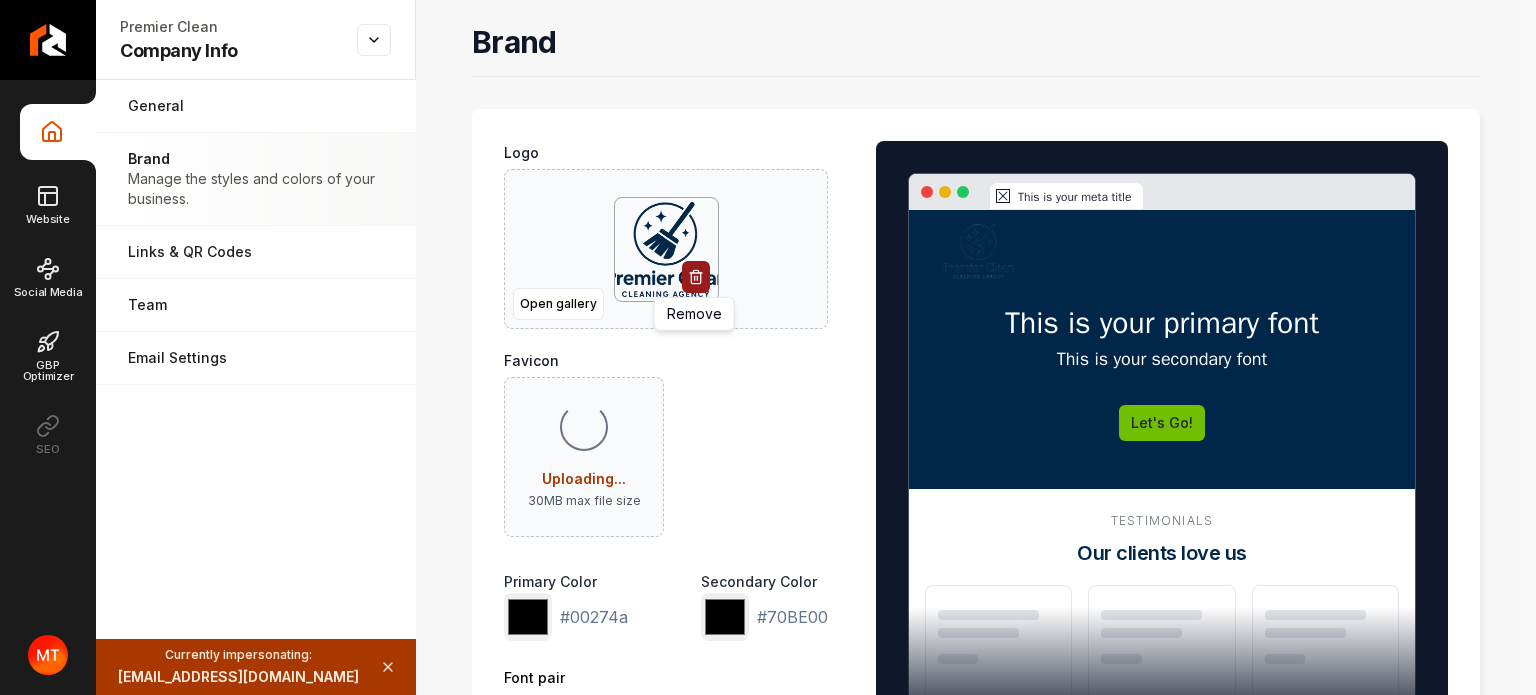 type on "*******" 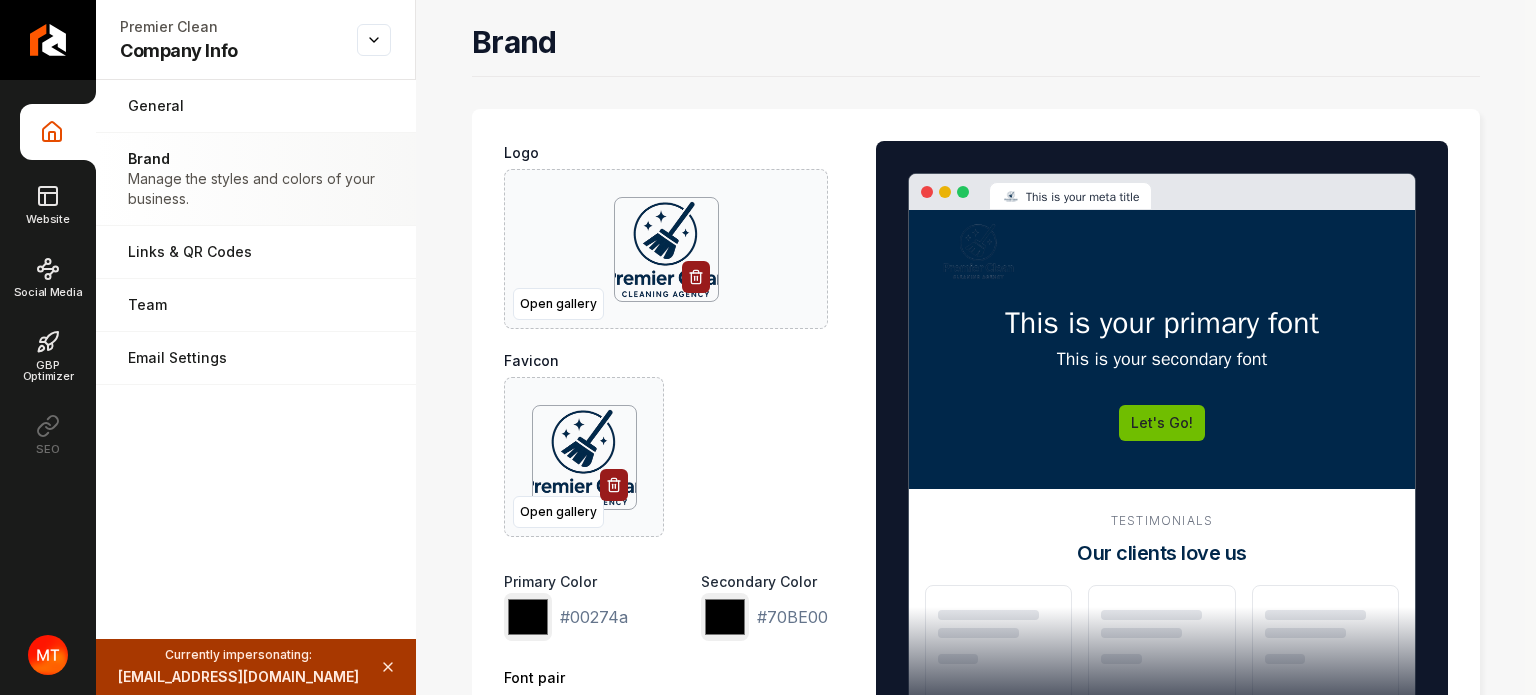 click on "Favicon Open gallery" at bounding box center (666, 443) 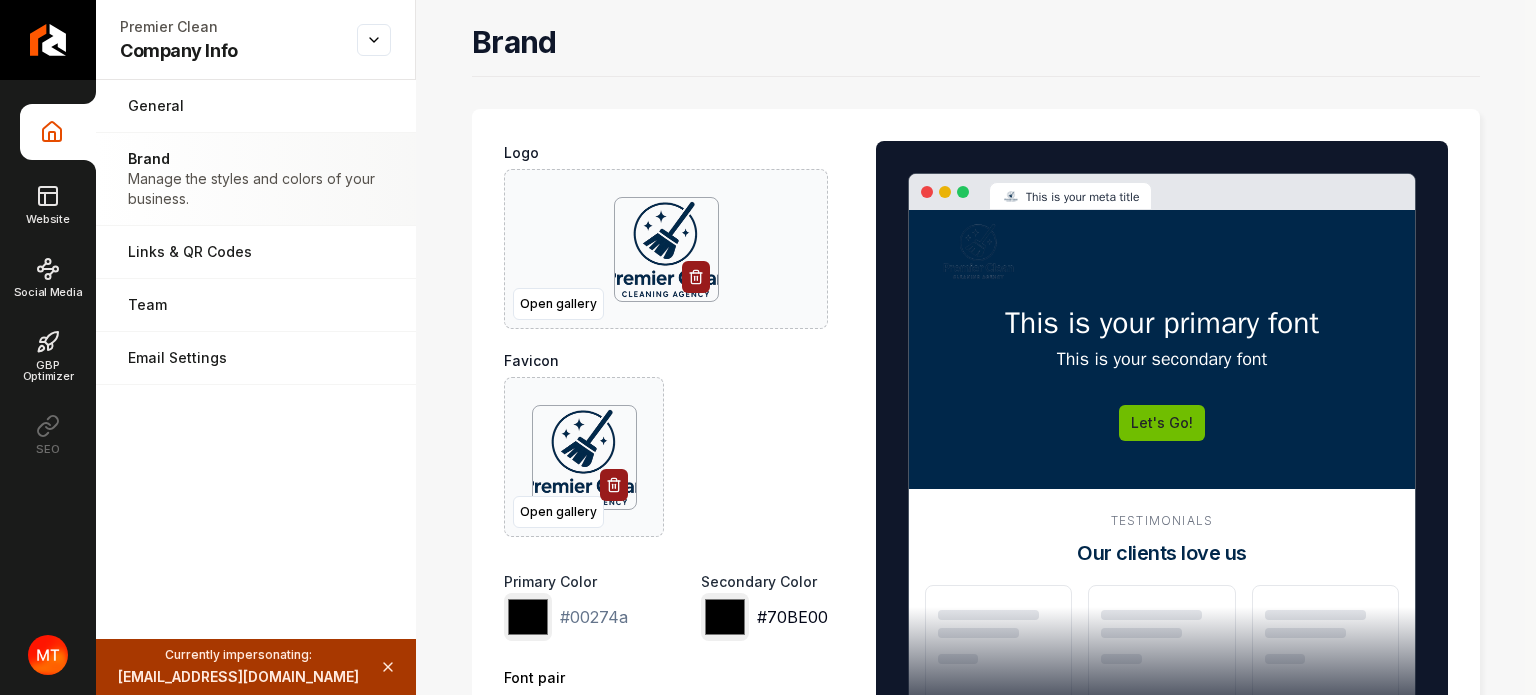 click on "*******" at bounding box center [725, 617] 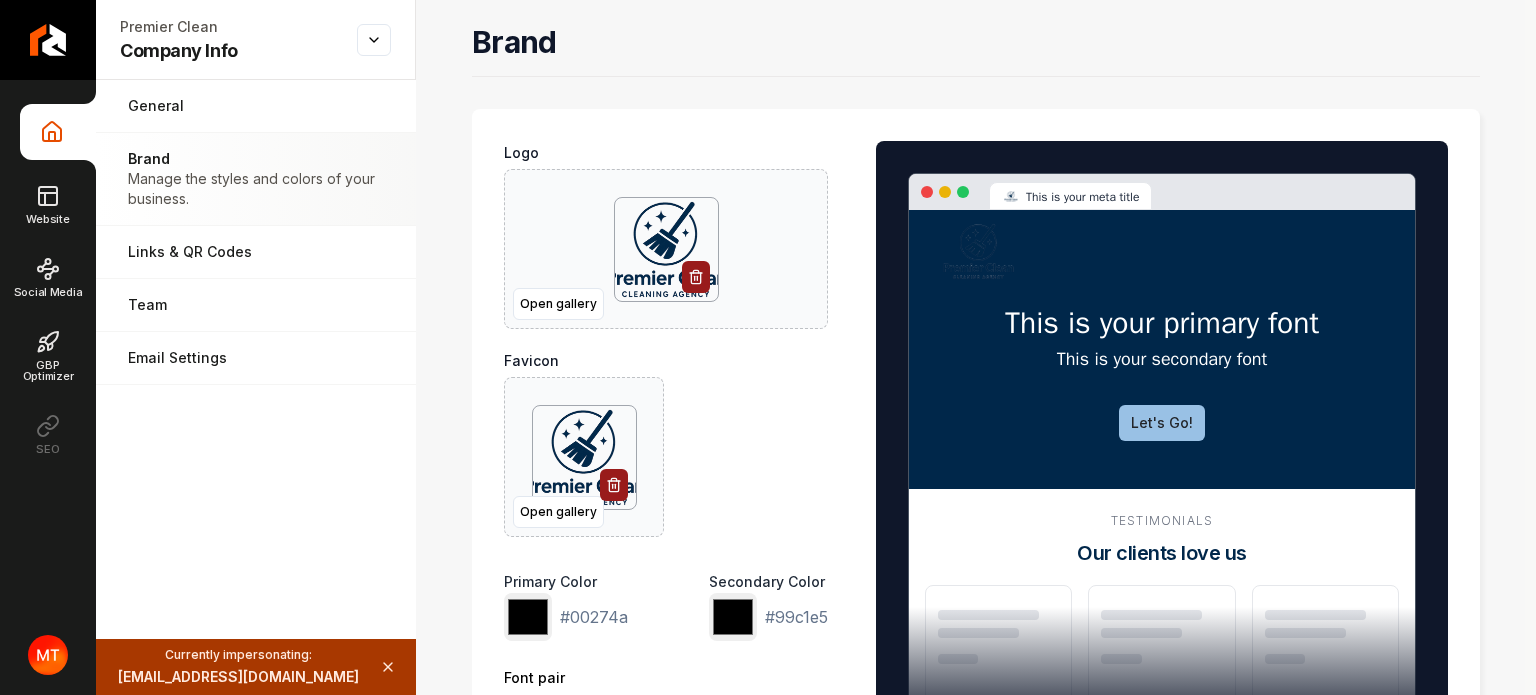 type on "*******" 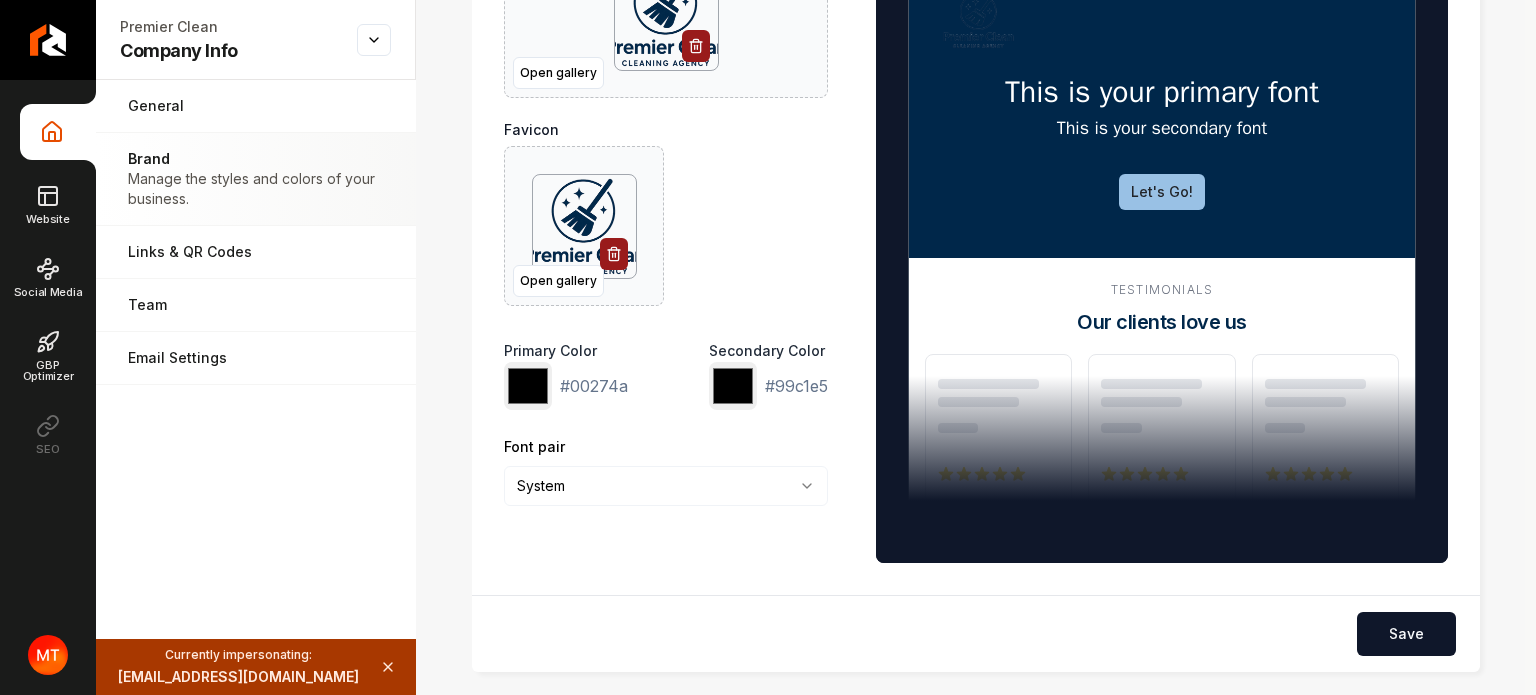 scroll, scrollTop: 300, scrollLeft: 0, axis: vertical 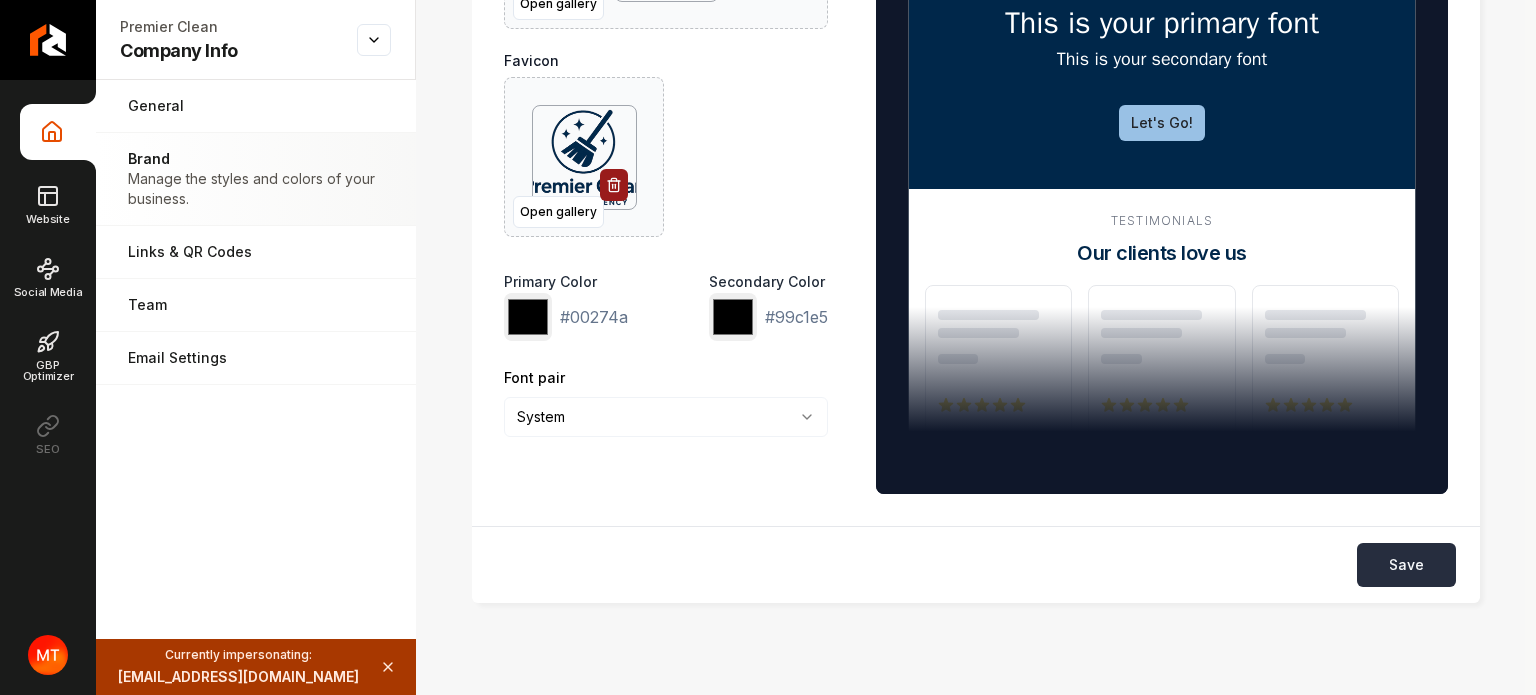 click on "Save" at bounding box center [1406, 565] 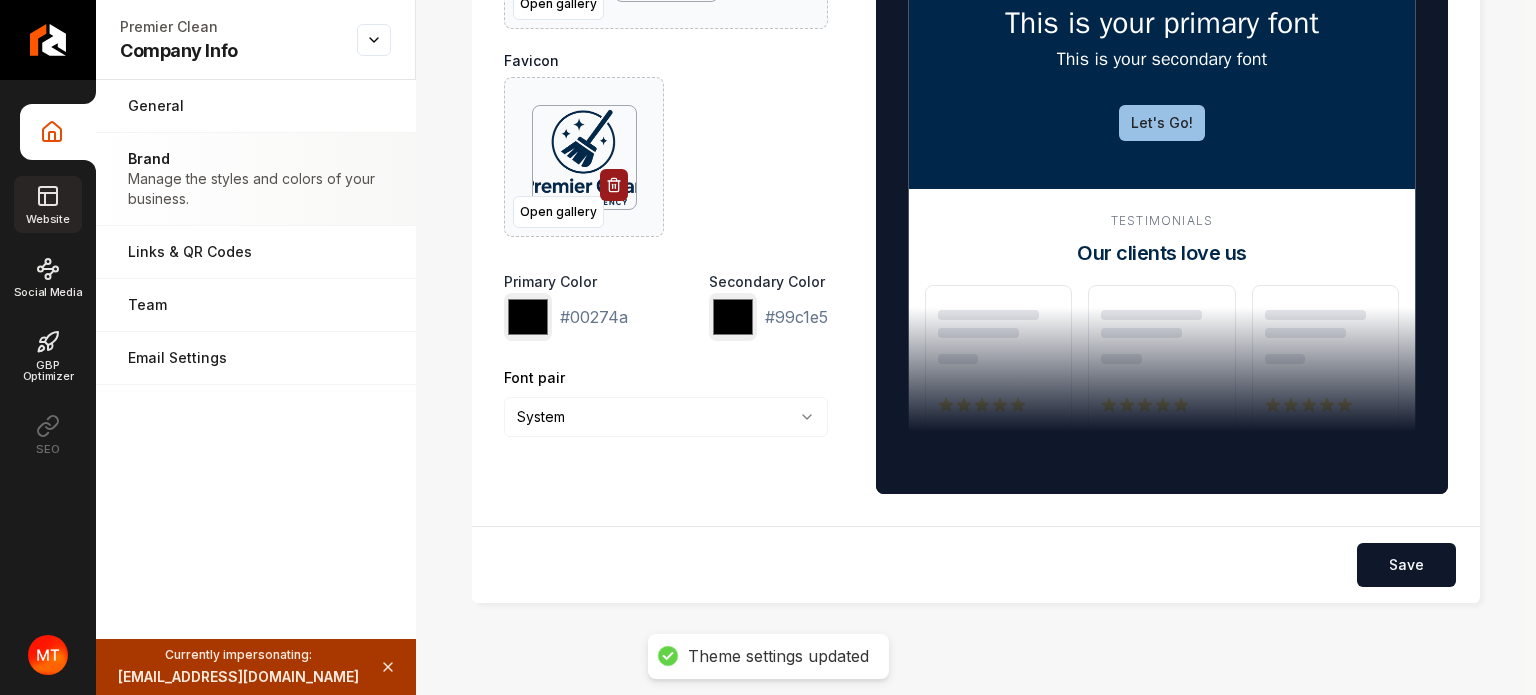 click on "Website" at bounding box center [47, 204] 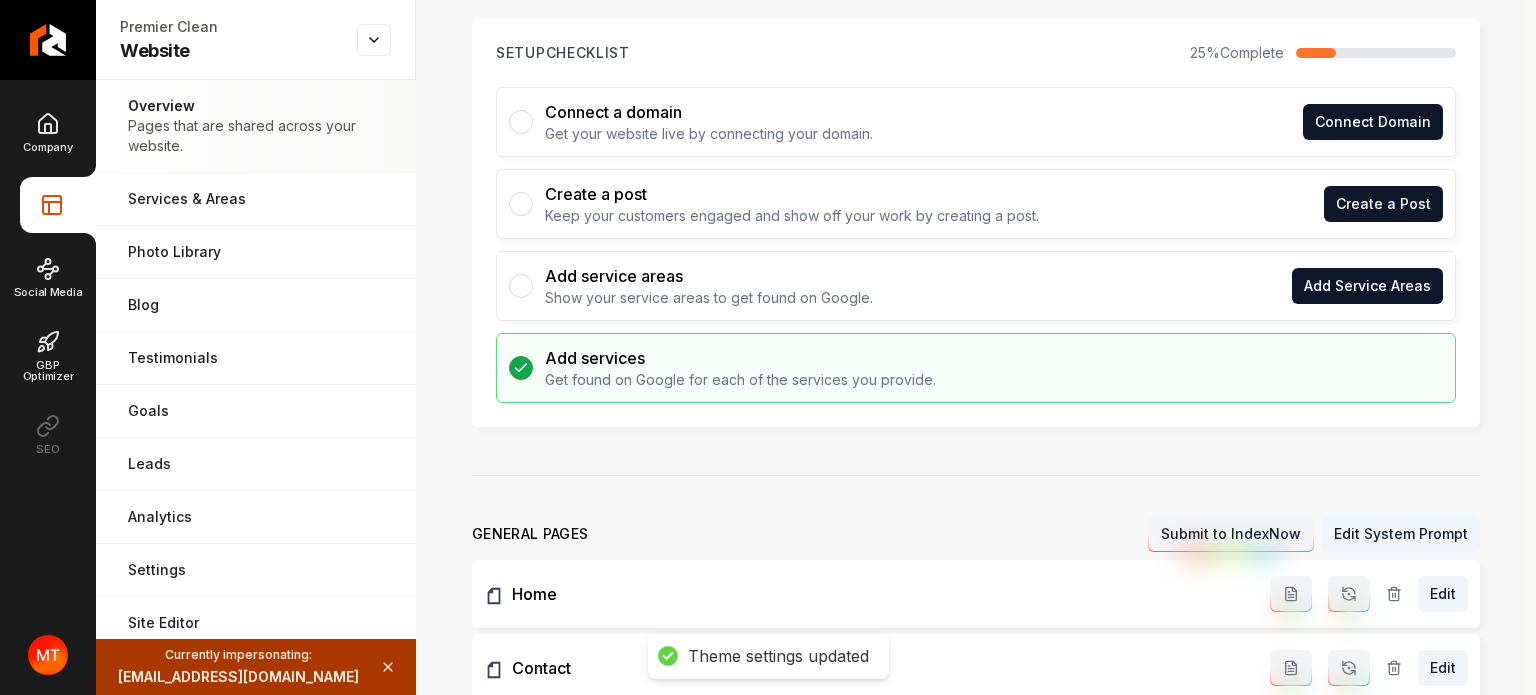 scroll, scrollTop: 0, scrollLeft: 0, axis: both 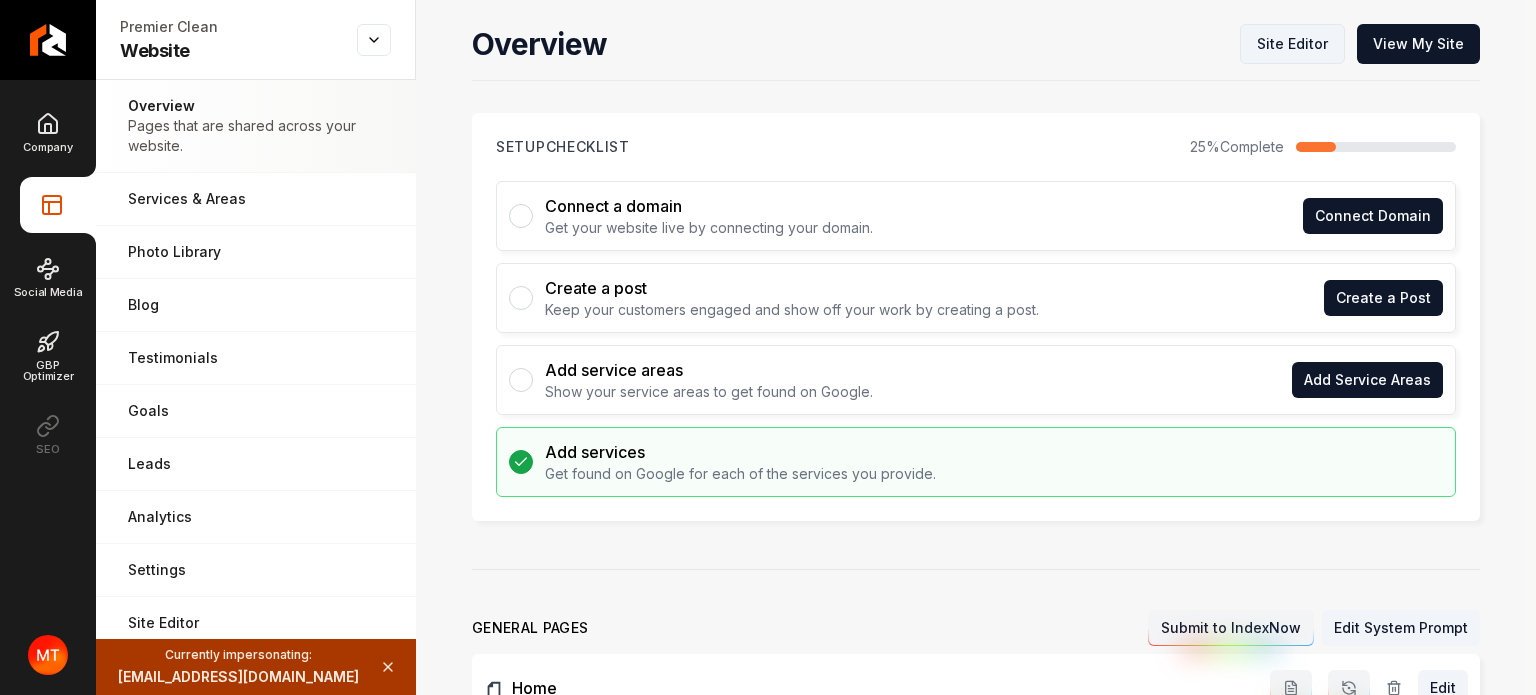 click on "Site Editor" at bounding box center [1292, 44] 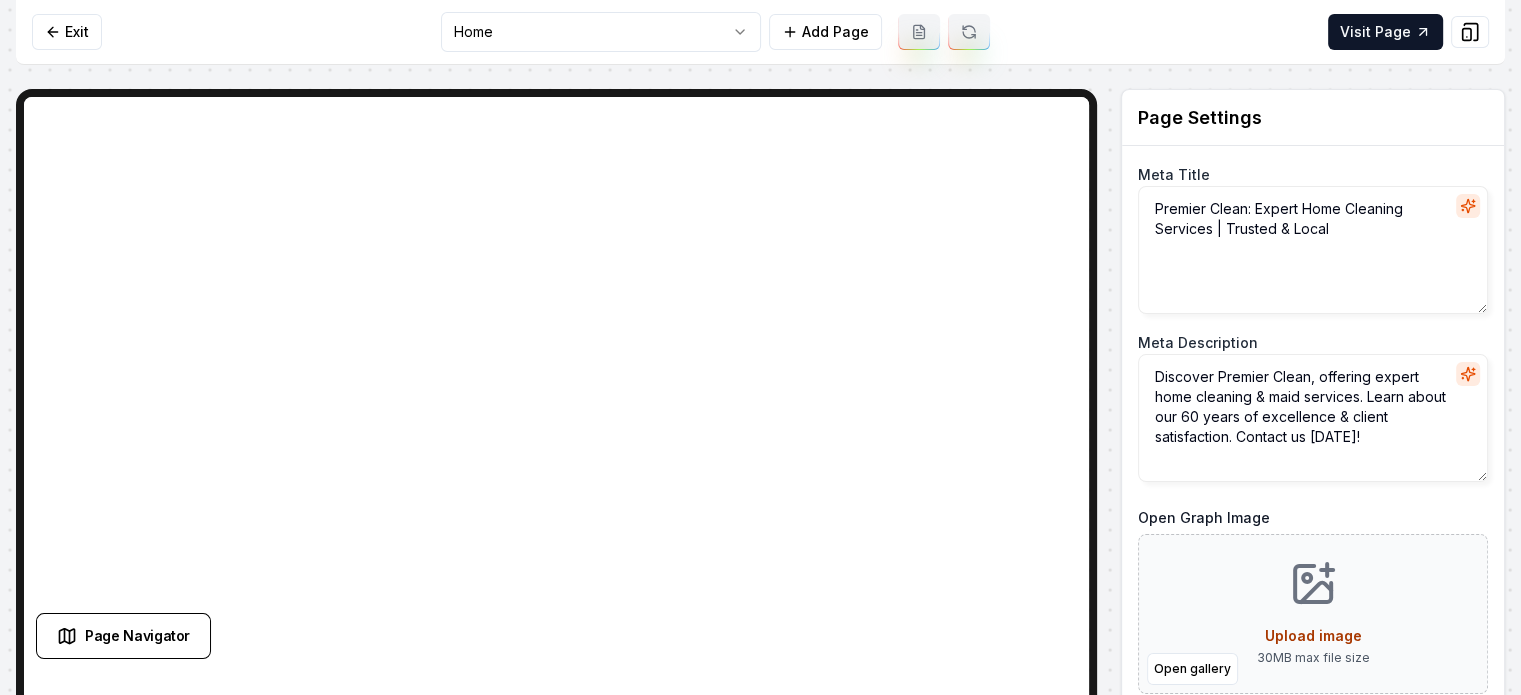 click on "Exit Home Add Page Visit Page" at bounding box center [760, 32] 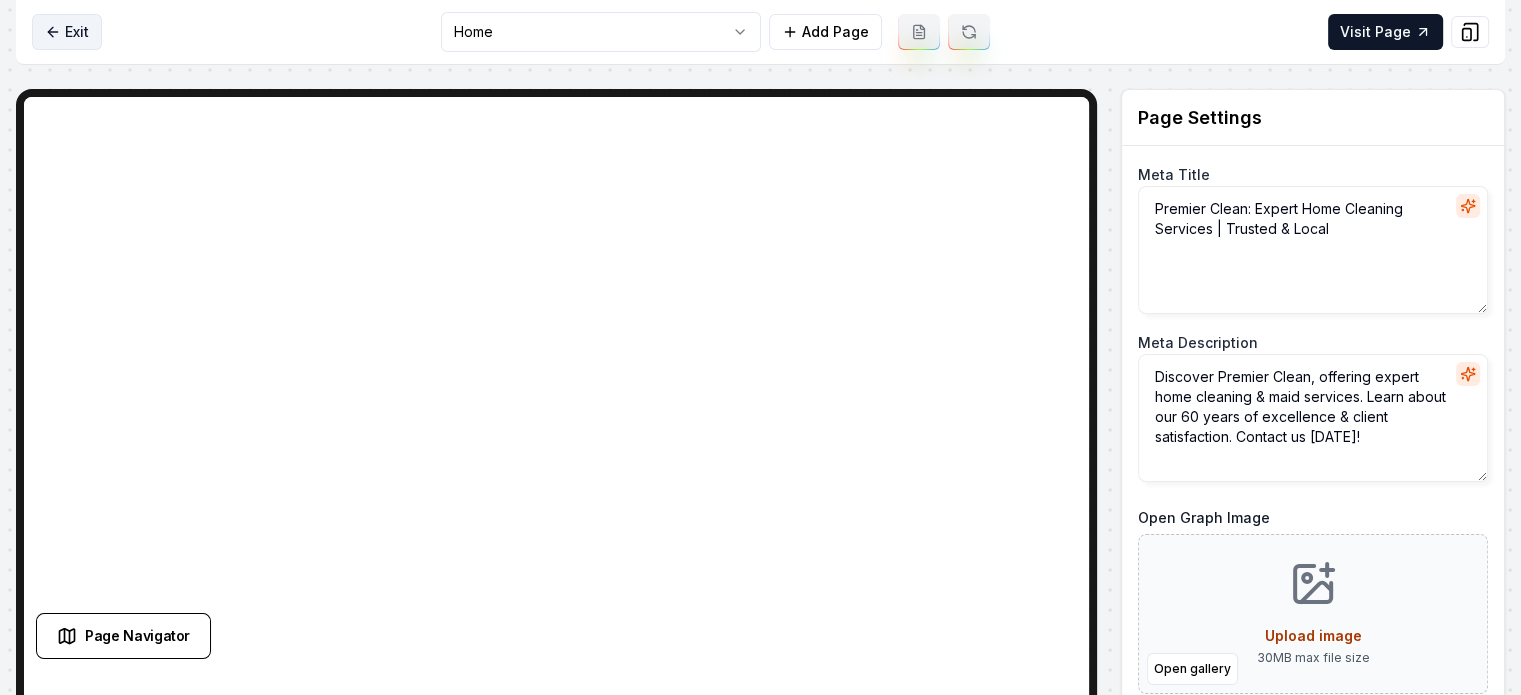click on "Exit" at bounding box center (67, 32) 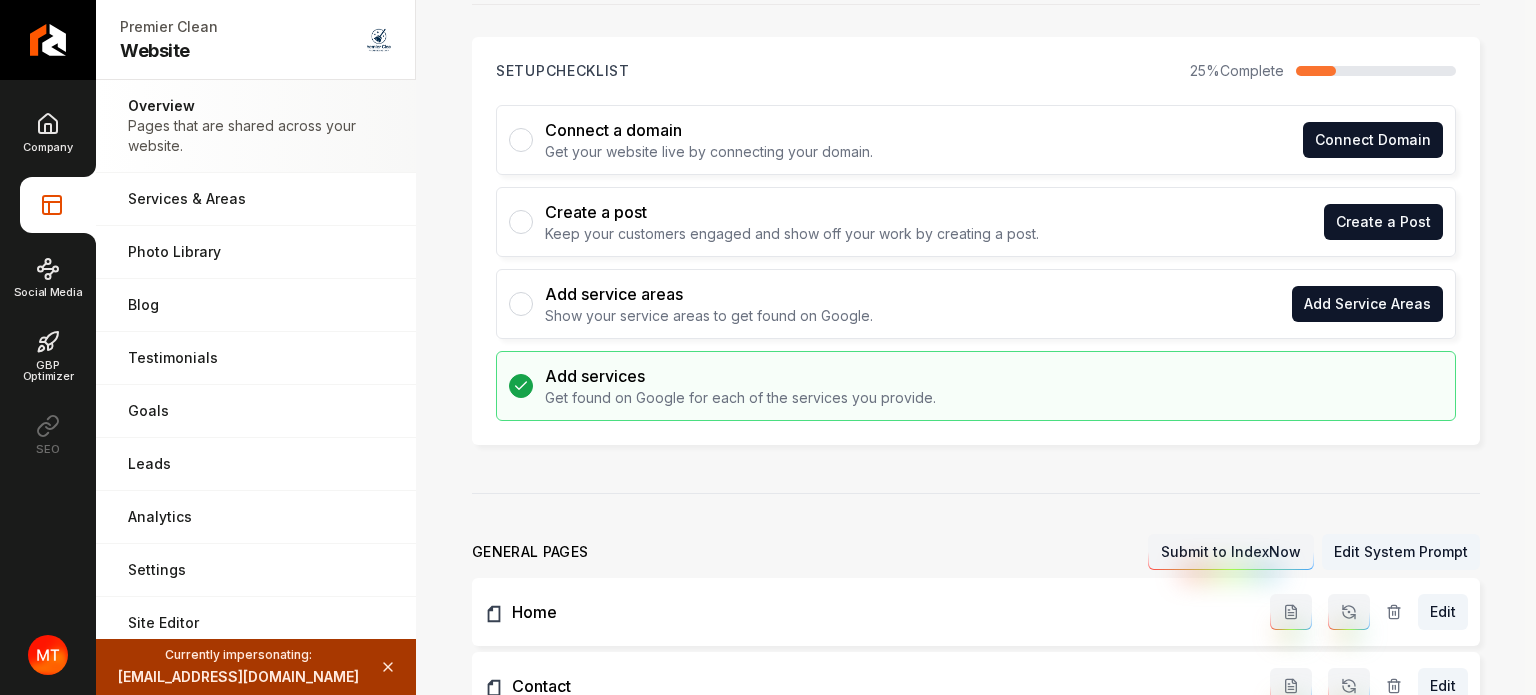 scroll, scrollTop: 400, scrollLeft: 0, axis: vertical 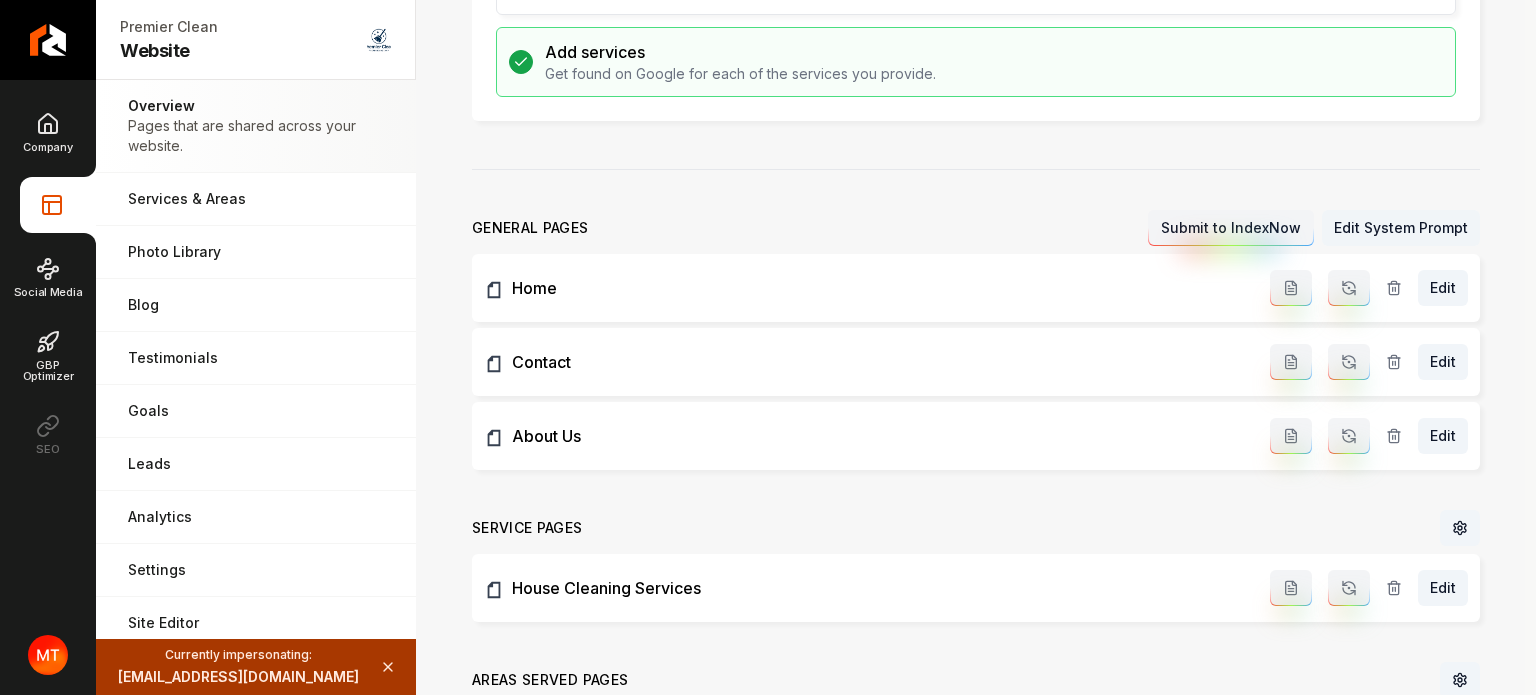 click on "Edit System Prompt" at bounding box center (1401, 228) 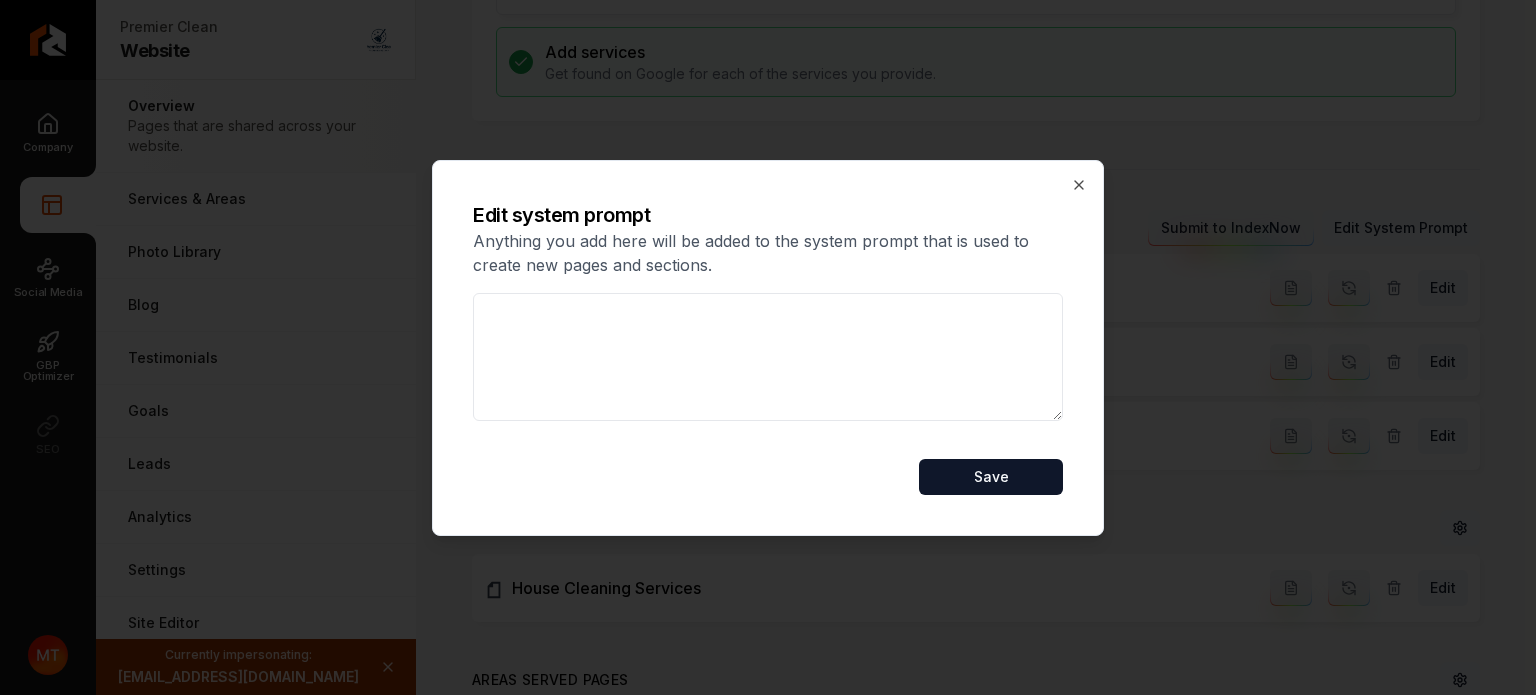 click at bounding box center [768, 357] 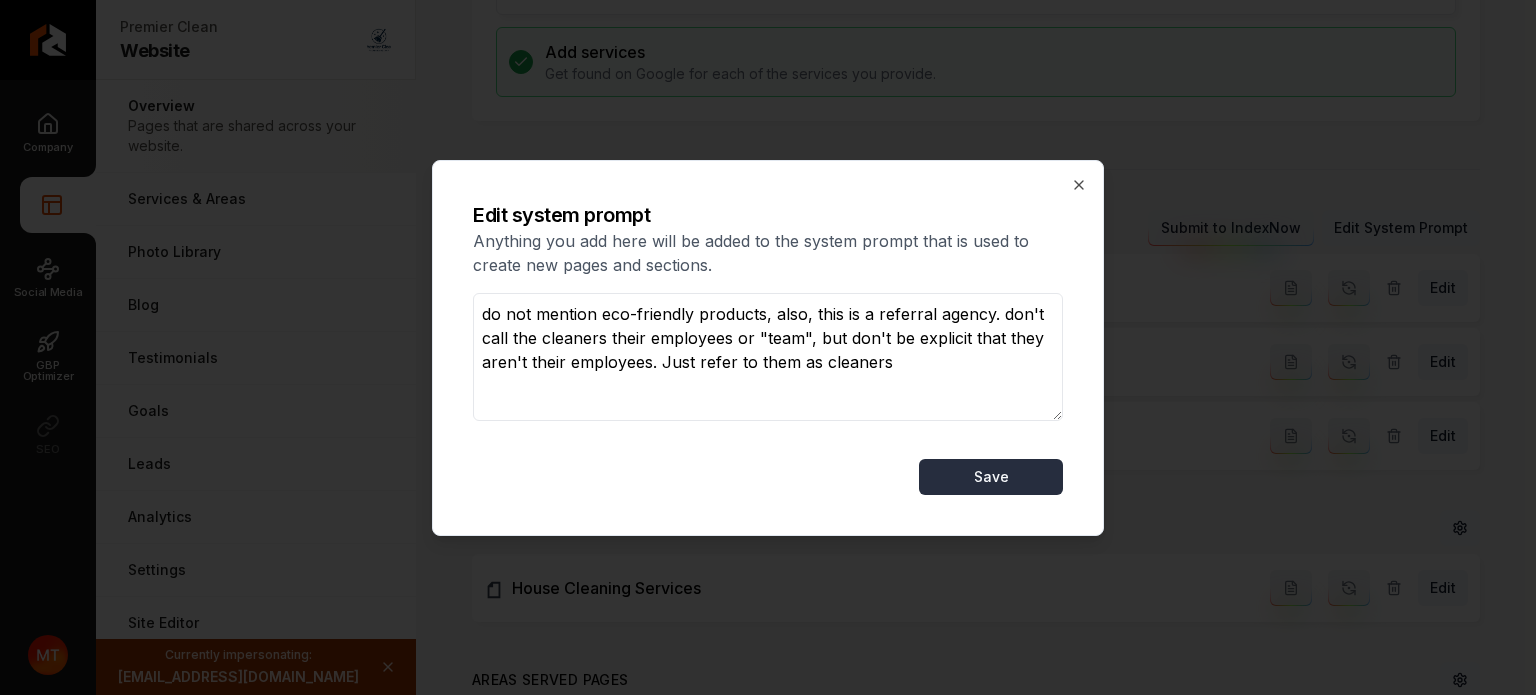 type on "do not mention eco-friendly products, also, this is a referral agency. don't call the cleaners their employees or "team", but don't be explicit that they aren't their employees. Just refer to them as cleaners" 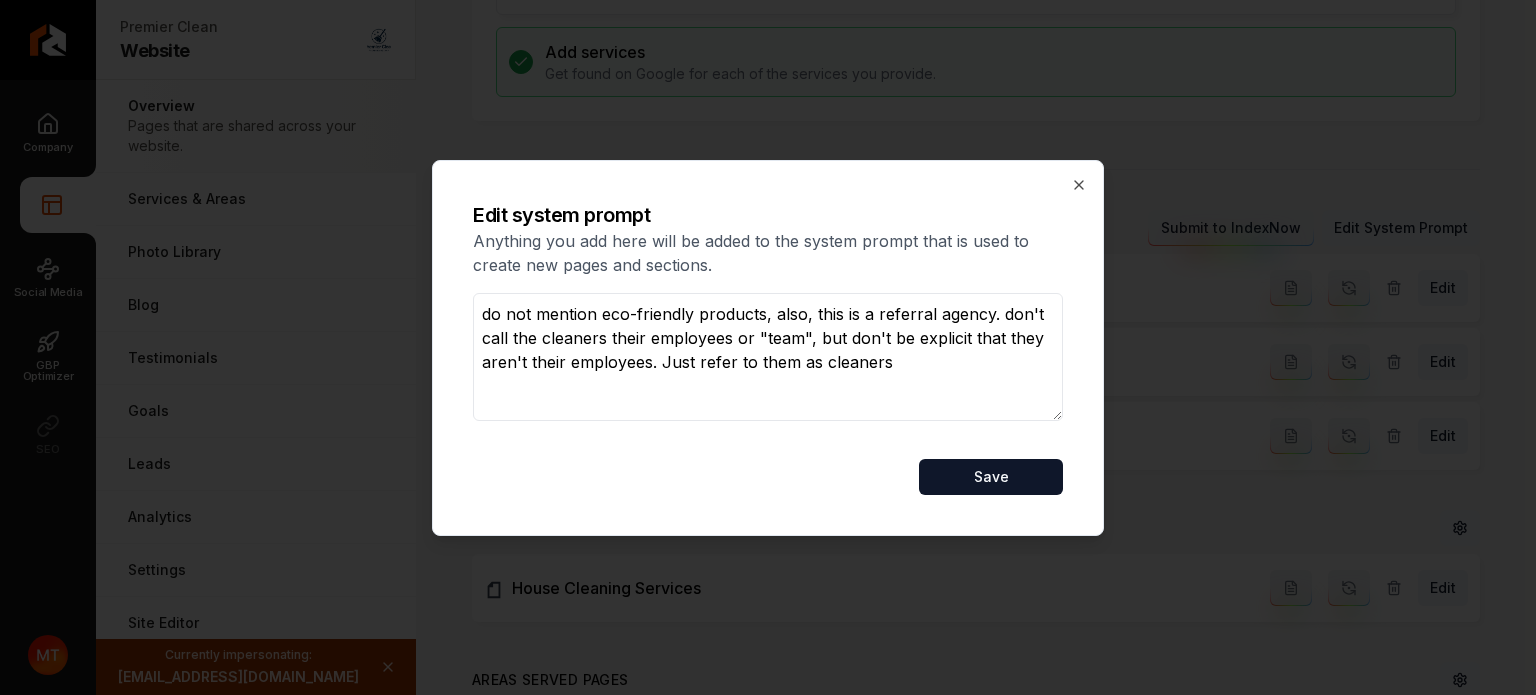 click on "Save" at bounding box center (991, 477) 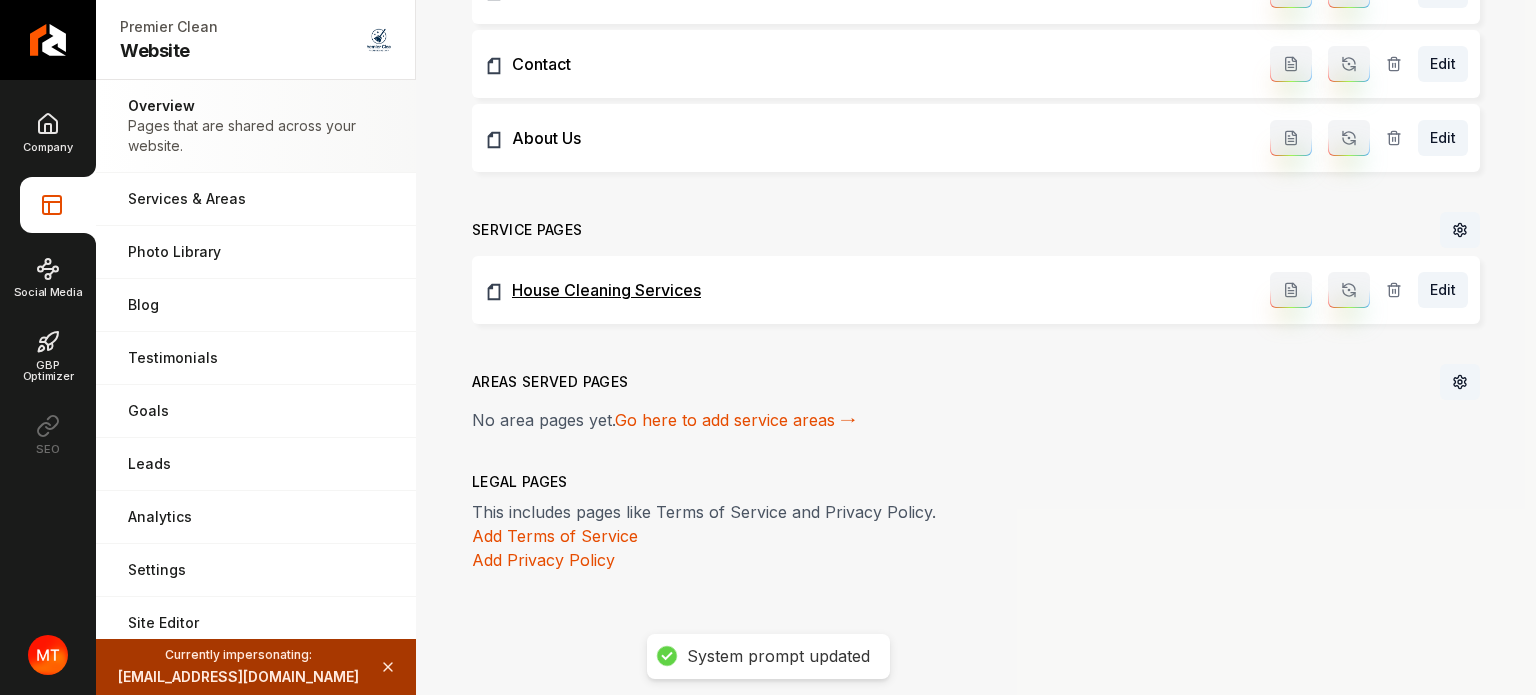 scroll, scrollTop: 700, scrollLeft: 0, axis: vertical 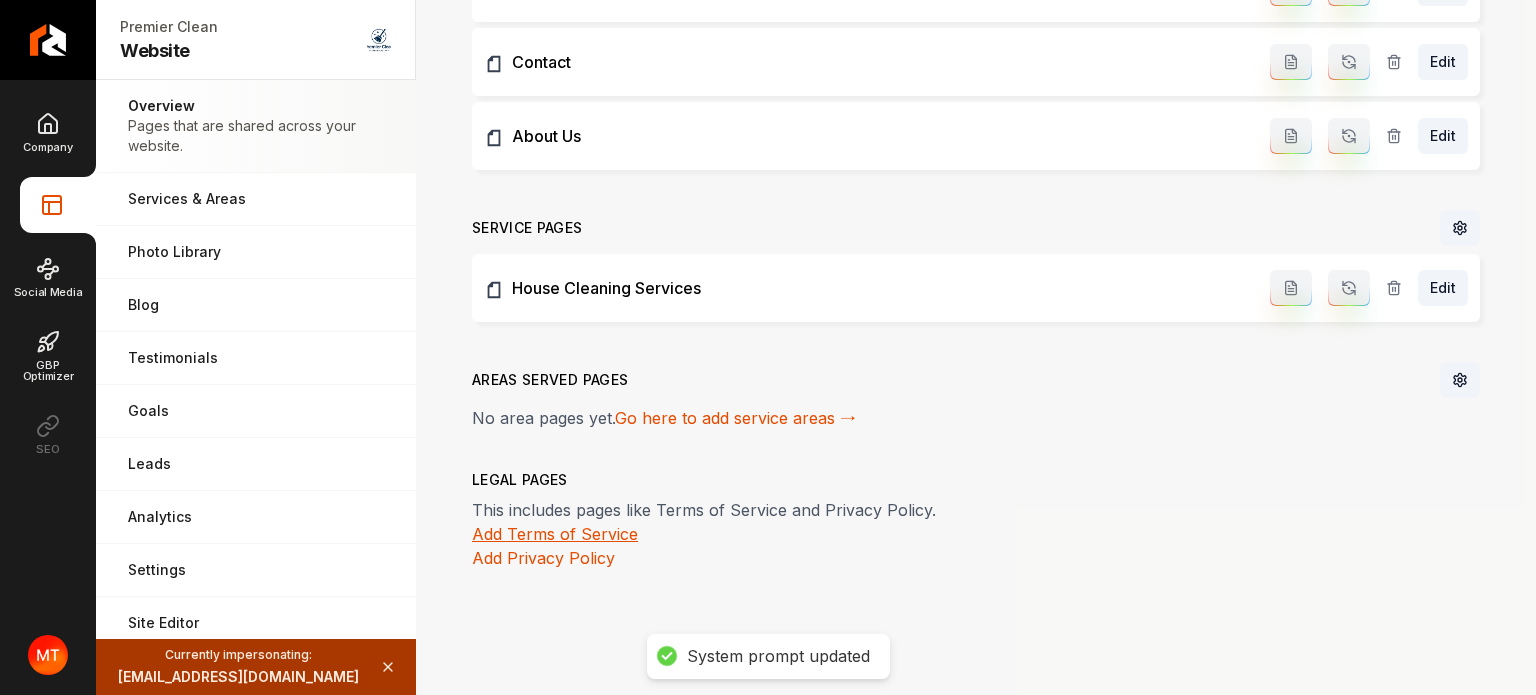 click on "Add Terms of Service" at bounding box center (555, 534) 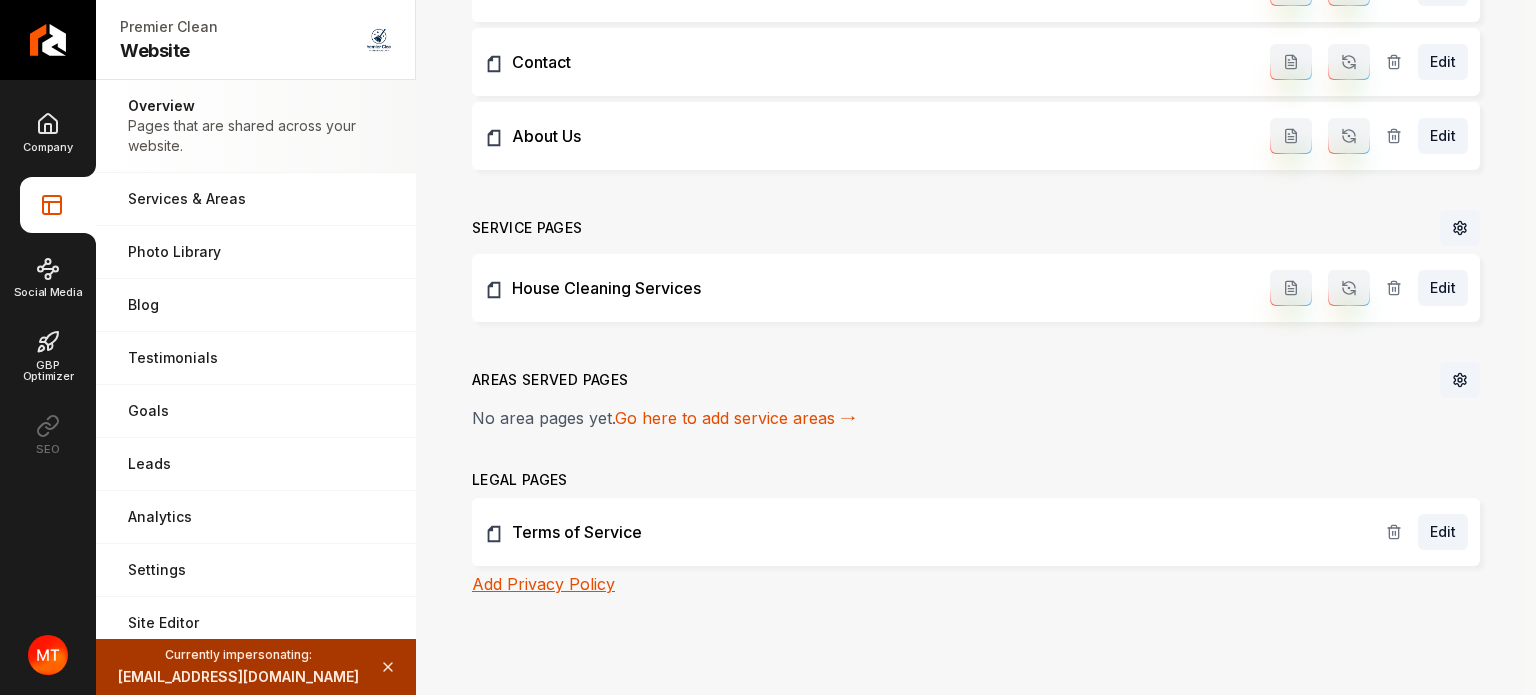 click on "Add Privacy Policy" at bounding box center [543, 584] 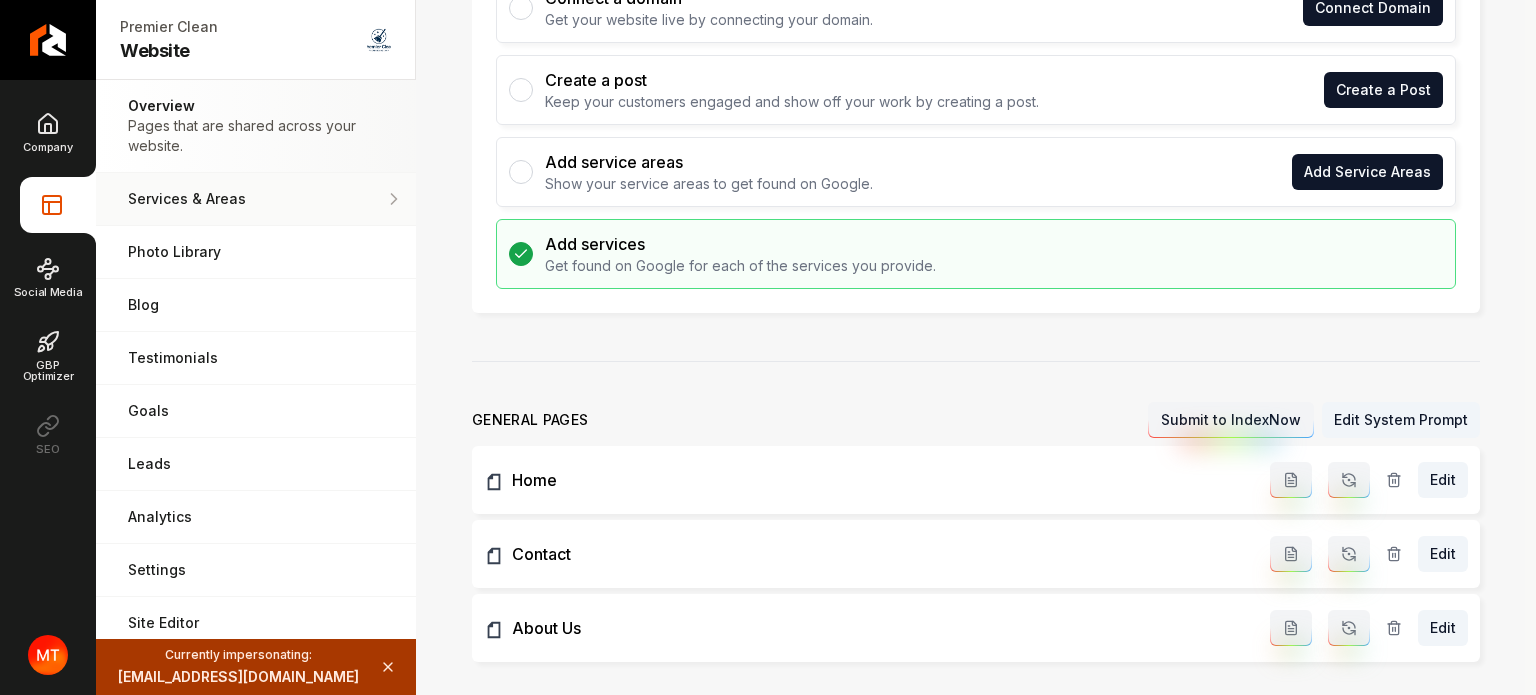 scroll, scrollTop: 200, scrollLeft: 0, axis: vertical 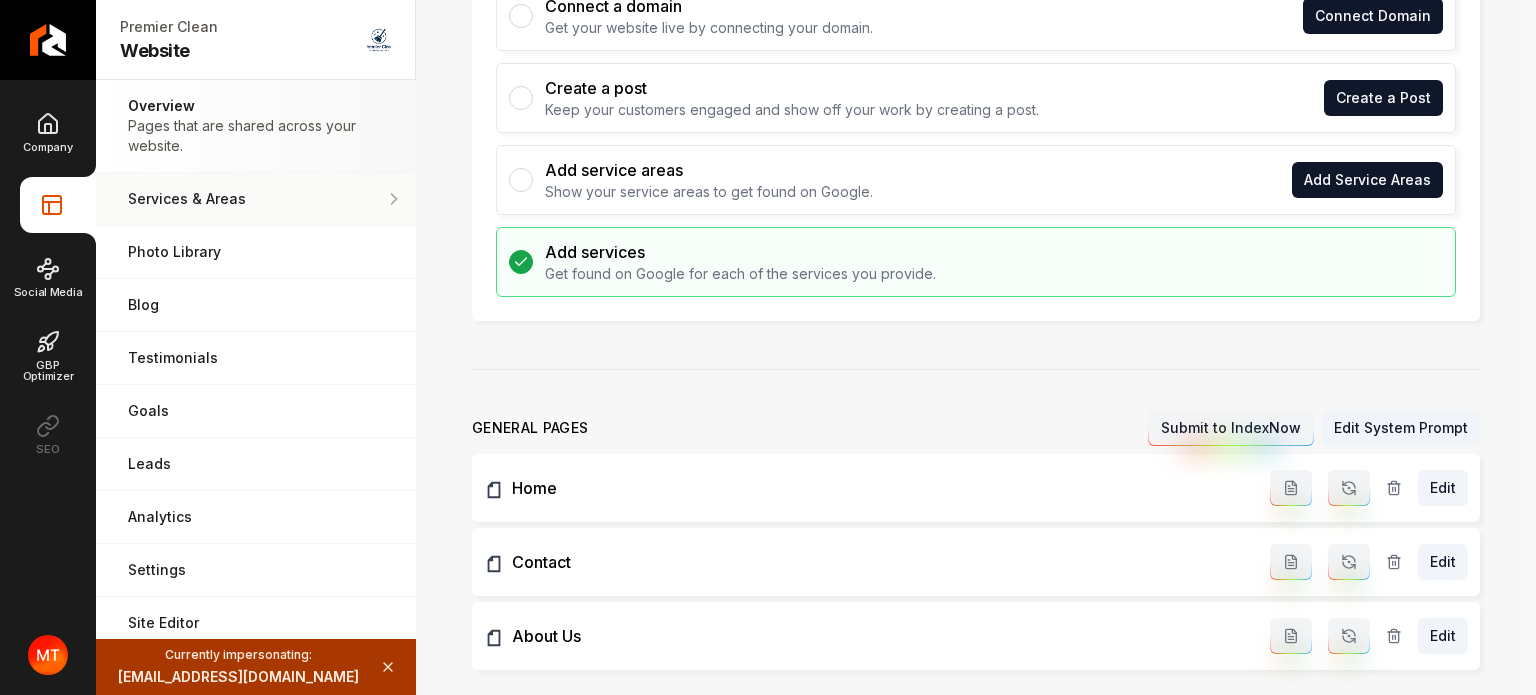 click on "Services & Areas" at bounding box center [256, 199] 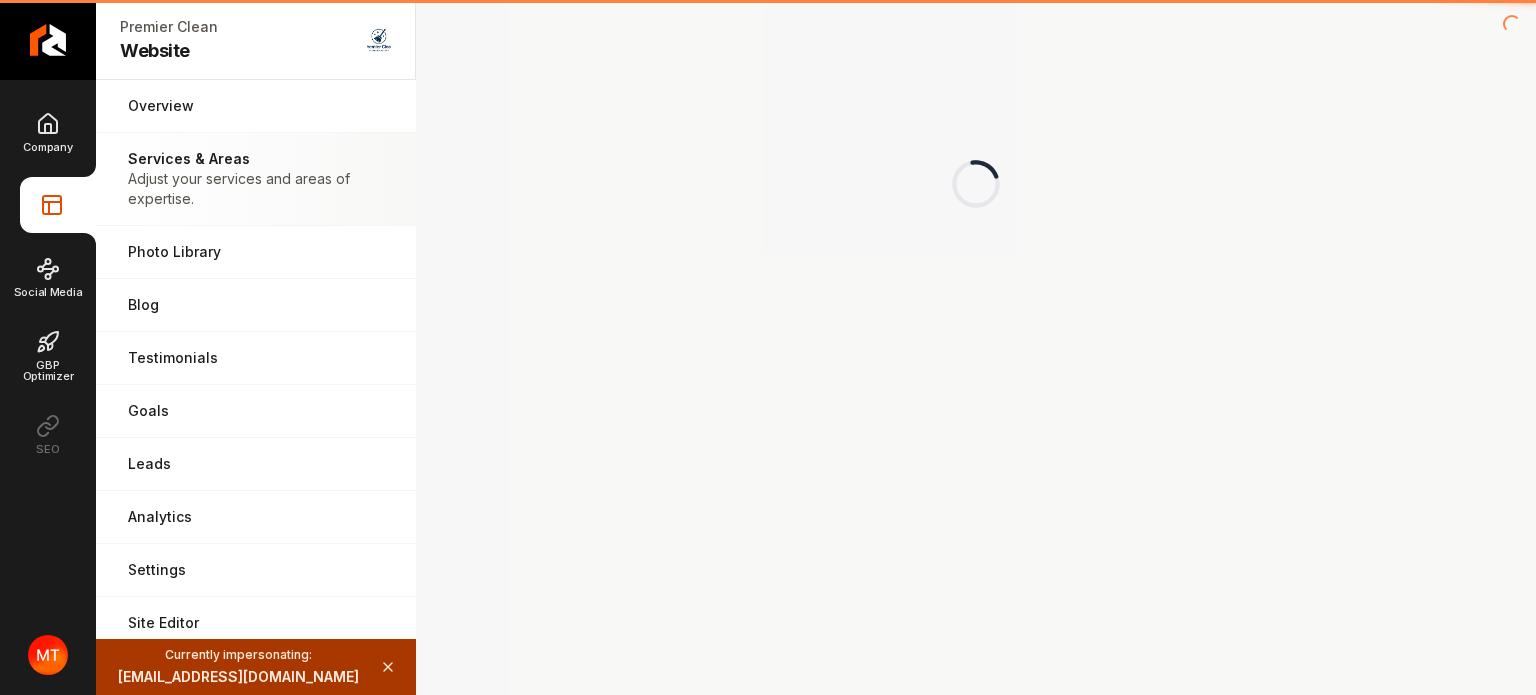 scroll, scrollTop: 0, scrollLeft: 0, axis: both 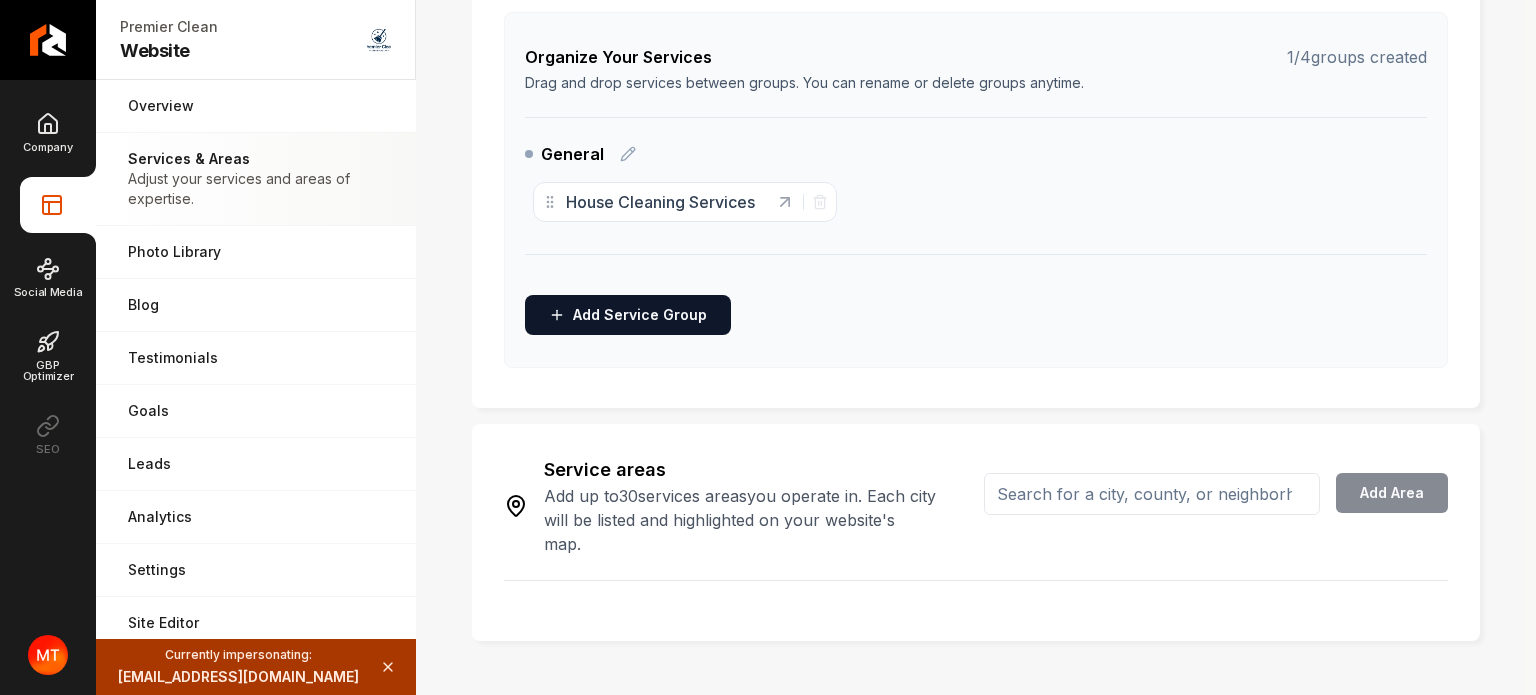 click at bounding box center [1152, 494] 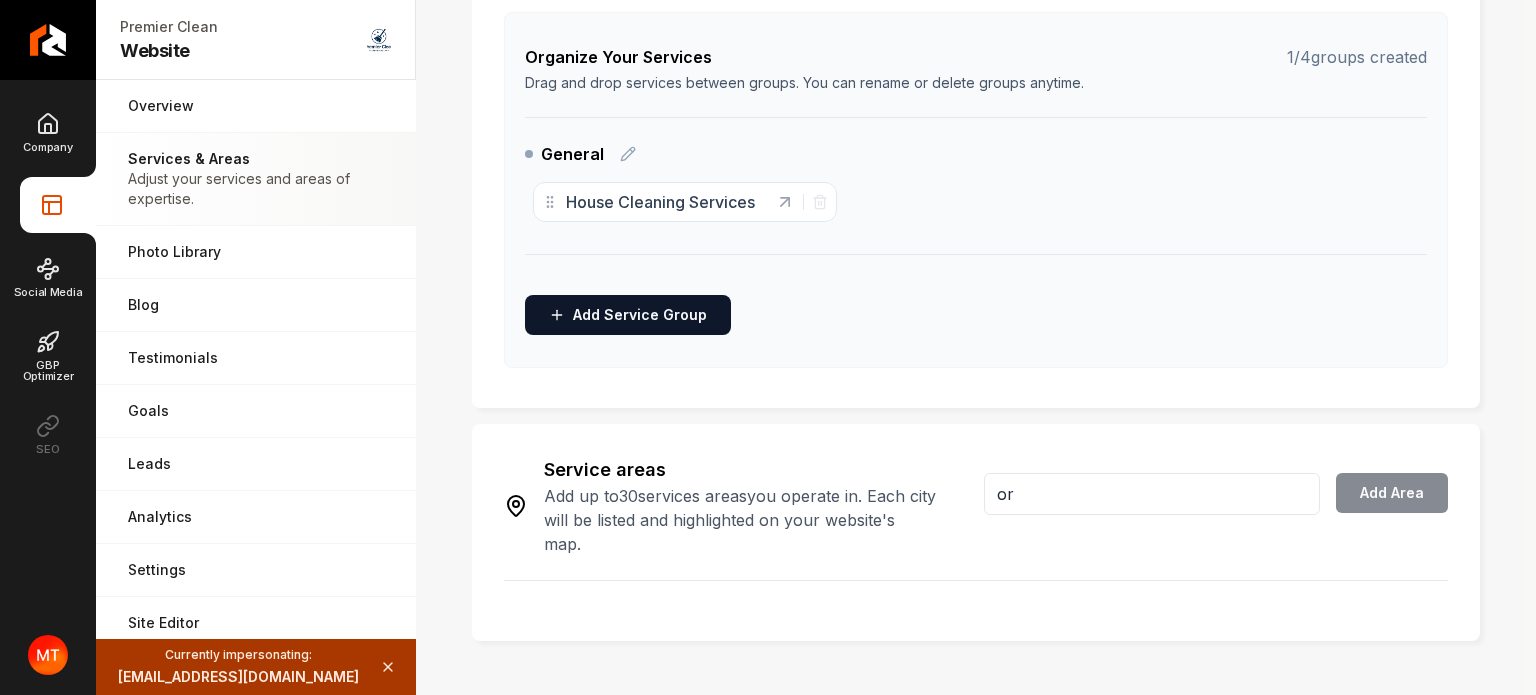 type on "o" 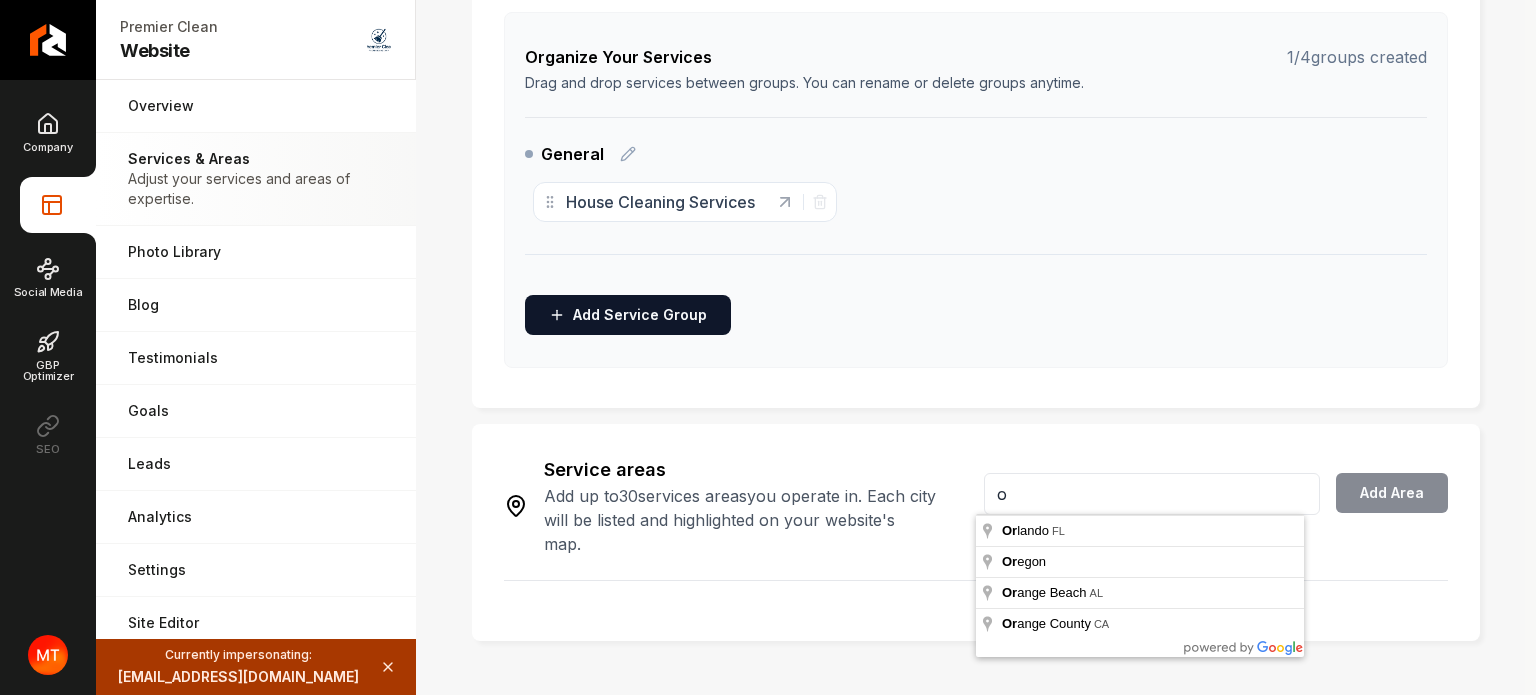 type 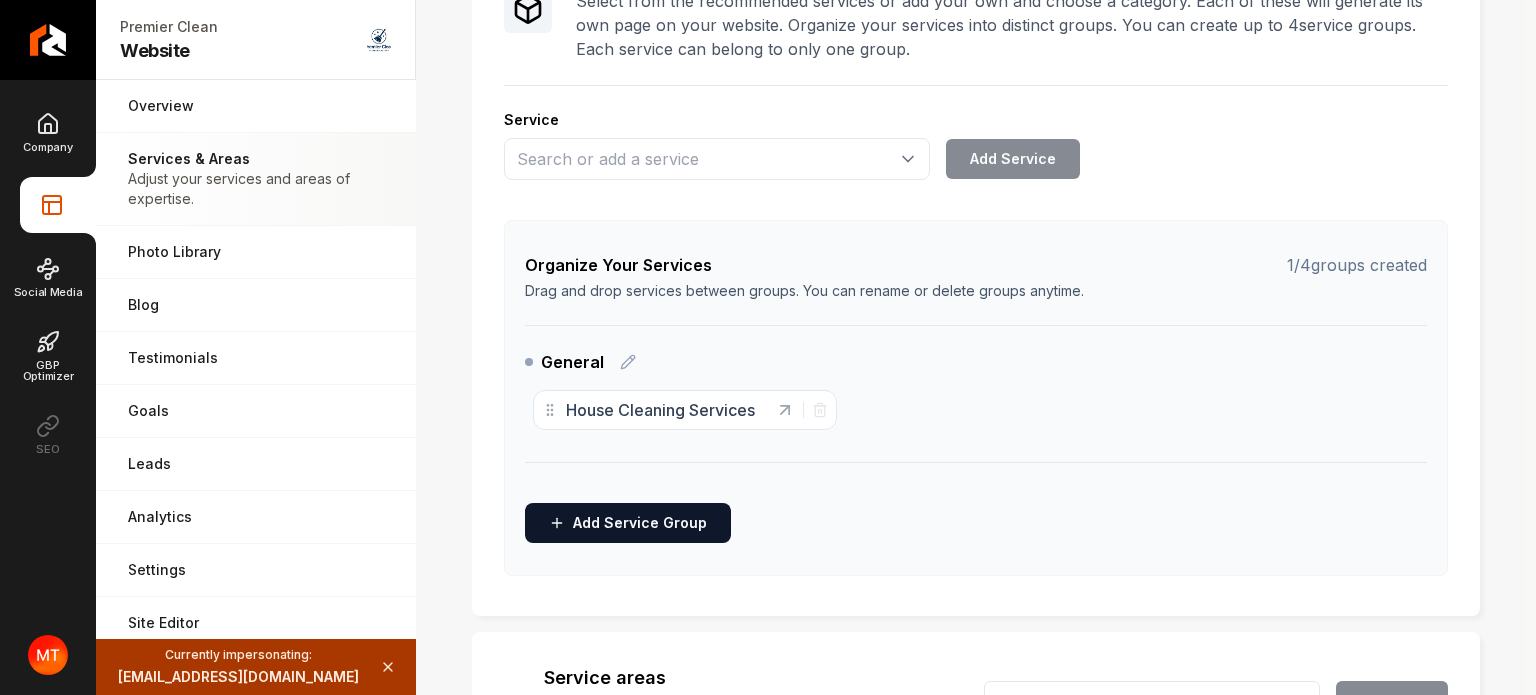 scroll, scrollTop: 200, scrollLeft: 0, axis: vertical 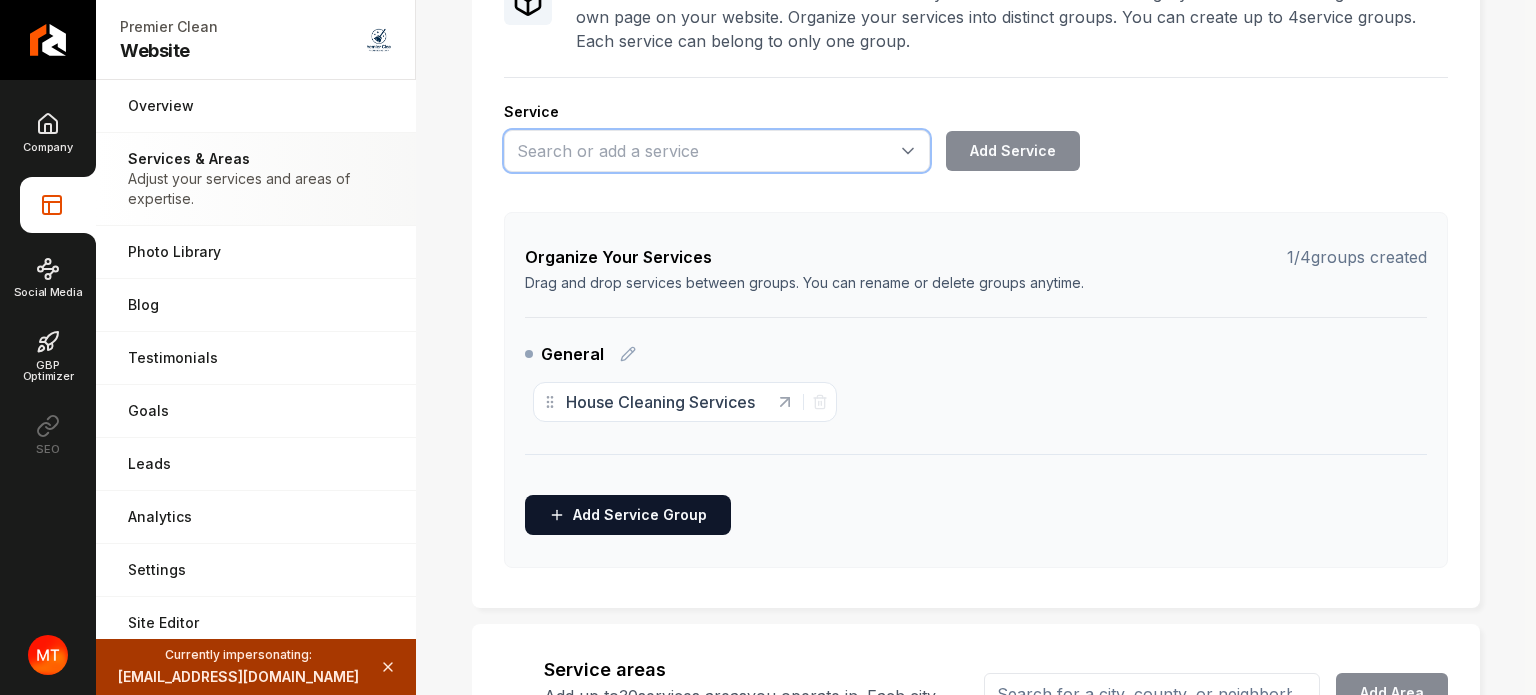 click at bounding box center (717, 151) 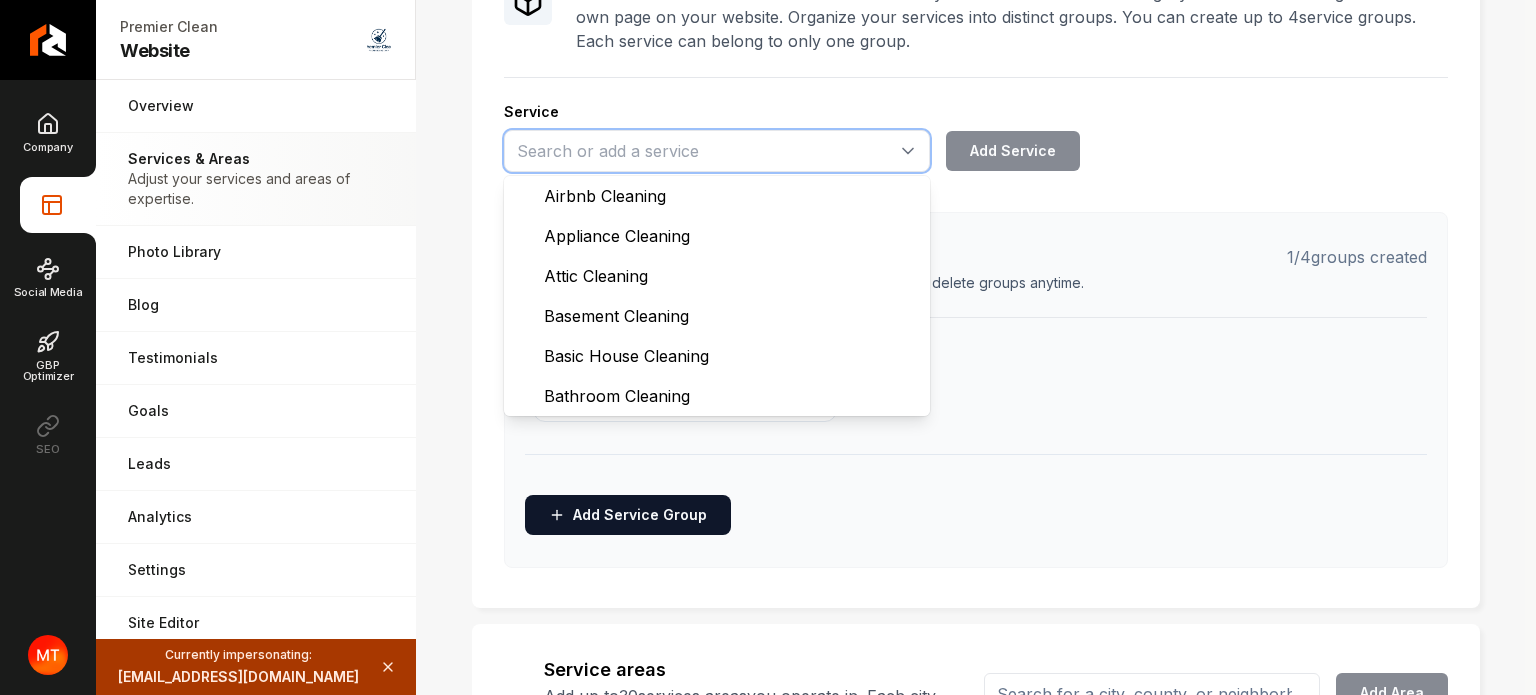 paste on "Deep Cleaning Services" 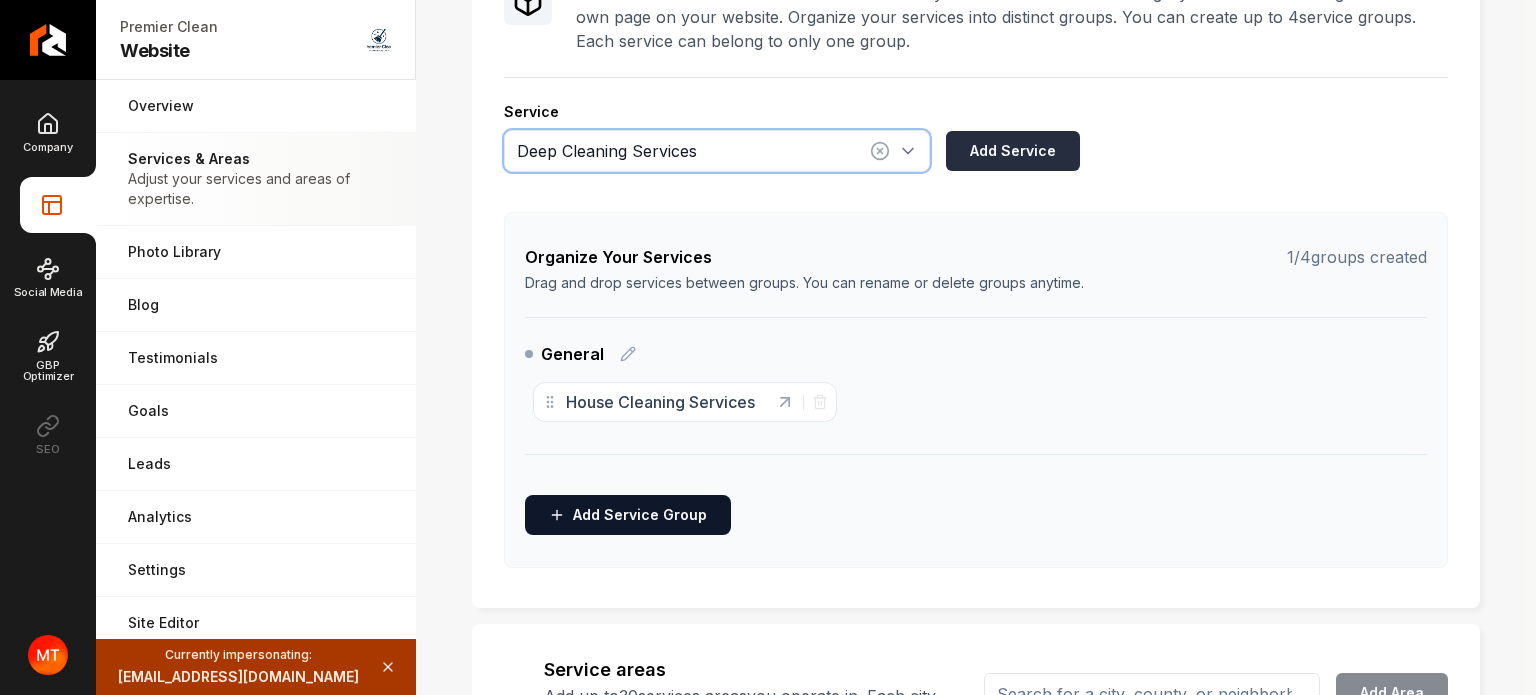 type on "Deep Cleaning Services" 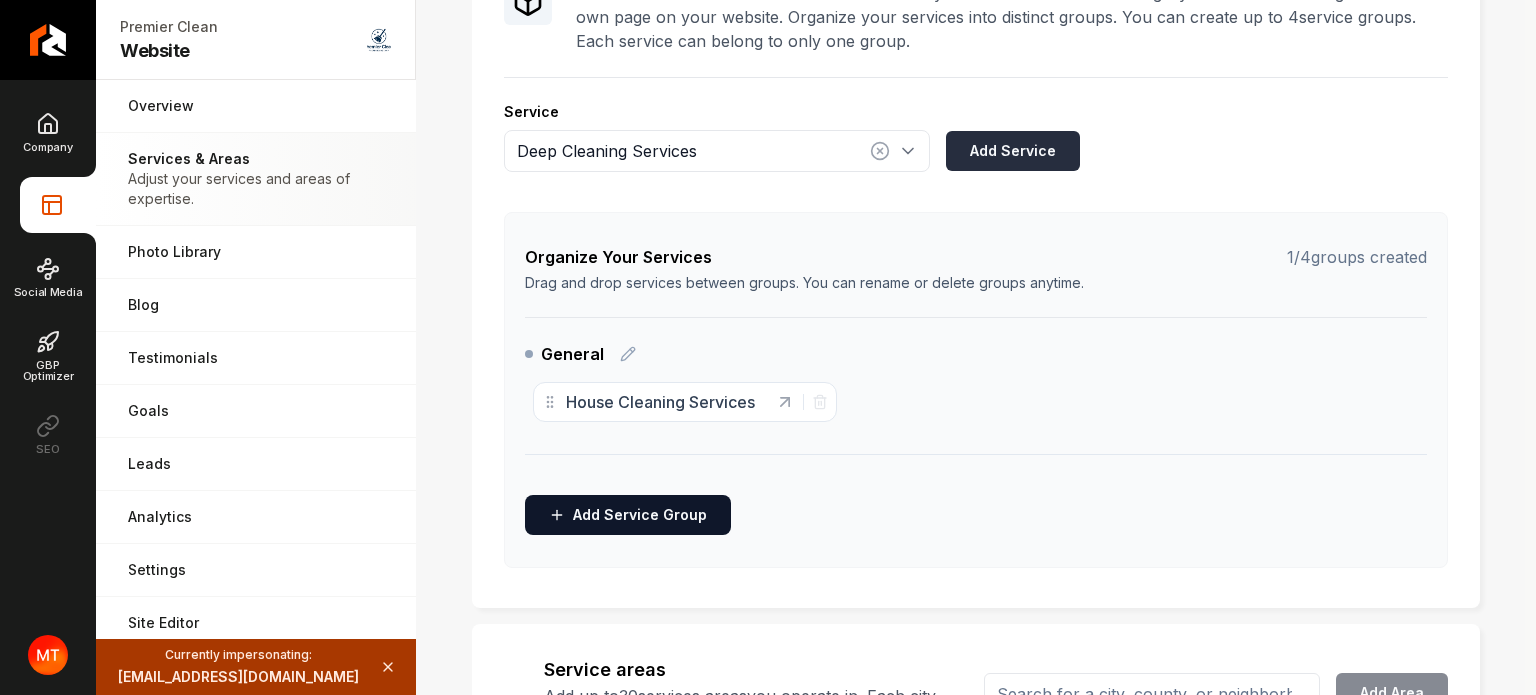 click on "Add Service" at bounding box center (1013, 151) 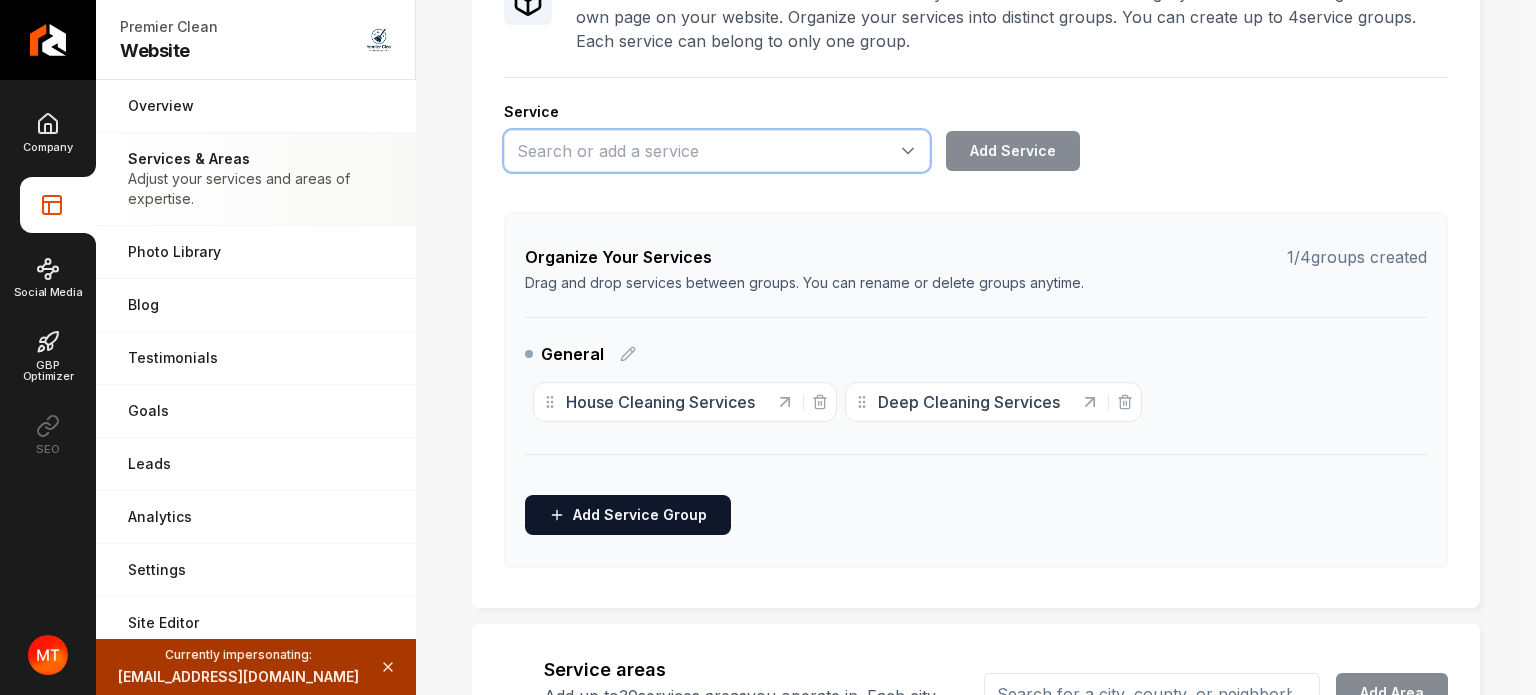 click at bounding box center [717, 151] 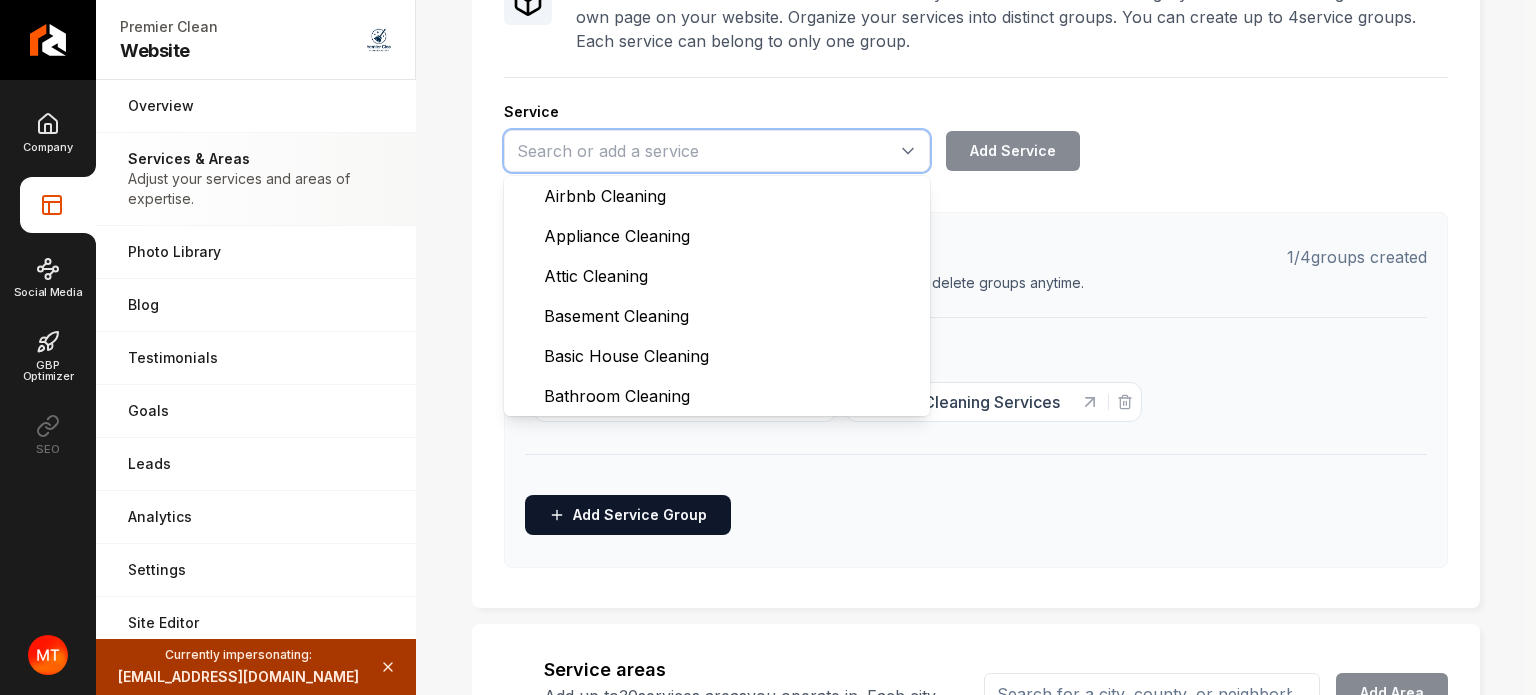 paste on "Move-In/Move-Out Cleaning Services" 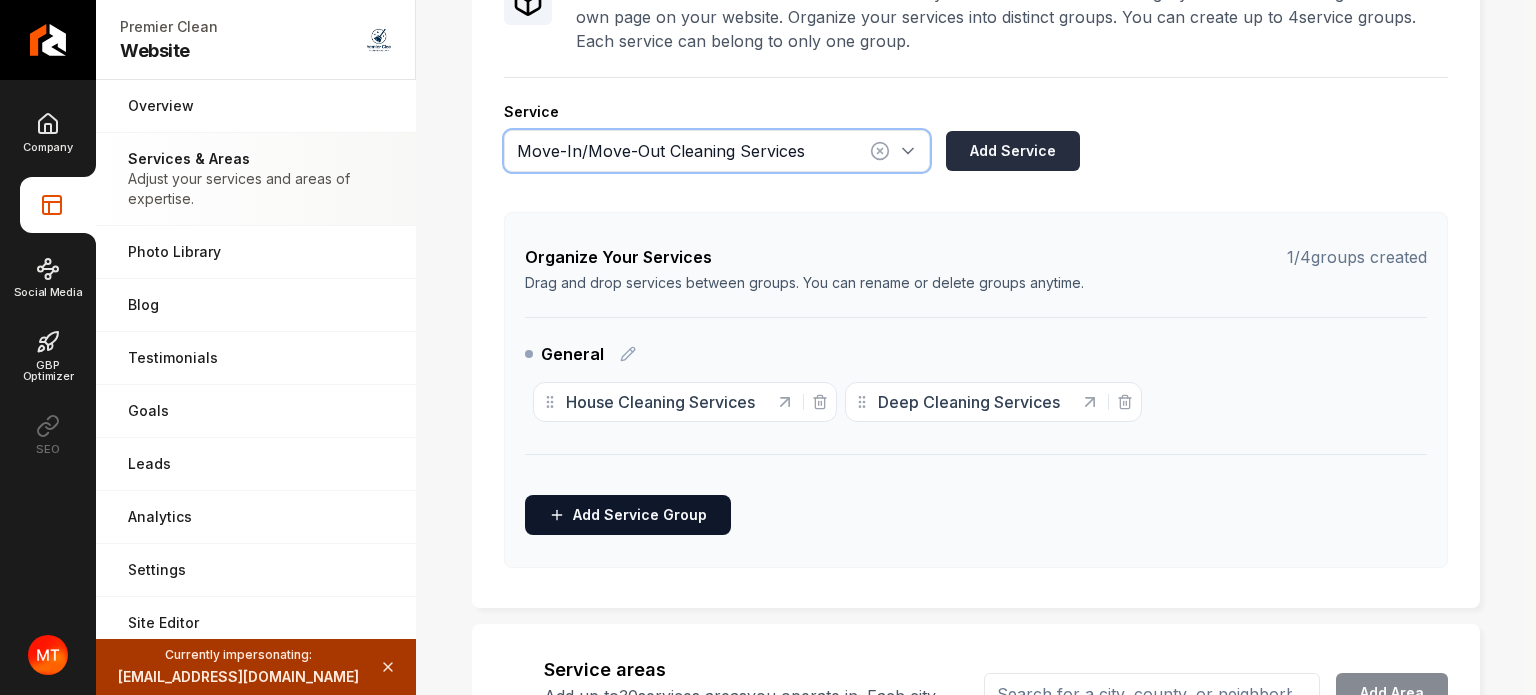 type on "Move-In/Move-Out Cleaning Services" 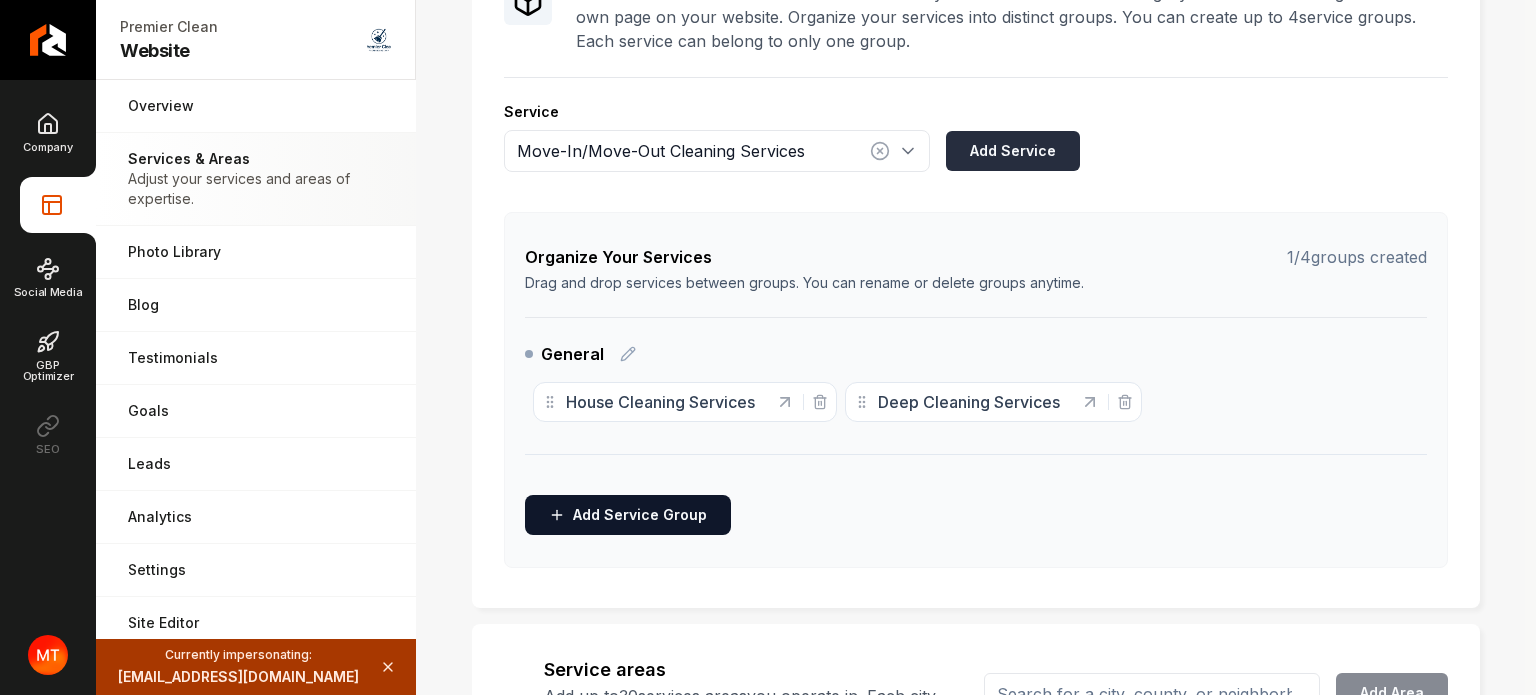 click on "Add Service" at bounding box center (1013, 151) 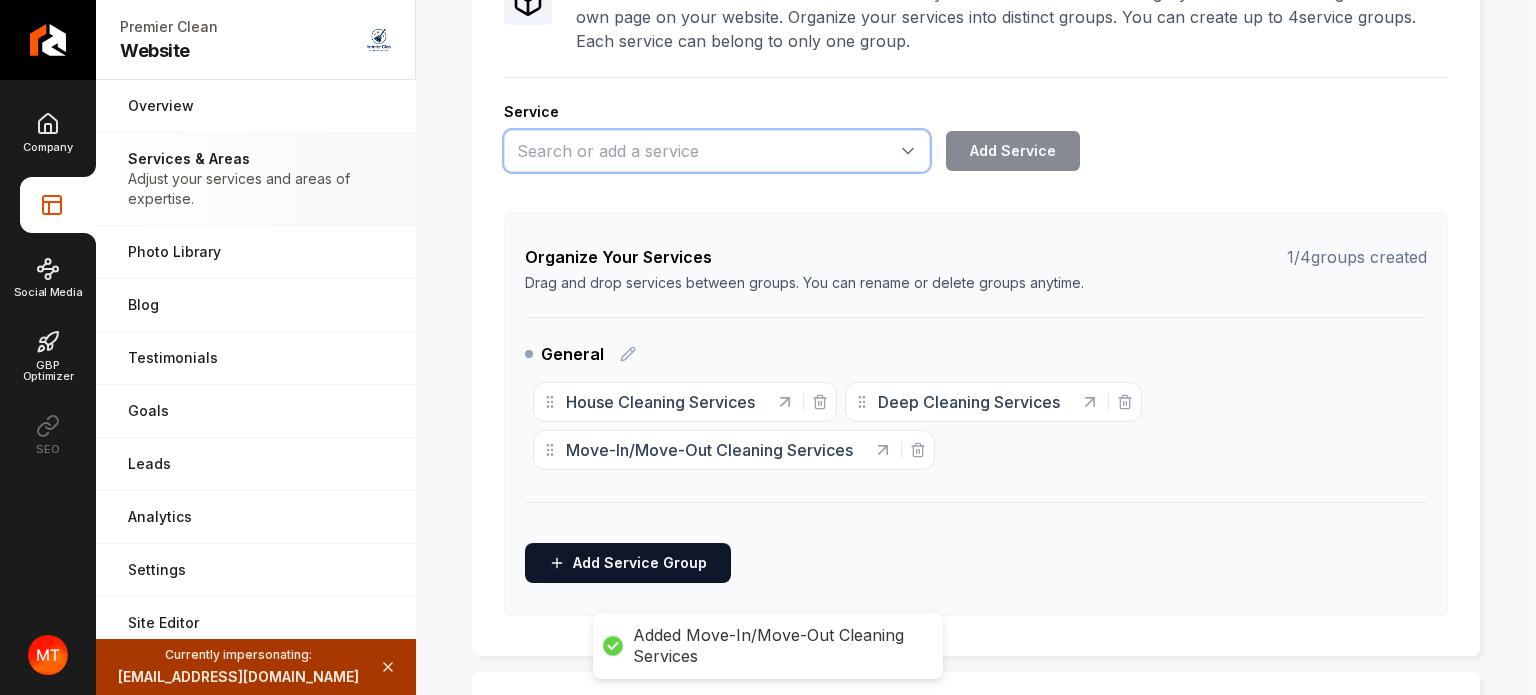 click at bounding box center [717, 151] 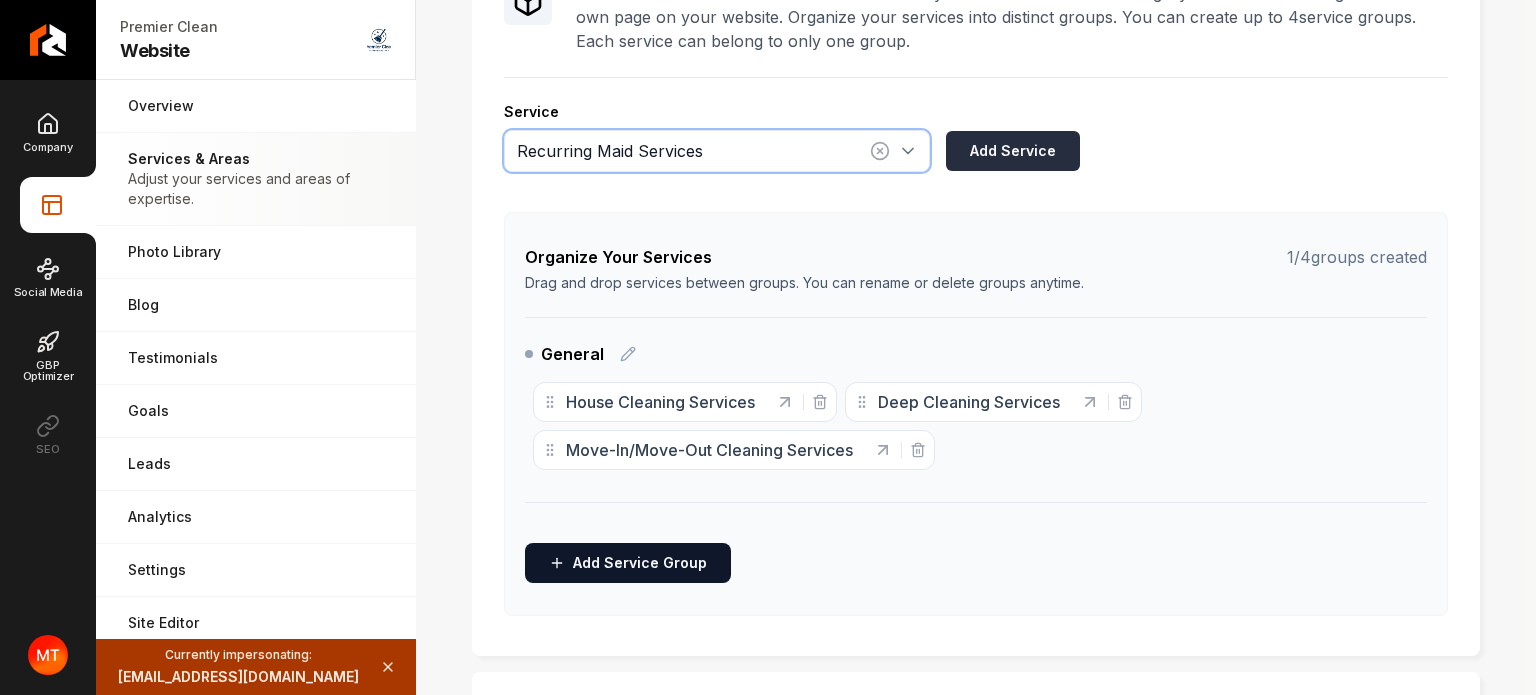type on "Recurring Maid Services" 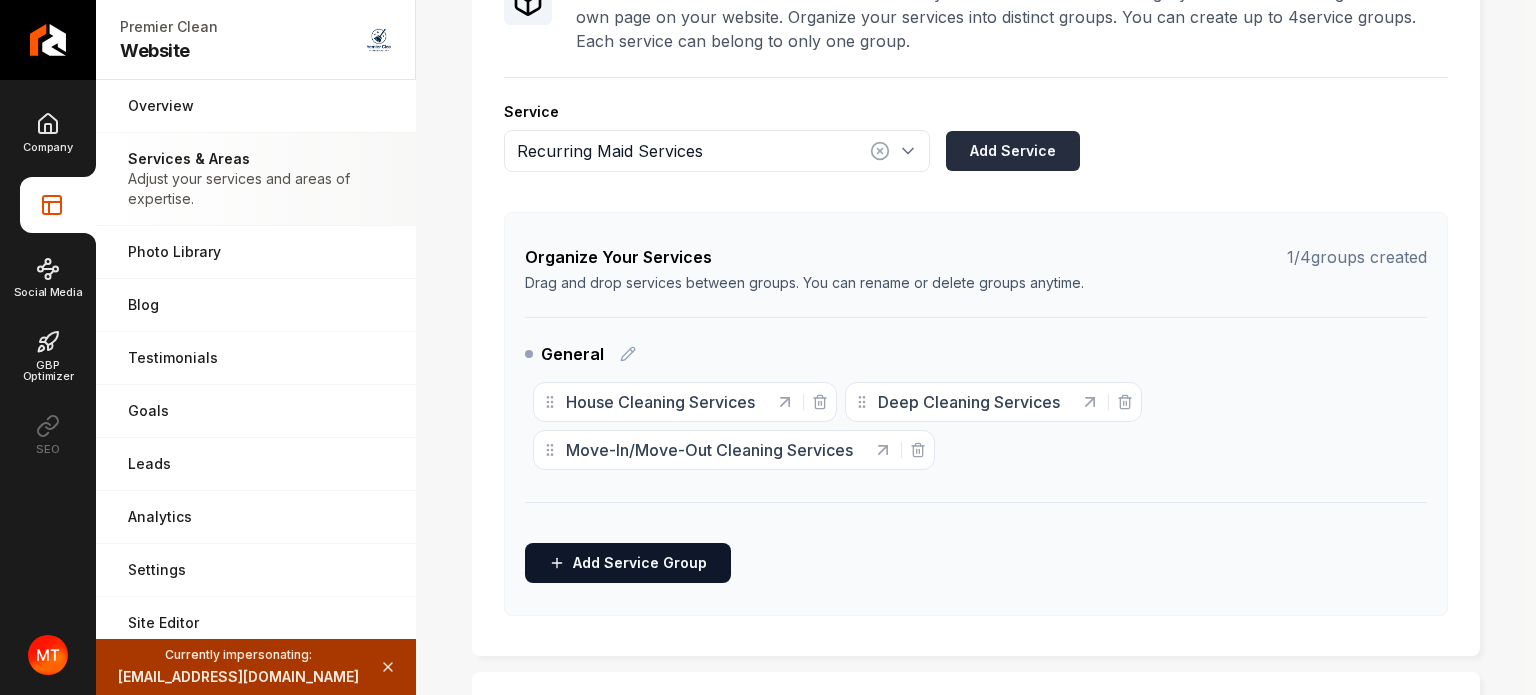 click on "Add Service" at bounding box center [1013, 151] 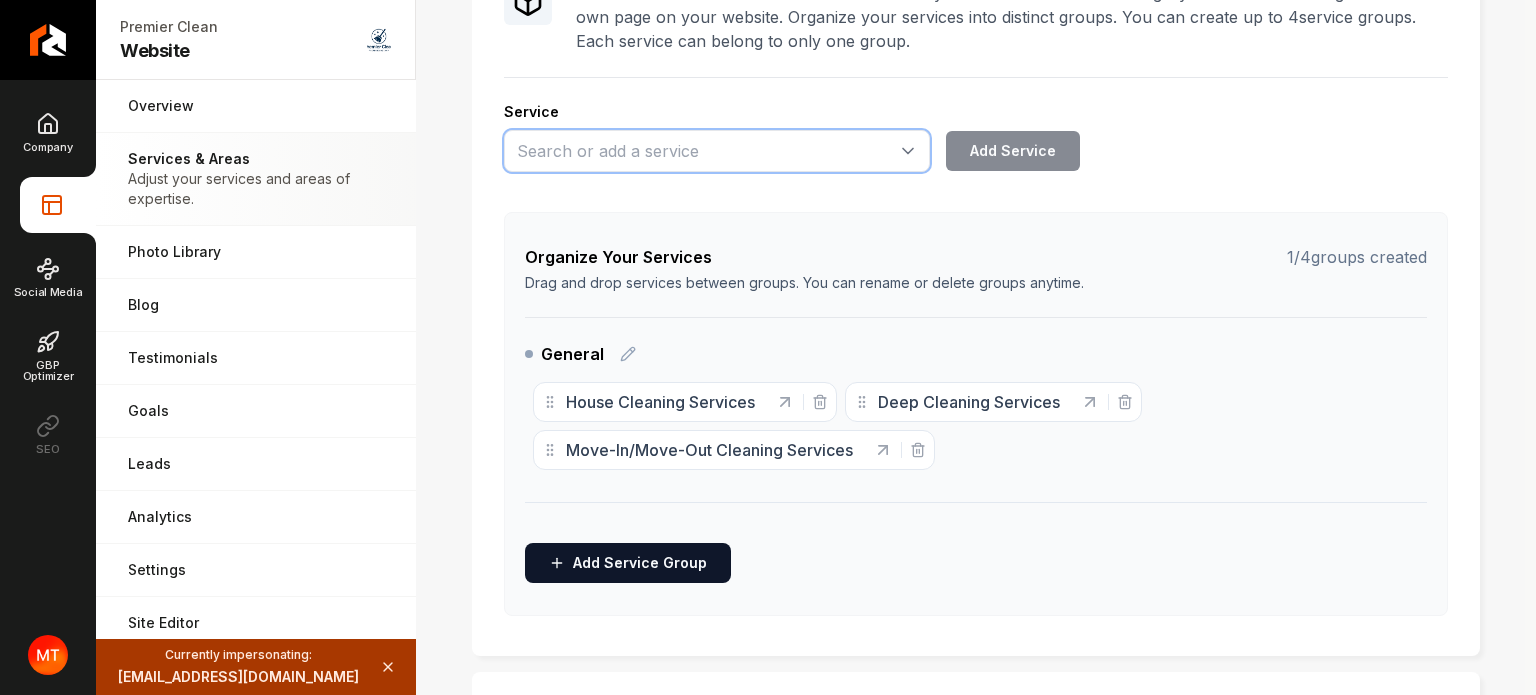 click at bounding box center (717, 151) 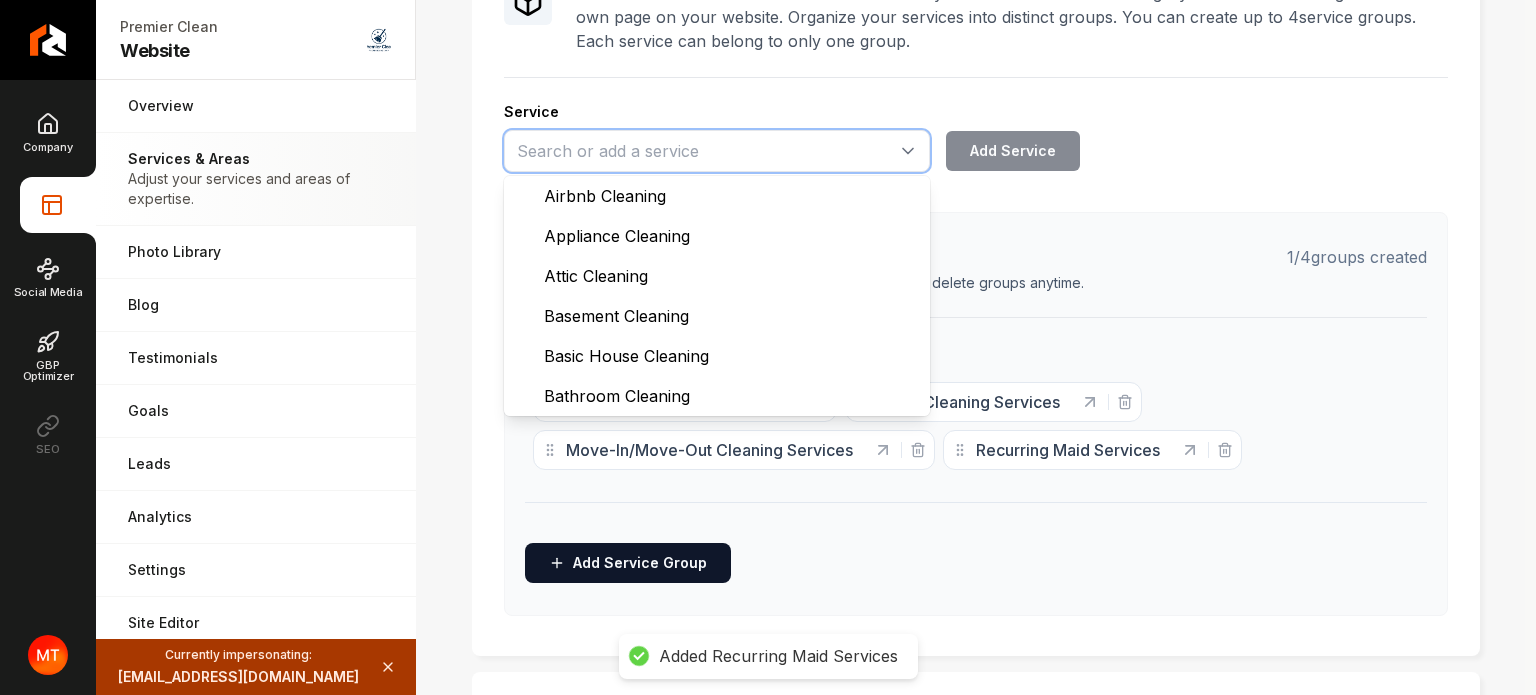 paste on "Airbnb Cleaning Services" 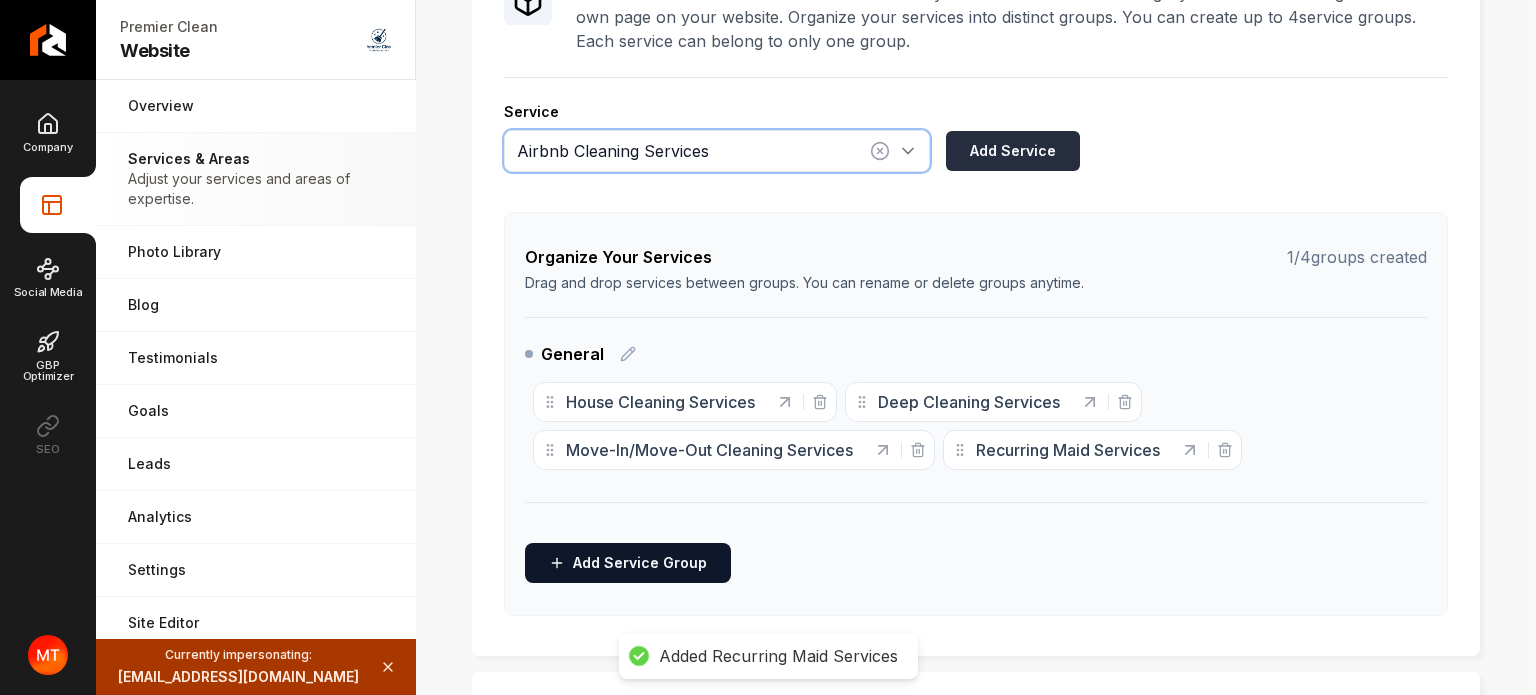 type on "Airbnb Cleaning Services" 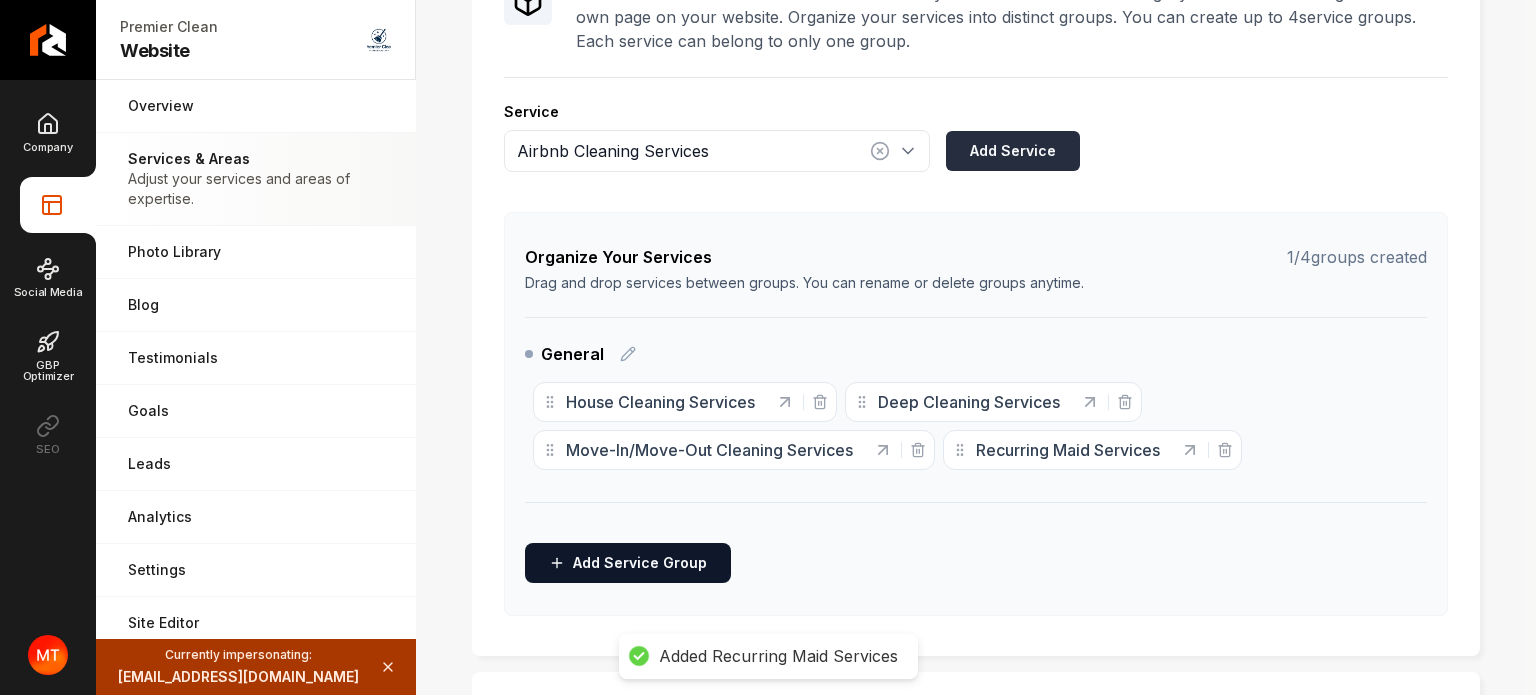click on "Add Service" at bounding box center (1013, 151) 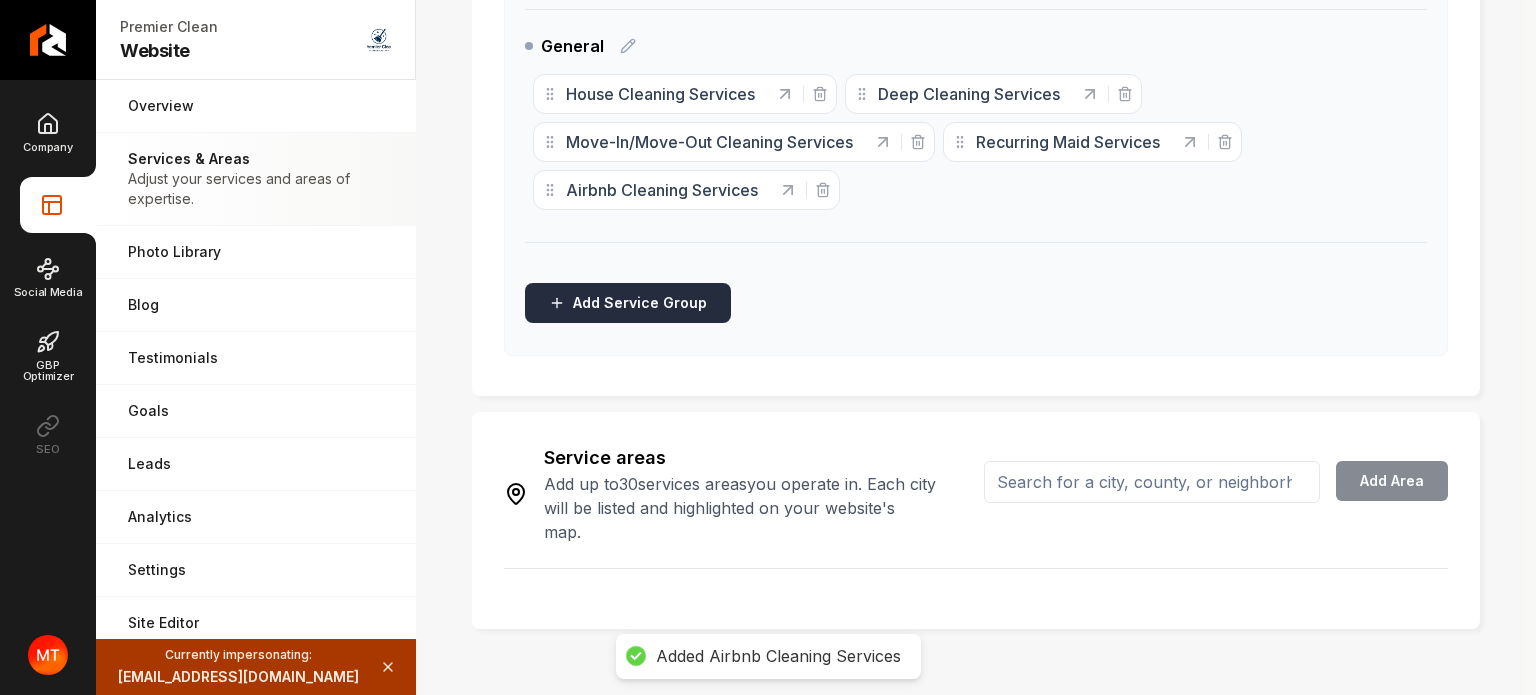 scroll, scrollTop: 592, scrollLeft: 0, axis: vertical 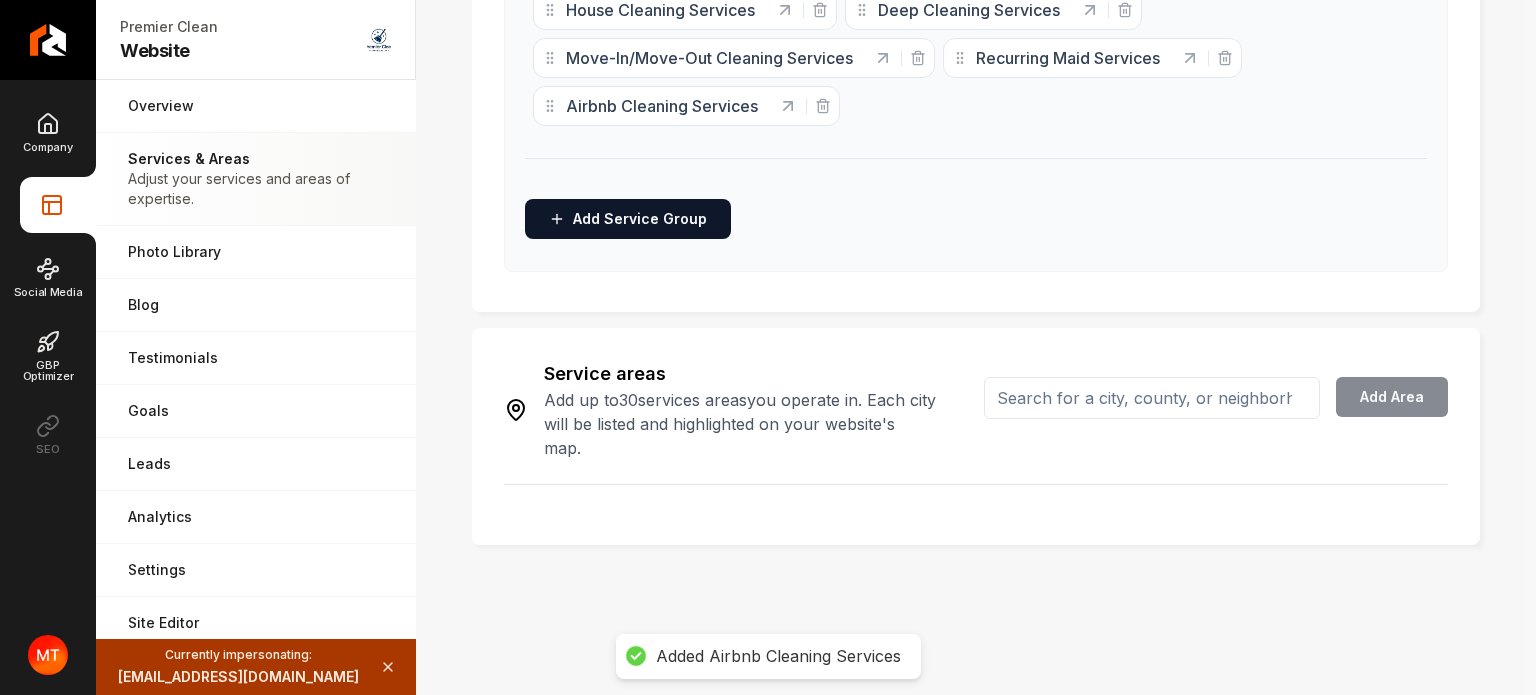 click at bounding box center (1152, 398) 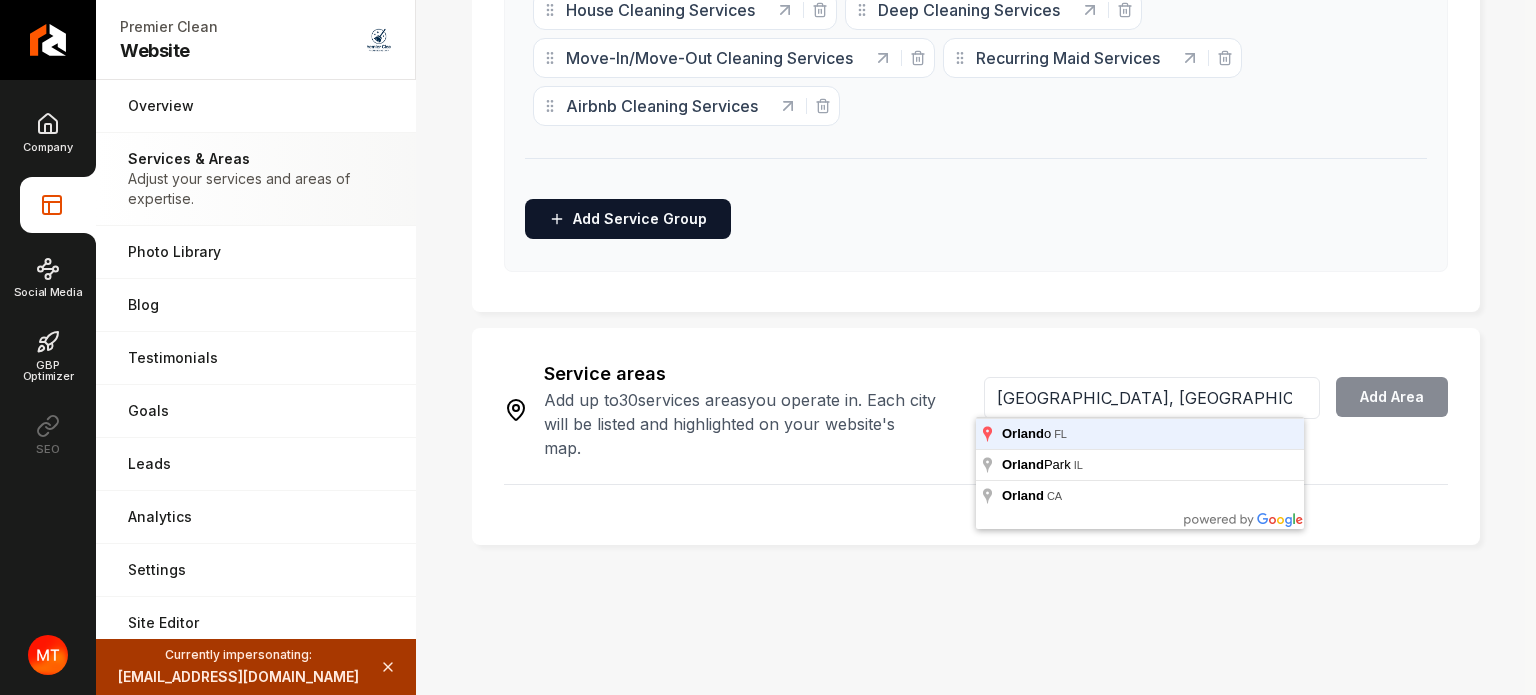 type on "[GEOGRAPHIC_DATA], [GEOGRAPHIC_DATA]" 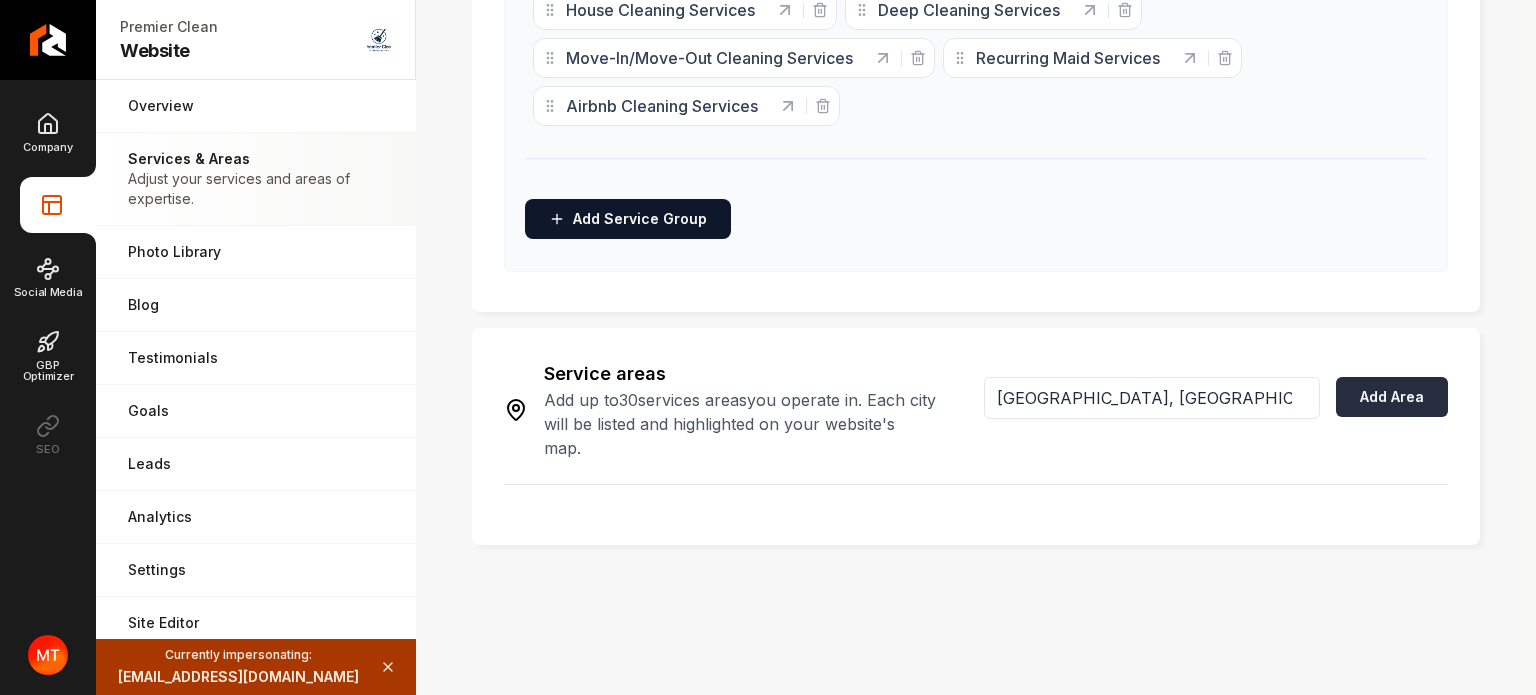 click on "Add Area" at bounding box center (1392, 397) 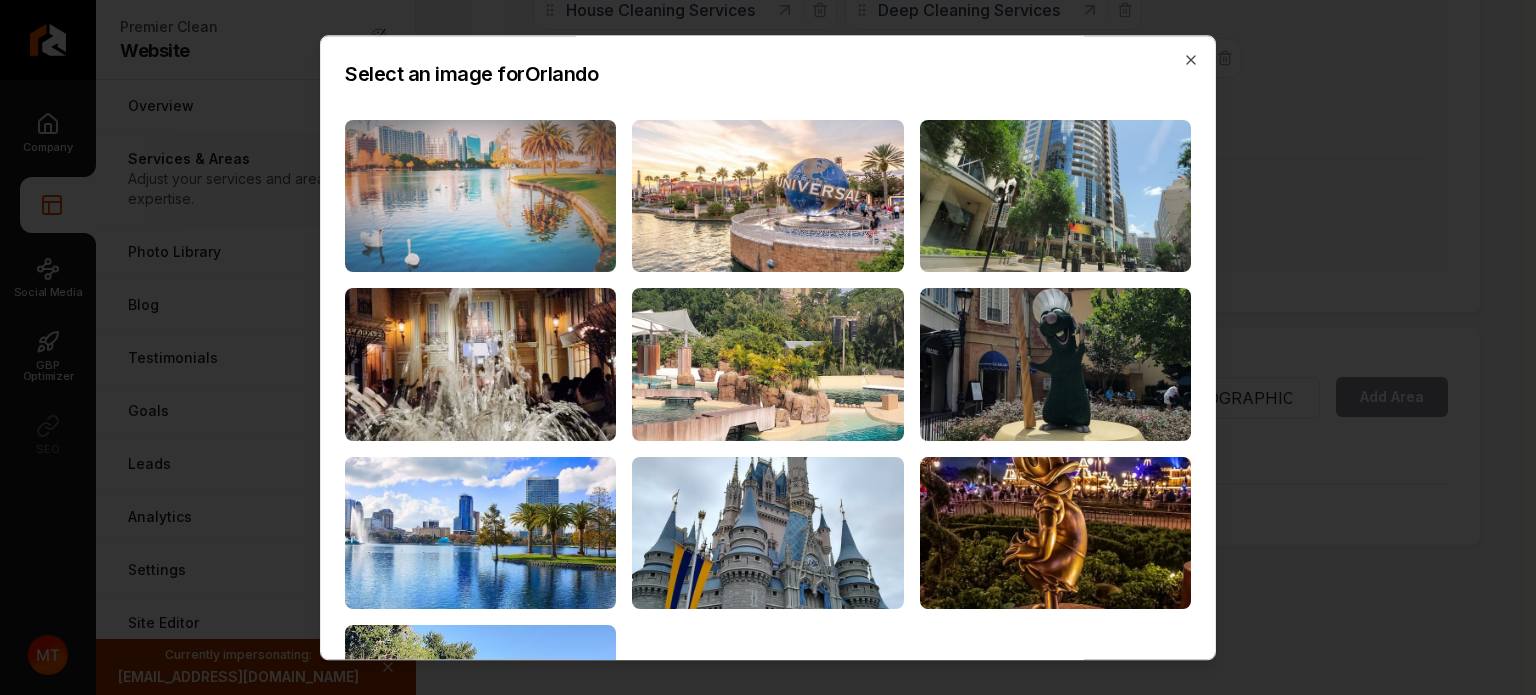 click at bounding box center (480, 196) 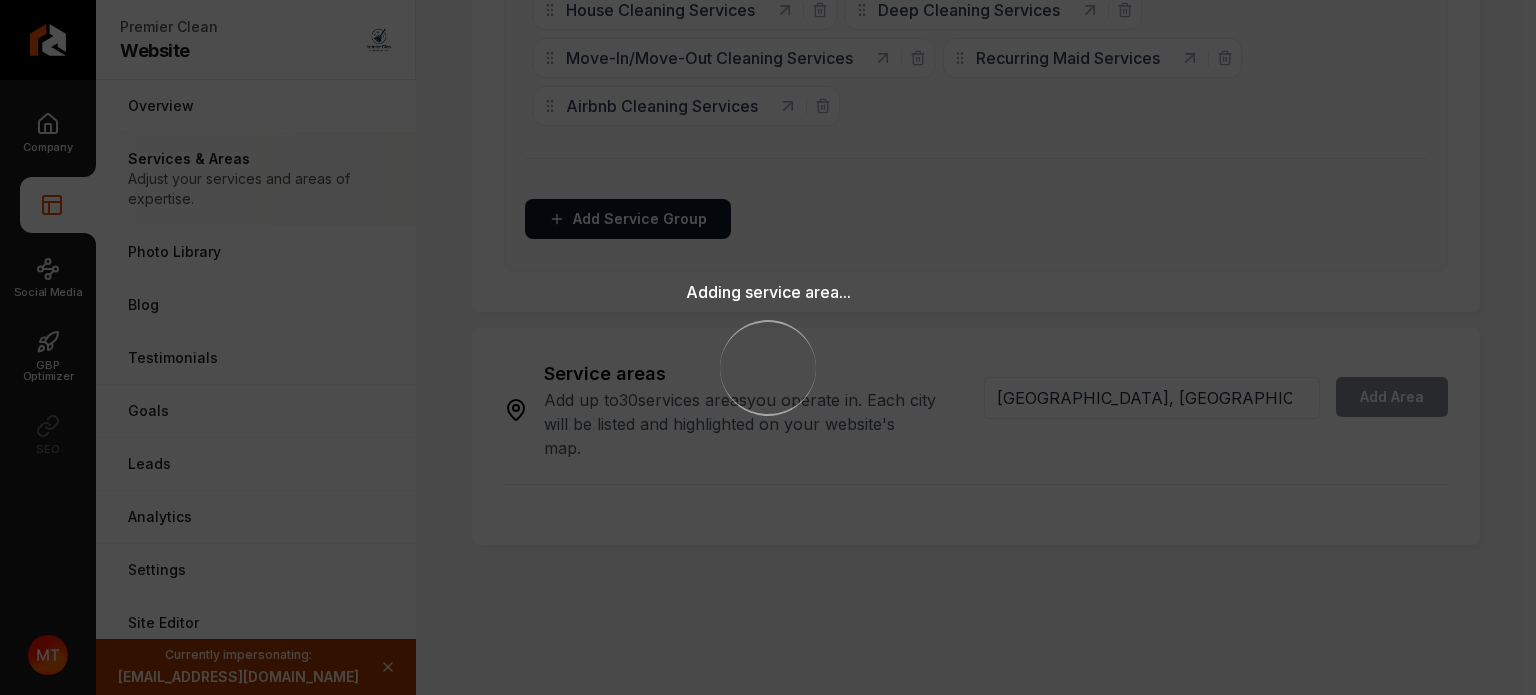 type 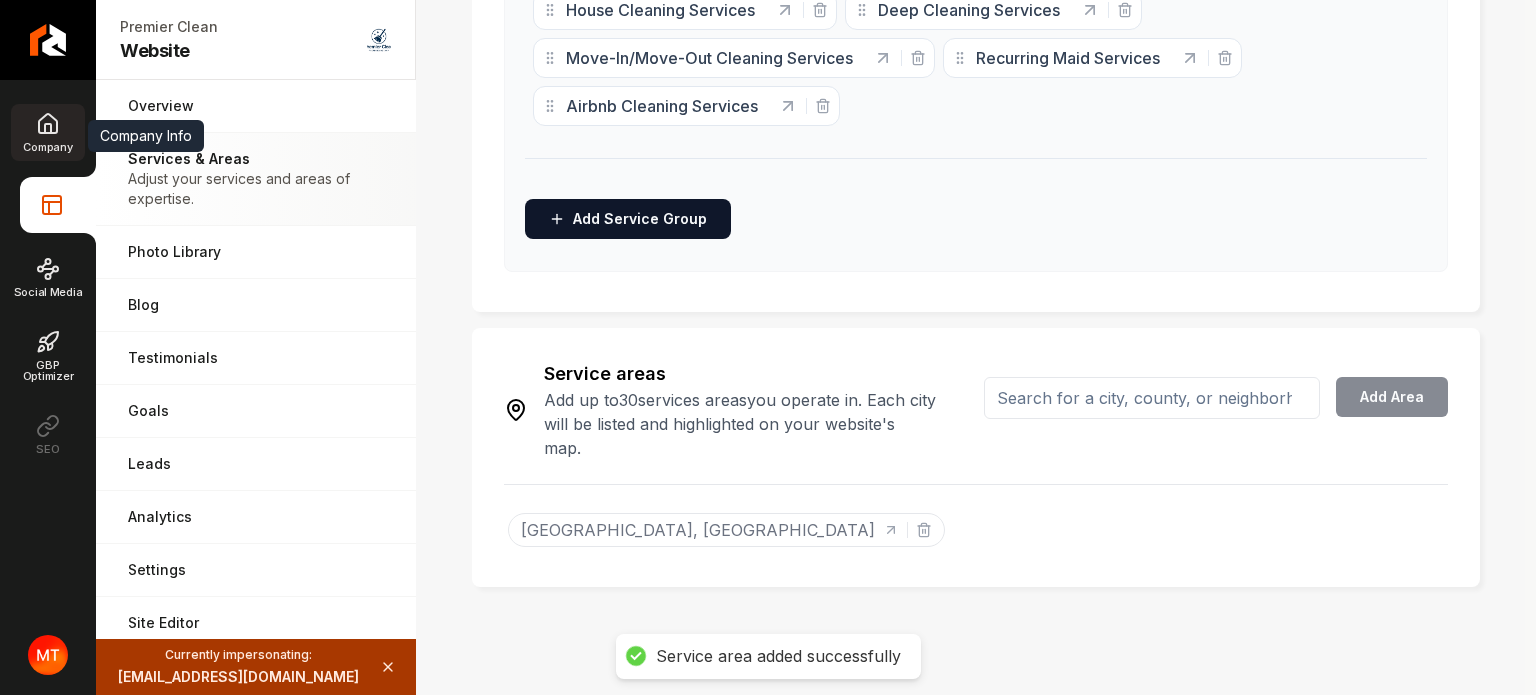 click 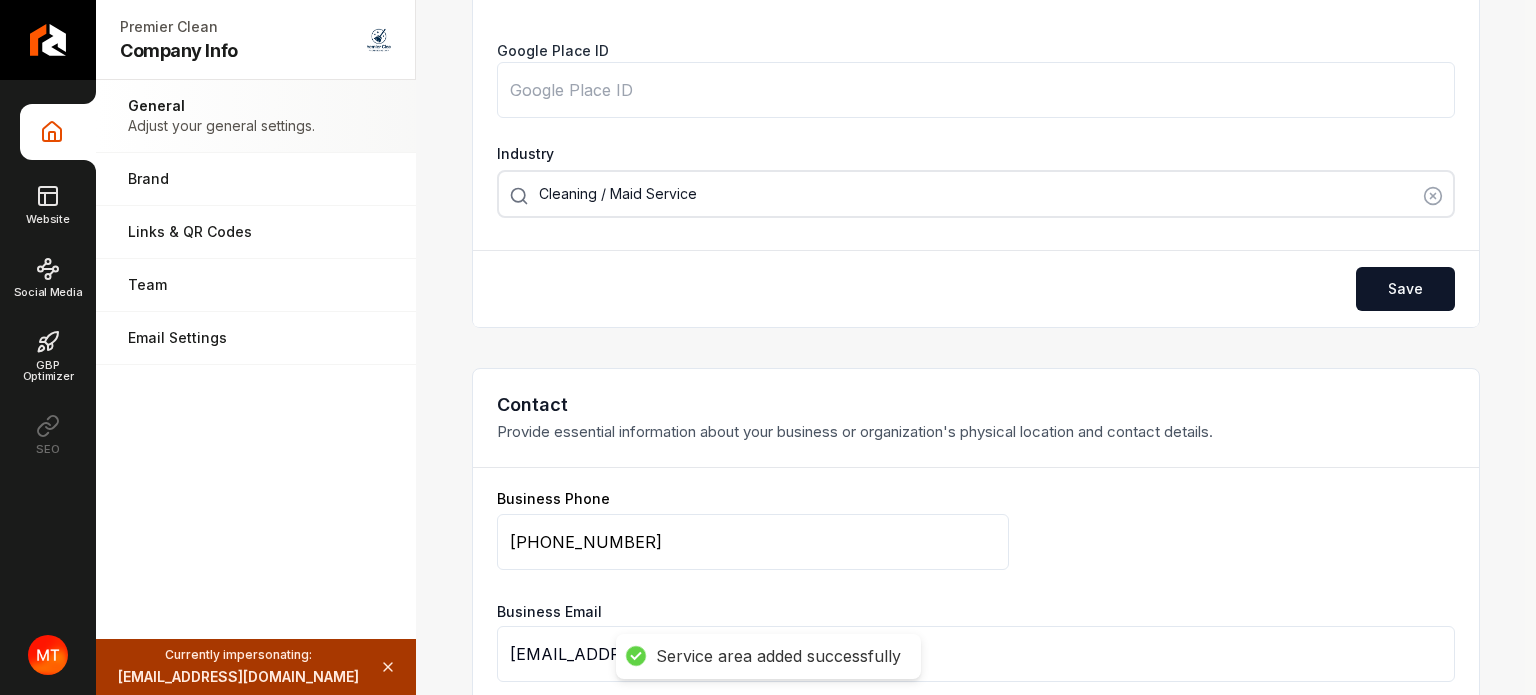scroll, scrollTop: 0, scrollLeft: 0, axis: both 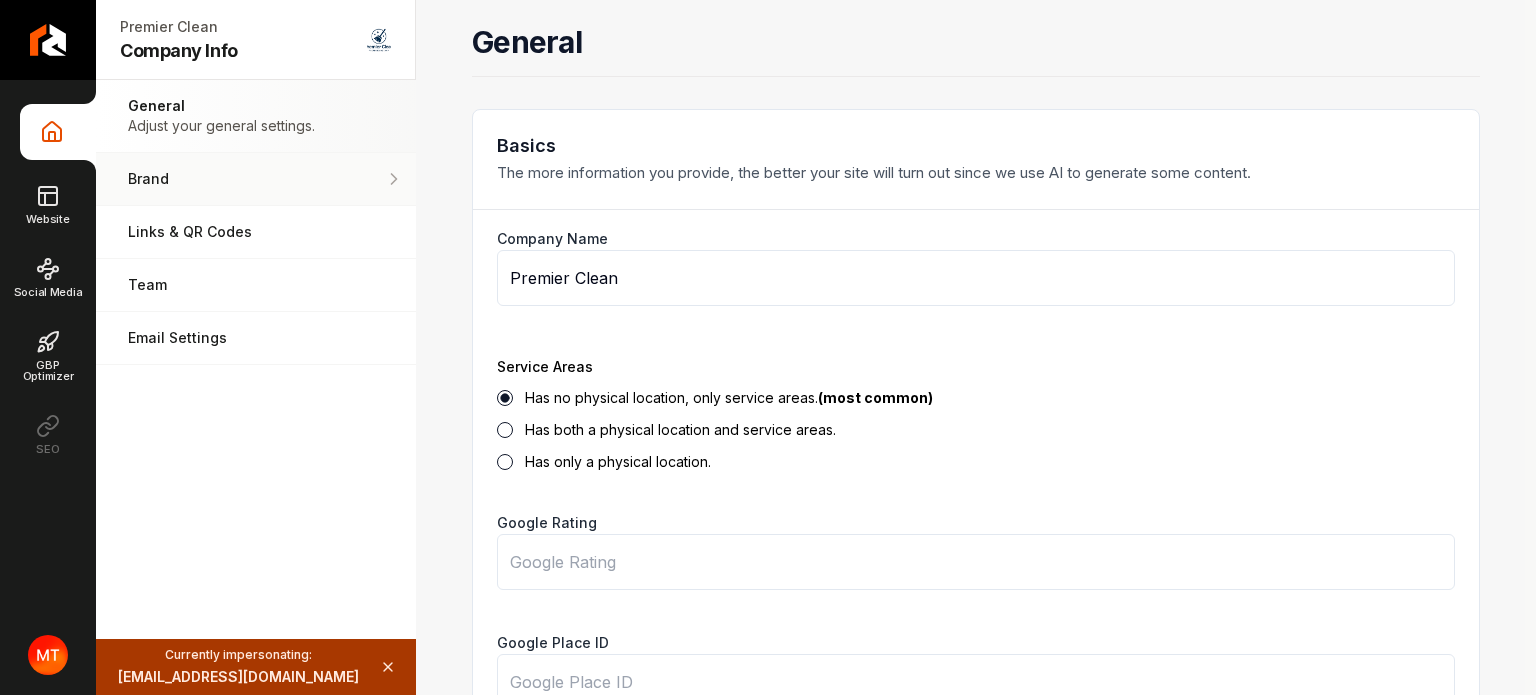 click on "Brand Manage the styles and colors of your business." at bounding box center [256, 179] 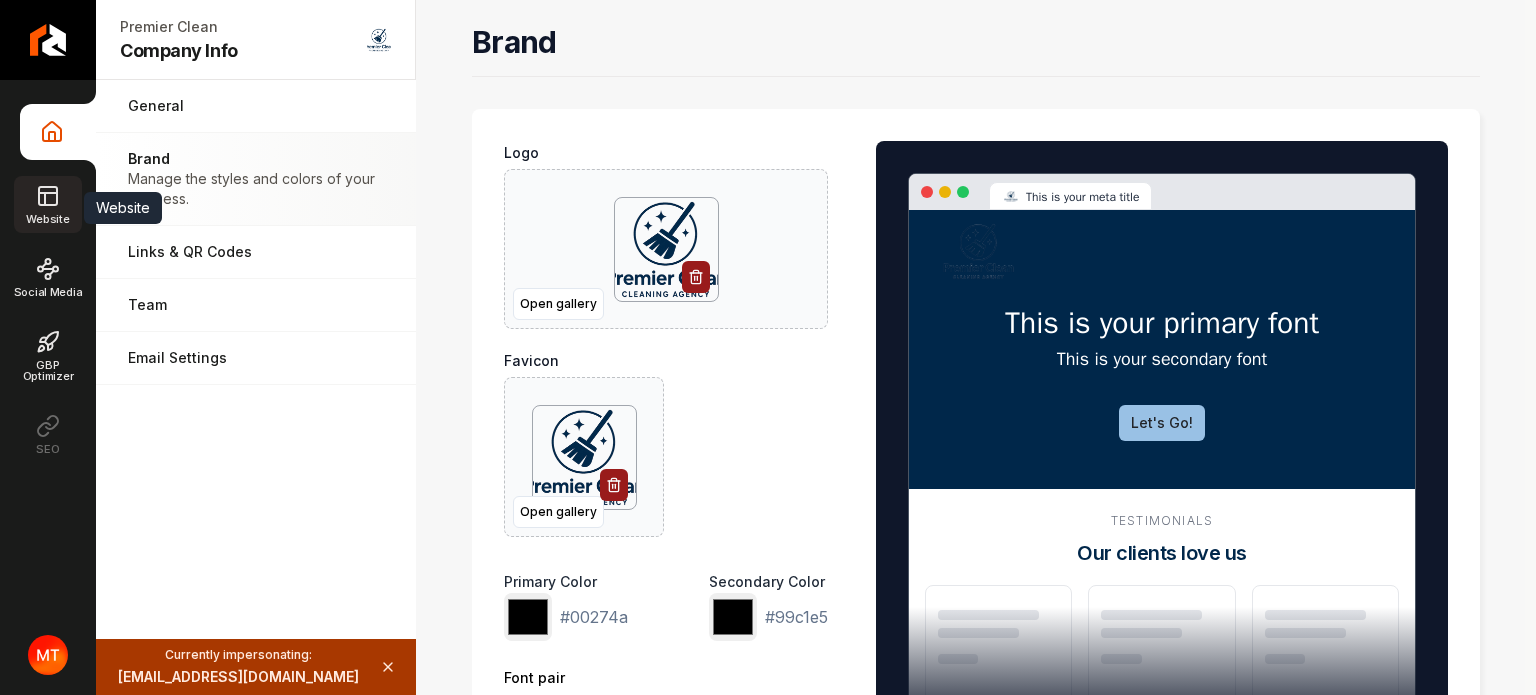 click on "Website" at bounding box center (47, 204) 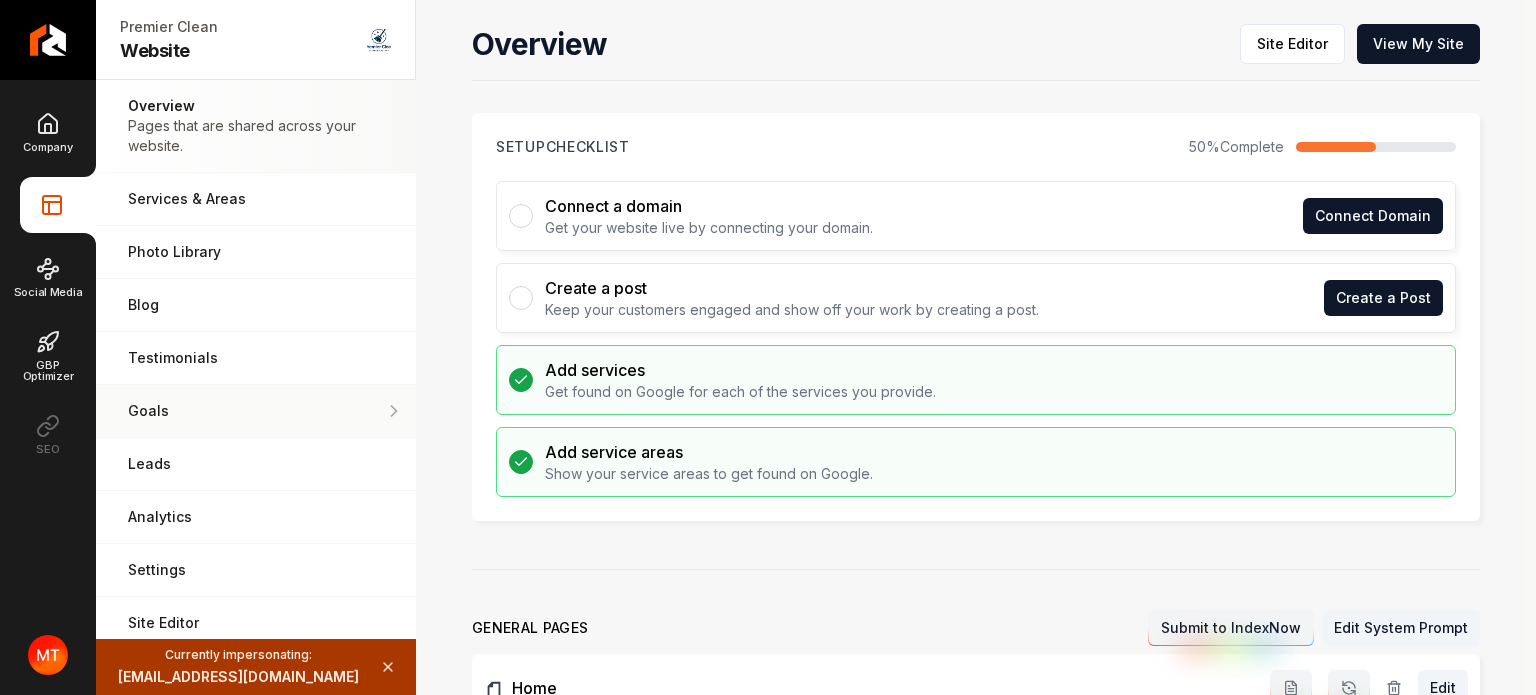 click on "Goals" at bounding box center [256, 411] 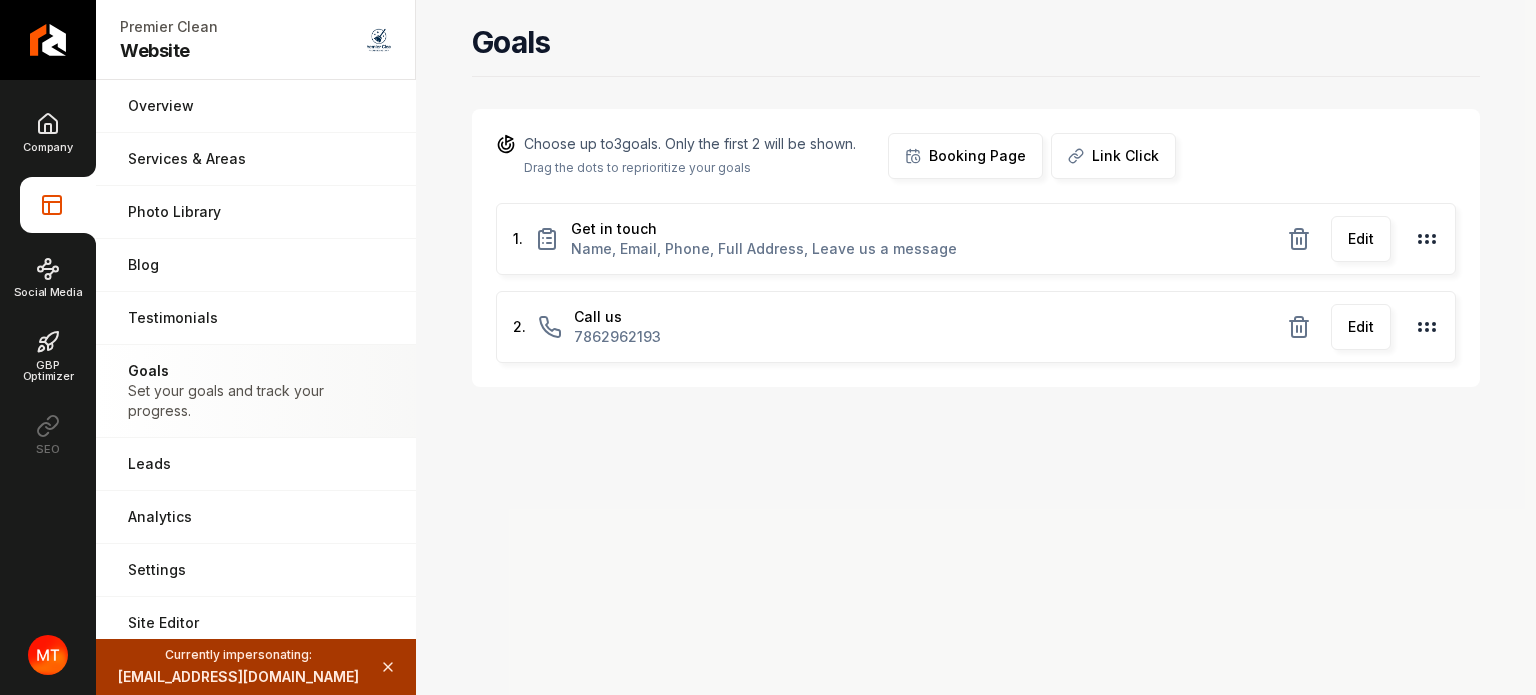 click on "Edit" at bounding box center [1361, 239] 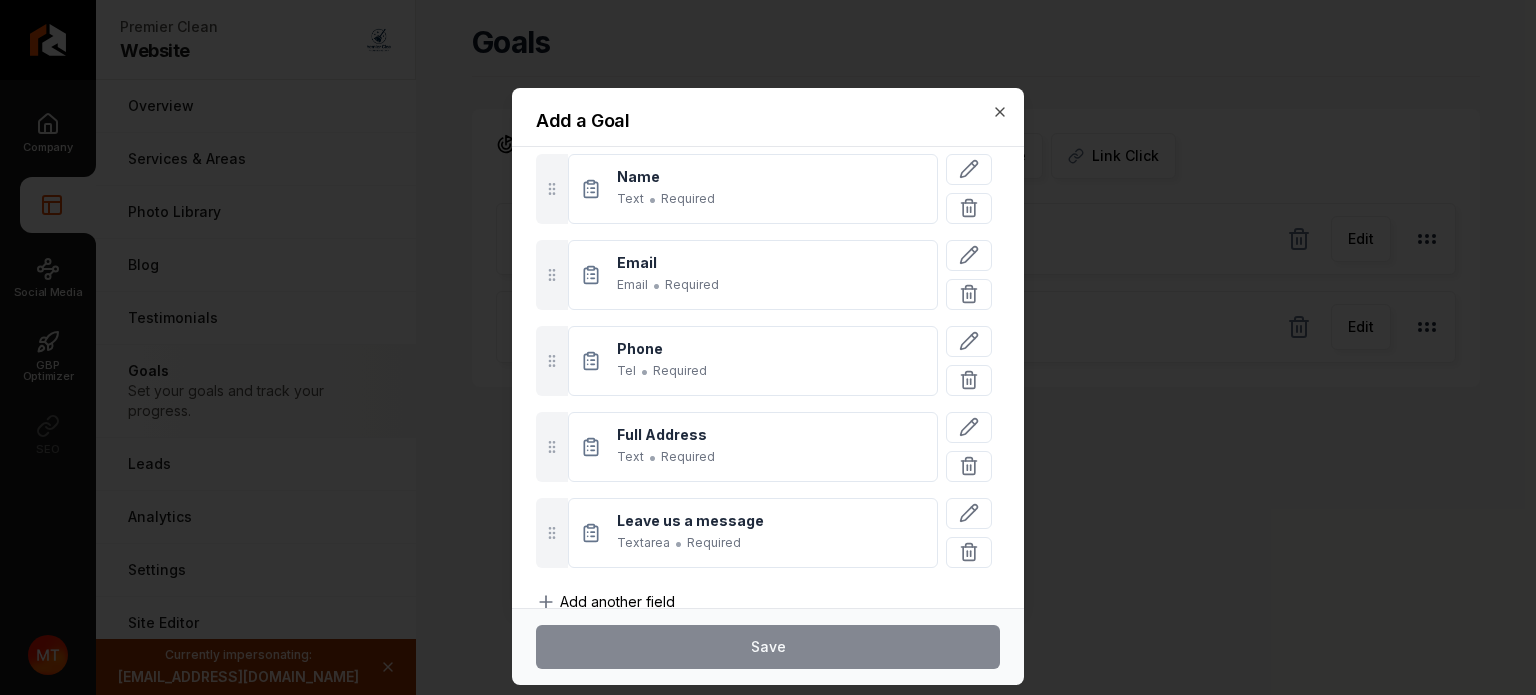 scroll, scrollTop: 178, scrollLeft: 0, axis: vertical 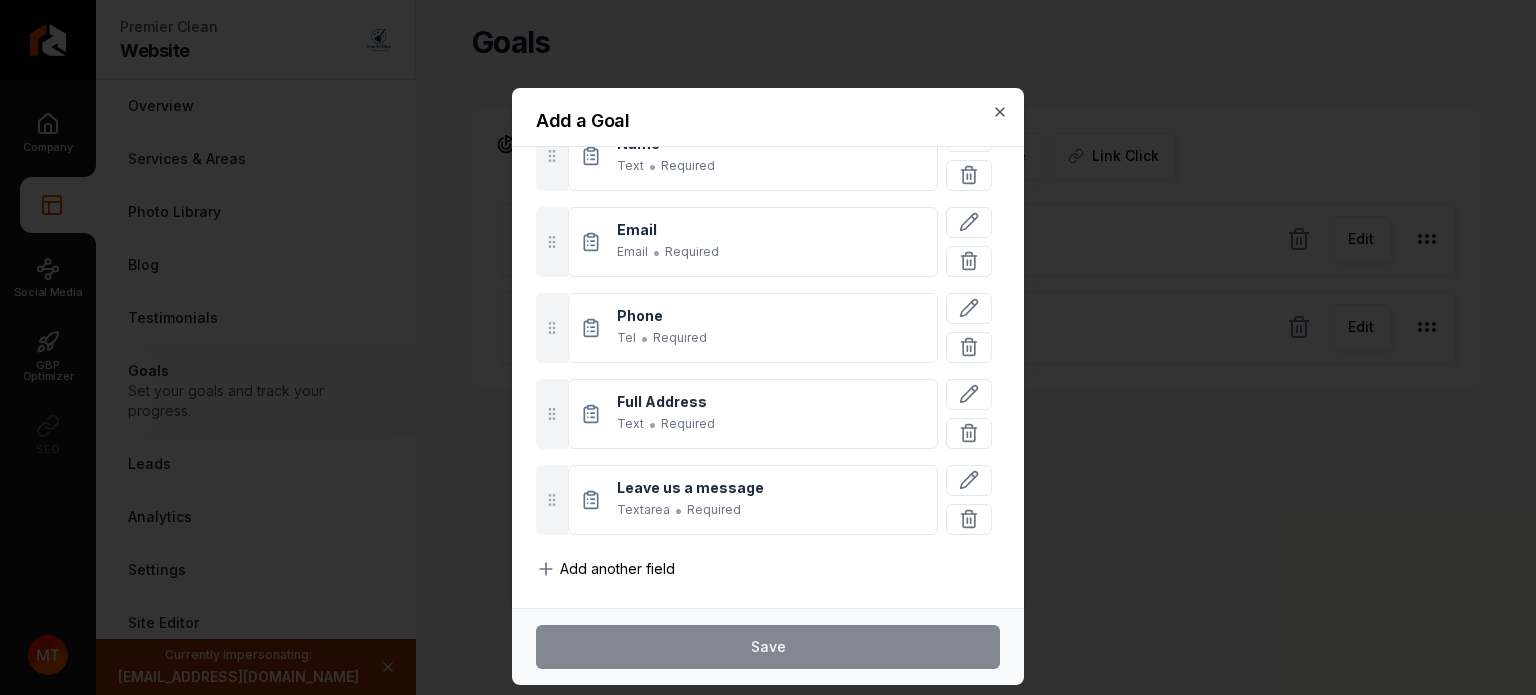 click on "Add another field" at bounding box center (617, 569) 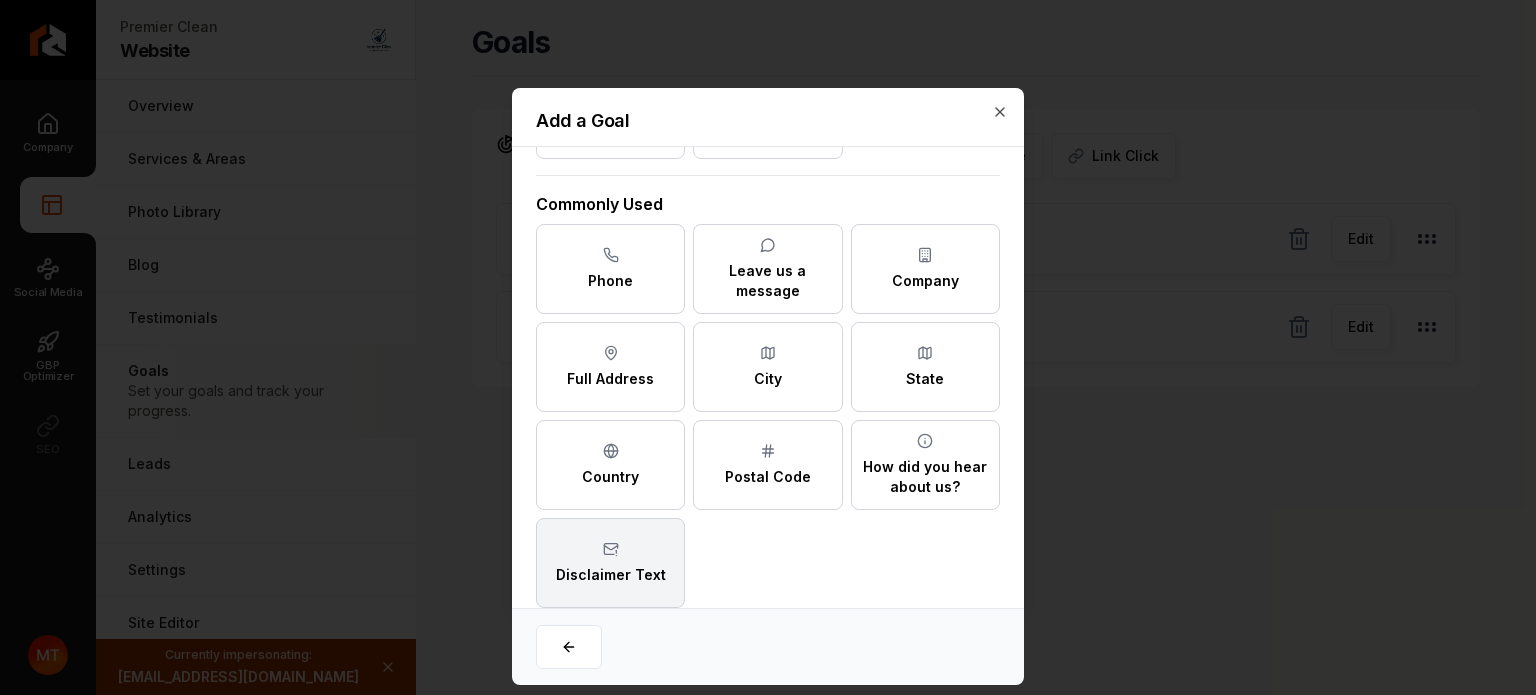scroll, scrollTop: 243, scrollLeft: 0, axis: vertical 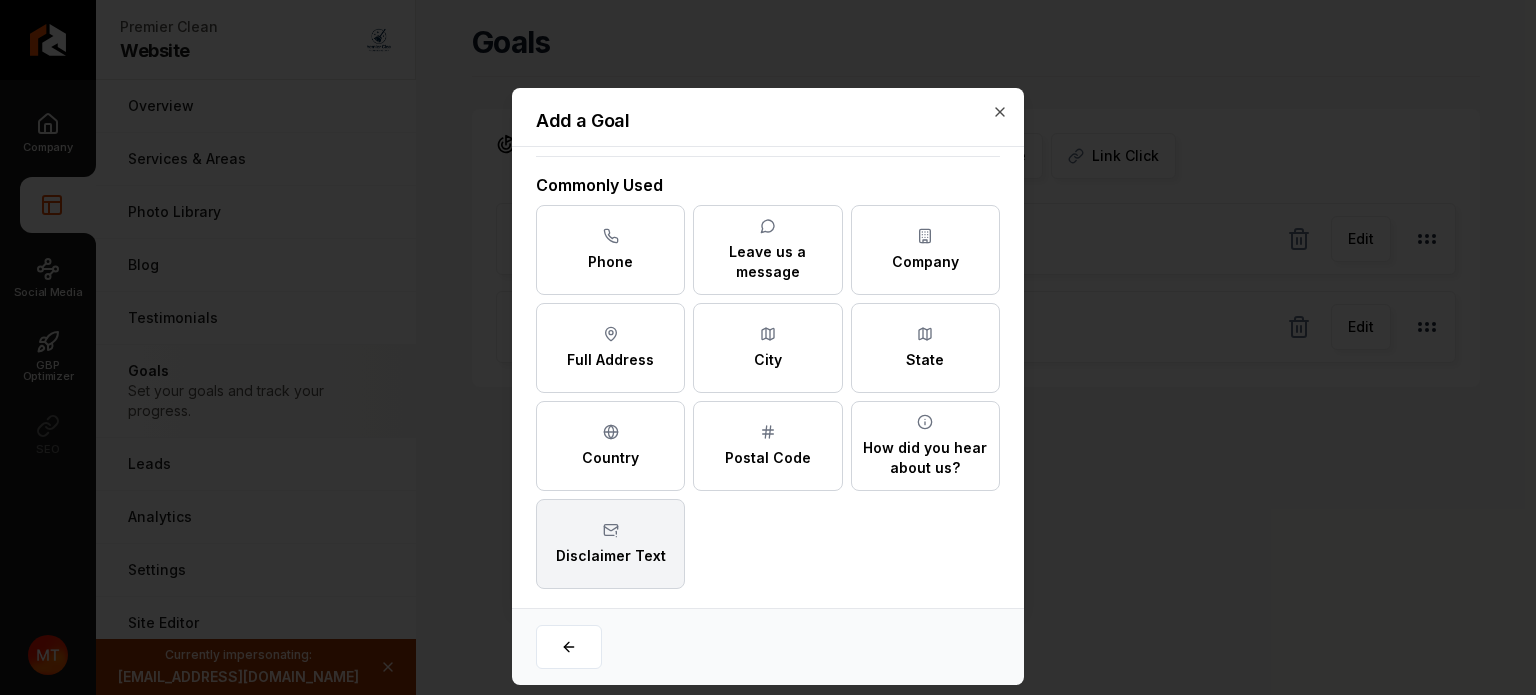 click on "Disclaimer Text" at bounding box center [611, 556] 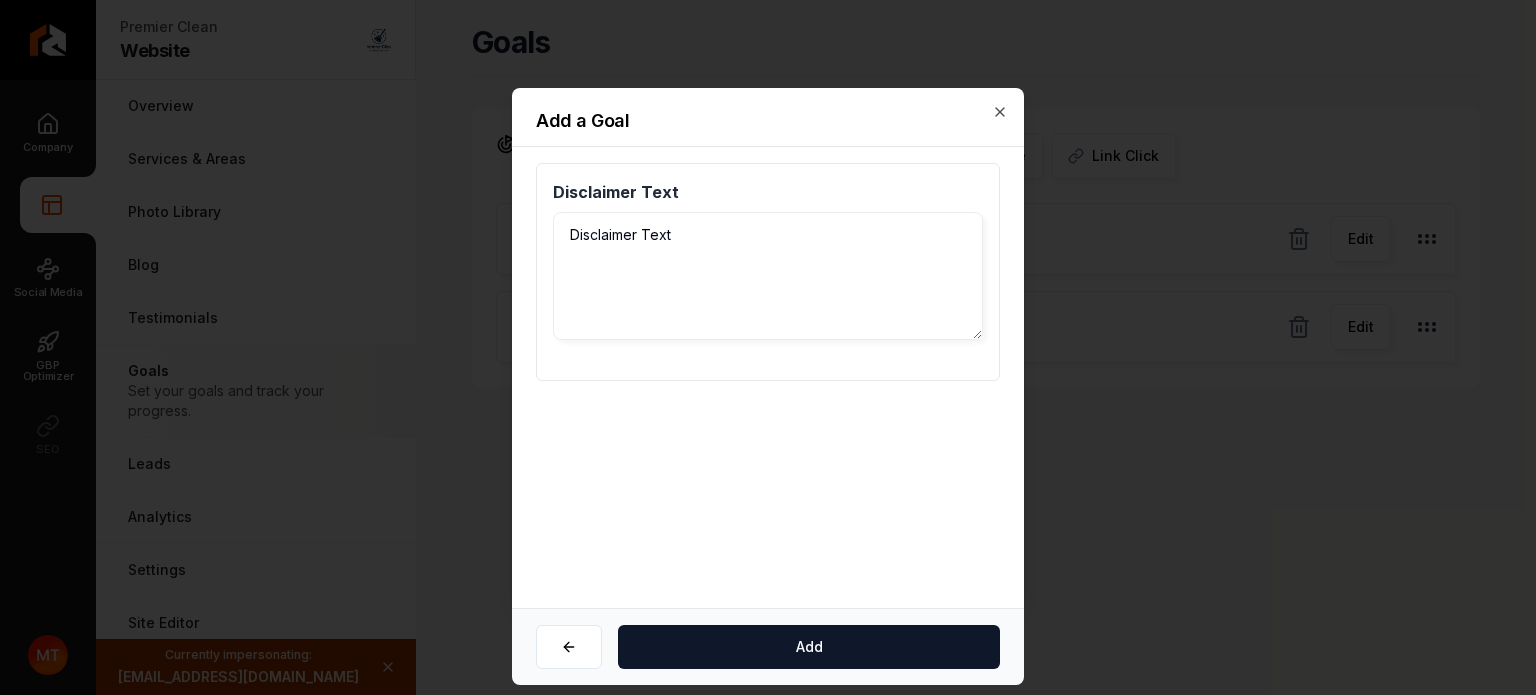 click on "Disclaimer Text" at bounding box center [768, 276] 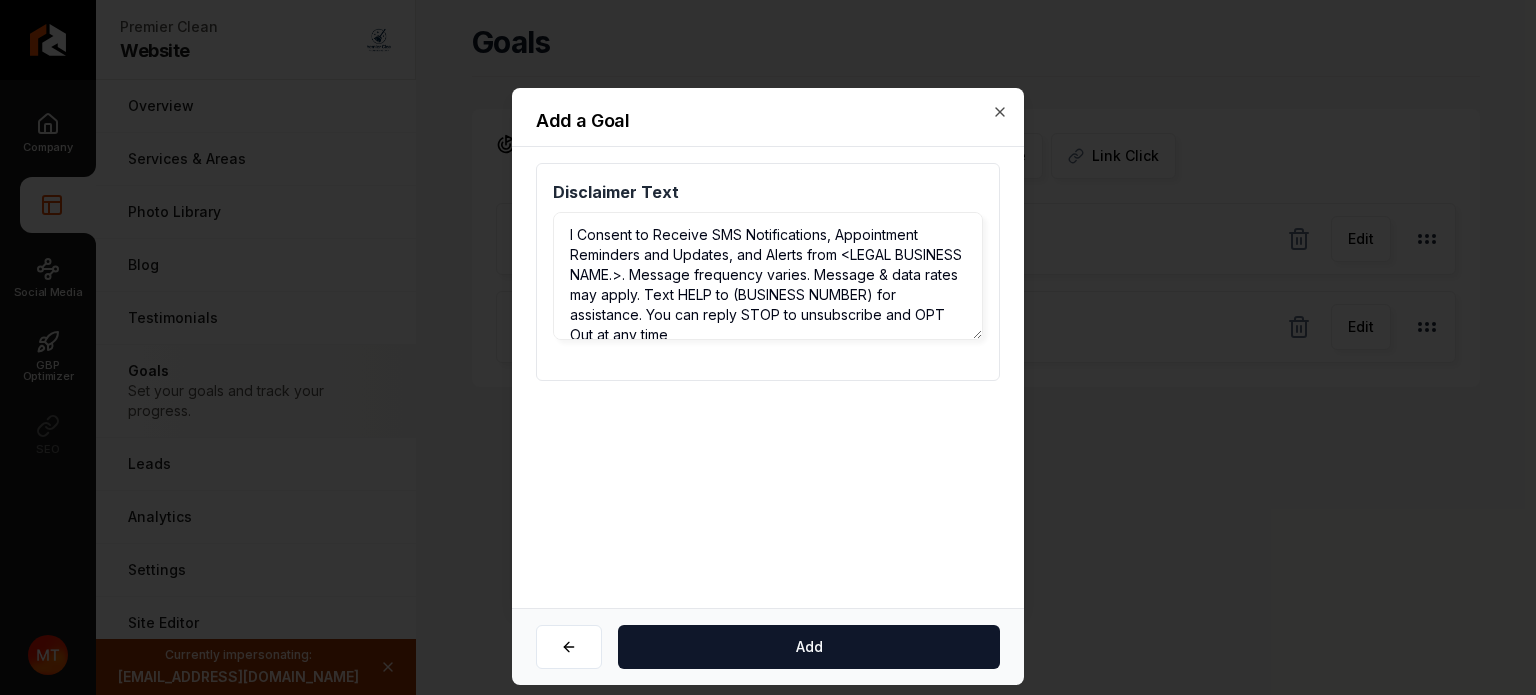 scroll, scrollTop: 4, scrollLeft: 0, axis: vertical 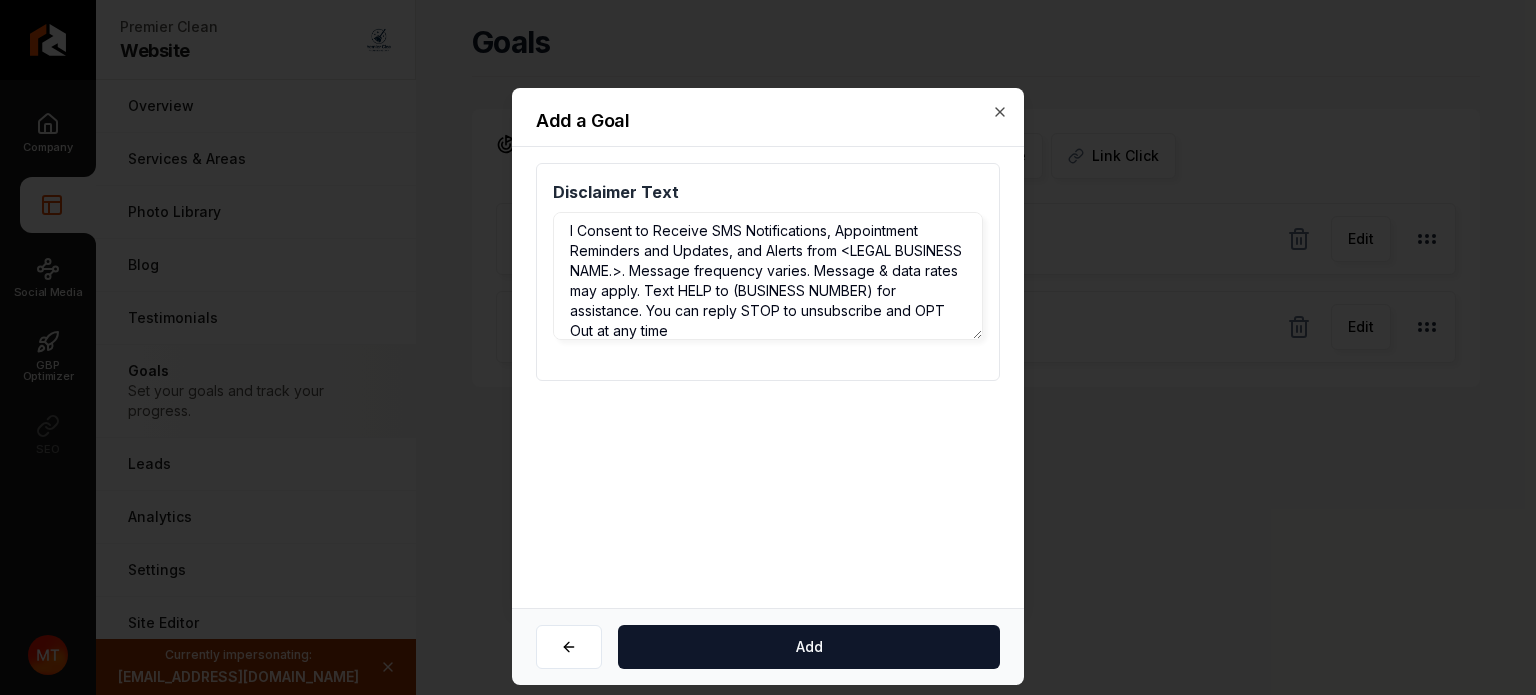 drag, startPoint x: 695, startPoint y: 271, endPoint x: 841, endPoint y: 258, distance: 146.57762 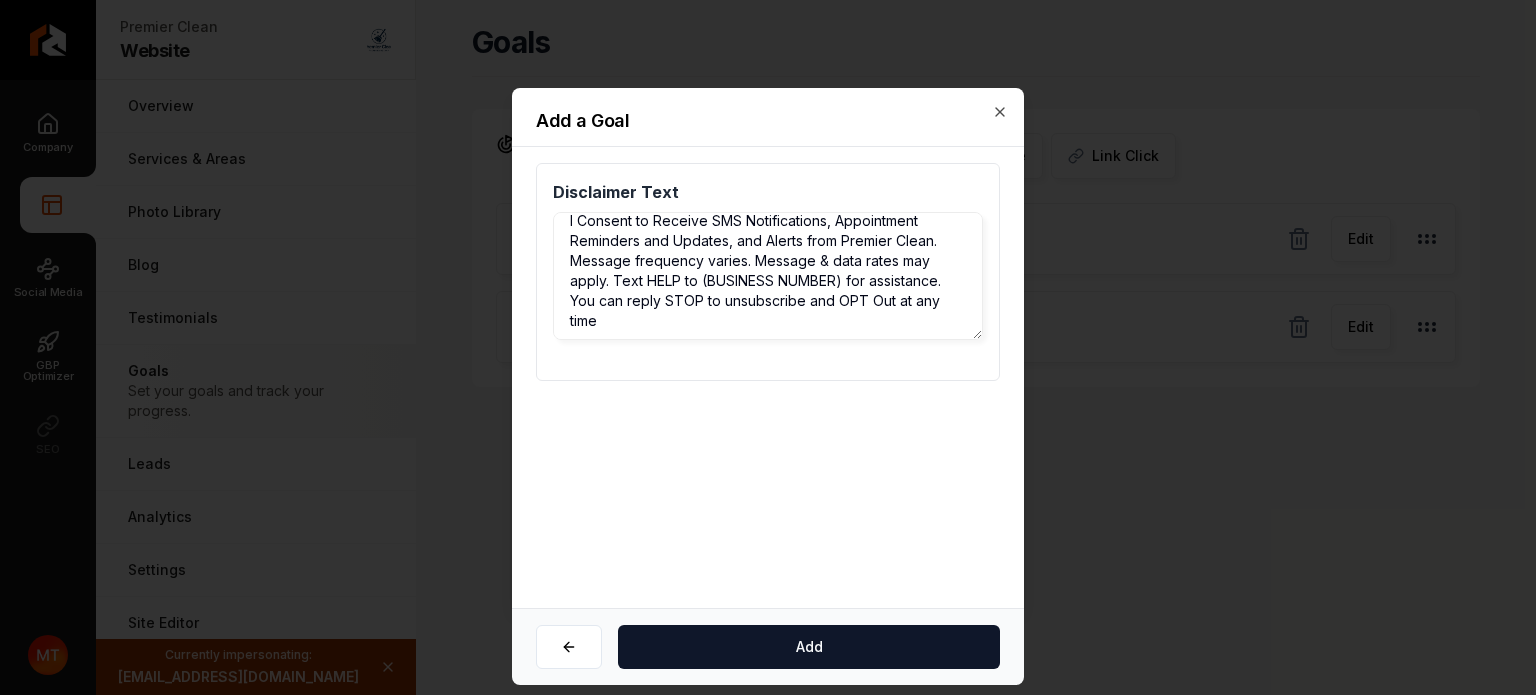 scroll, scrollTop: 17, scrollLeft: 0, axis: vertical 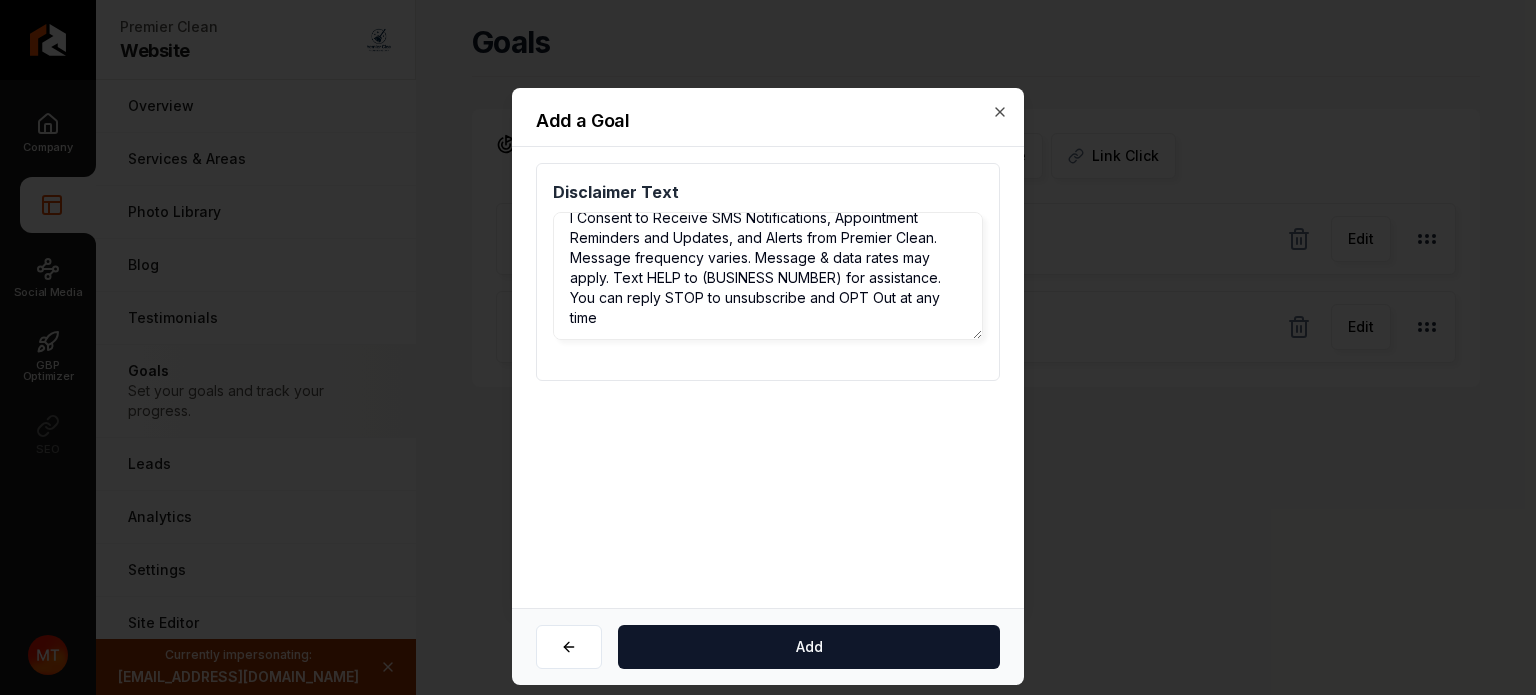 drag, startPoint x: 846, startPoint y: 271, endPoint x: 701, endPoint y: 275, distance: 145.05516 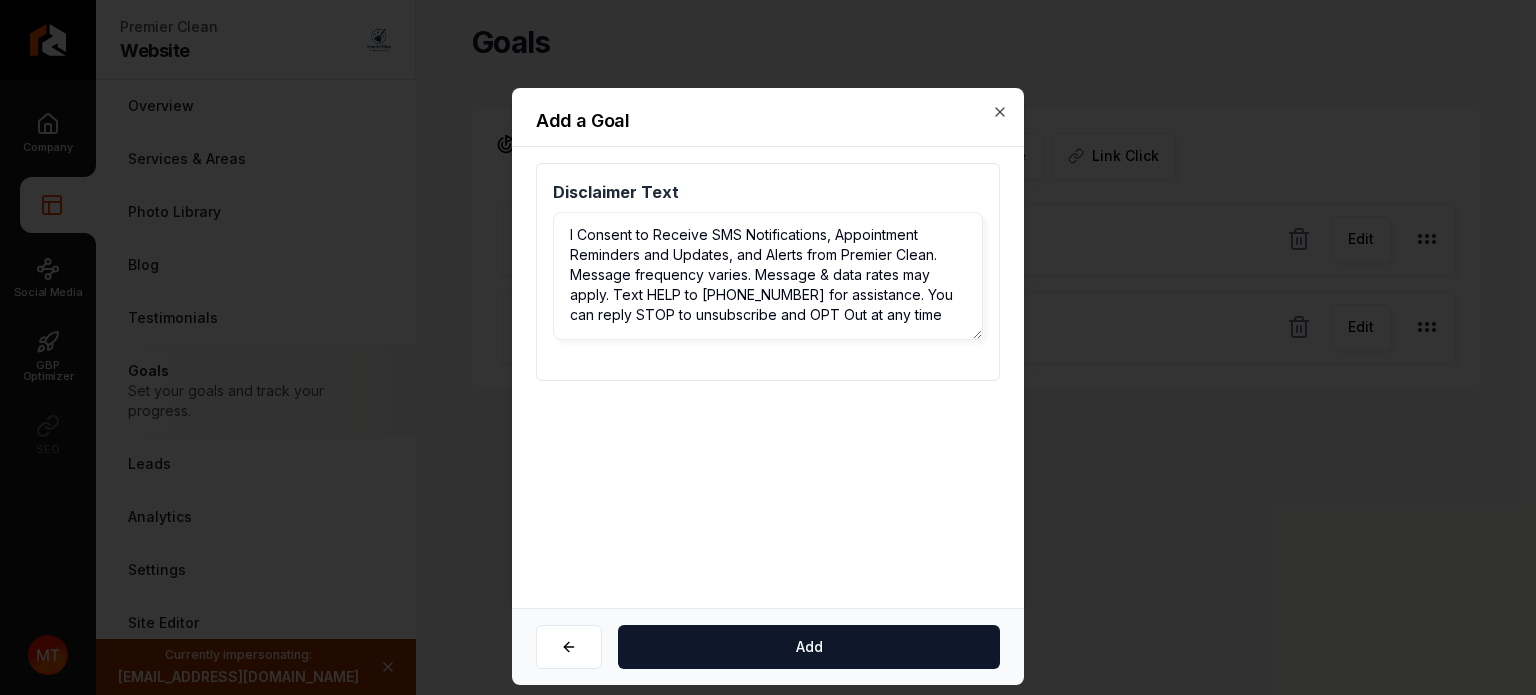scroll, scrollTop: 0, scrollLeft: 0, axis: both 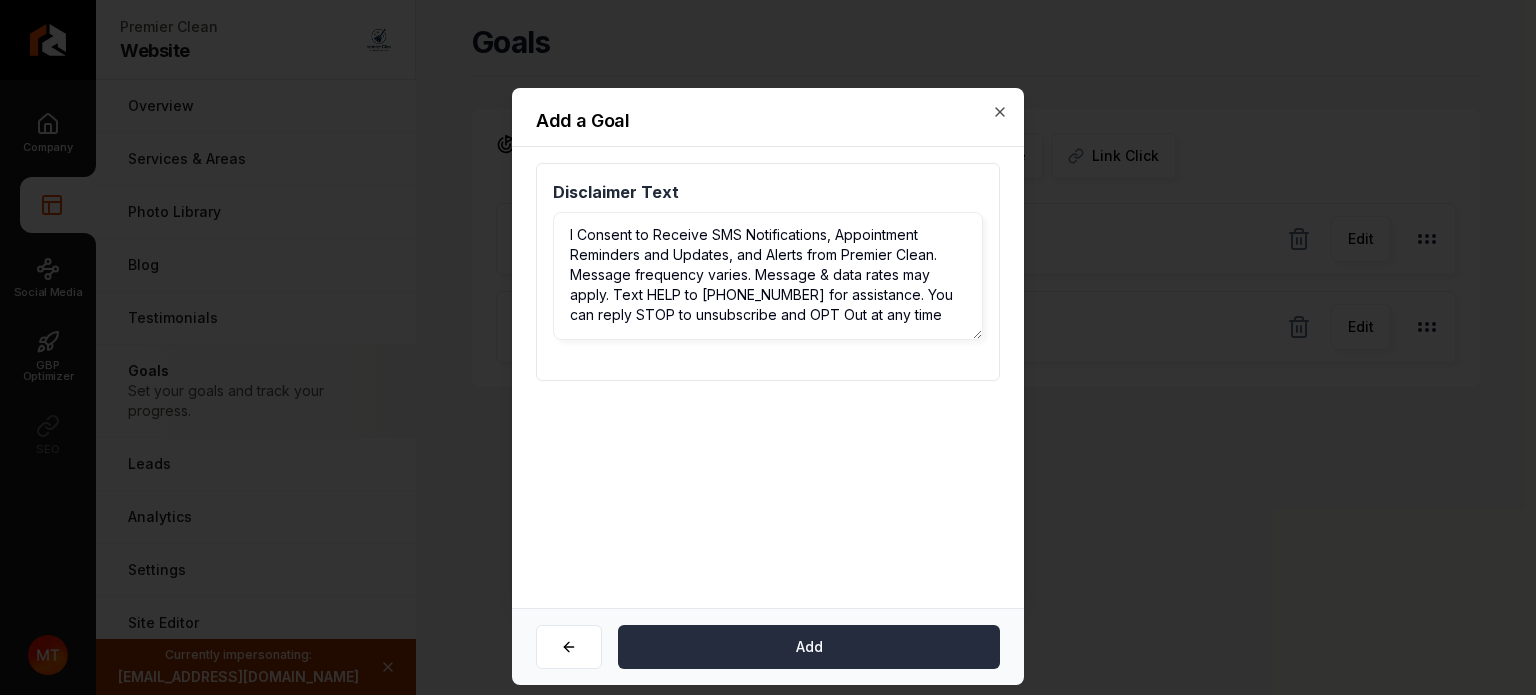 type on "I Consent to Receive SMS Notifications, Appointment Reminders and Updates, and Alerts from Premier Clean. Message frequency varies. Message & data rates may apply. Text HELP to +17862962193 for assistance. You can reply STOP to unsubscribe and OPT Out at any time" 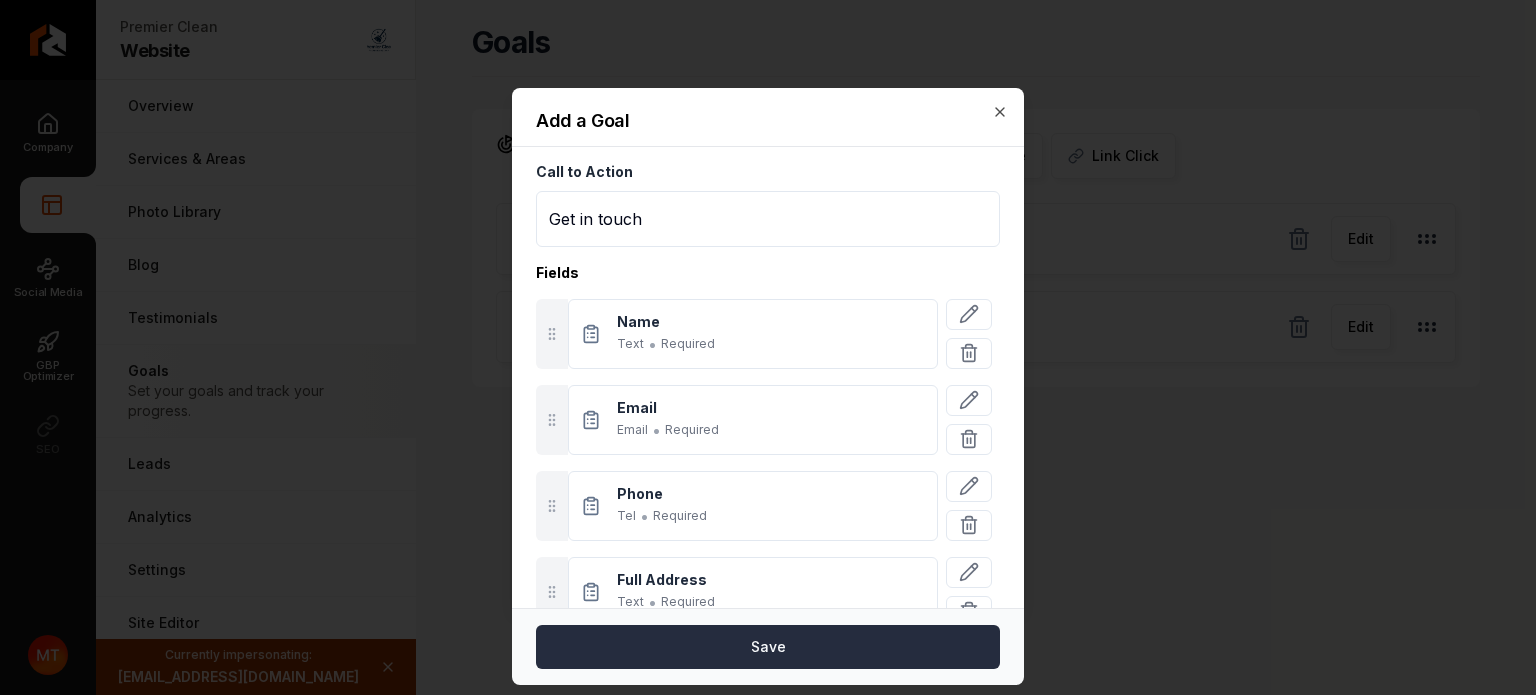 click on "Save" at bounding box center (768, 647) 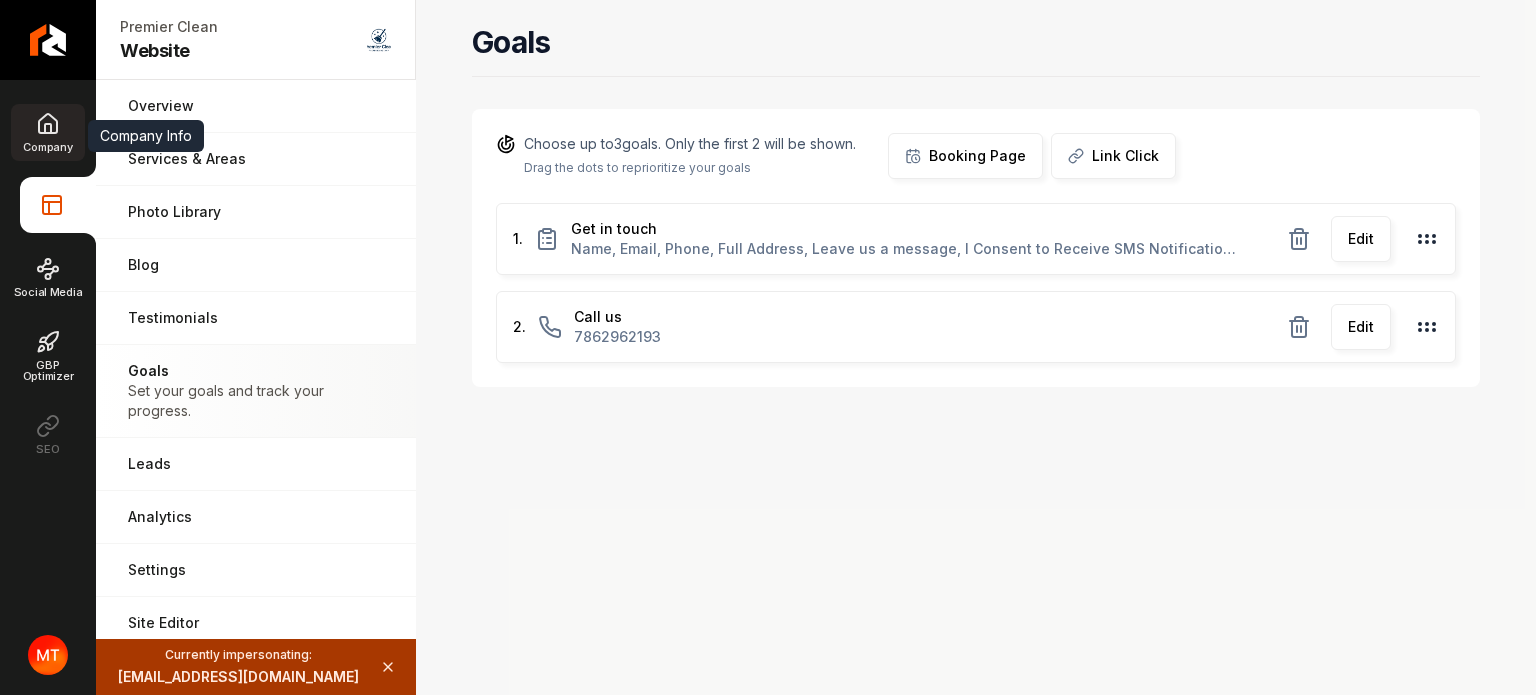 click on "Company" at bounding box center [47, 132] 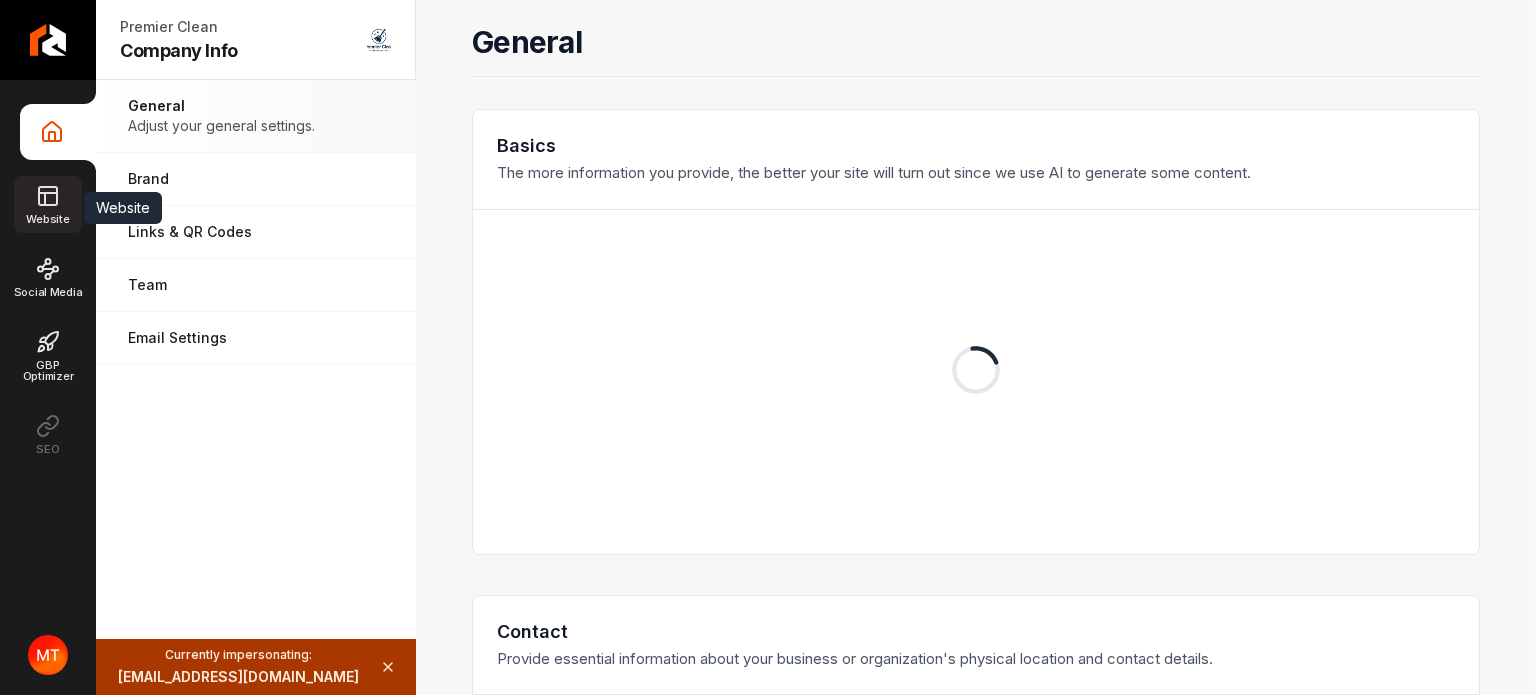 click 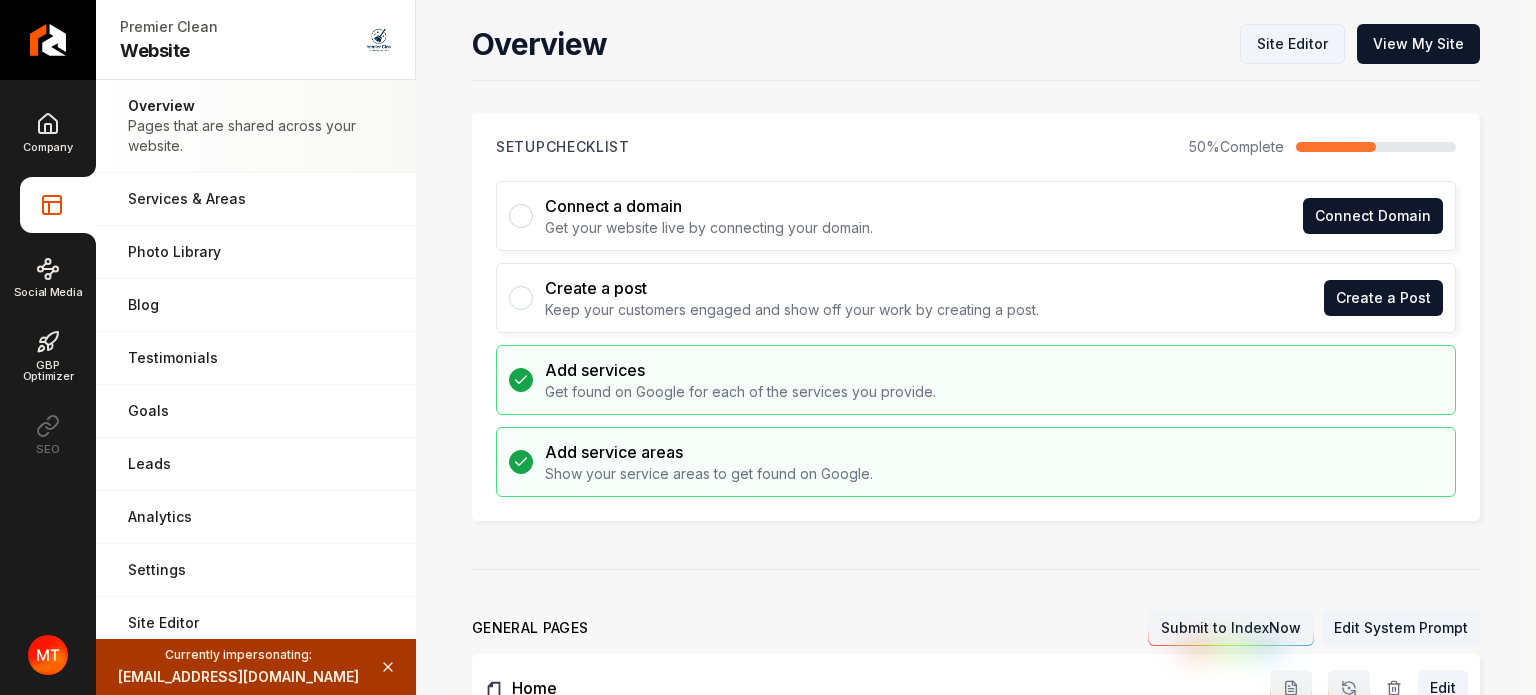 click on "Site Editor" at bounding box center [1292, 44] 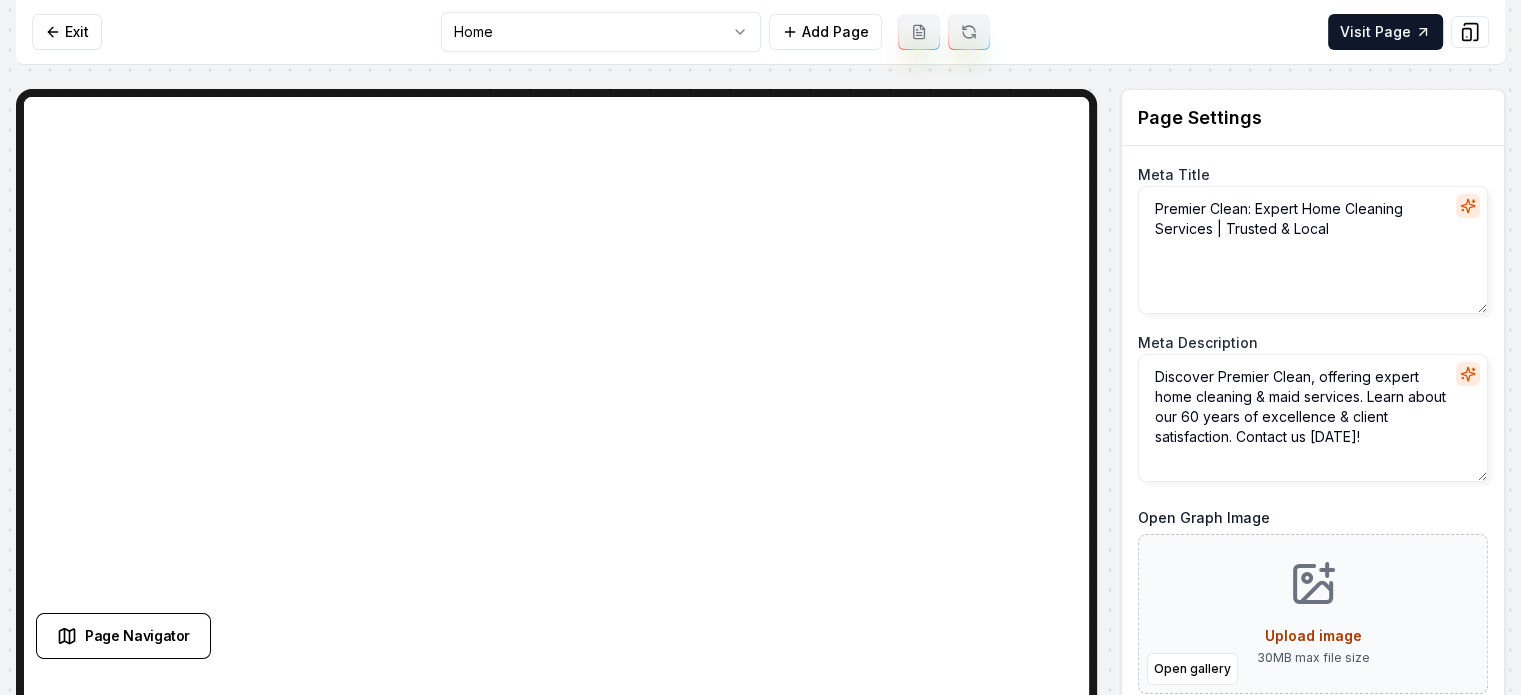 click on "Computer Required This feature is only available on a computer. Please switch to a computer to edit your site. Go back  Exit Home Add Page Visit Page  Page Navigator Page Settings Meta Title Premier Clean: Expert Home Cleaning Services | Trusted & Local Meta Description Discover Premier Clean, offering expert home cleaning & maid services. Learn about our 60 years of excellence & client satisfaction. Contact us today! Open Graph Image Open gallery Upload image 30  MB max file size Discard Changes Save Section Editor Unsupported section type /dashboard/sites/888227c0-3a04-4c1c-860b-3cba1d61aca4/pages/2ce64e23-3649-490f-afff-7254fff24832 Signed in as Maria Tavarez Sign out" at bounding box center [760, 347] 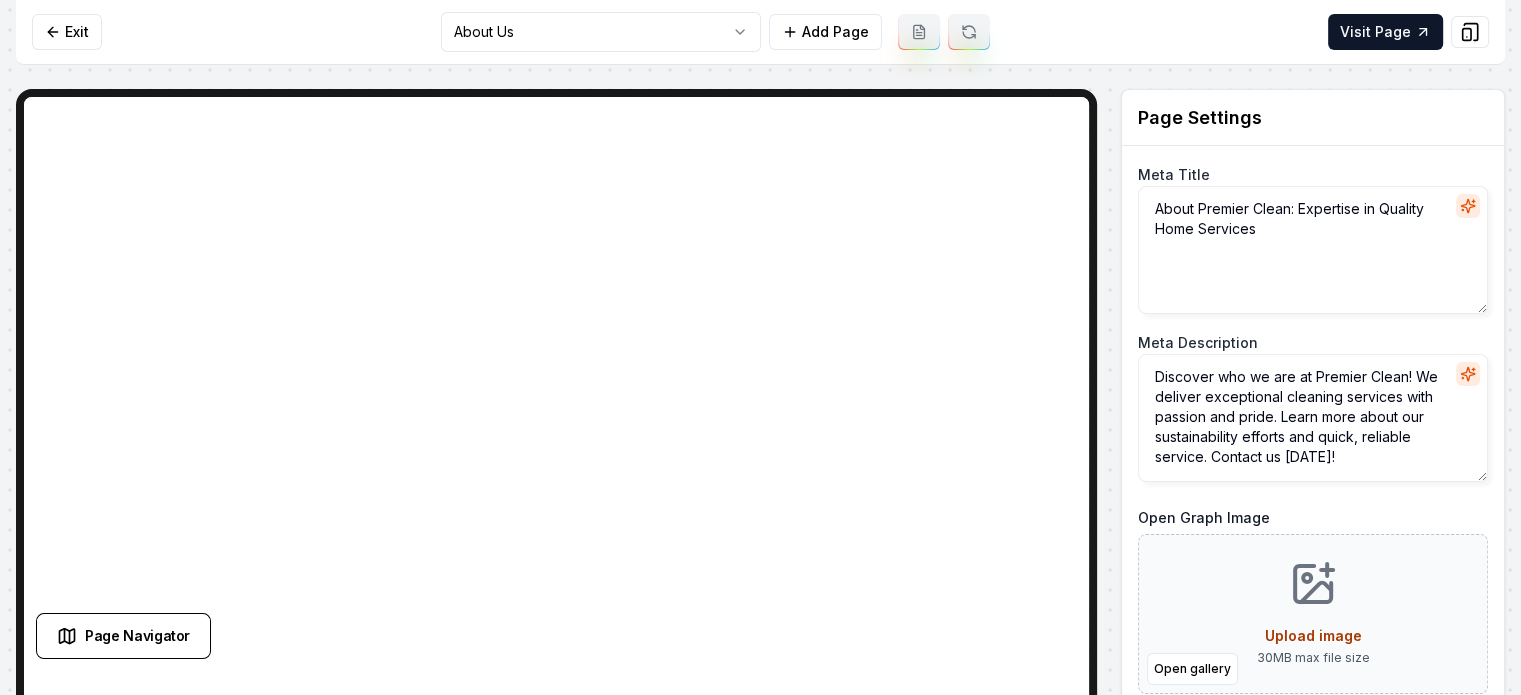 click on "Computer Required This feature is only available on a computer. Please switch to a computer to edit your site. Go back  Exit About Us Add Page Visit Page  Page Navigator Page Settings Meta Title About Premier Clean: Expertise in Quality Home Services Meta Description Discover who we are at Premier Clean! We deliver exceptional cleaning services with passion and pride. Learn more about our sustainability efforts and quick, reliable service. Contact us today! Open Graph Image Open gallery Upload image 30  MB max file size URL Slug about-us Discard Changes Save Section Editor Unsupported section type /dashboard/sites/888227c0-3a04-4c1c-860b-3cba1d61aca4/pages/7120d996-5585-4f3a-838f-e6c9a297056d Signed in as Maria Tavarez Sign out" at bounding box center (760, 347) 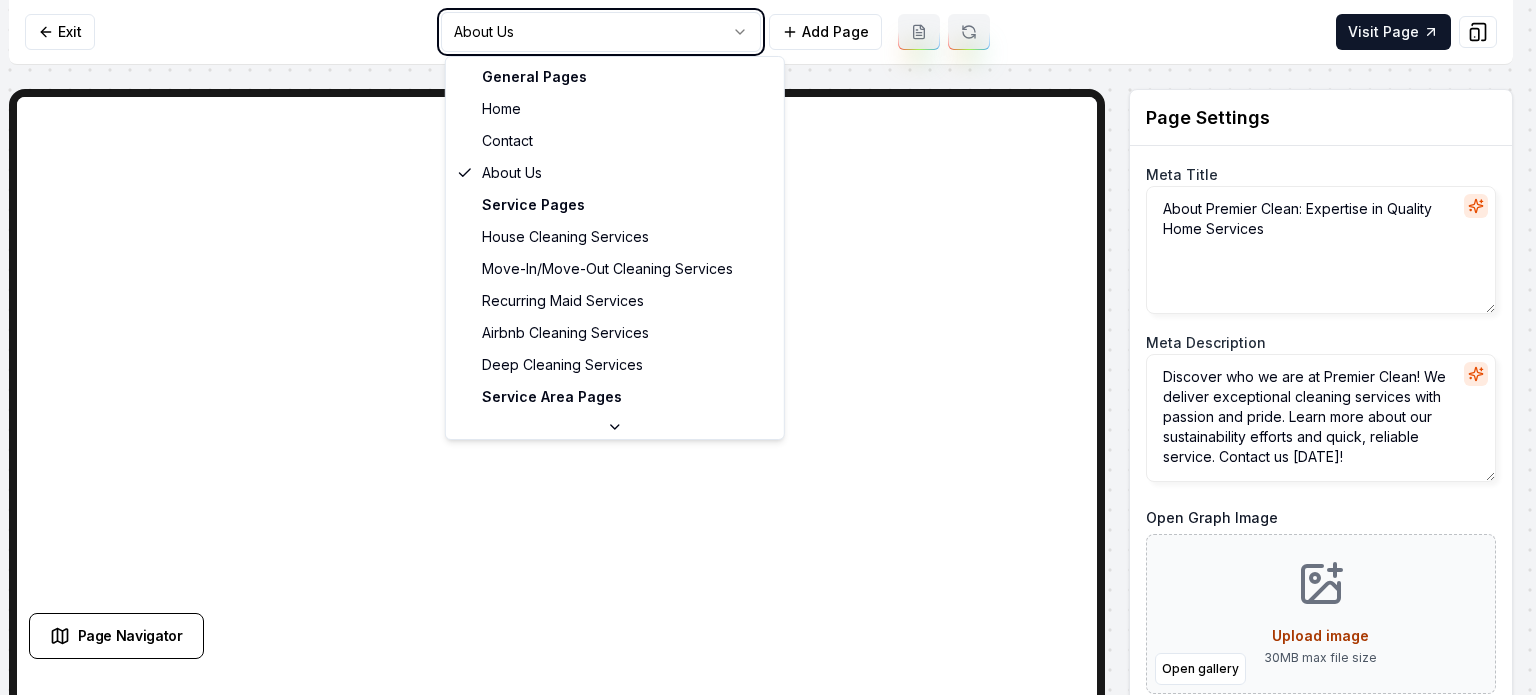 type on "Premier Clean: Expert Home Cleaning Services | Trusted & Local" 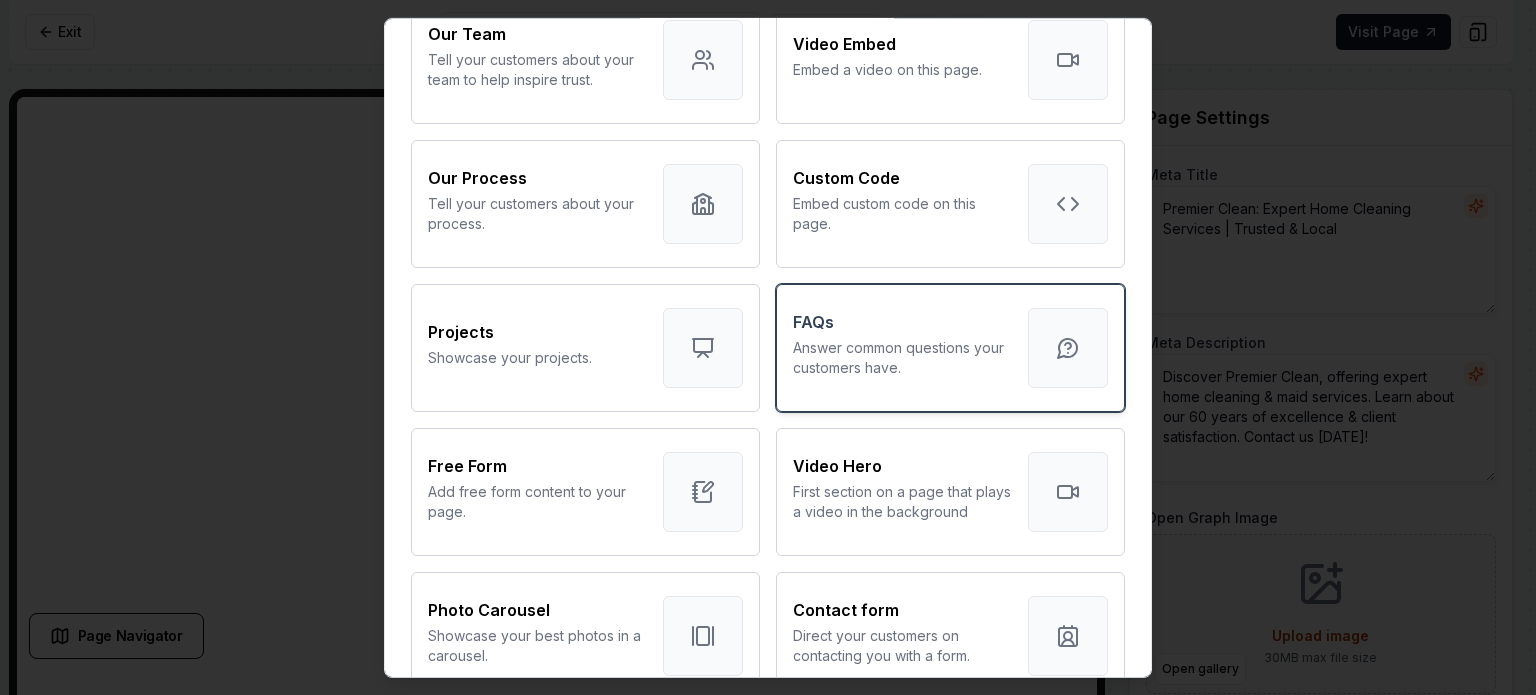 scroll, scrollTop: 700, scrollLeft: 0, axis: vertical 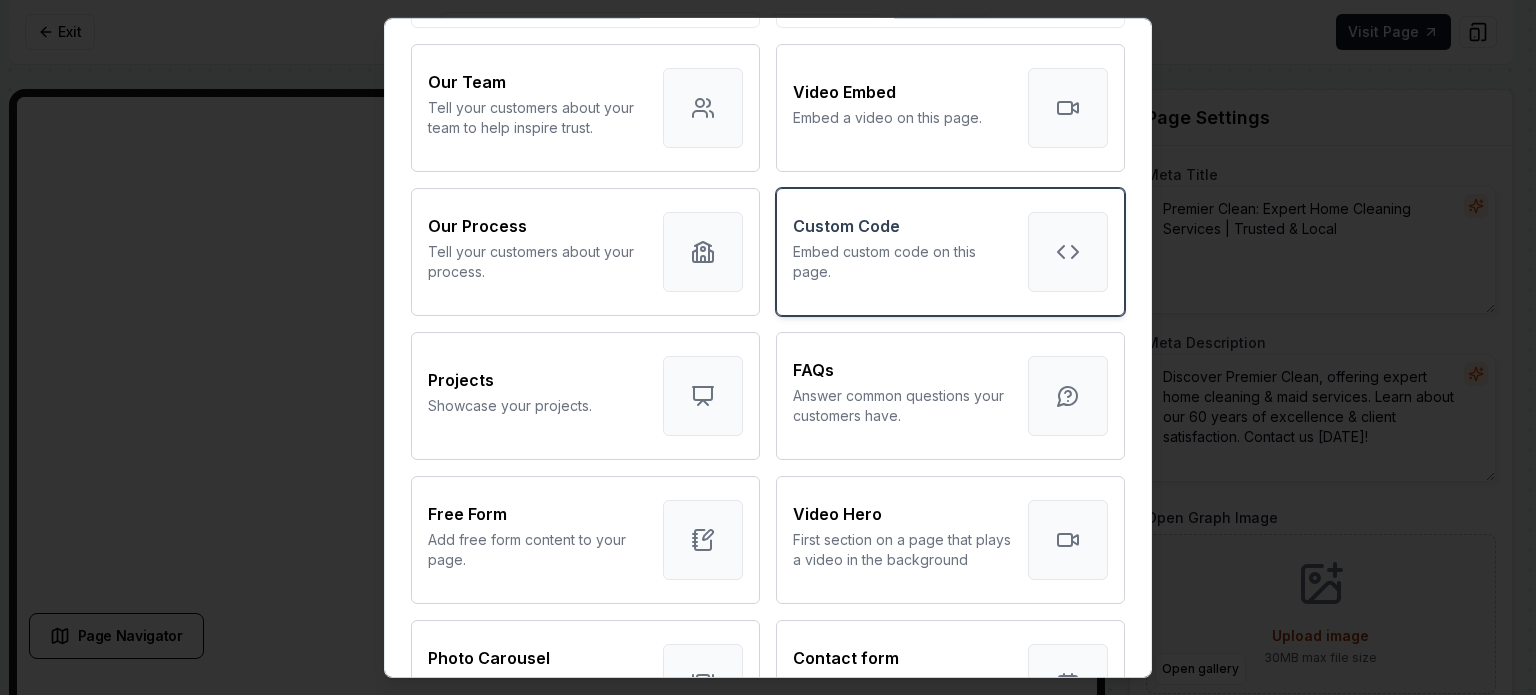 click on "Embed custom code on this page." at bounding box center (902, 261) 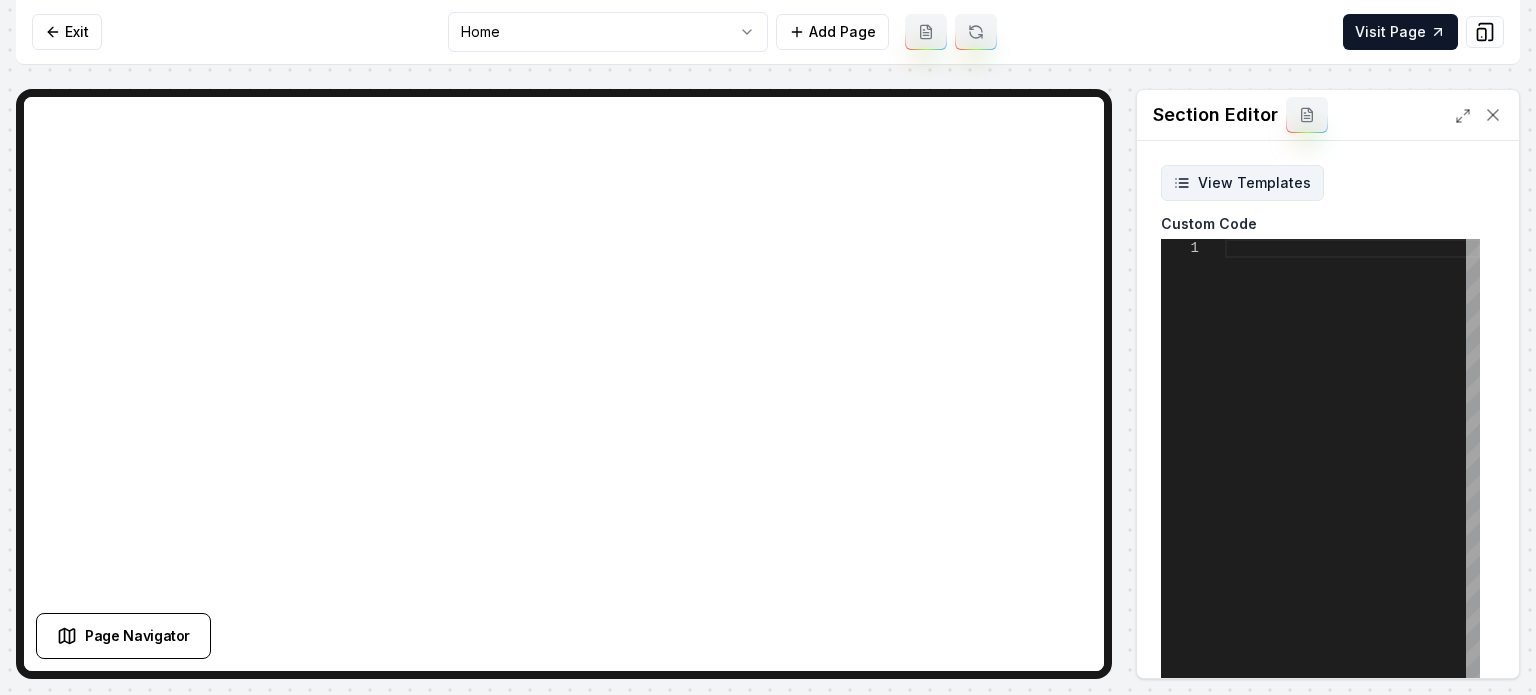 click on "View Templates" at bounding box center (1242, 183) 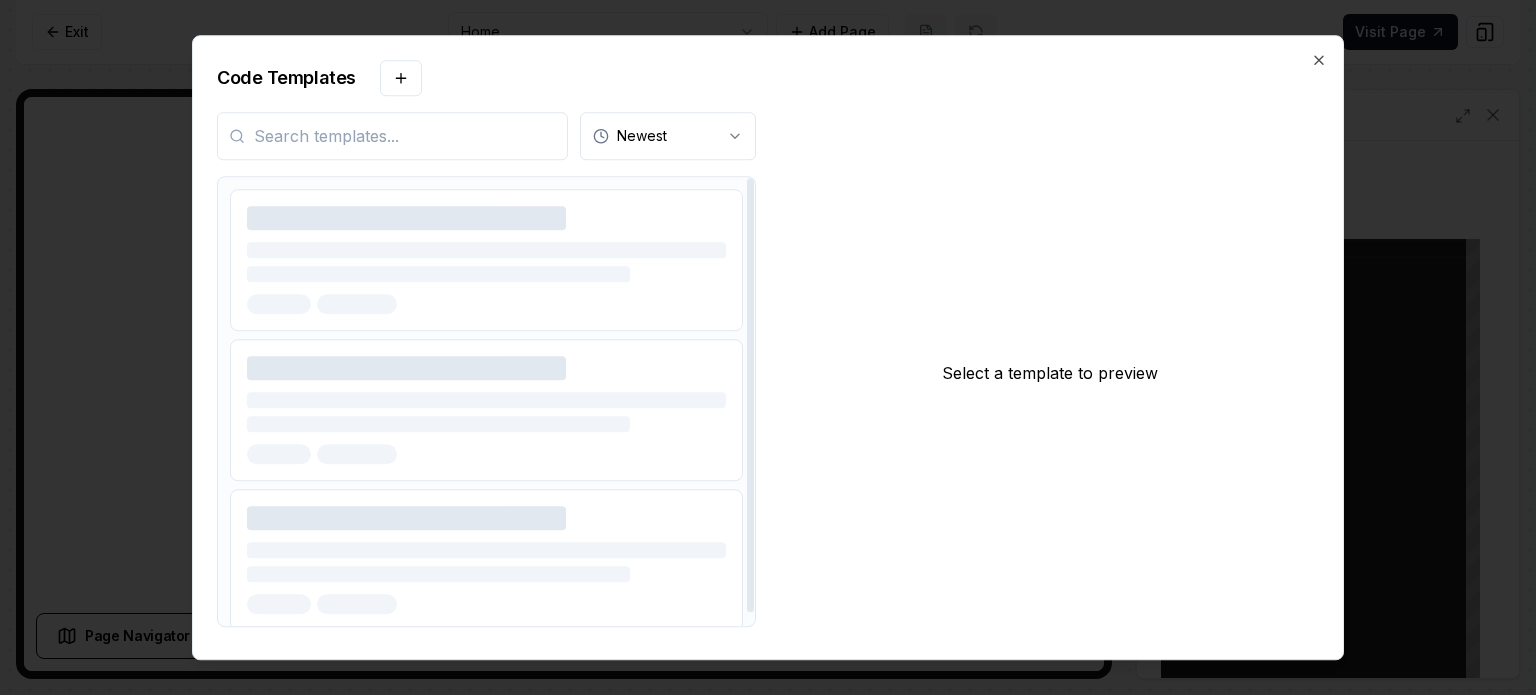 click at bounding box center [392, 136] 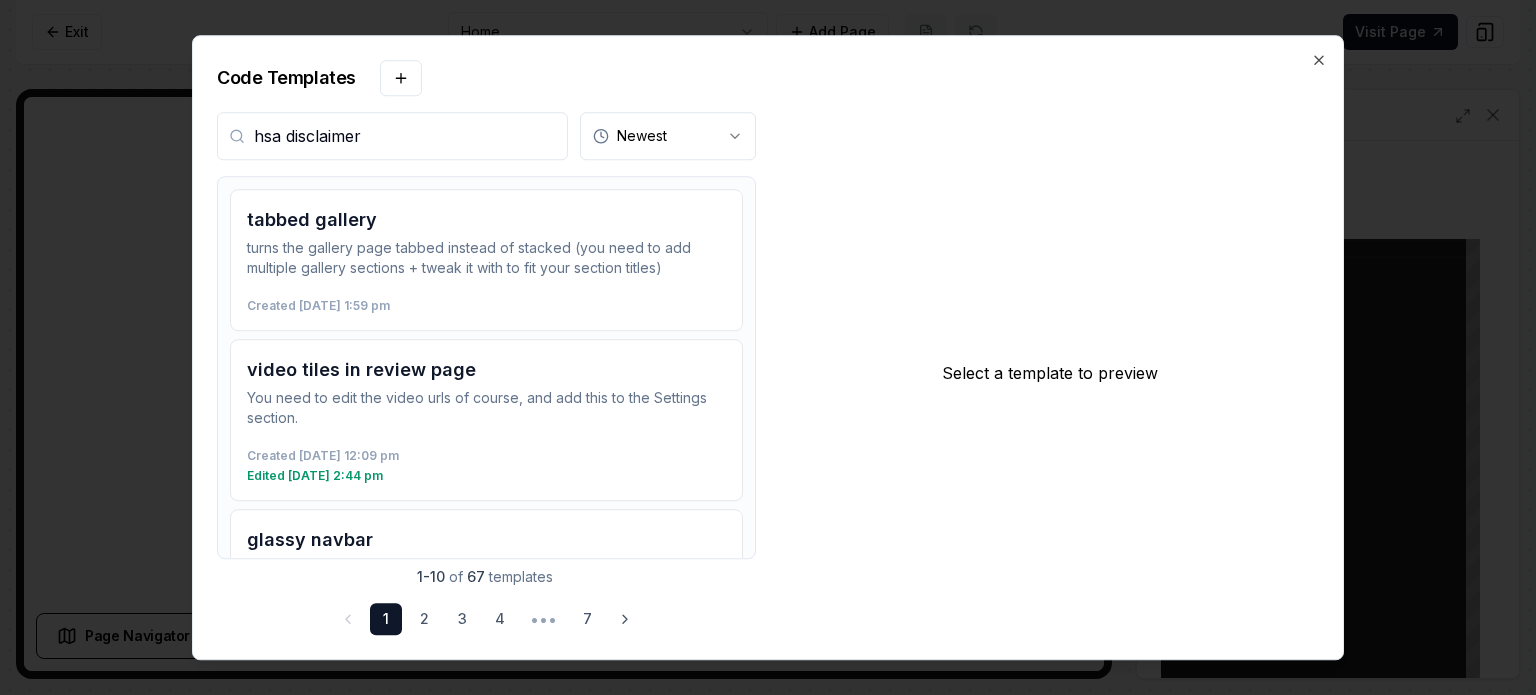 type on "hsa disclaimer" 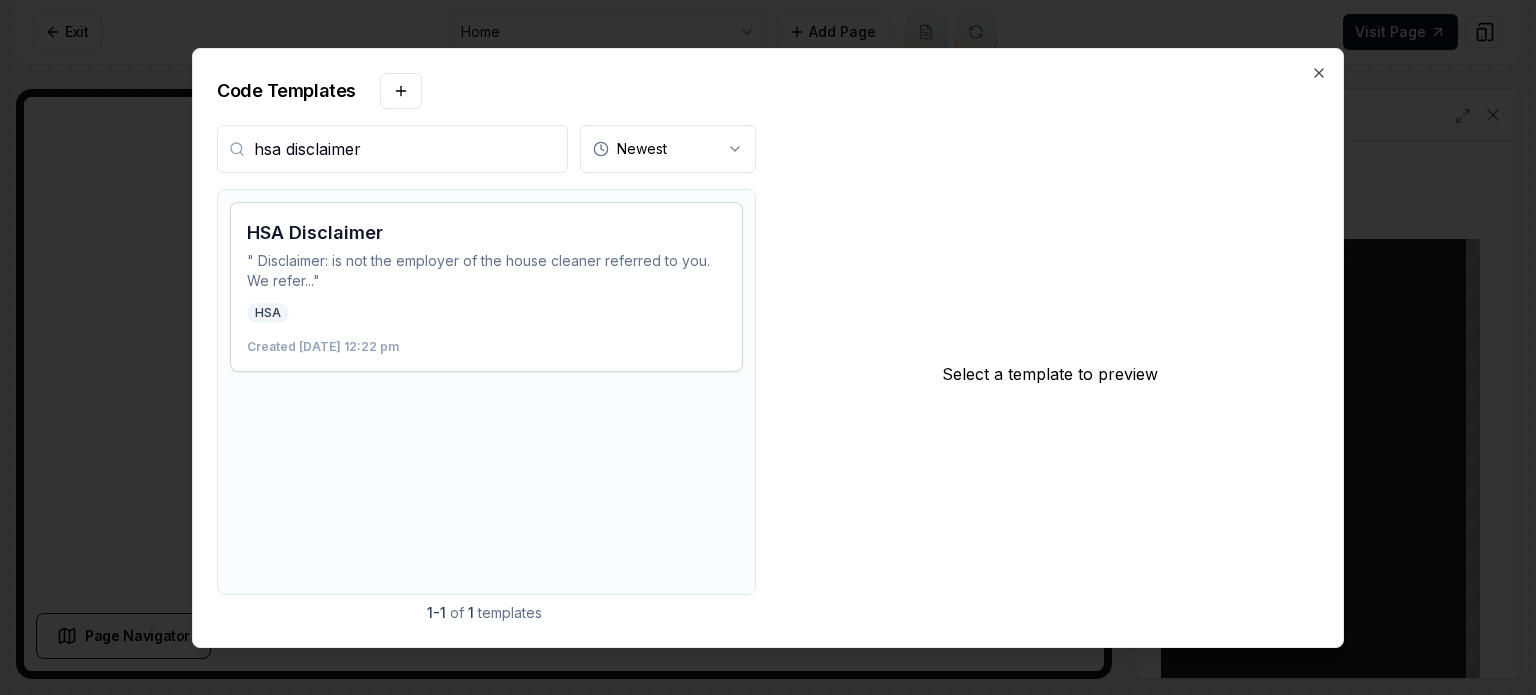 click on "HSA" at bounding box center (486, 313) 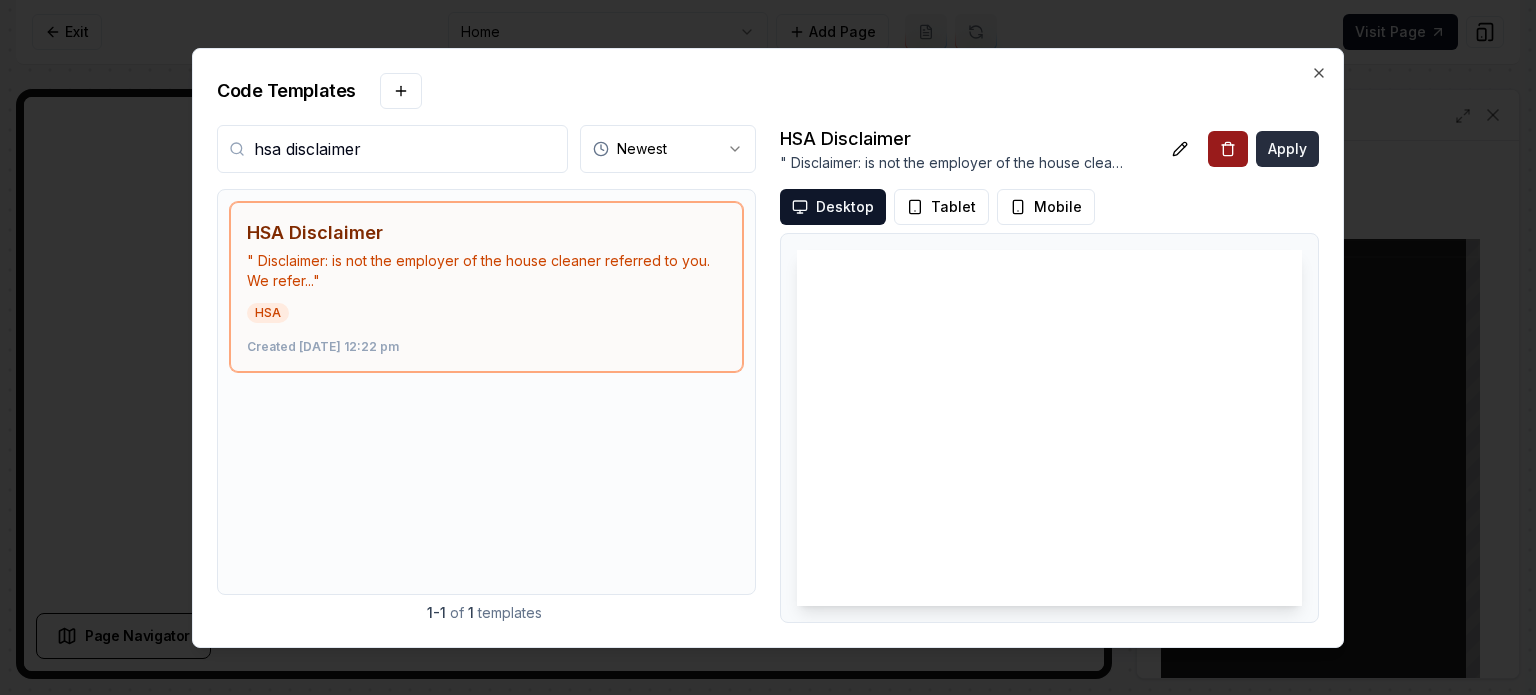 click on "Apply" at bounding box center [1287, 149] 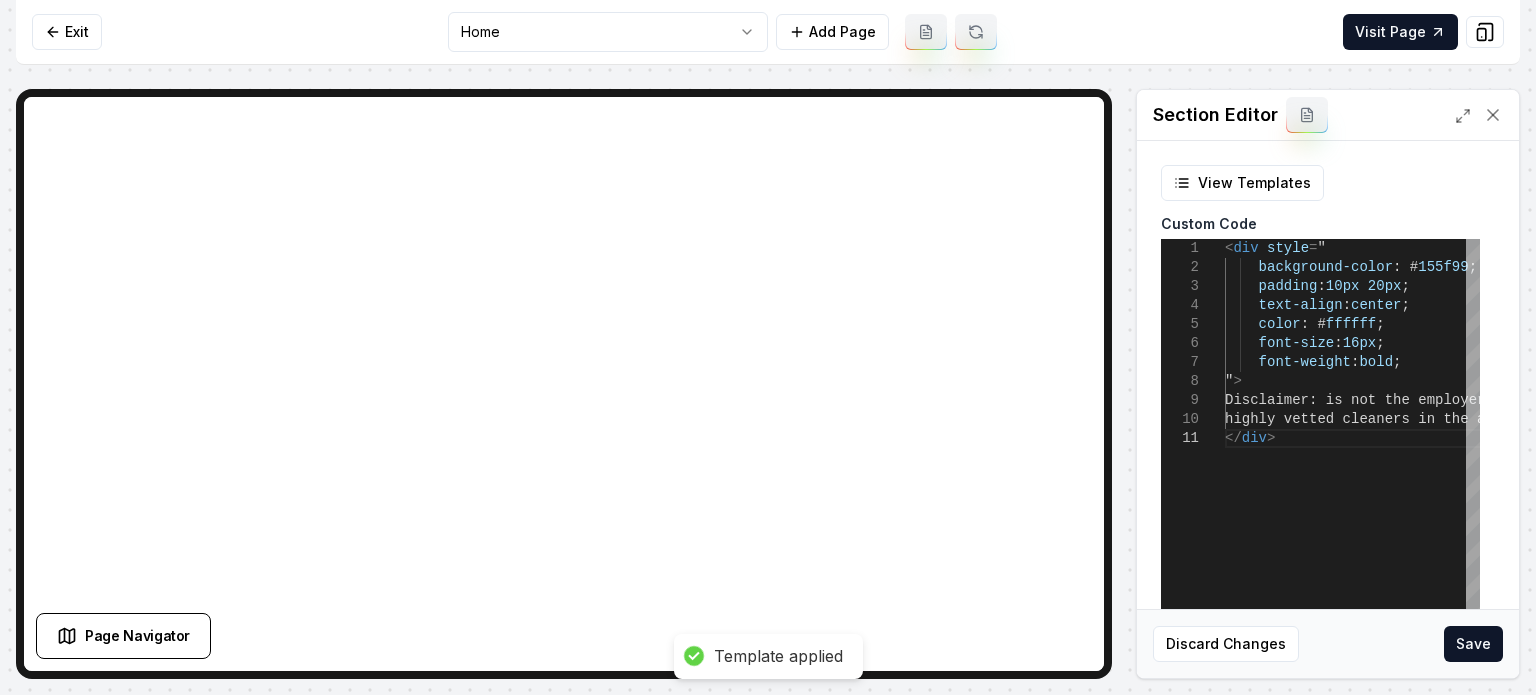click on "< div   style = "      background-color : # 155f99 ;      padding :  10px   20px ;      text-align :  center ;      color : # ffffff ;      font-size :  16px ;      font-weight :  bold ;   " >   Disclaimer: is not the employer of the house cle aner referred to you. We refer   highly vetted cleaners in the area to our custom ers. </ div >" at bounding box center (1555, 489) 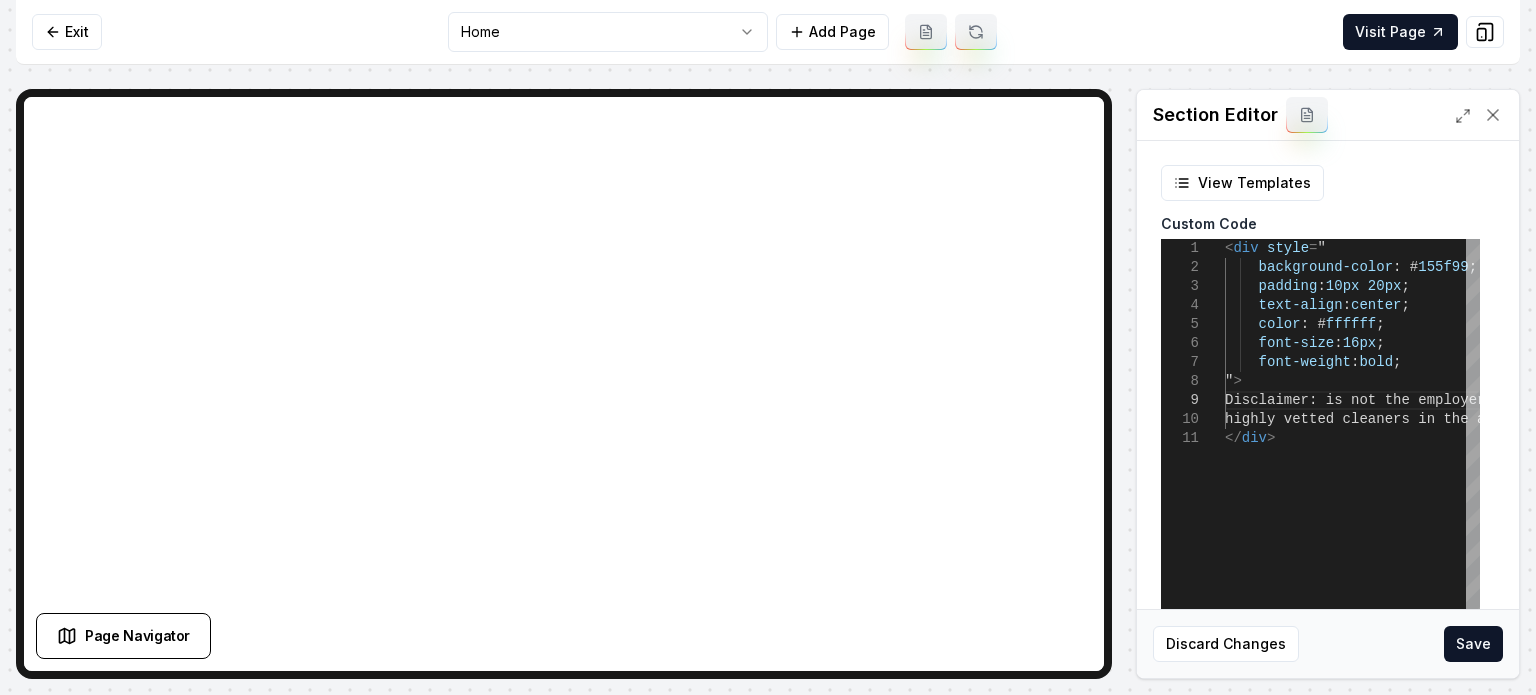 click on "< div   style = "      background-color : # 155f99 ;      padding :  10px   20px ;      text-align :  center ;      color : # ffffff ;      font-size :  16px ;      font-weight :  bold ;   " >   Disclaimer: is not the employer of the house cle aner referred to you. We refer   highly vetted cleaners in the area to our custom ers. </ div >" at bounding box center [1555, 489] 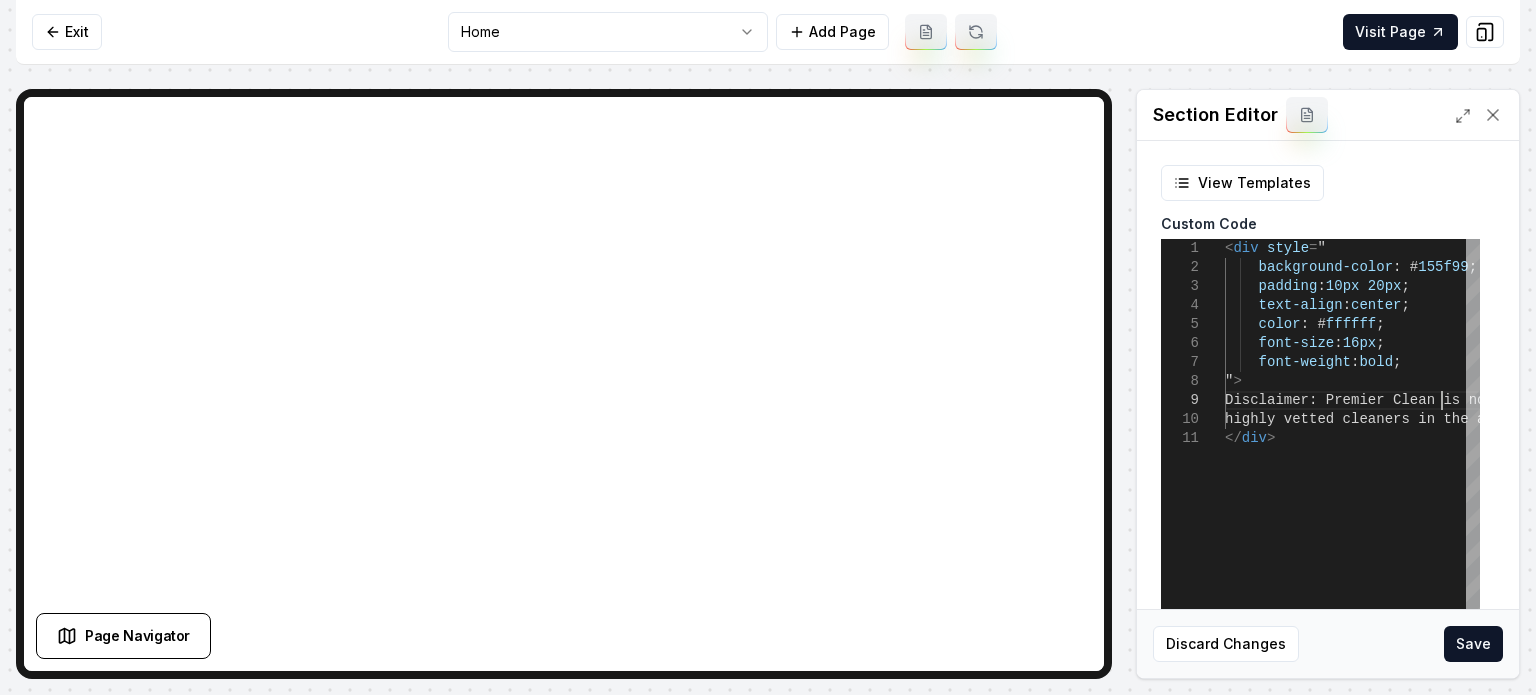 scroll, scrollTop: 152, scrollLeft: 215, axis: both 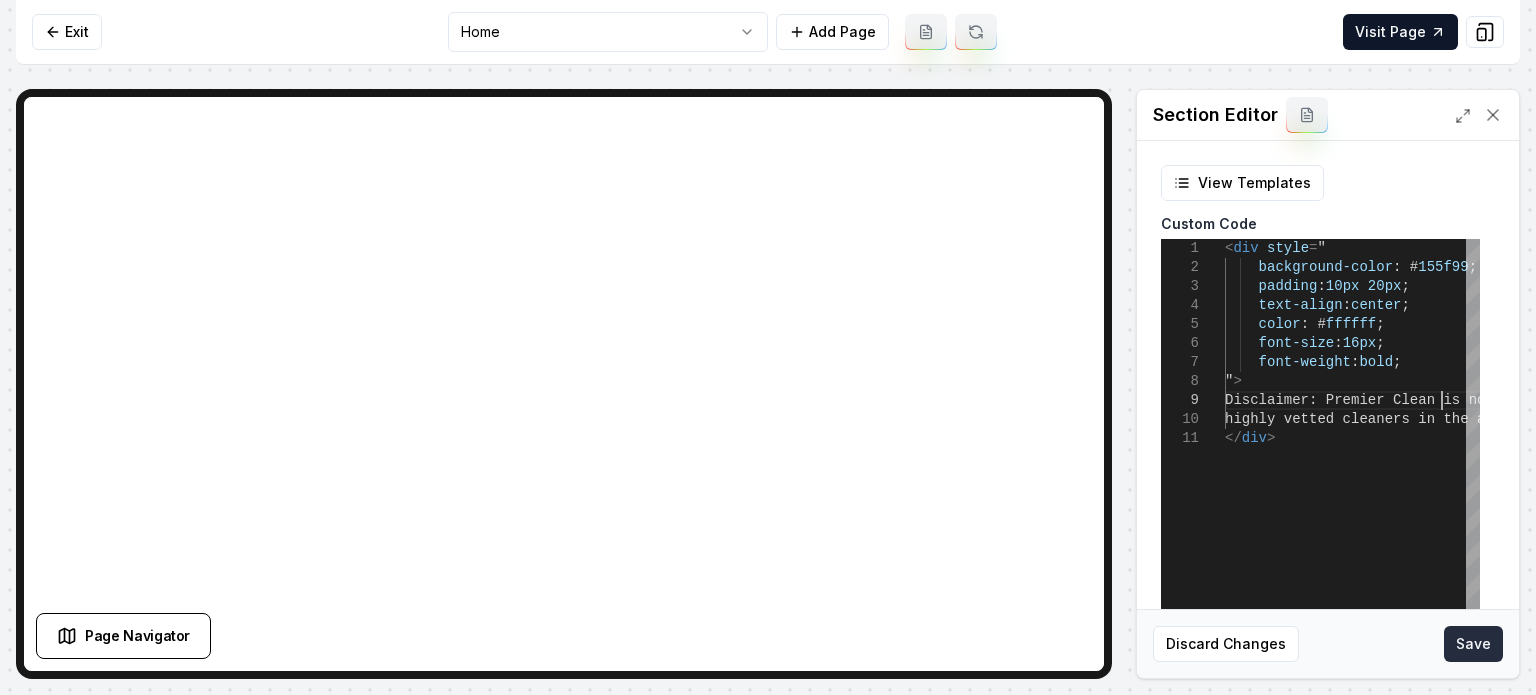 click on "Save" at bounding box center [1473, 644] 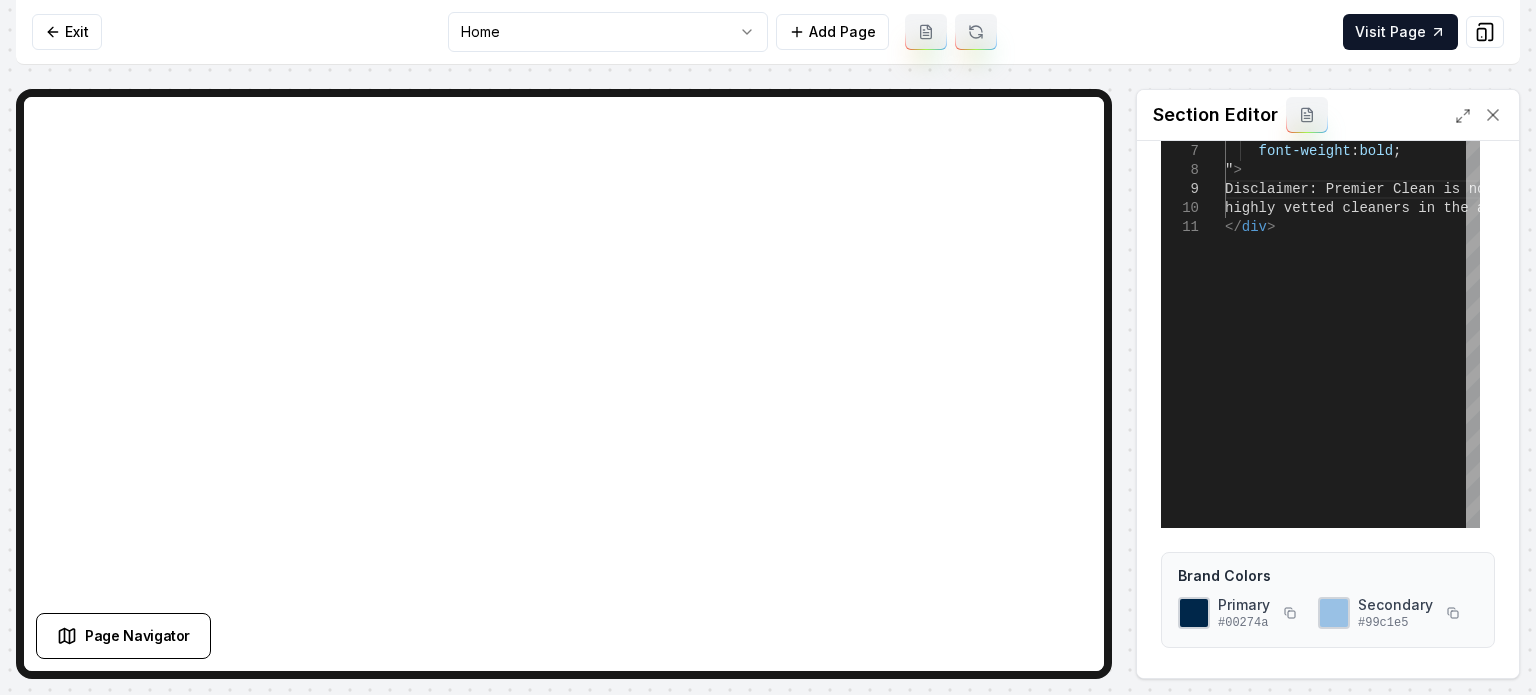 scroll, scrollTop: 252, scrollLeft: 0, axis: vertical 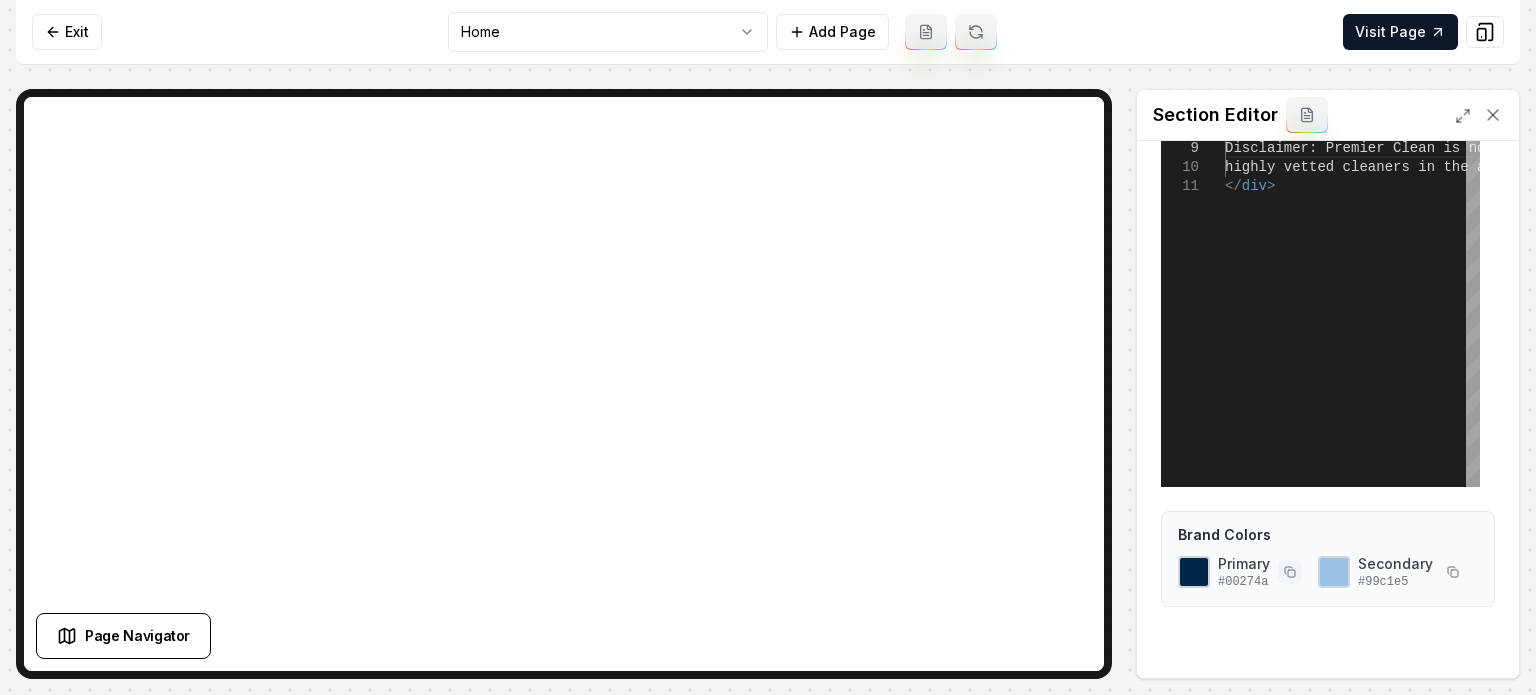 click 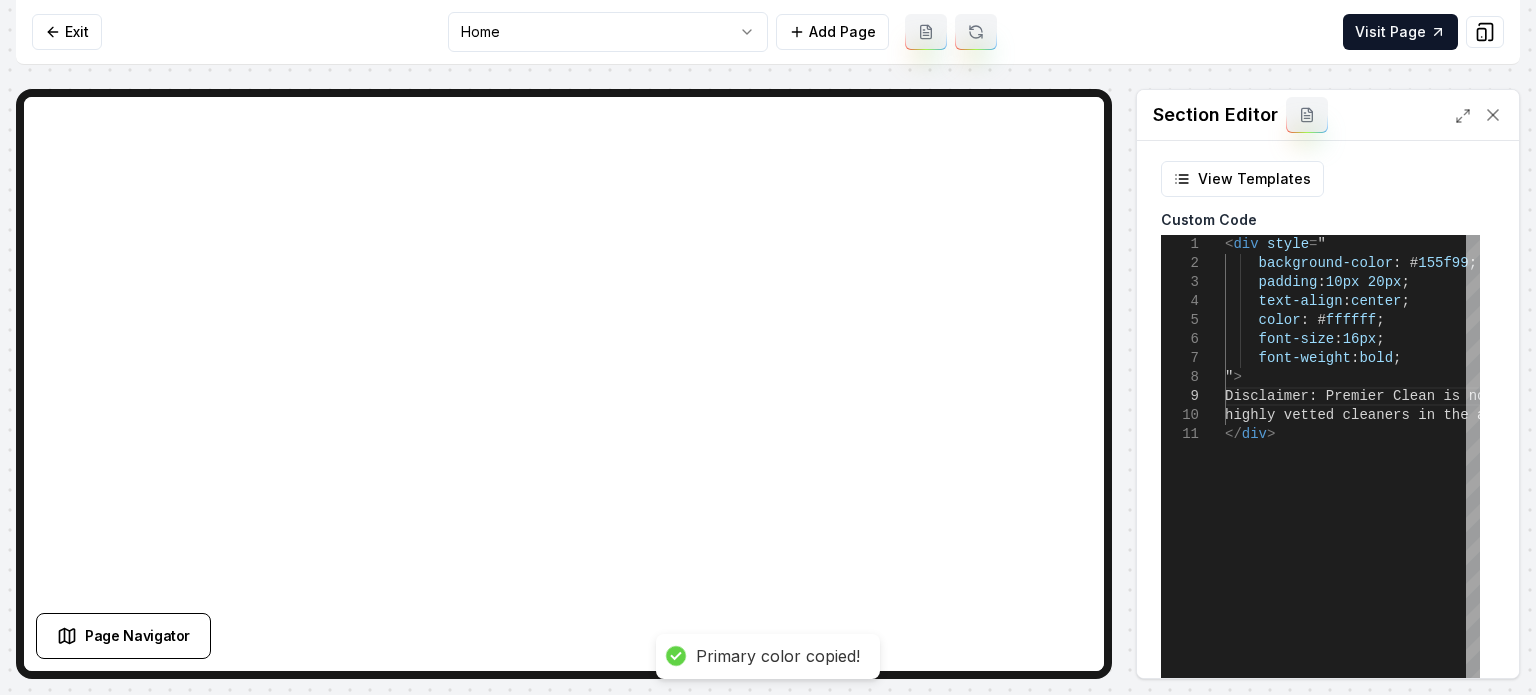 scroll, scrollTop: 0, scrollLeft: 0, axis: both 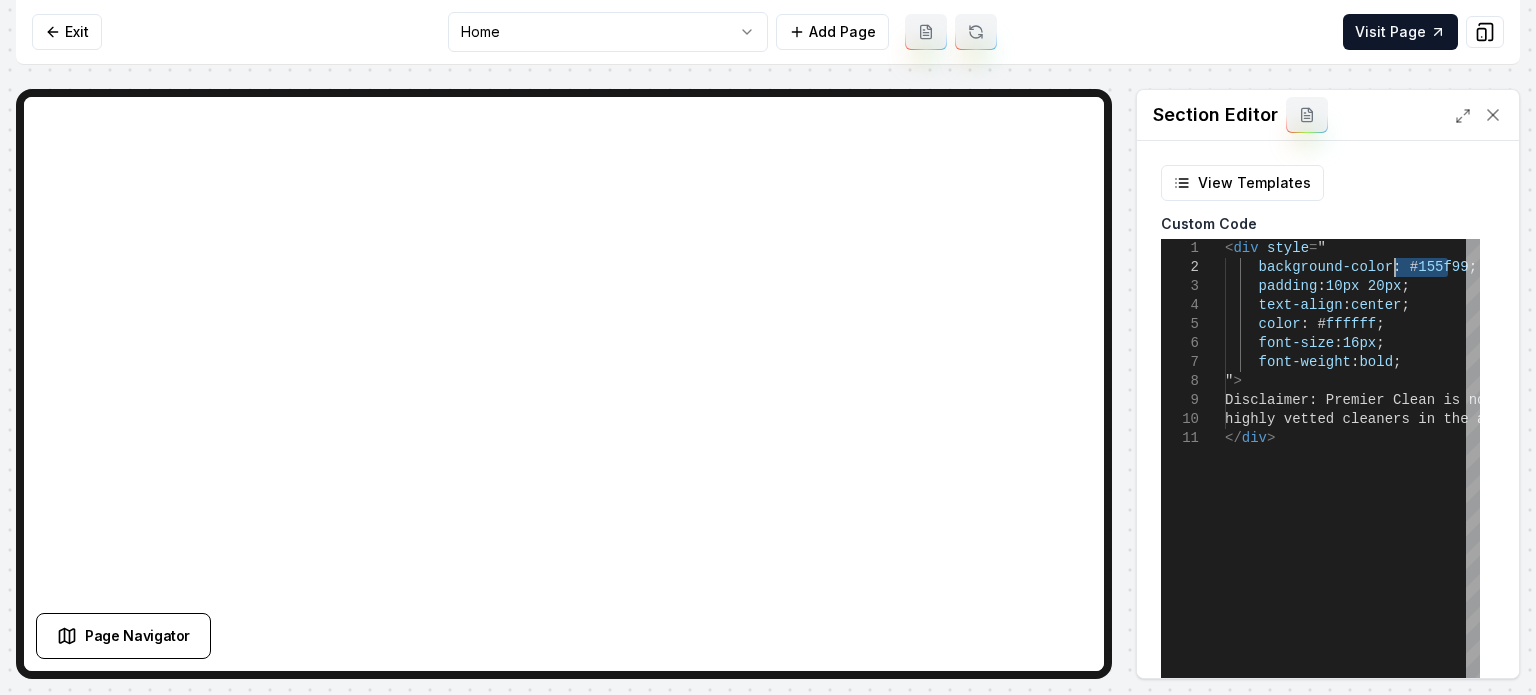 drag, startPoint x: 1447, startPoint y: 264, endPoint x: 1395, endPoint y: 263, distance: 52.009613 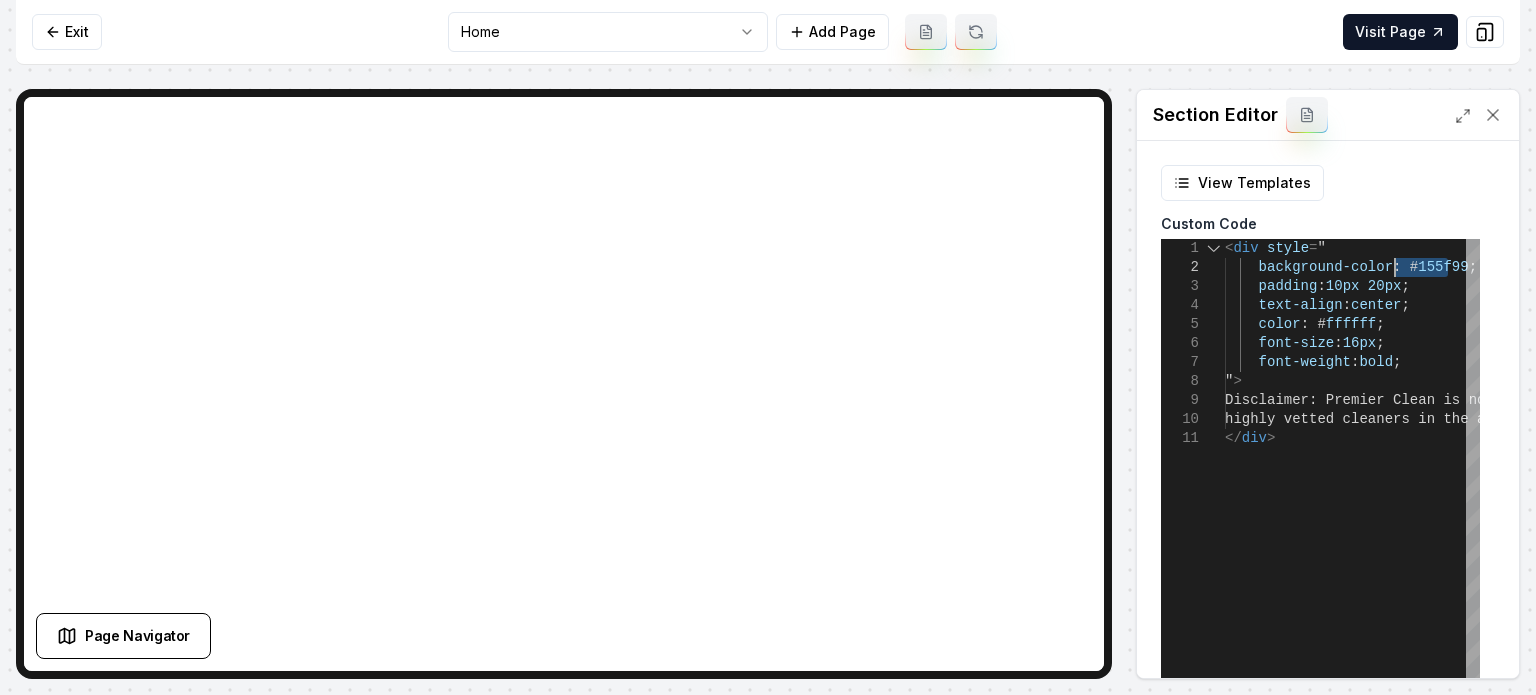 type on "**********" 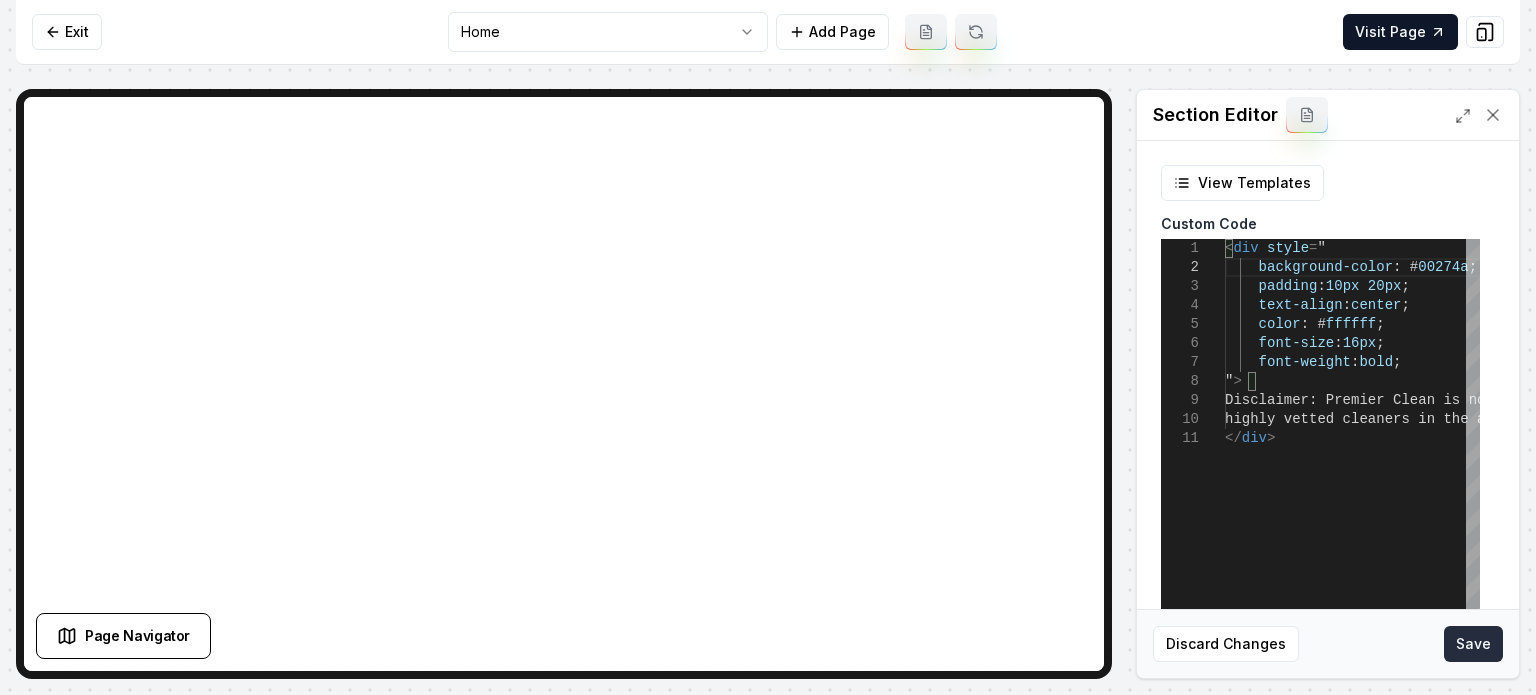 click on "Save" at bounding box center (1473, 644) 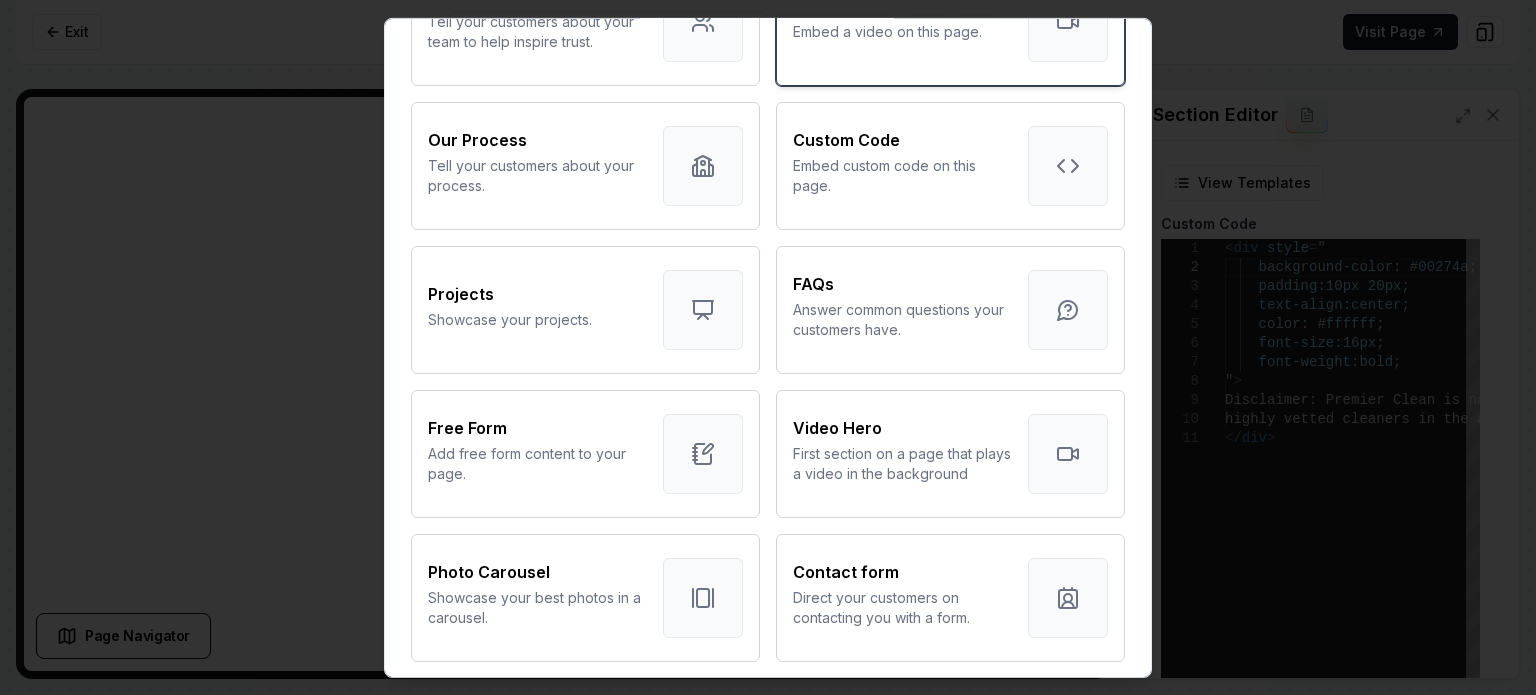 scroll, scrollTop: 800, scrollLeft: 0, axis: vertical 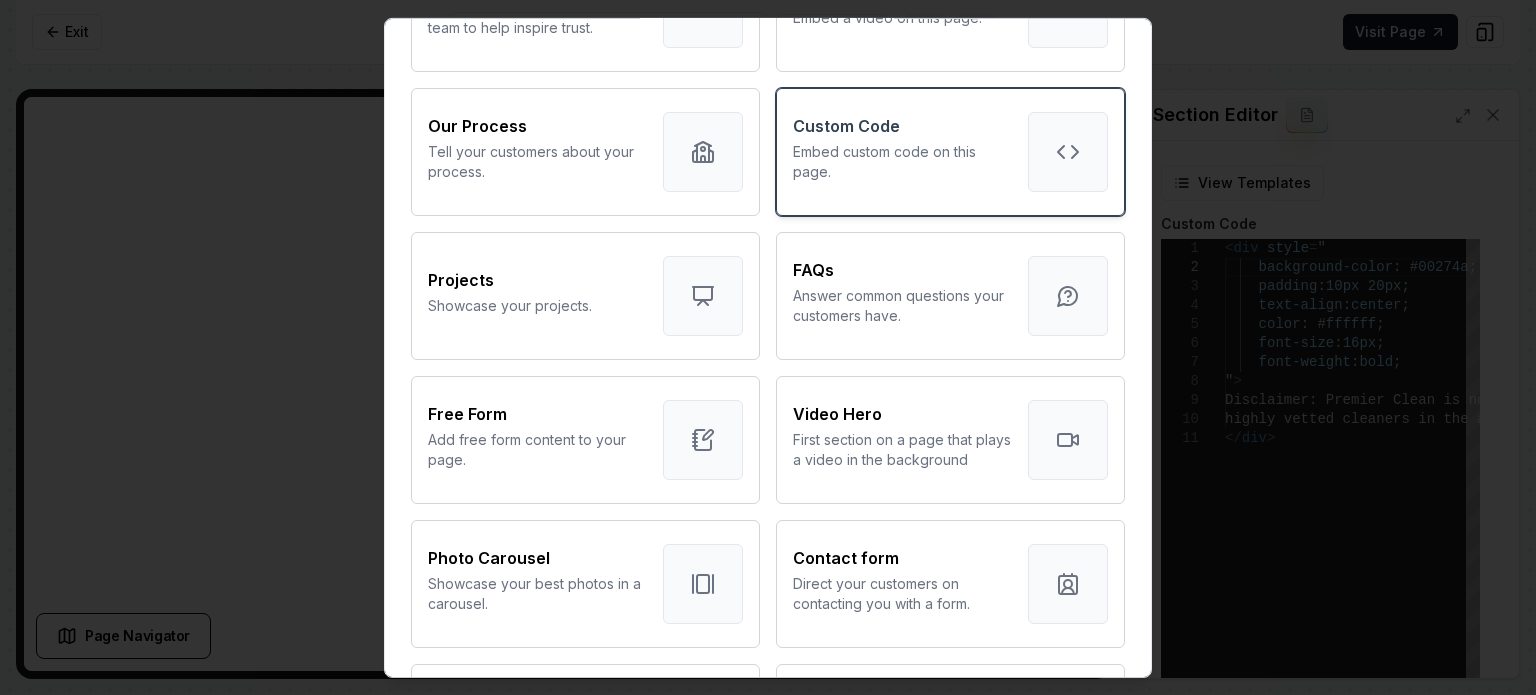 click on "Embed custom code on this page." at bounding box center [902, 161] 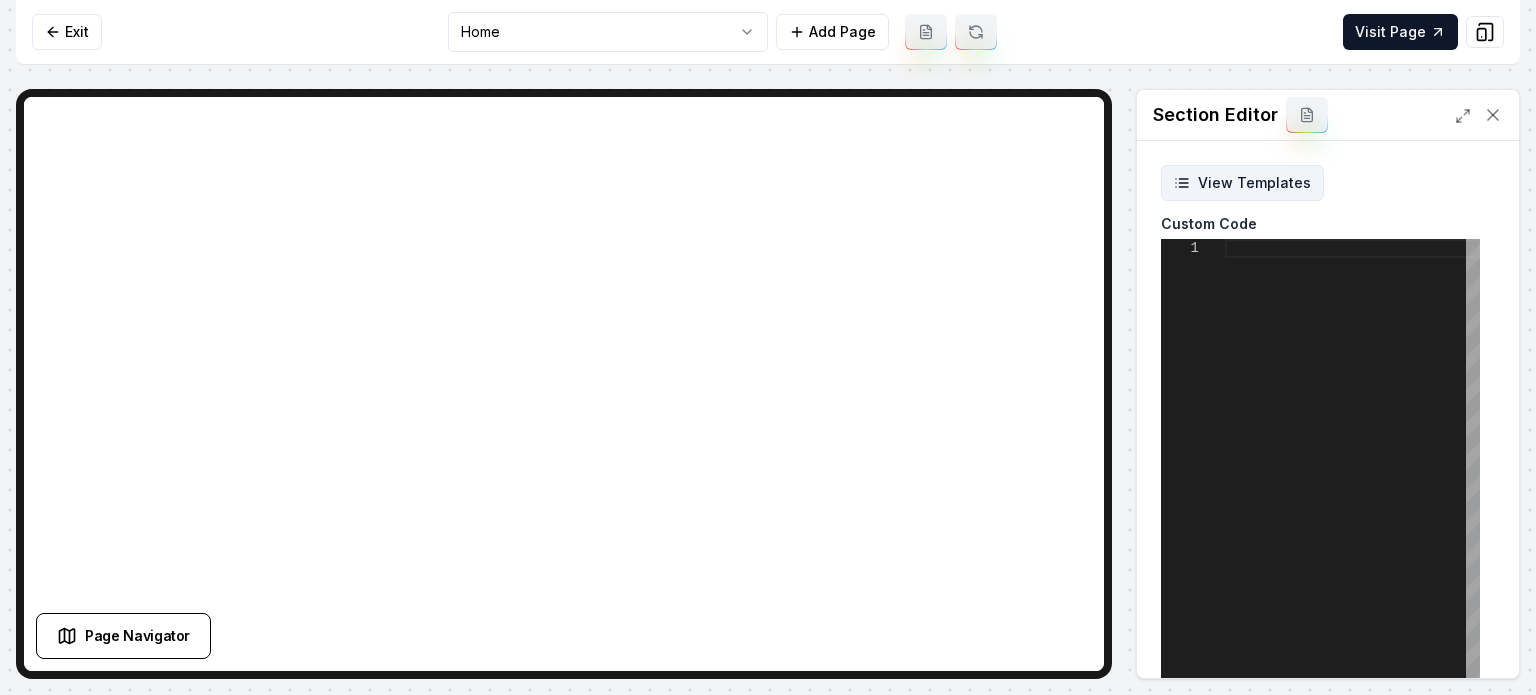 click on "View Templates" at bounding box center (1242, 183) 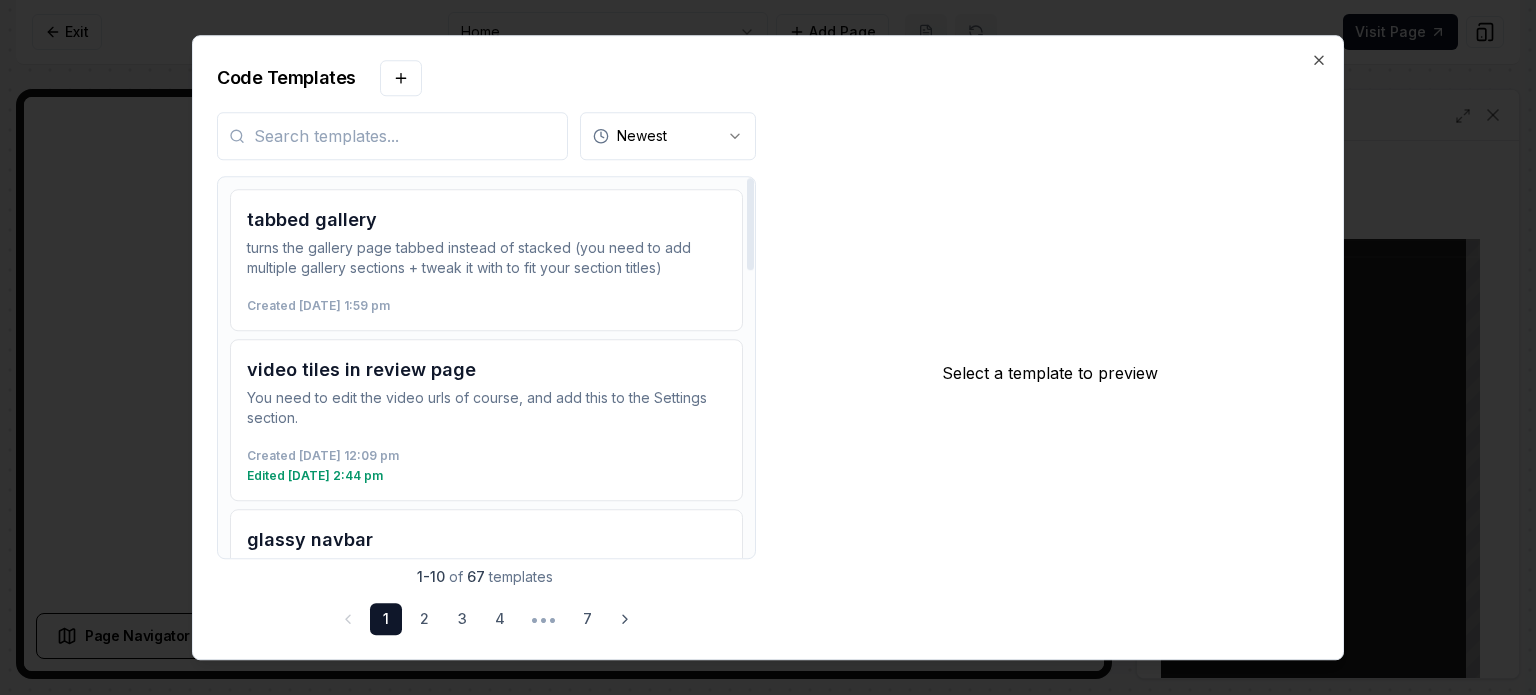 click at bounding box center (392, 136) 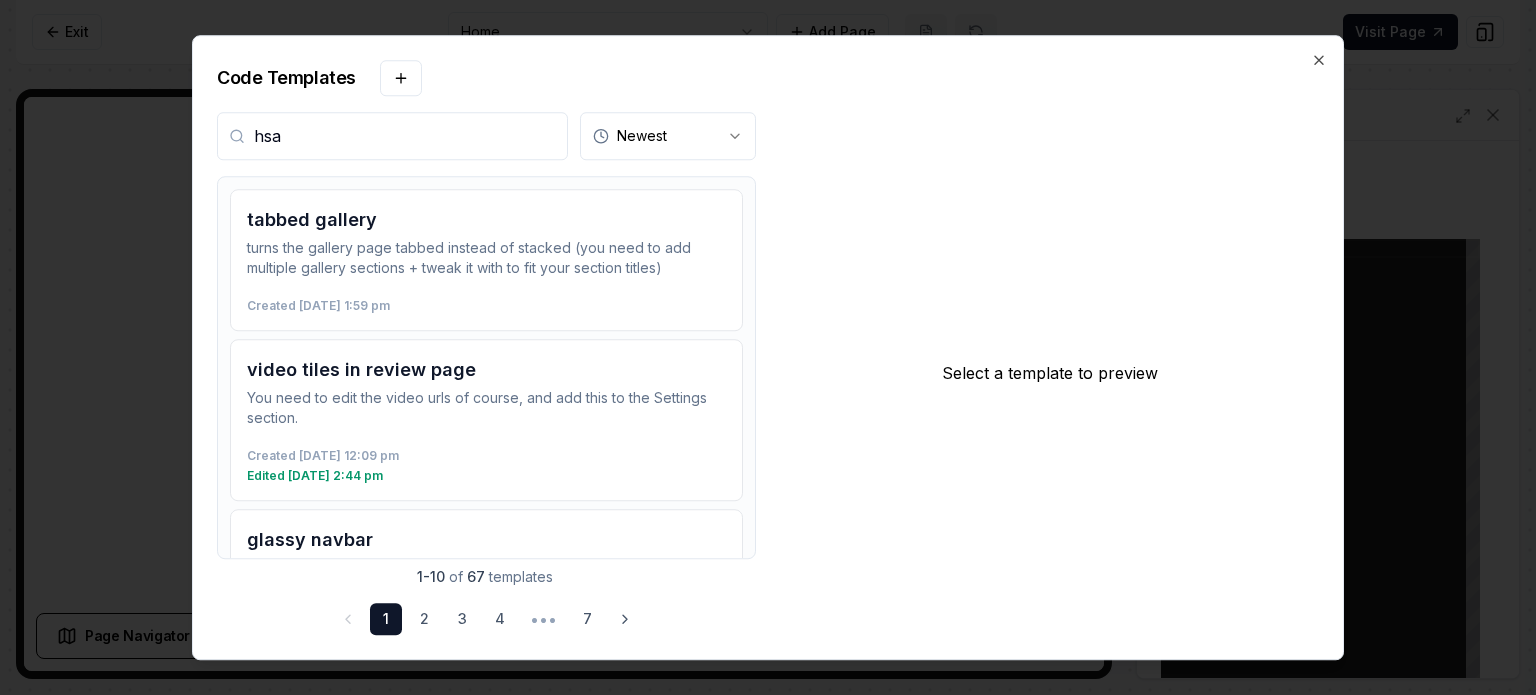 type on "hsa" 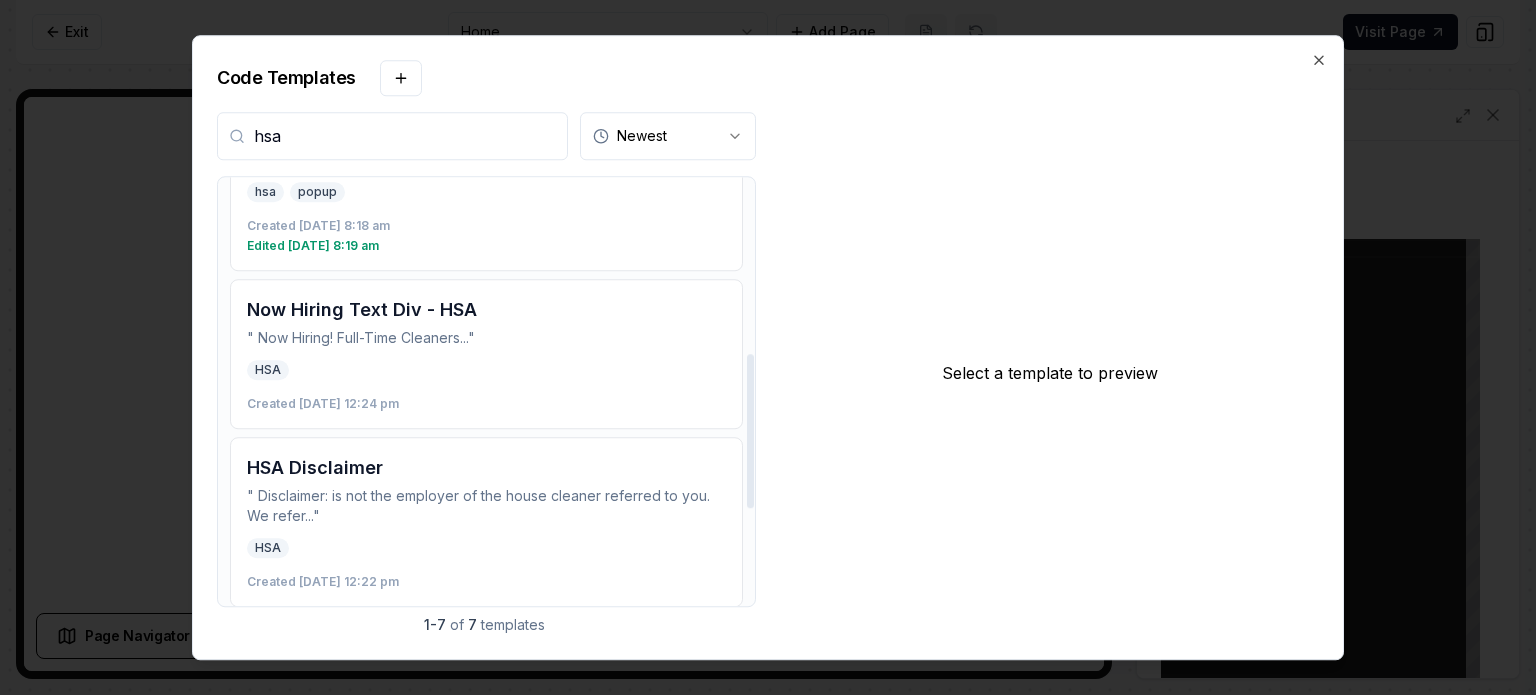 scroll, scrollTop: 500, scrollLeft: 0, axis: vertical 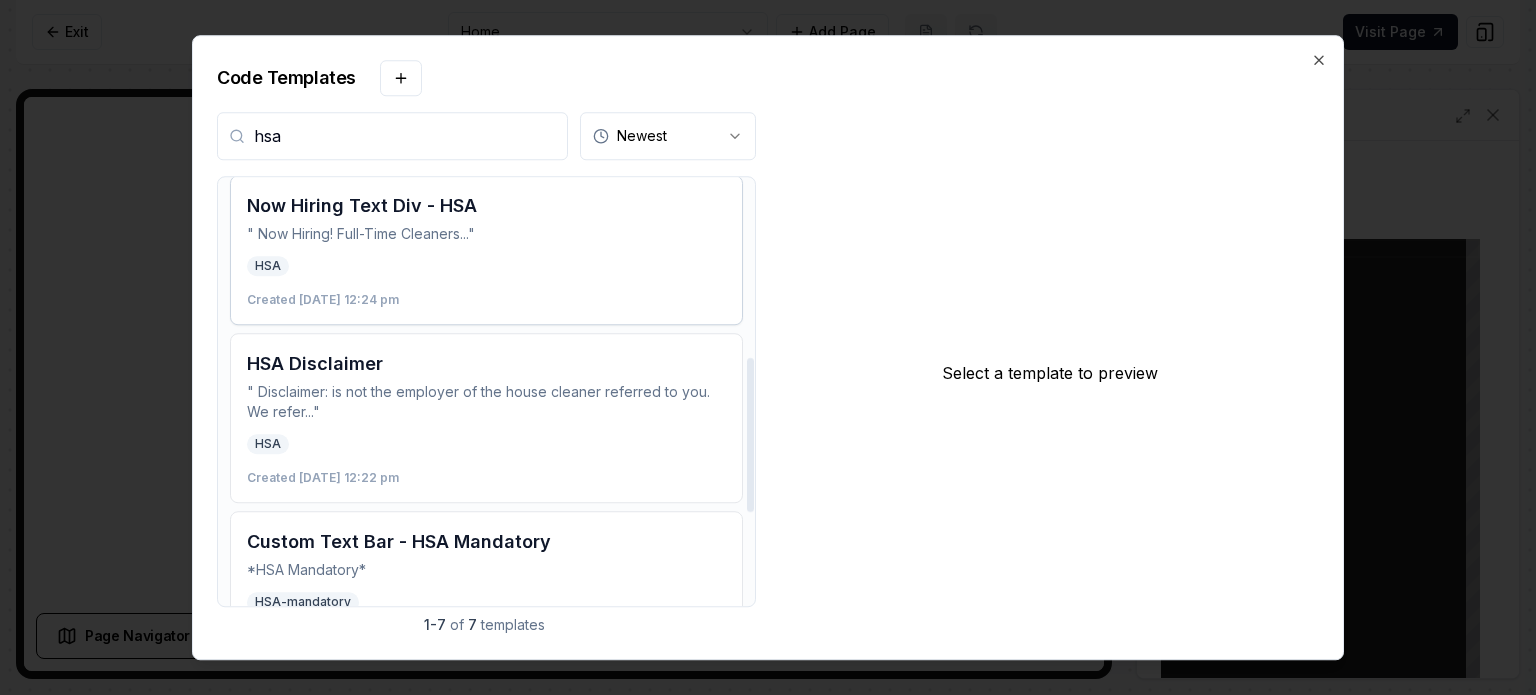 click on "HSA" at bounding box center [486, 266] 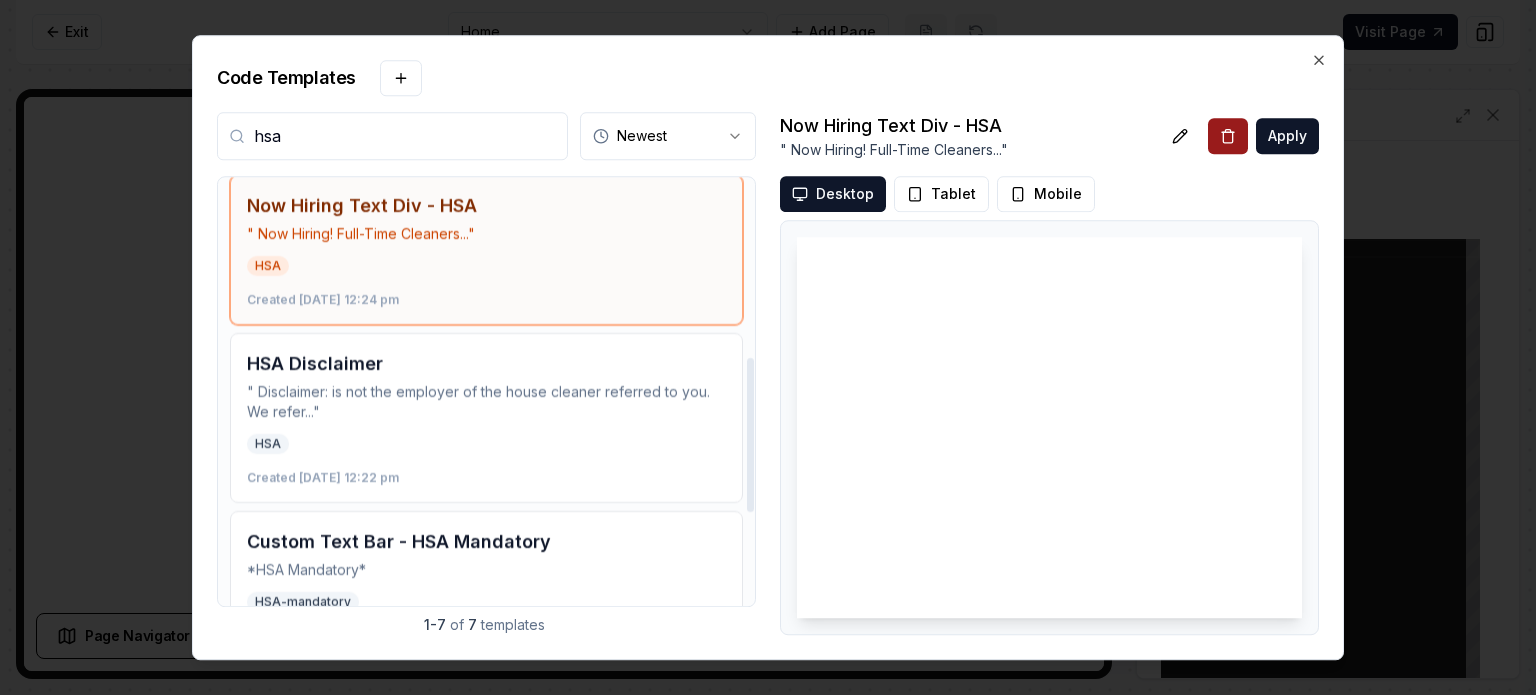 click on "Apply" at bounding box center [1287, 136] 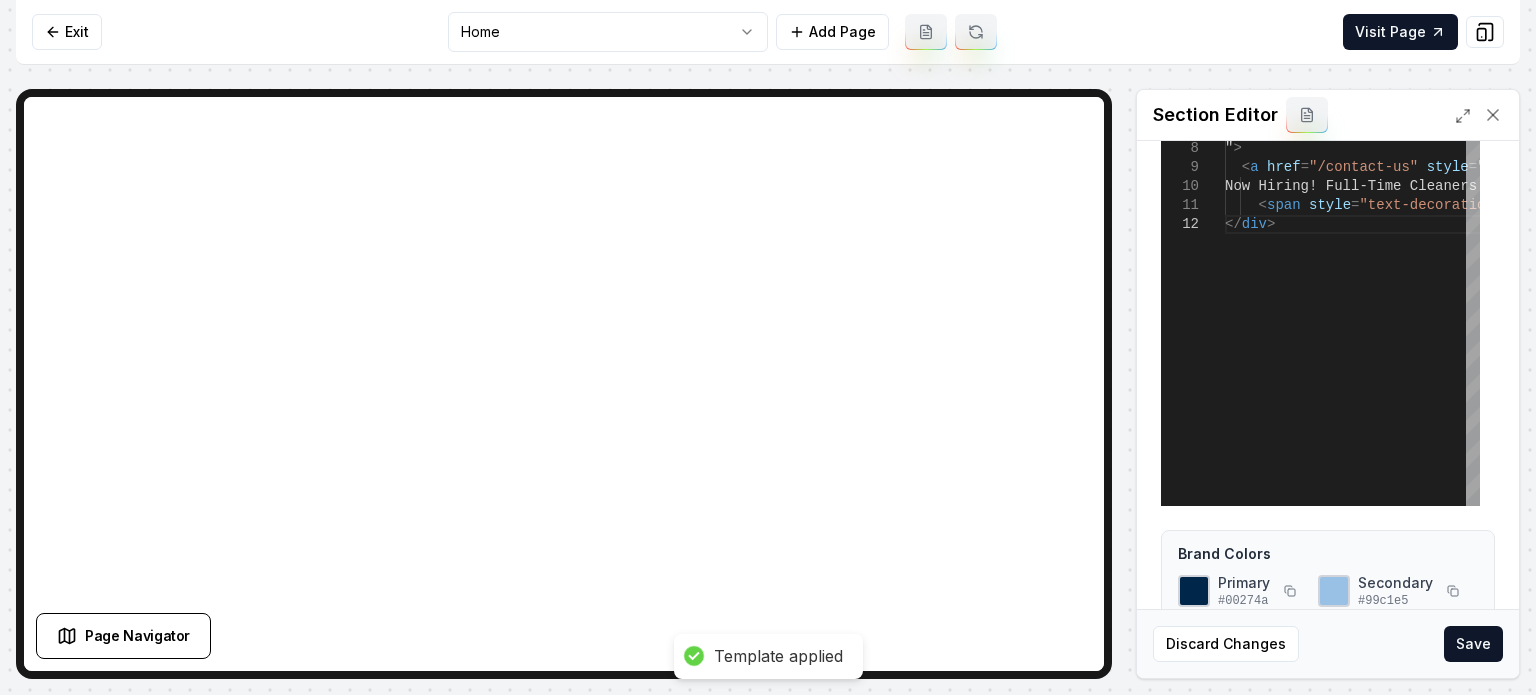 scroll, scrollTop: 252, scrollLeft: 0, axis: vertical 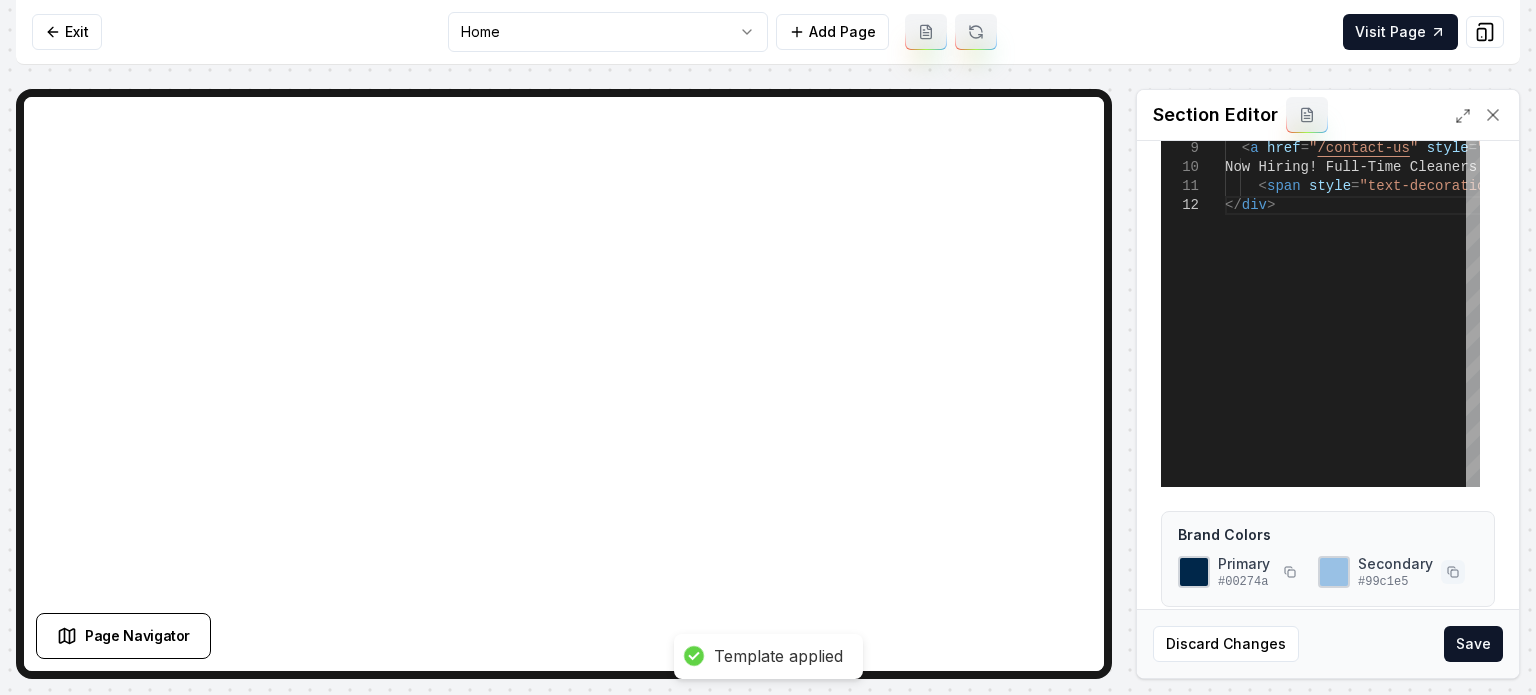 click 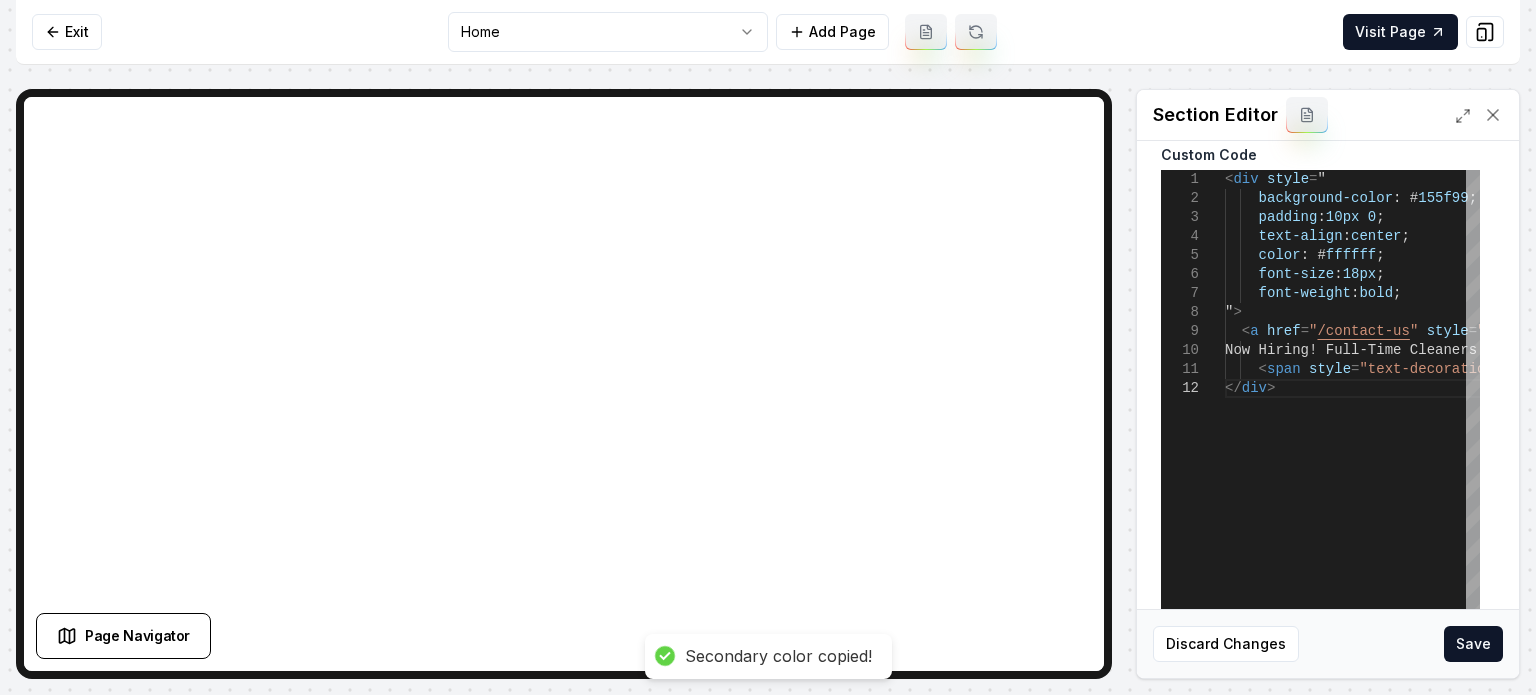 scroll, scrollTop: 0, scrollLeft: 0, axis: both 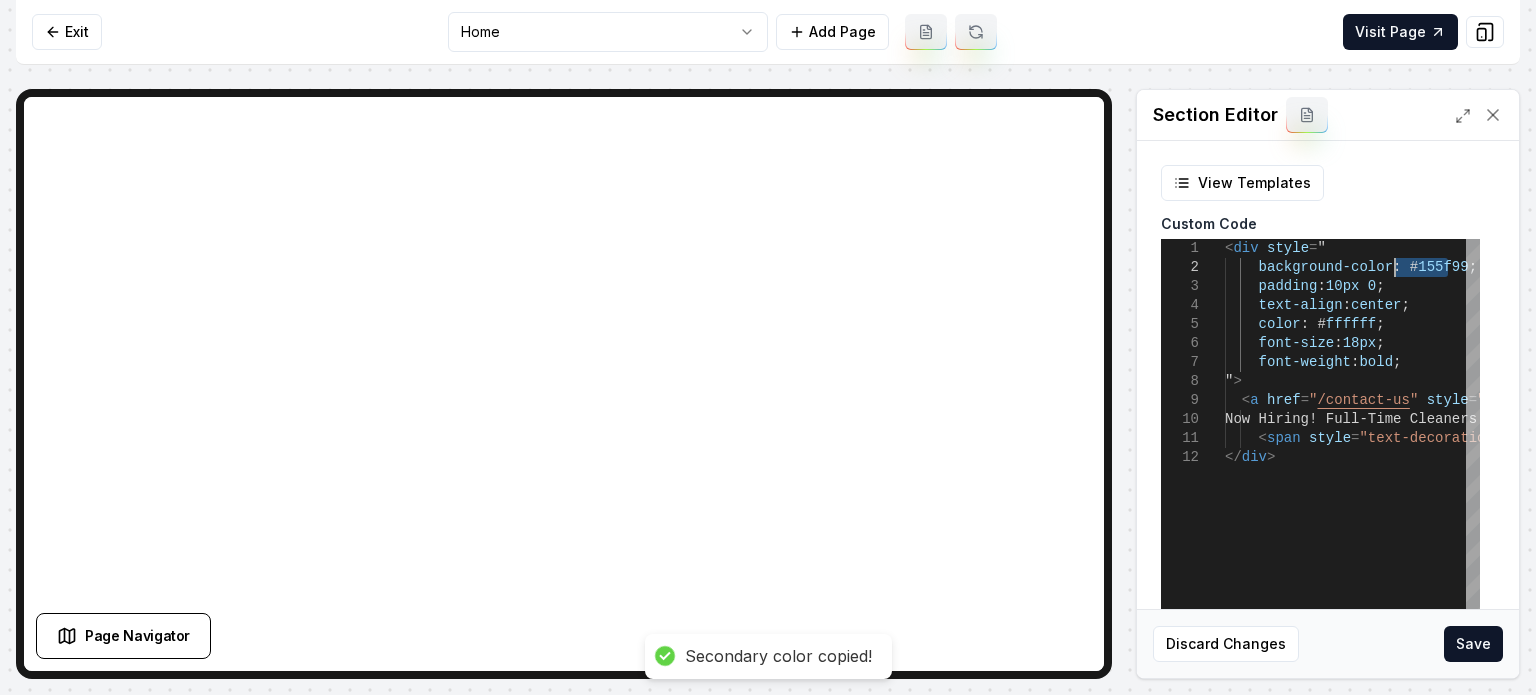 drag, startPoint x: 1448, startPoint y: 261, endPoint x: 1392, endPoint y: 267, distance: 56.32051 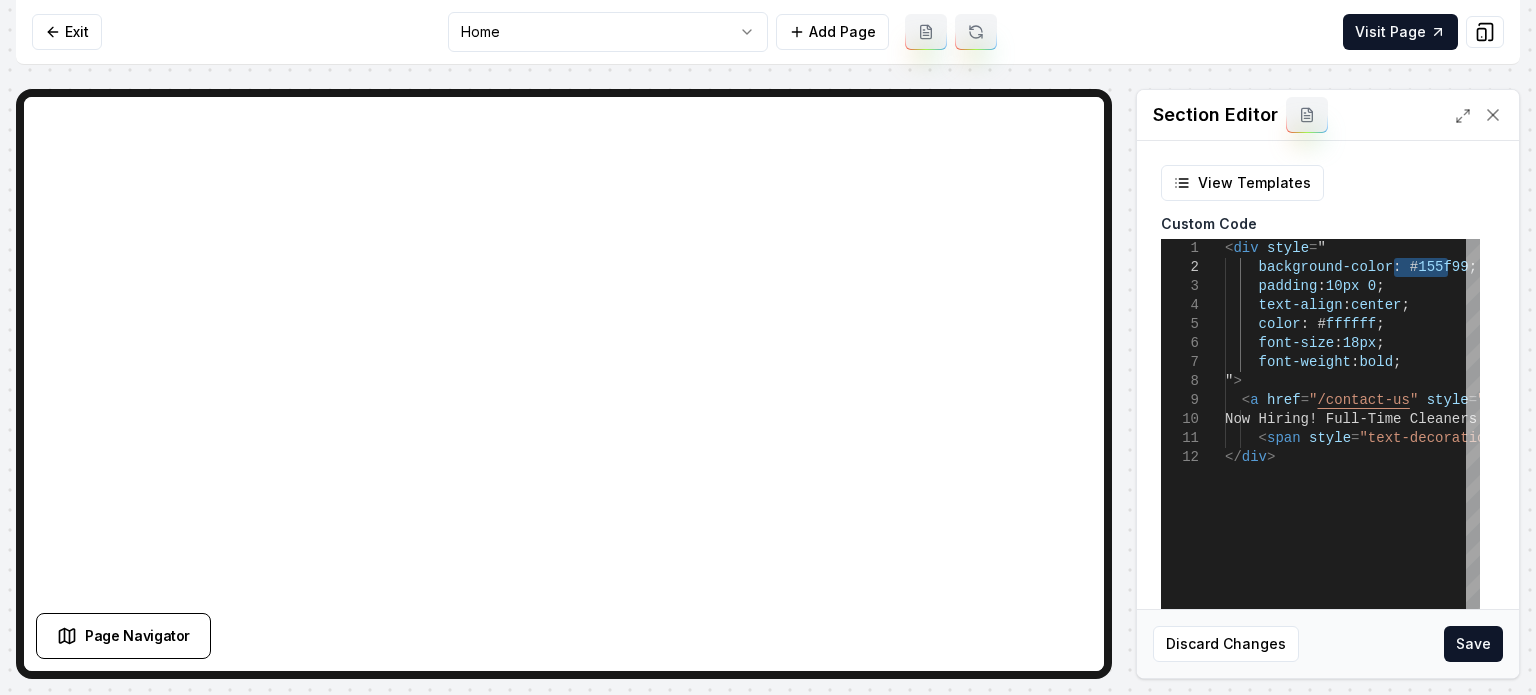type on "**********" 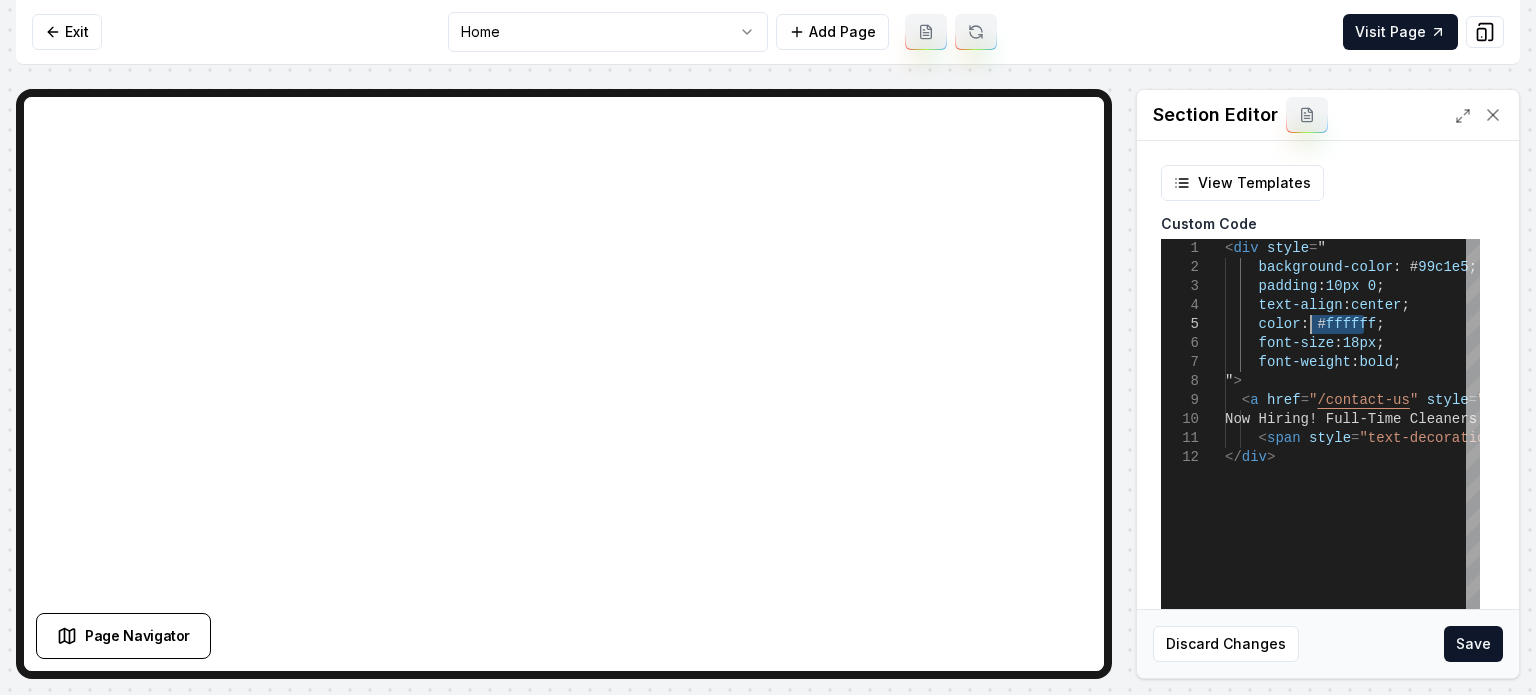 drag, startPoint x: 1358, startPoint y: 319, endPoint x: 1310, endPoint y: 323, distance: 48.166378 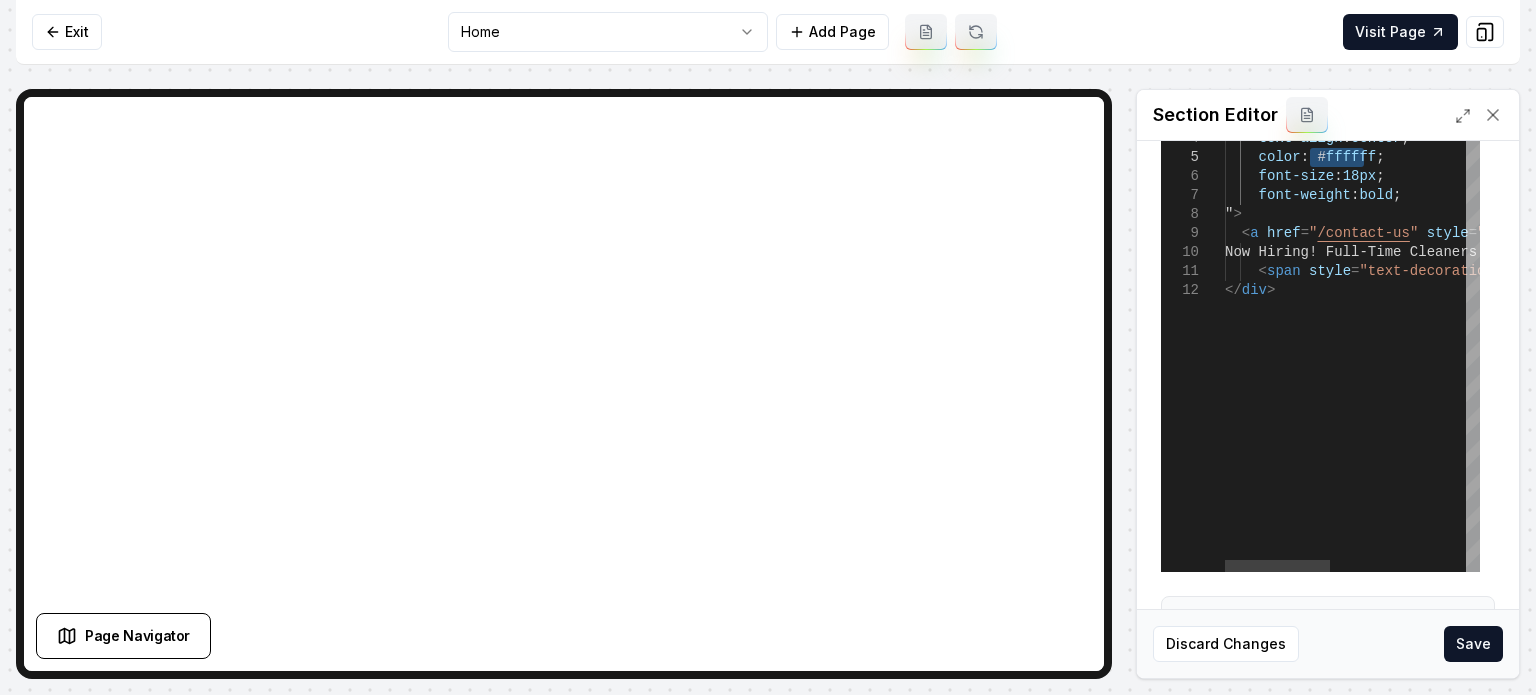 scroll, scrollTop: 252, scrollLeft: 0, axis: vertical 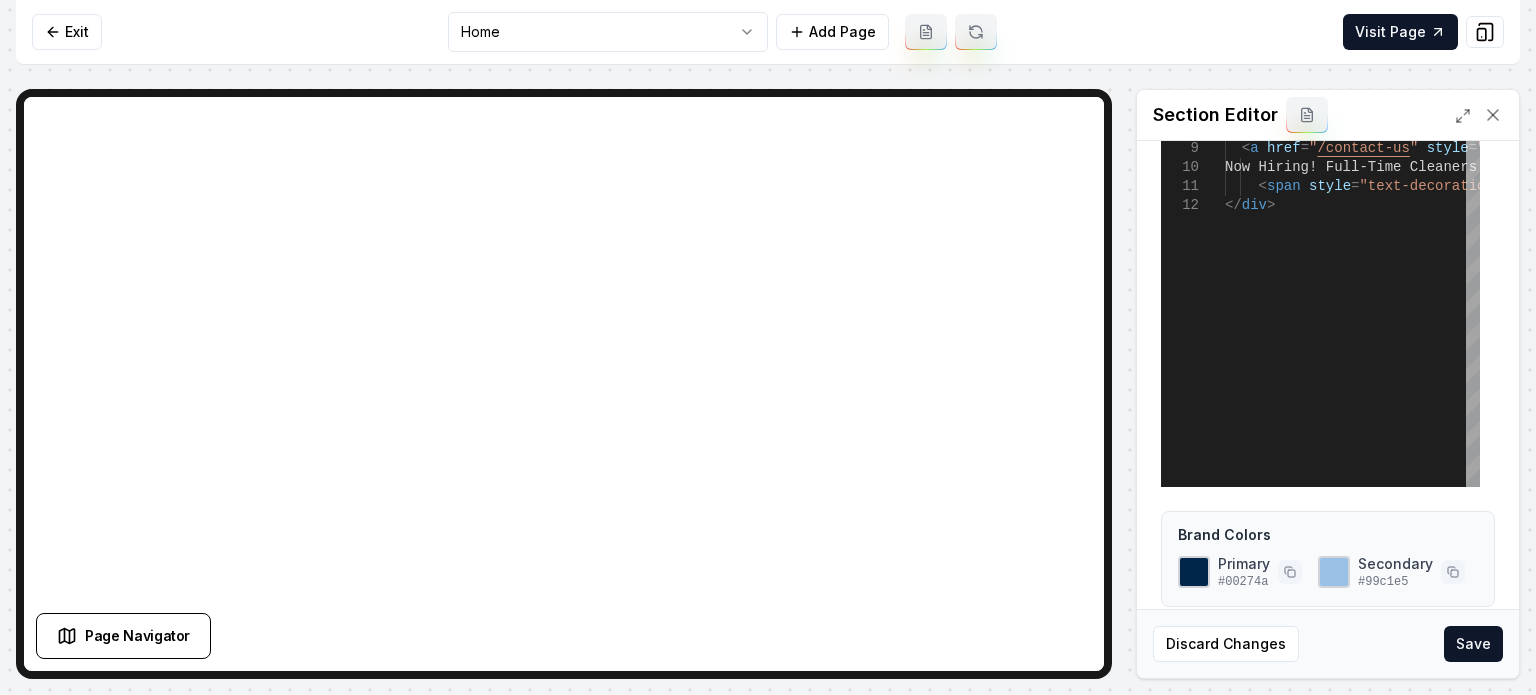 click 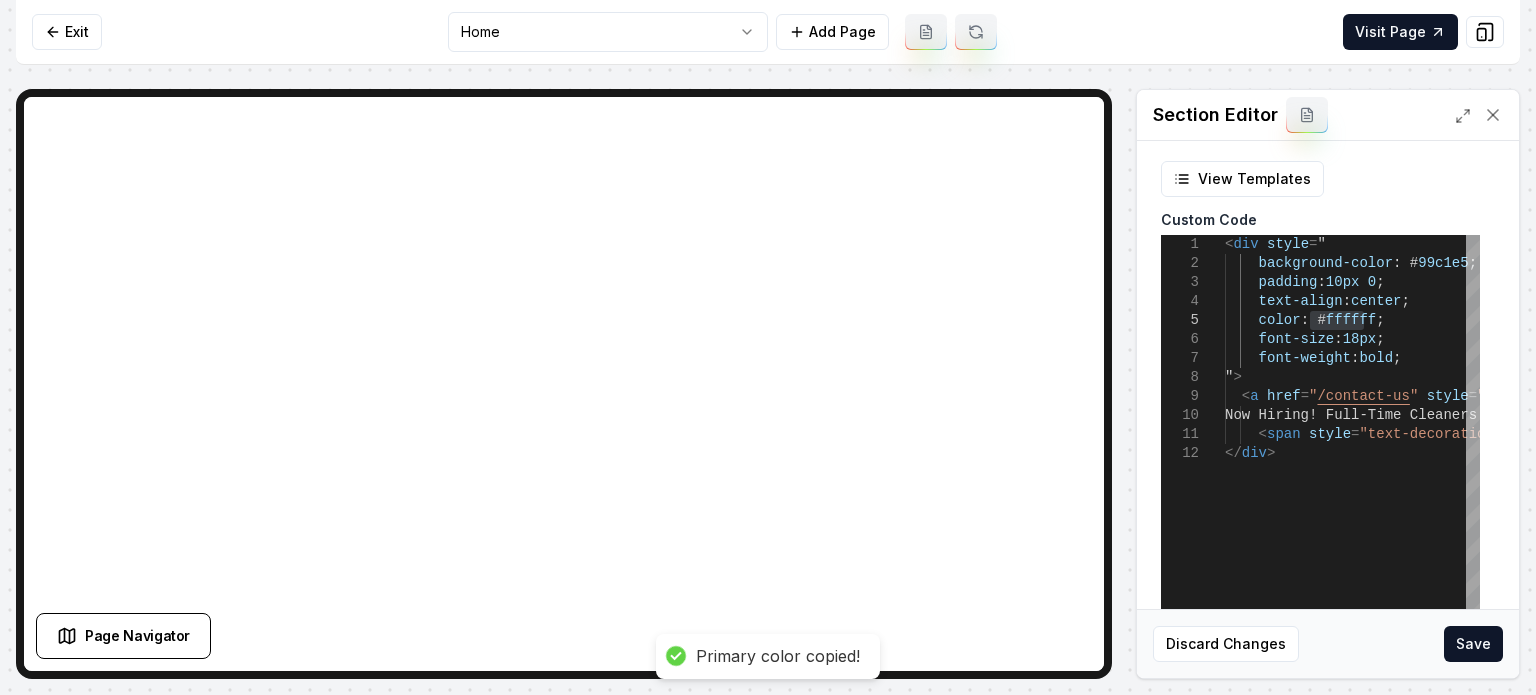 scroll, scrollTop: 0, scrollLeft: 0, axis: both 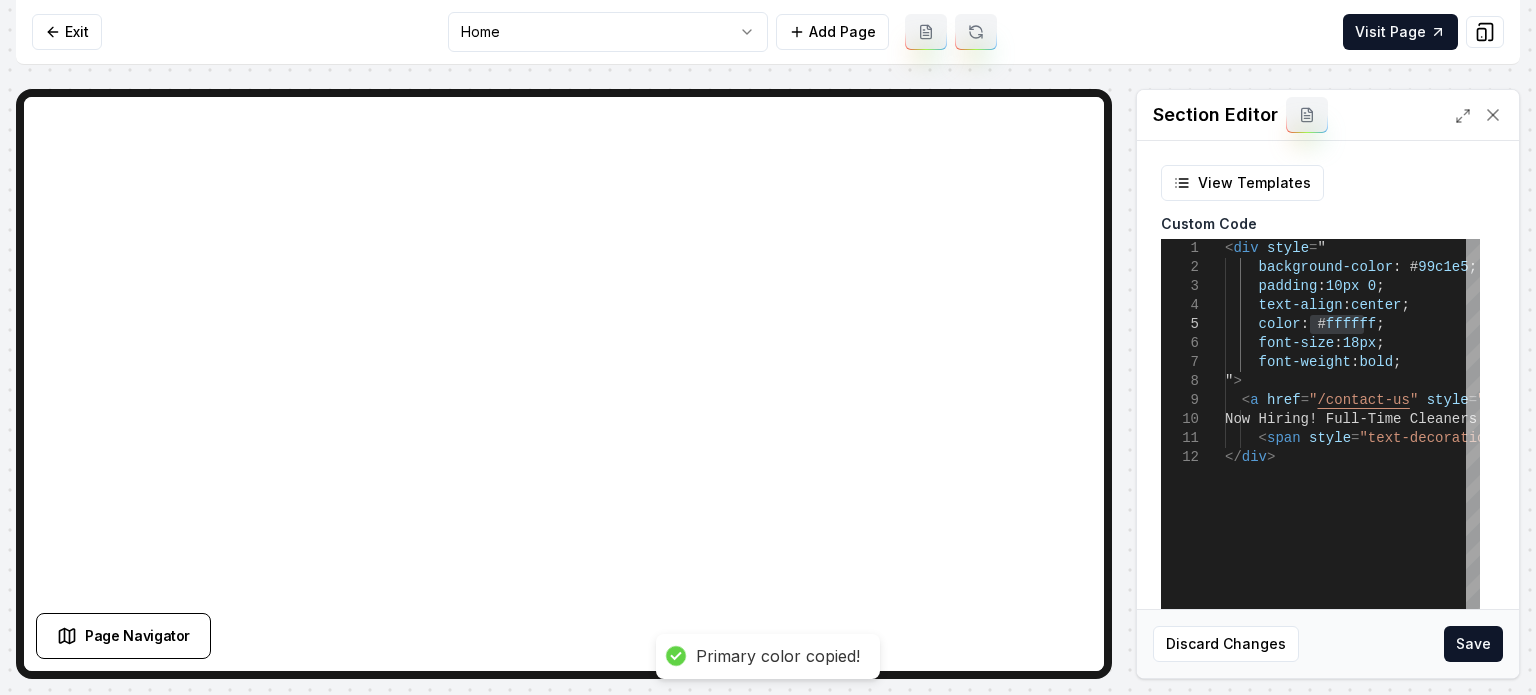 type 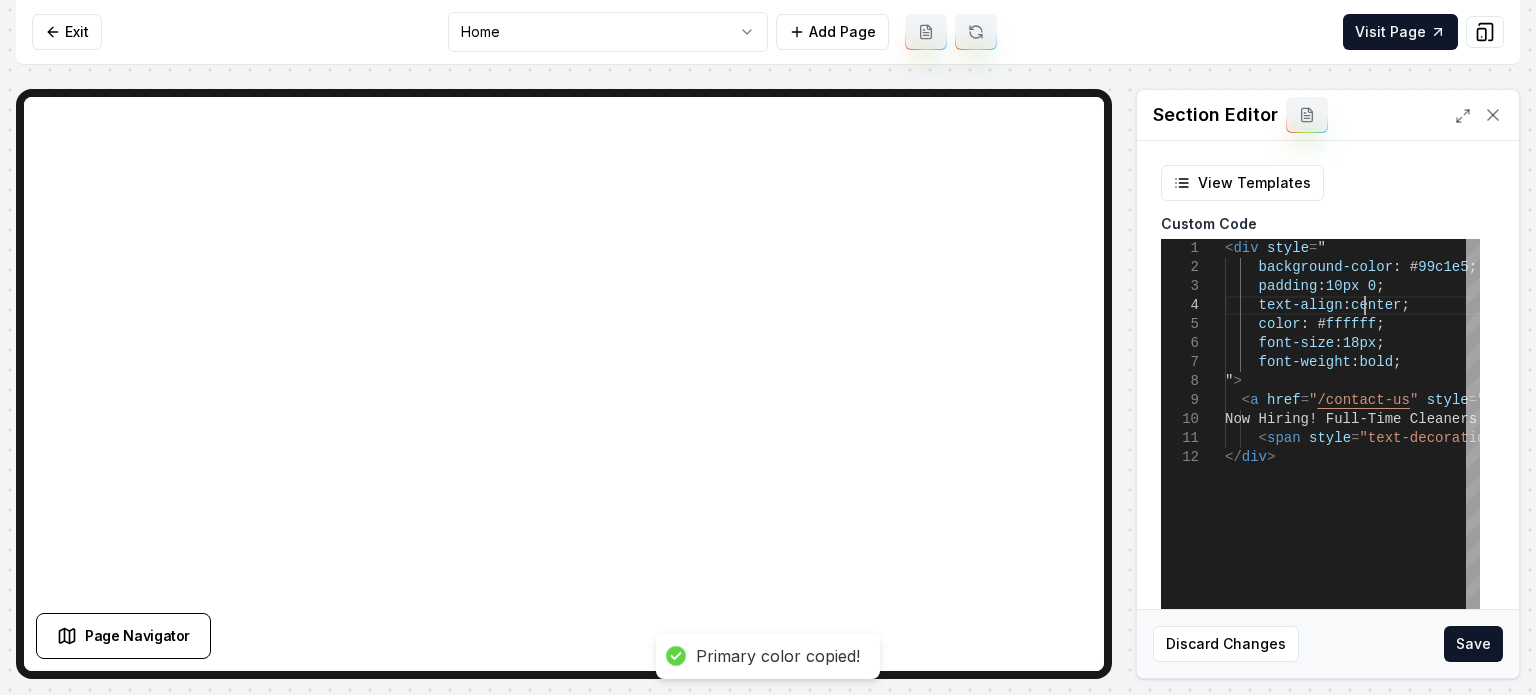 click on "< div   style = "      background-color : # 99c1e5 ;      padding :  10px   0 ;      text-align :  center ;      color : # ffffff ;      font-size :  18px ;      font-weight :  bold ;   " >    < a   href = " /contact-us "   style = "color: #ffffff; text-decoration: none" >     Now Hiring! Full-Time Cleaners.      < span   style = "text-decoration: underline" > Apply Now! </ span ></ a > </ div >" at bounding box center [1516, 489] 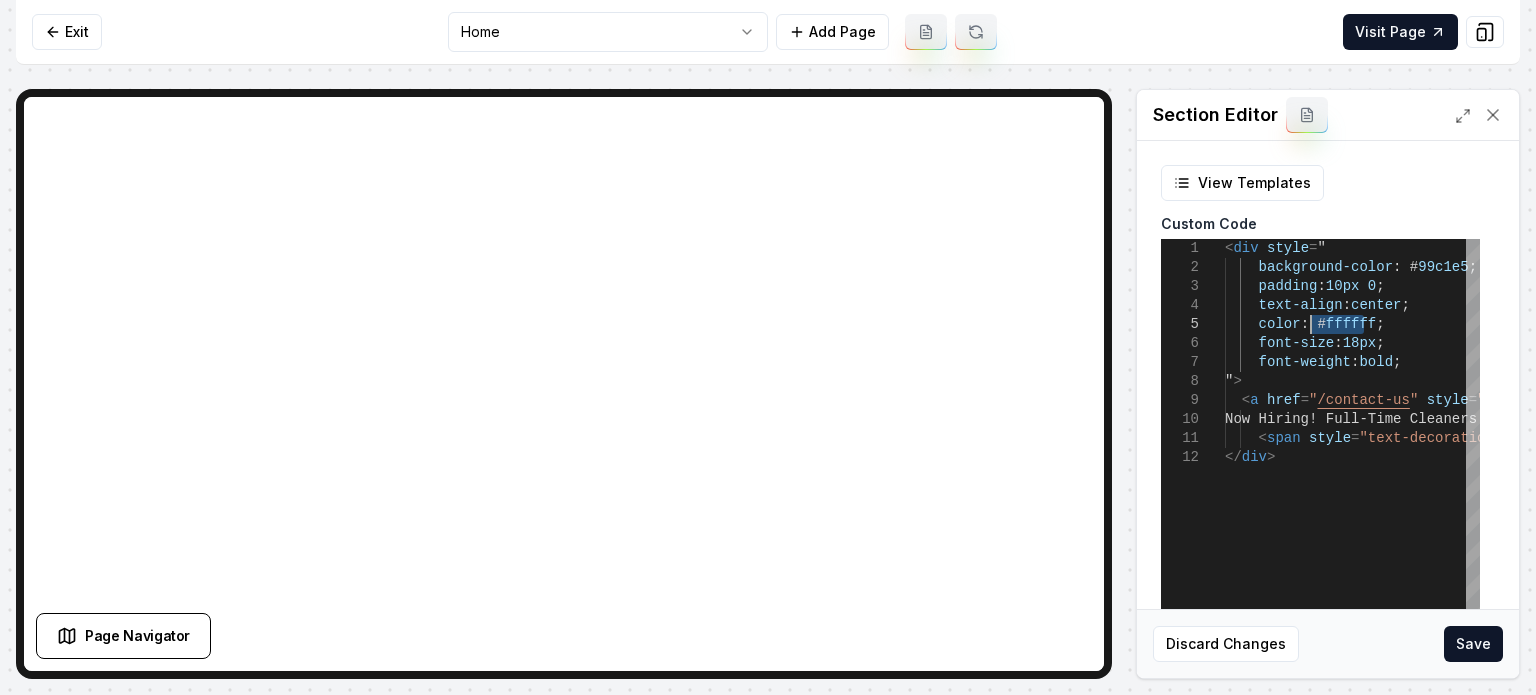 drag, startPoint x: 1364, startPoint y: 317, endPoint x: 1311, endPoint y: 322, distance: 53.235325 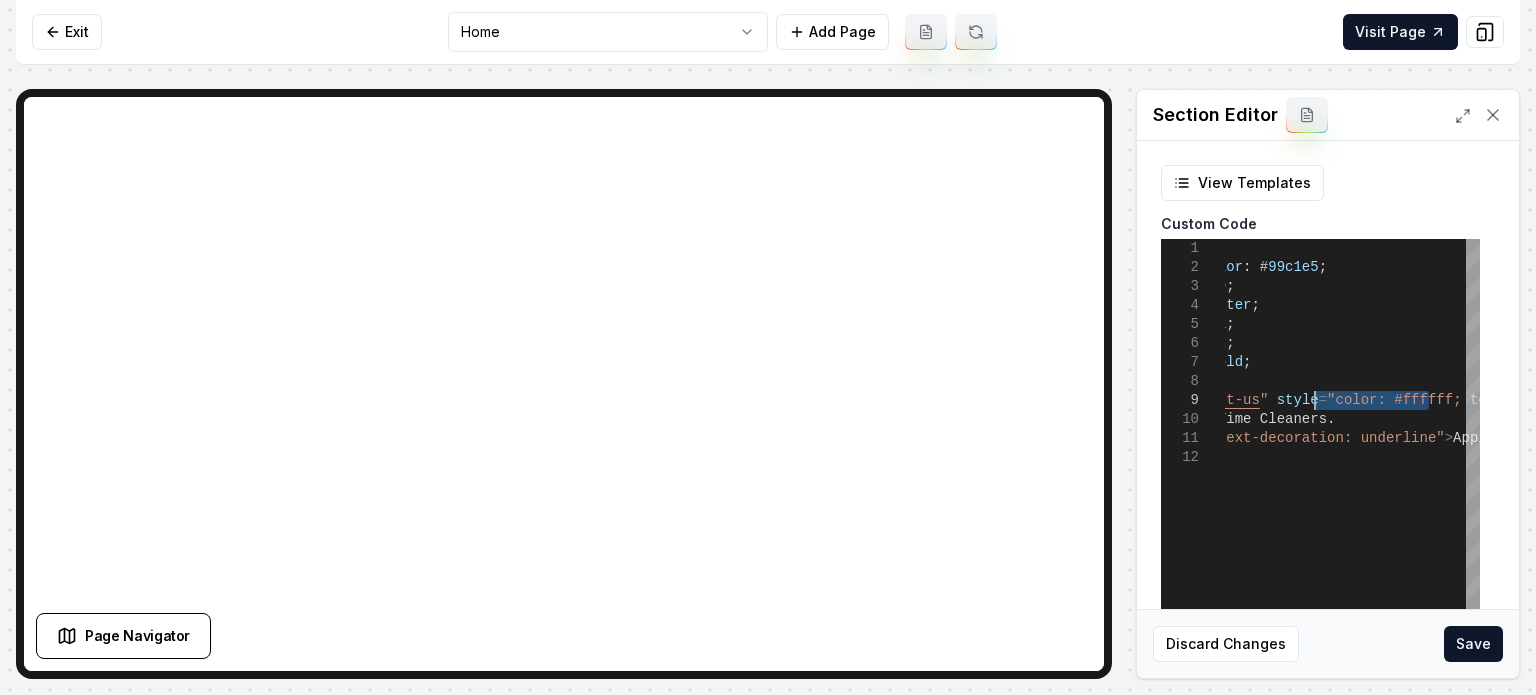 drag, startPoint x: 1428, startPoint y: 400, endPoint x: 1314, endPoint y: 406, distance: 114.15778 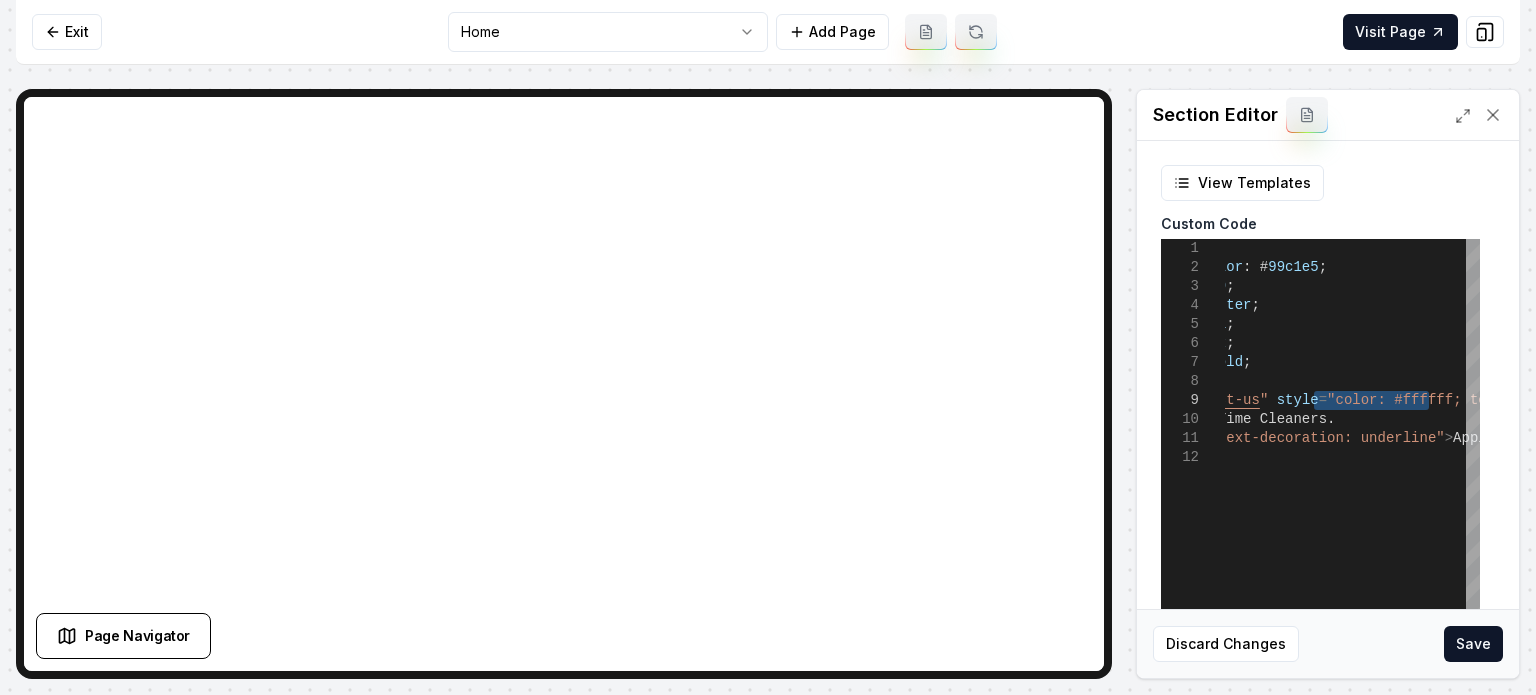 type on "**********" 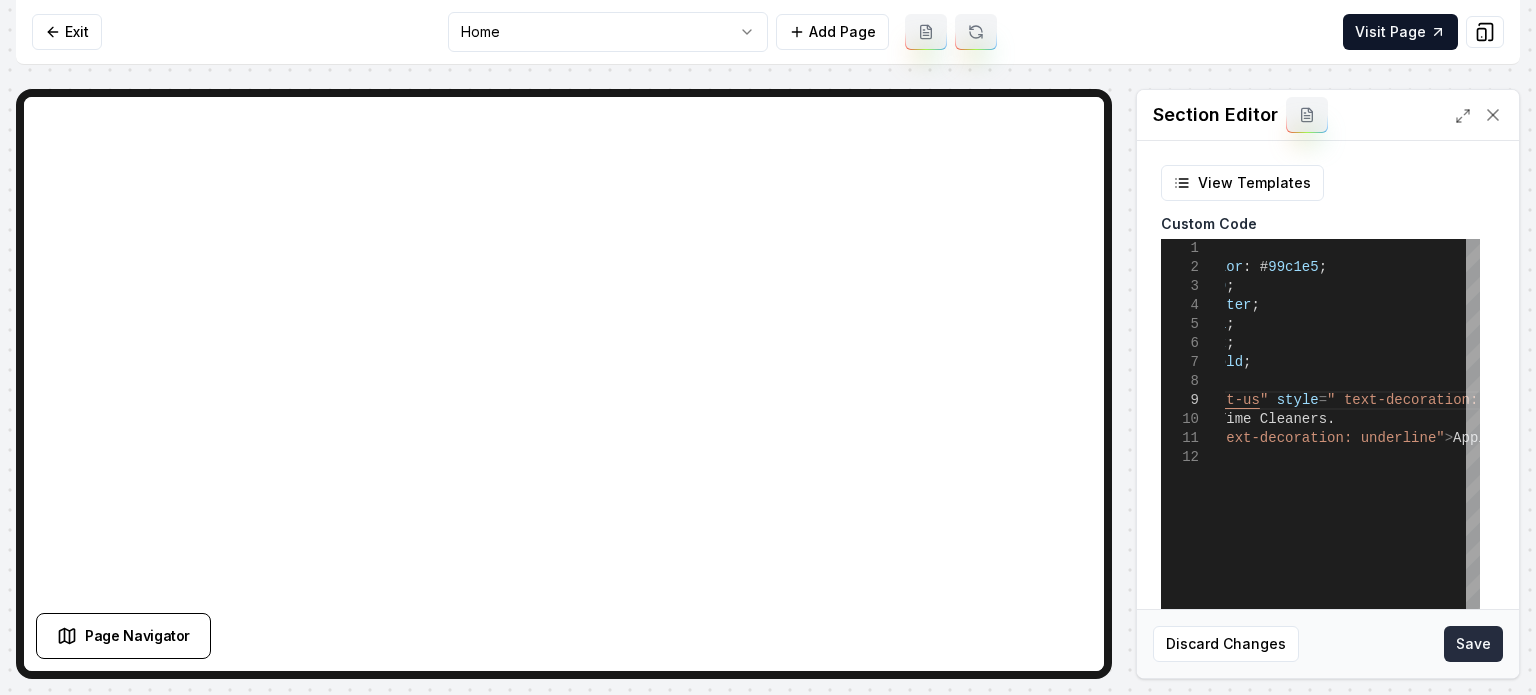 click on "Save" at bounding box center [1473, 644] 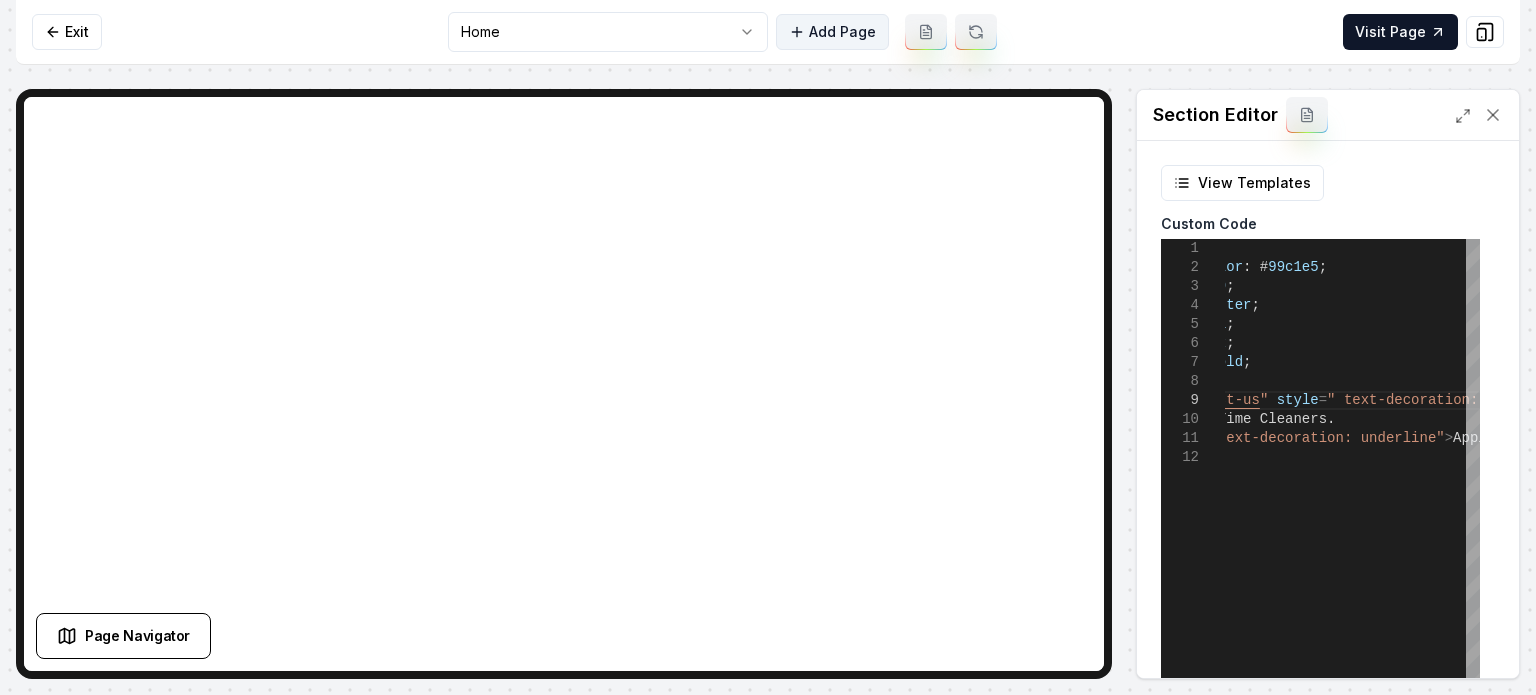 click on "Add Page" at bounding box center [832, 32] 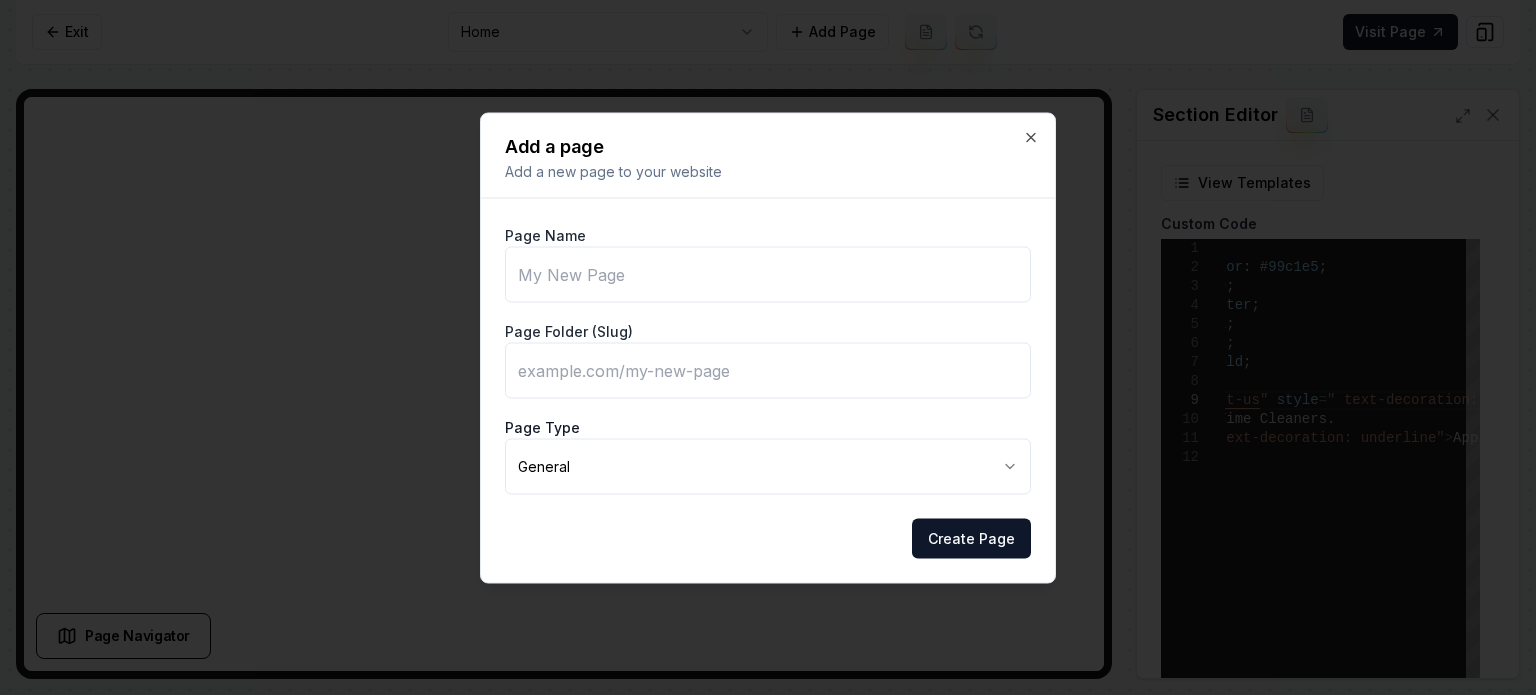 type on "C" 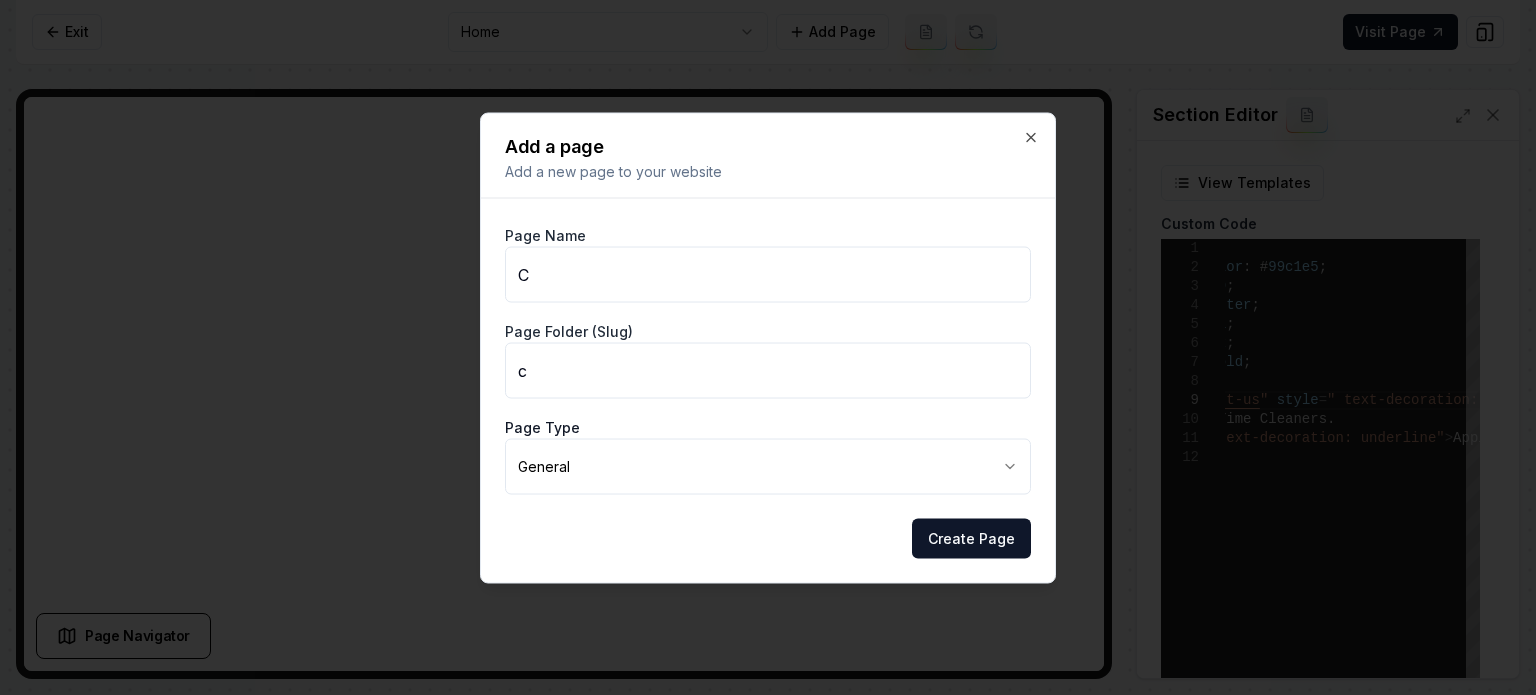 type on "Cl" 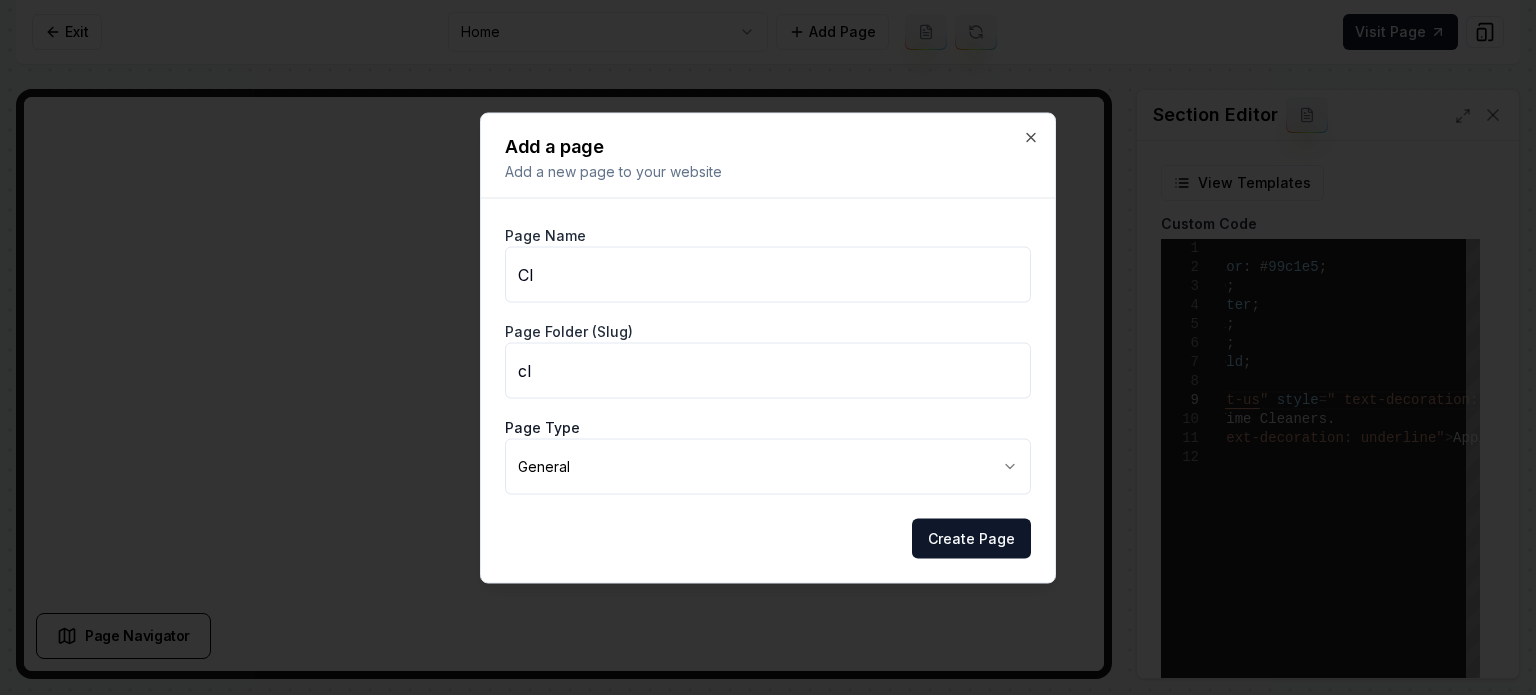 type on "Cle" 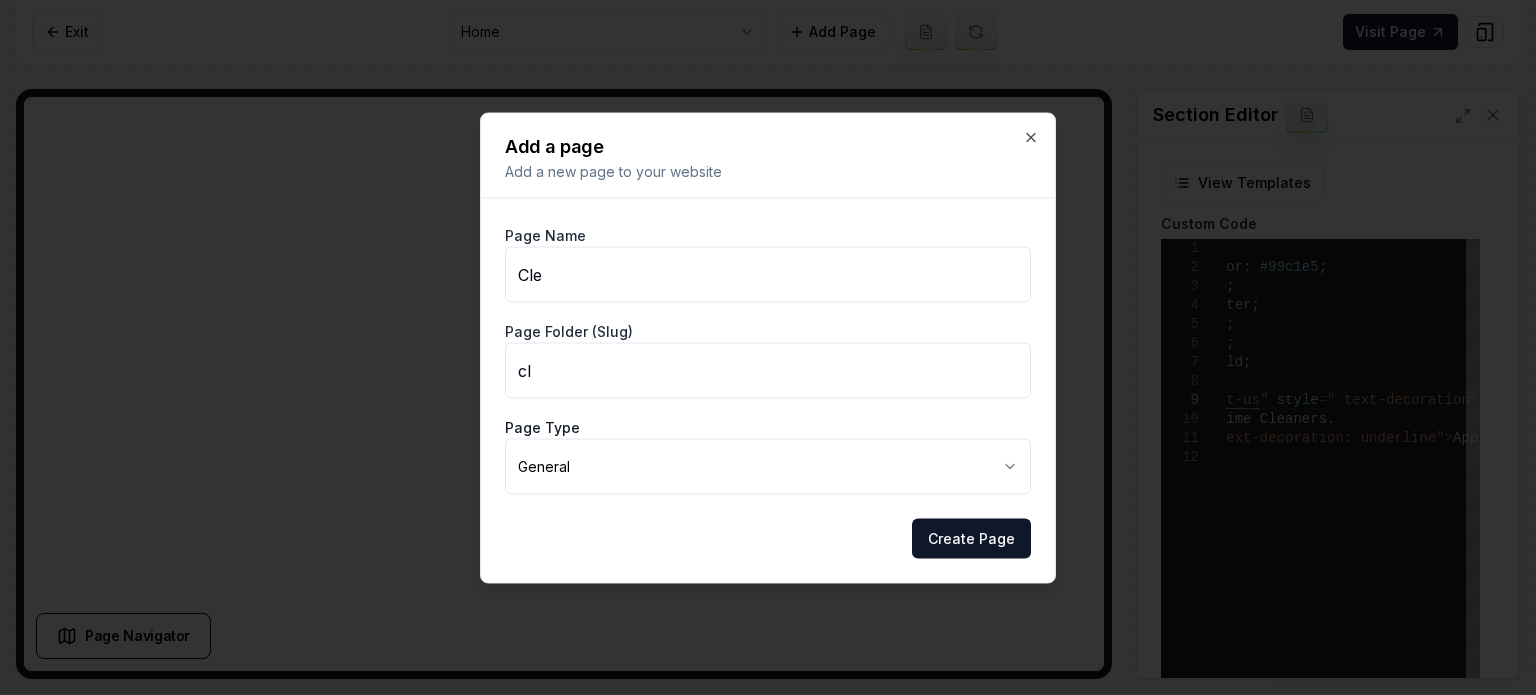 type on "cle" 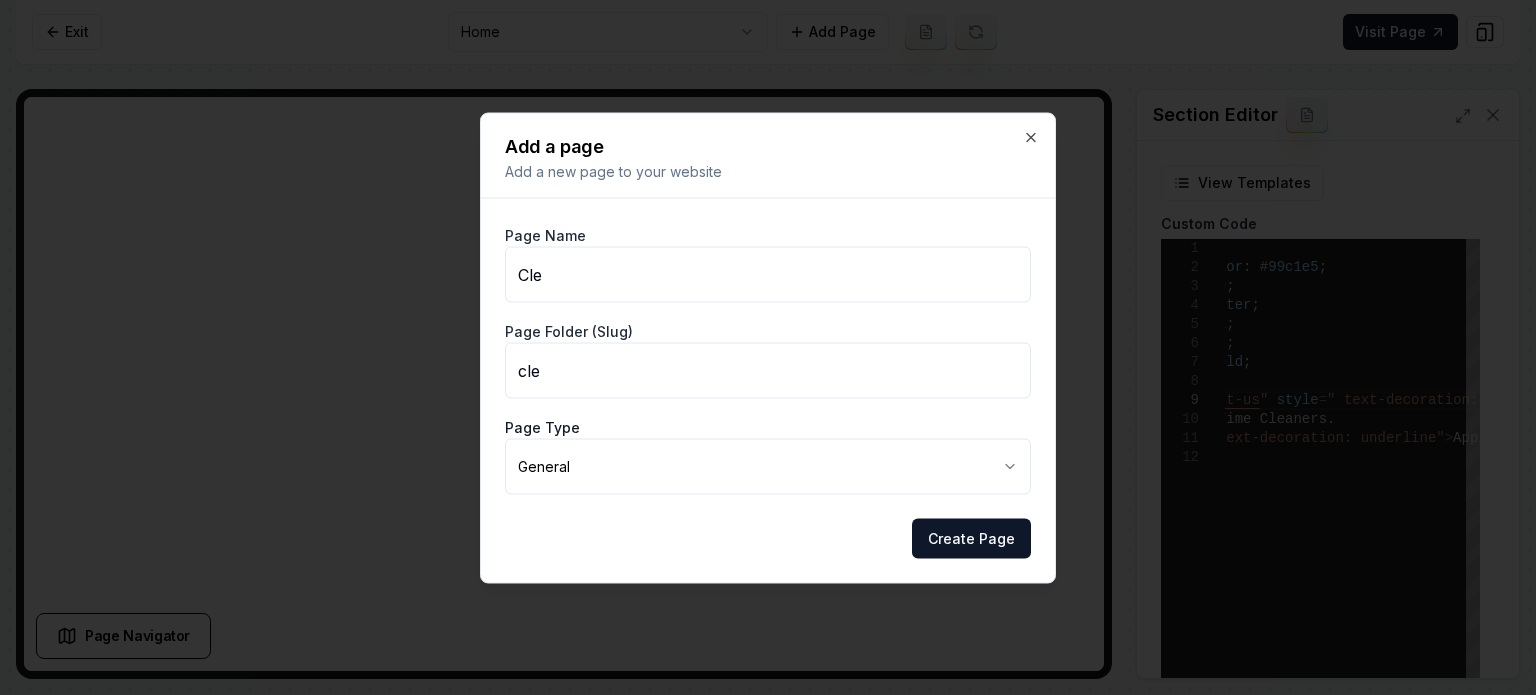 type on "Clea" 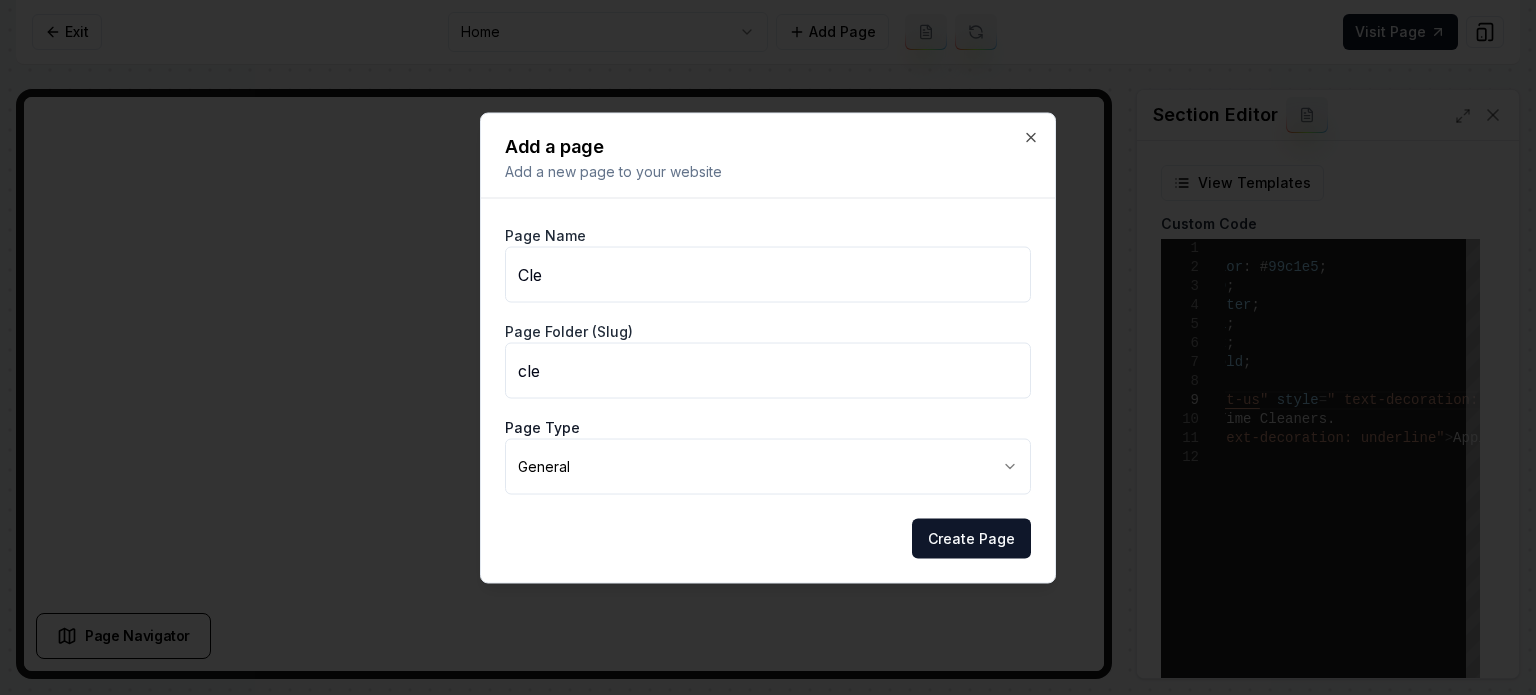 type on "clea" 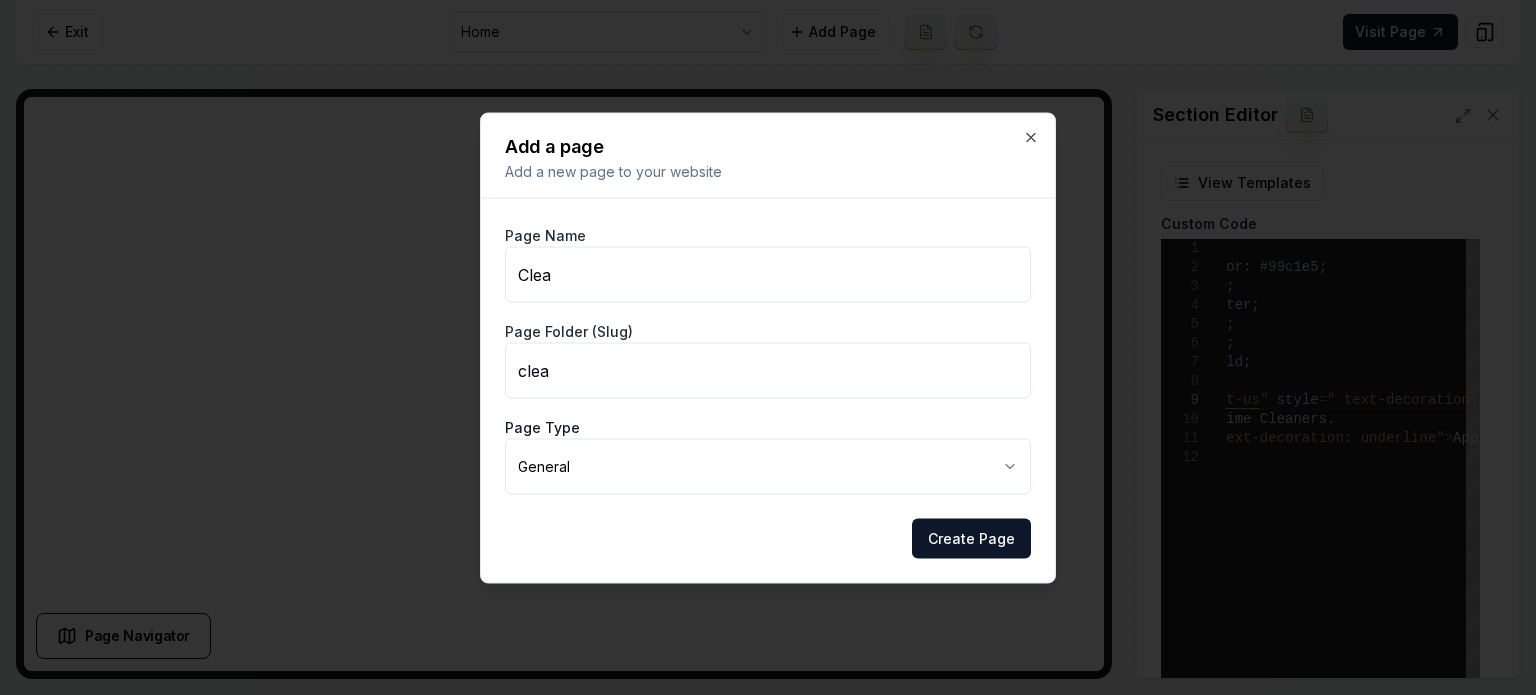 type on "Clean" 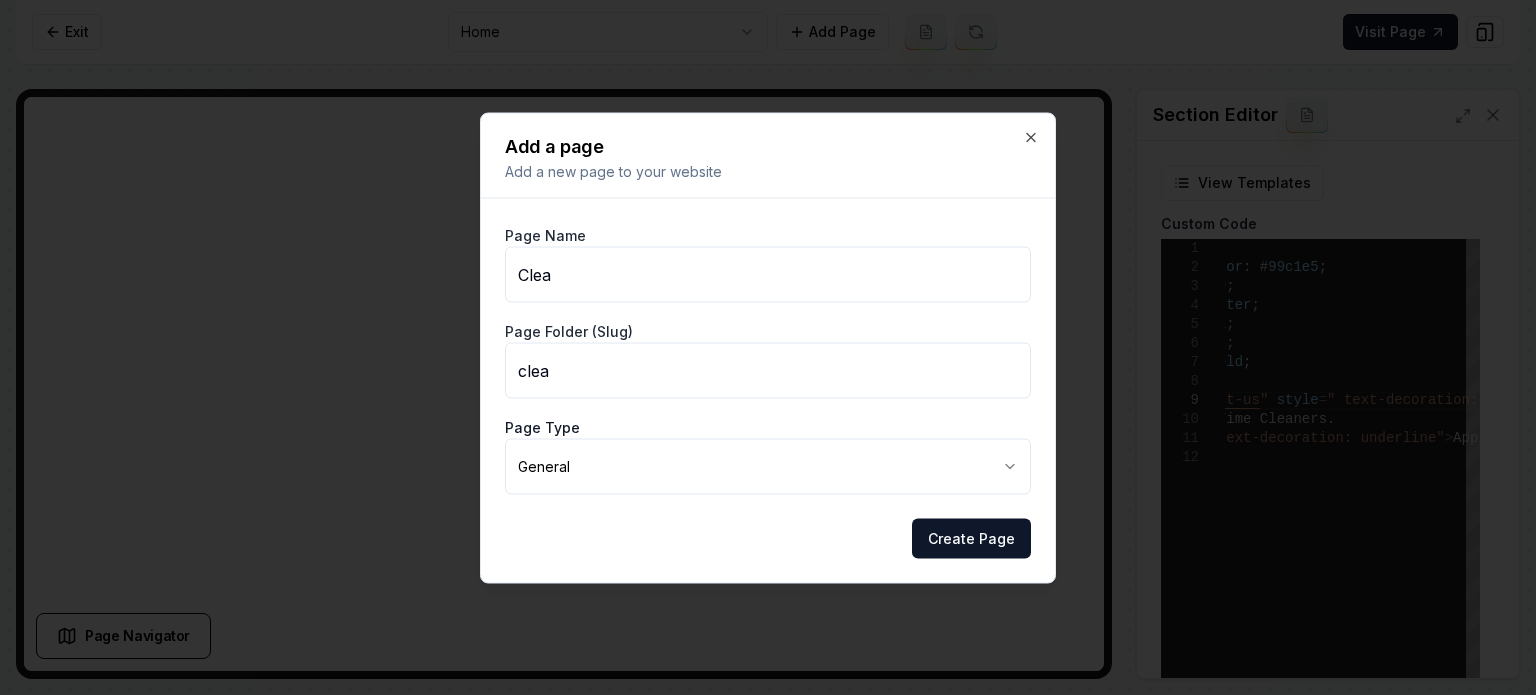 type on "clean" 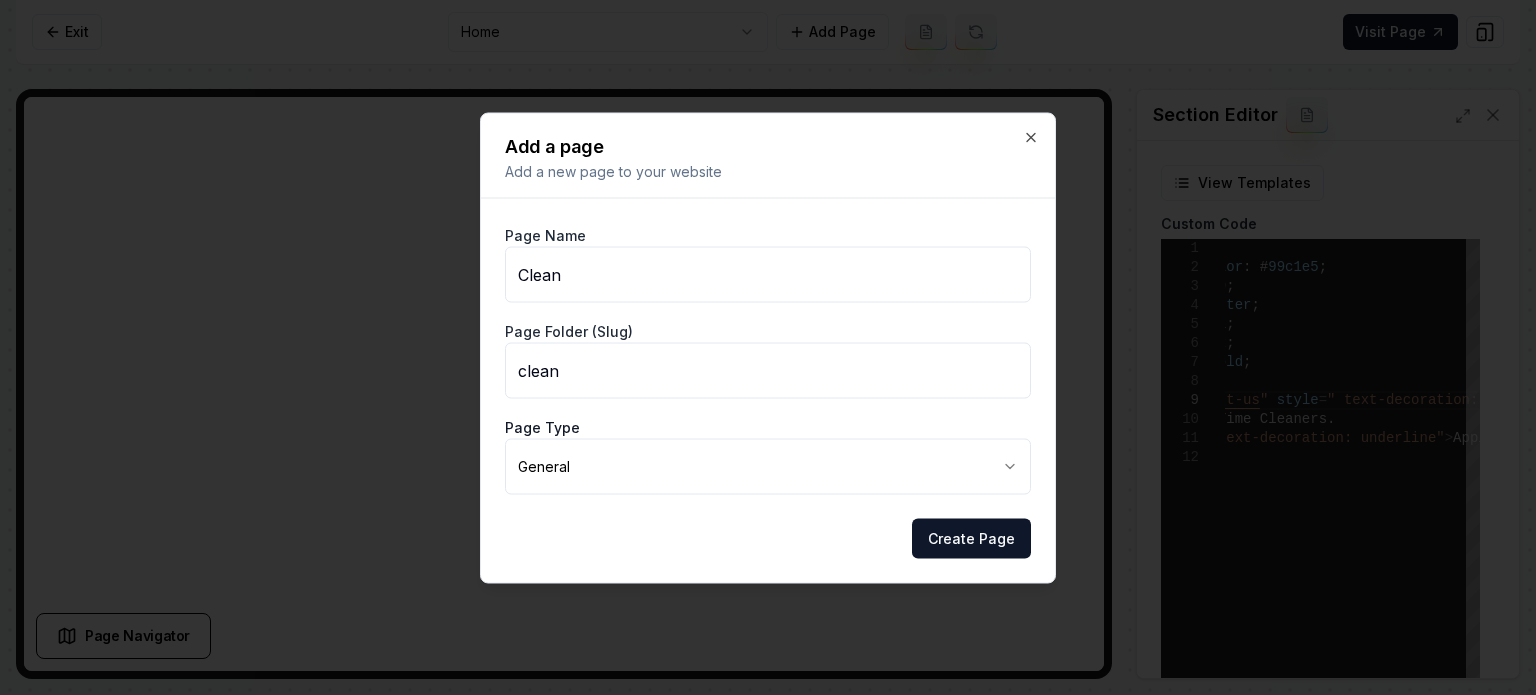 type on "Cleani" 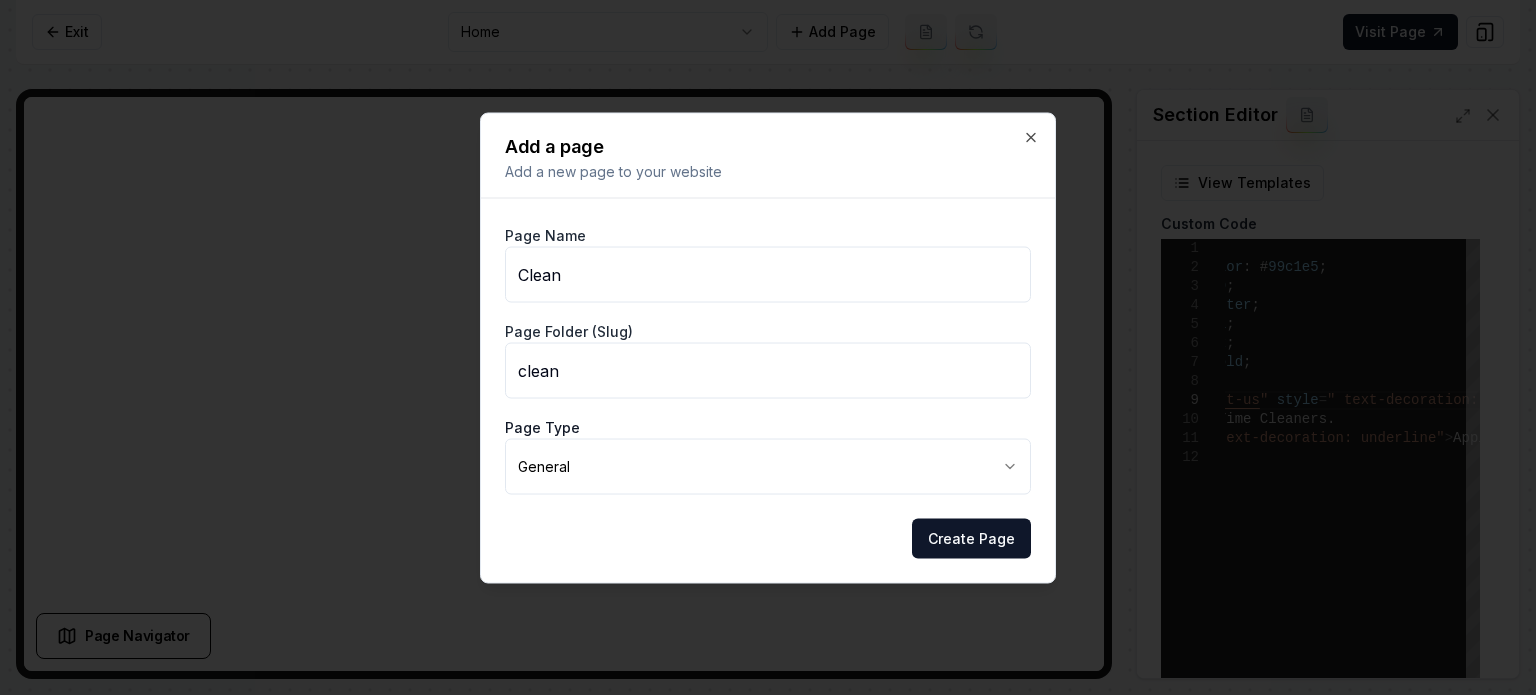 type on "cleani" 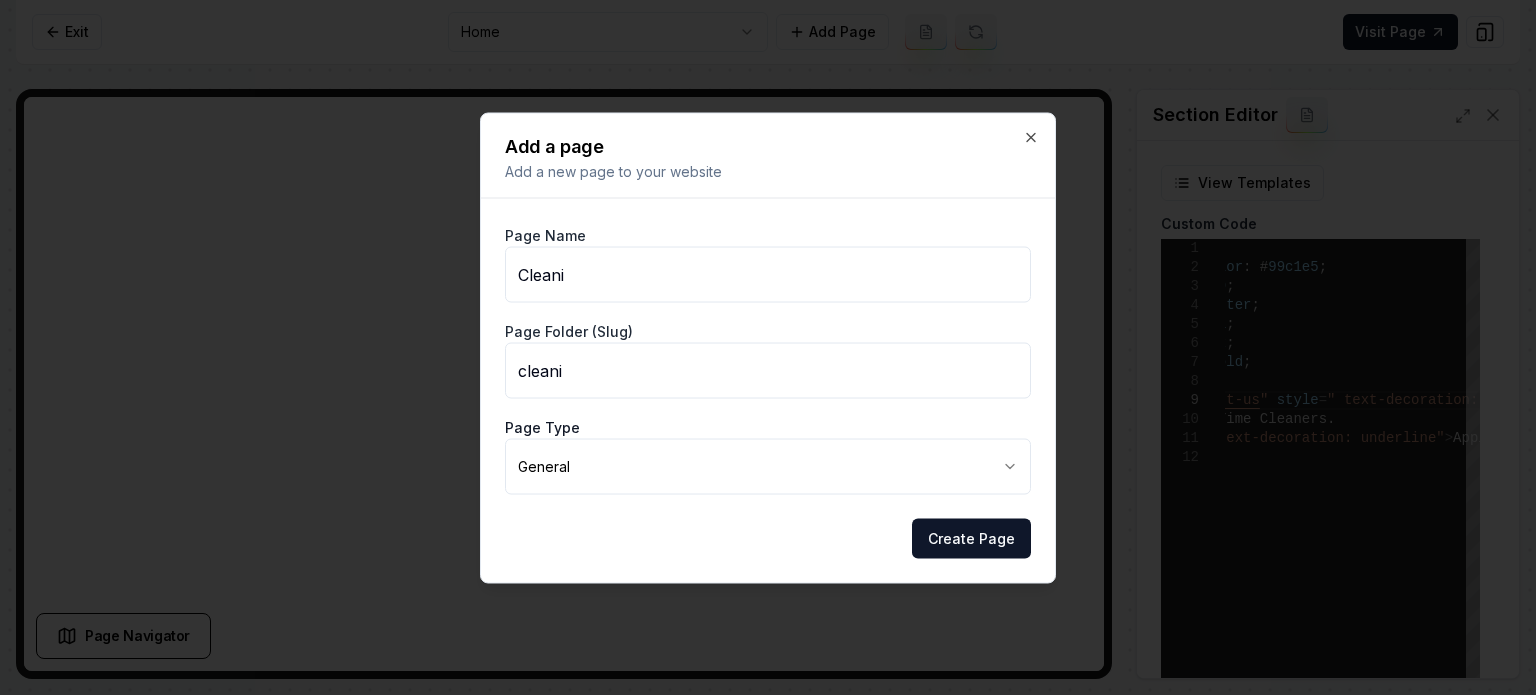 type on "Cleanin" 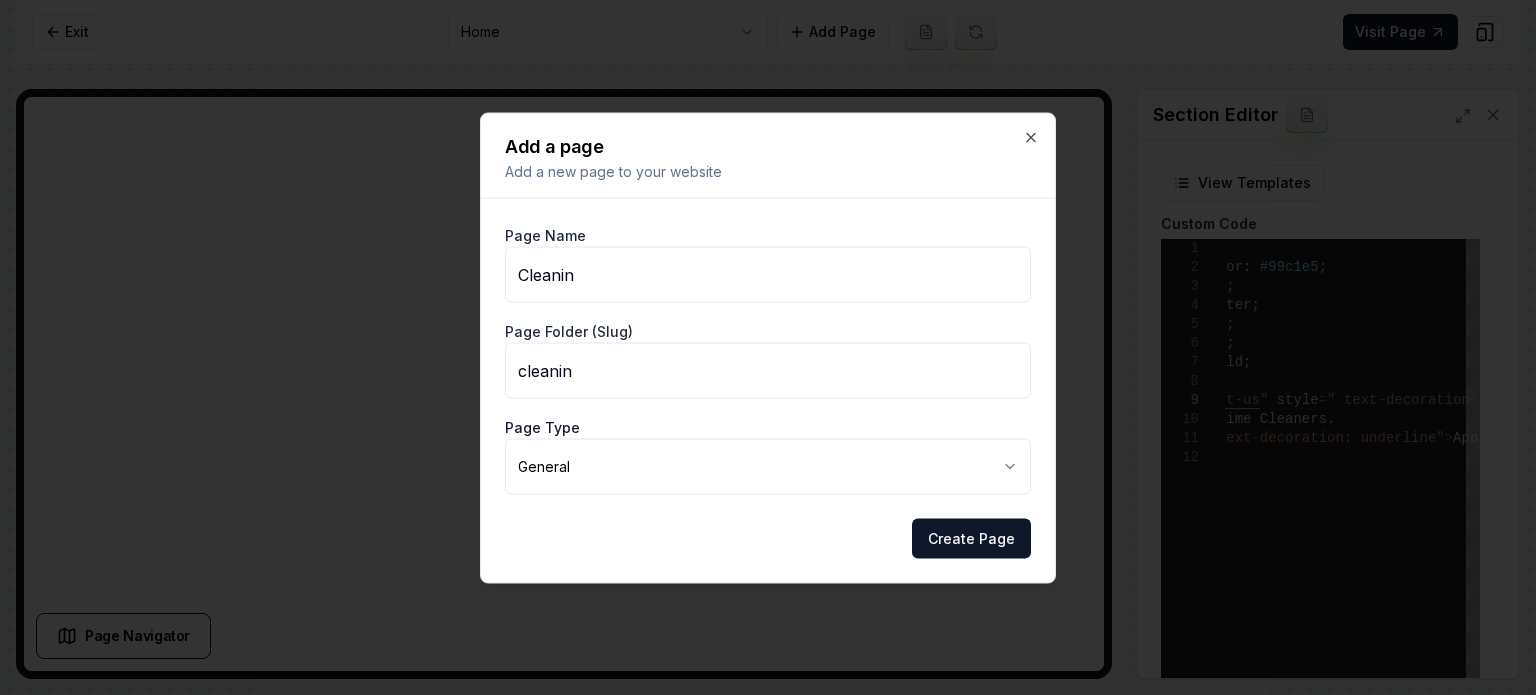 type on "Cleaning" 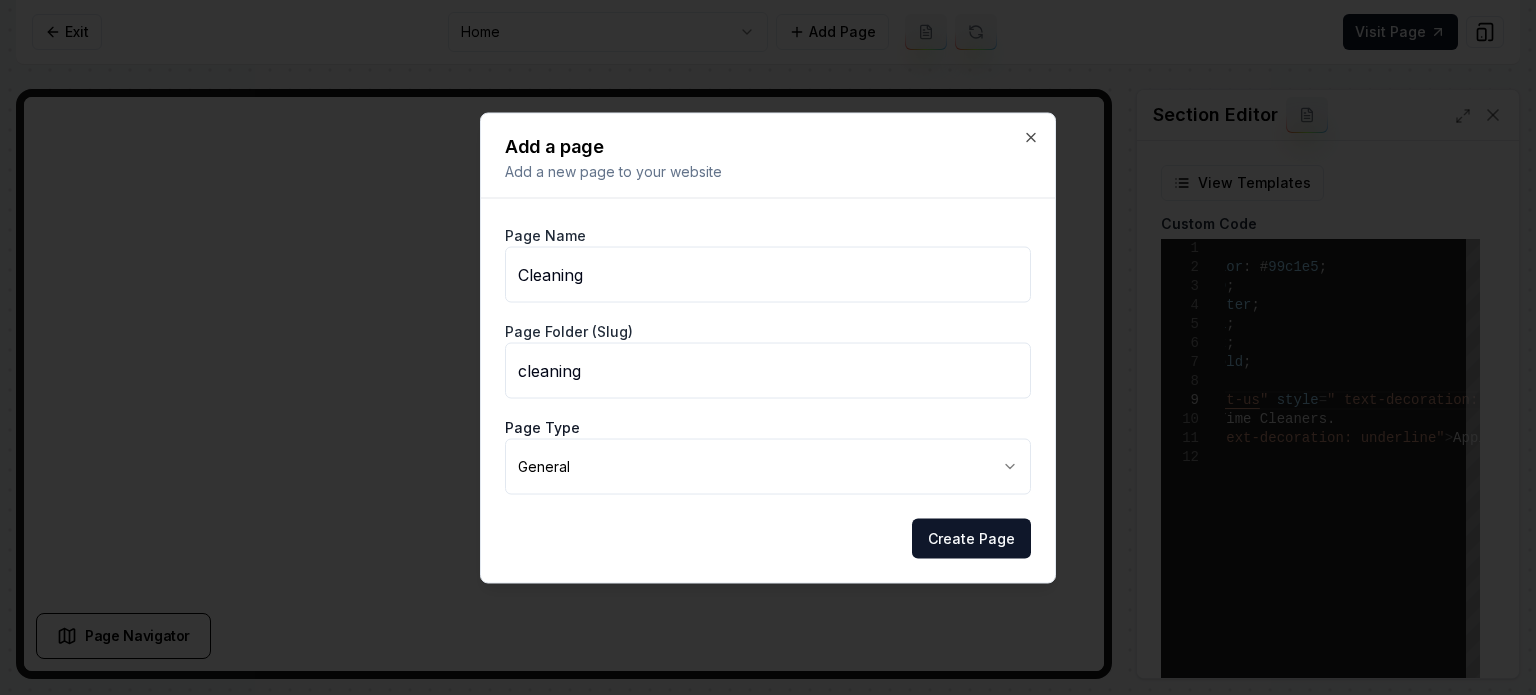 type on "Cleaning Checklist" 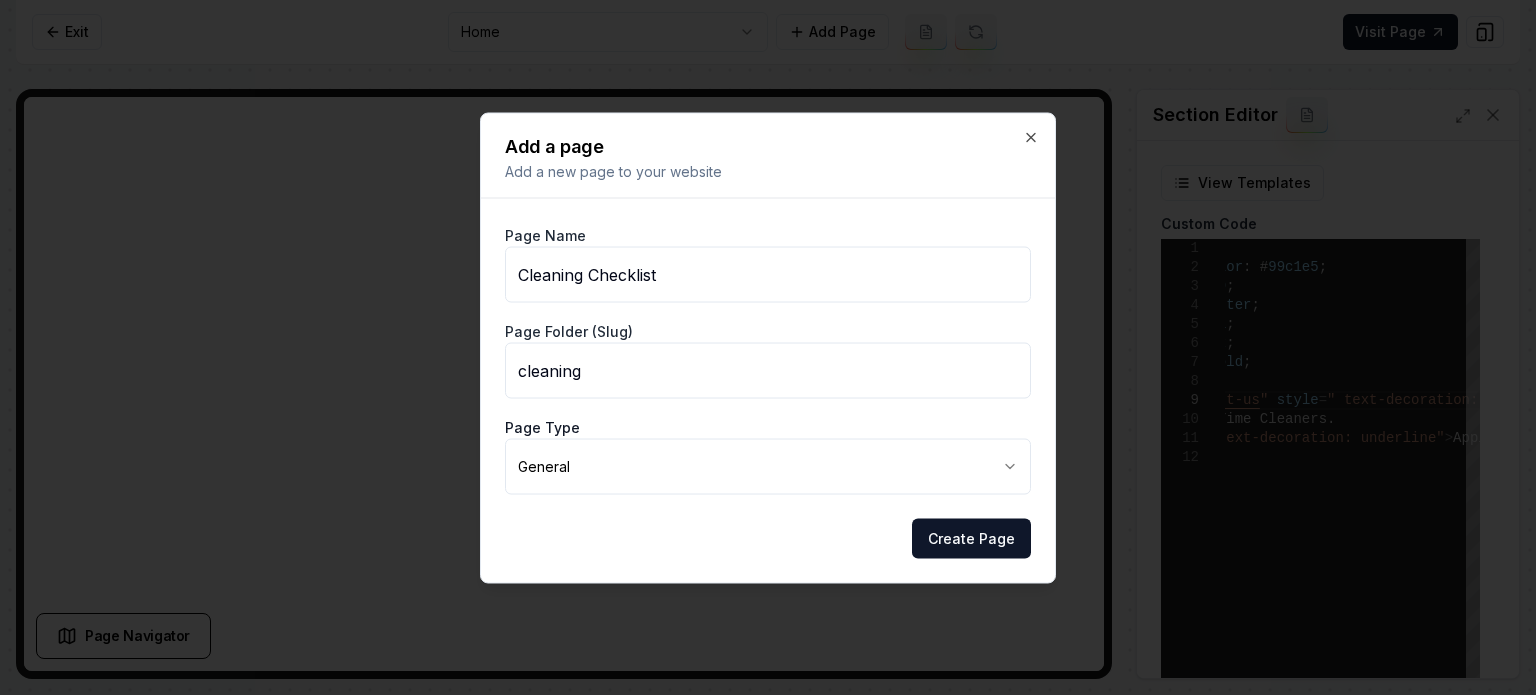 type on "cleaning-checklist" 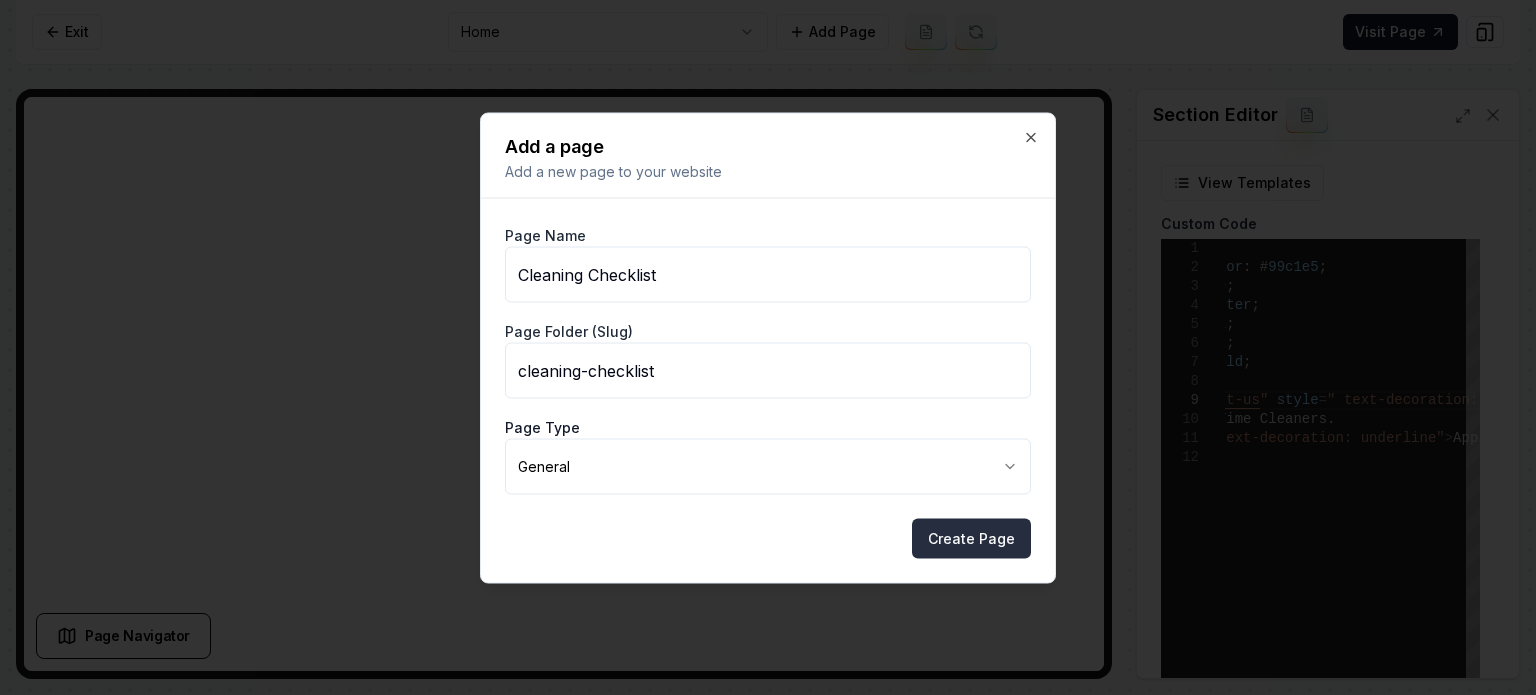 click on "Create Page" at bounding box center [971, 538] 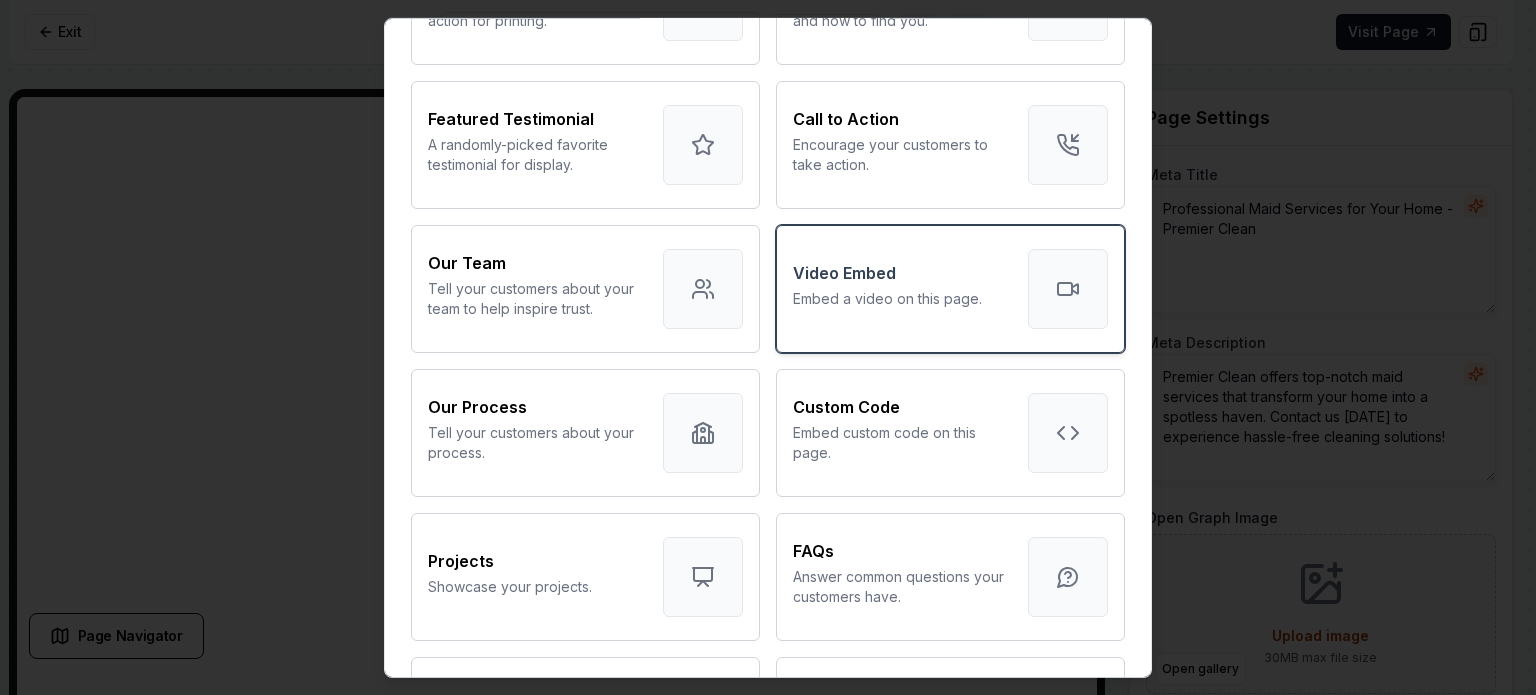 scroll, scrollTop: 600, scrollLeft: 0, axis: vertical 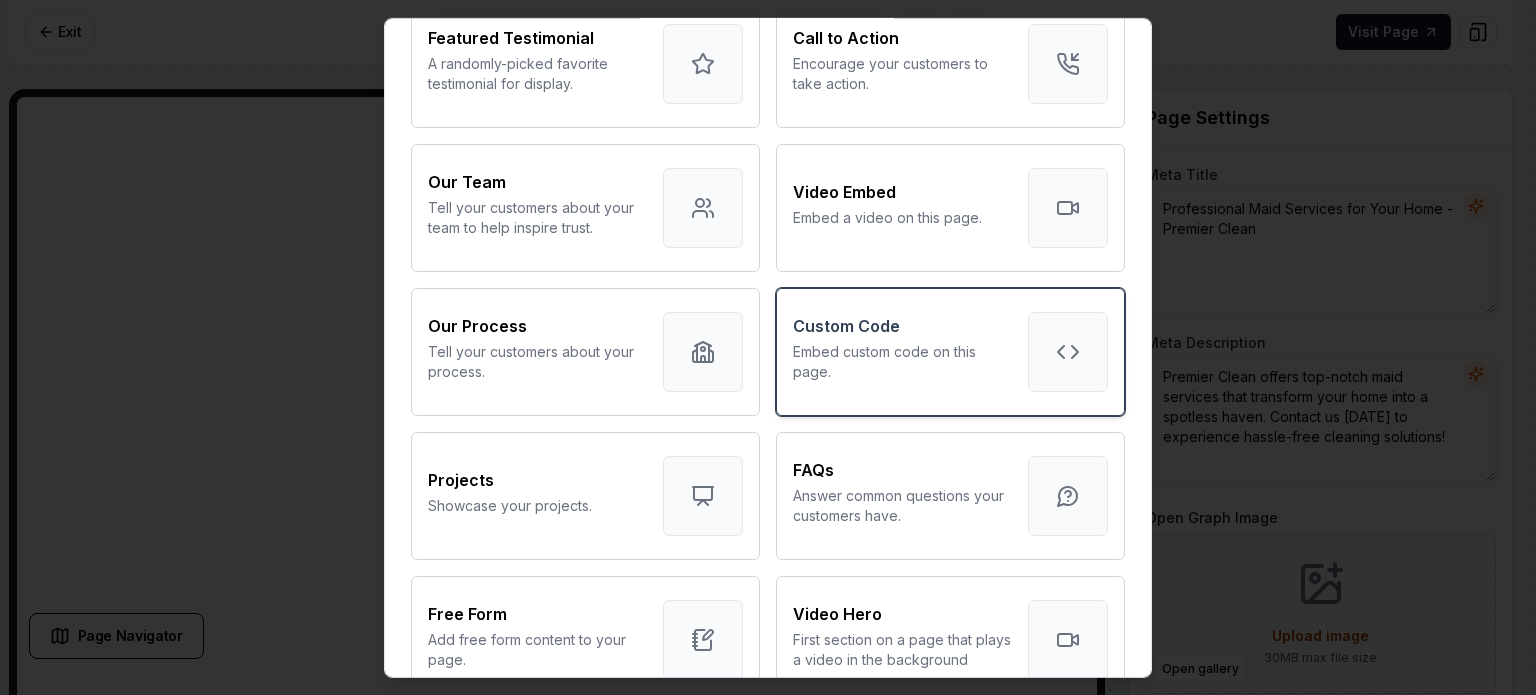 click on "Embed custom code on this page." at bounding box center (902, 361) 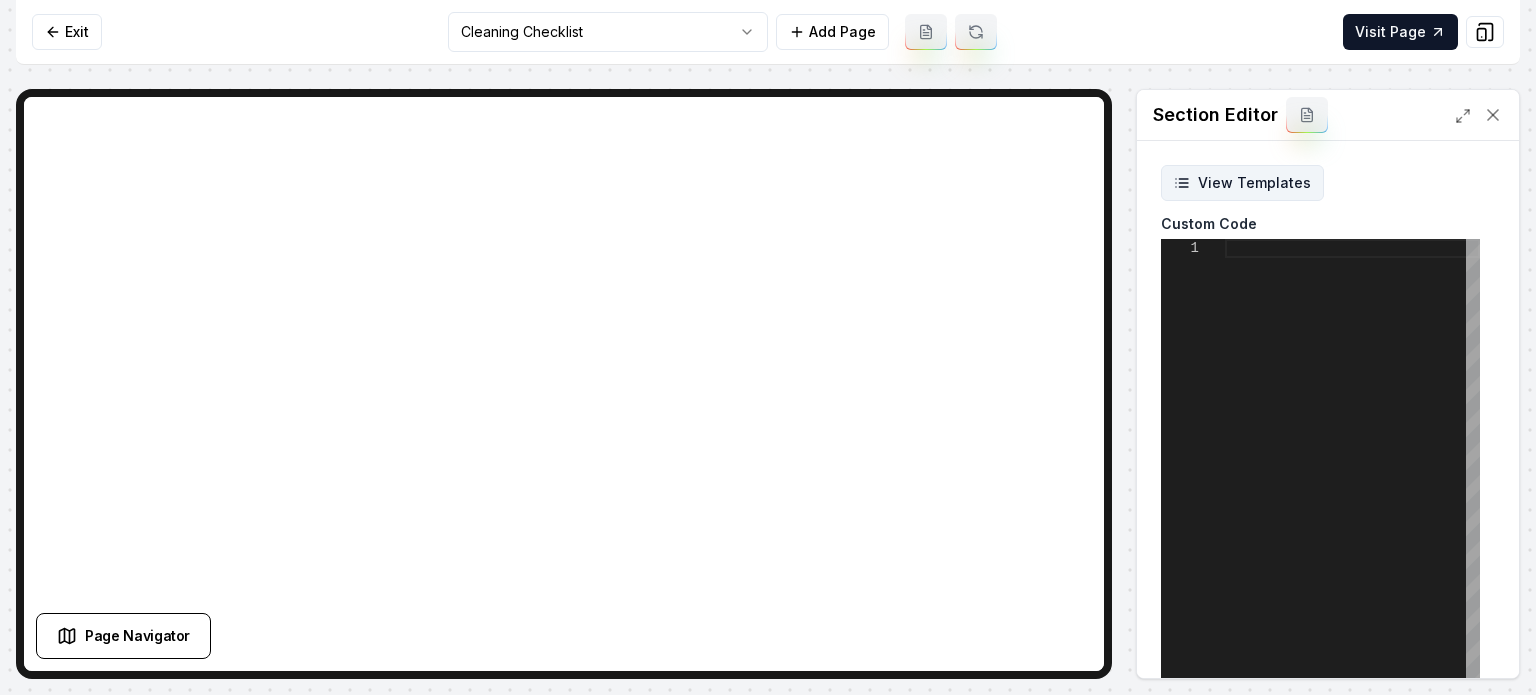 click on "View Templates" at bounding box center [1242, 183] 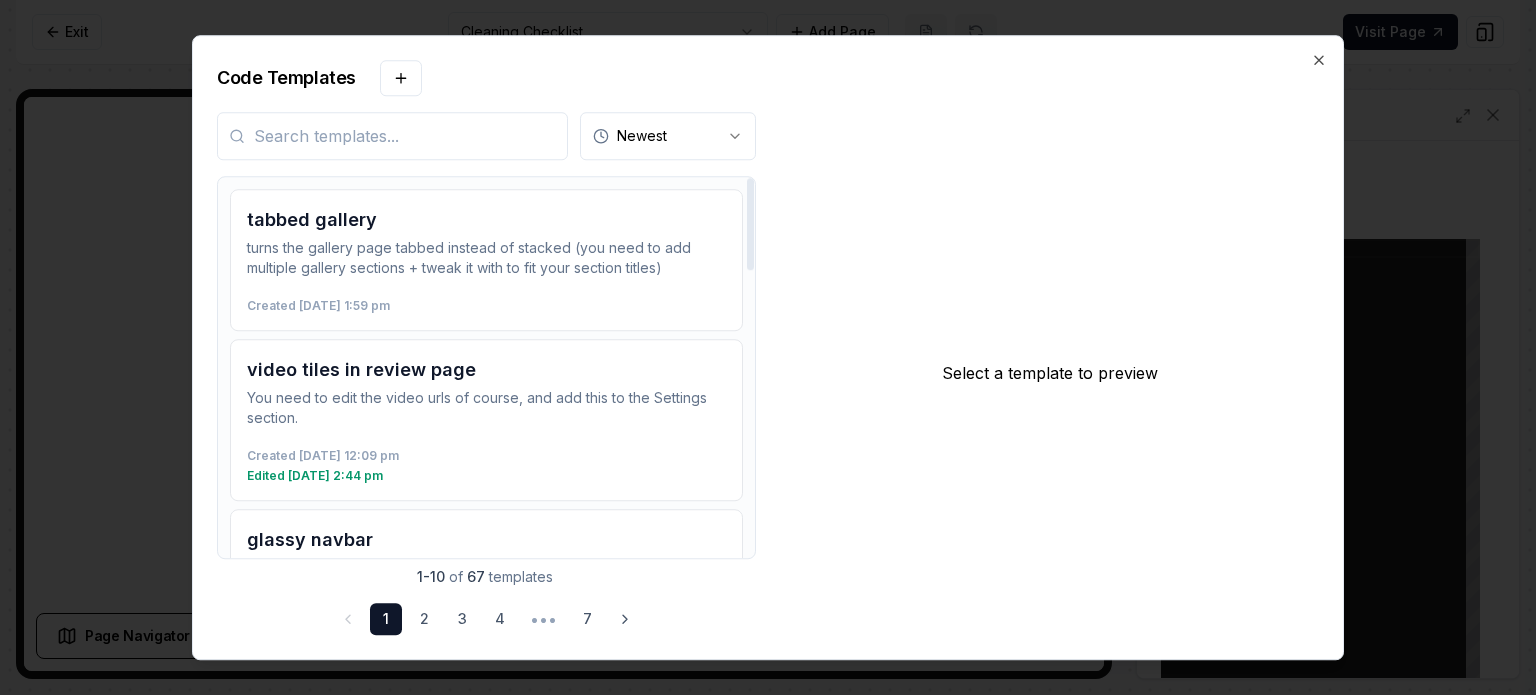 click at bounding box center [392, 136] 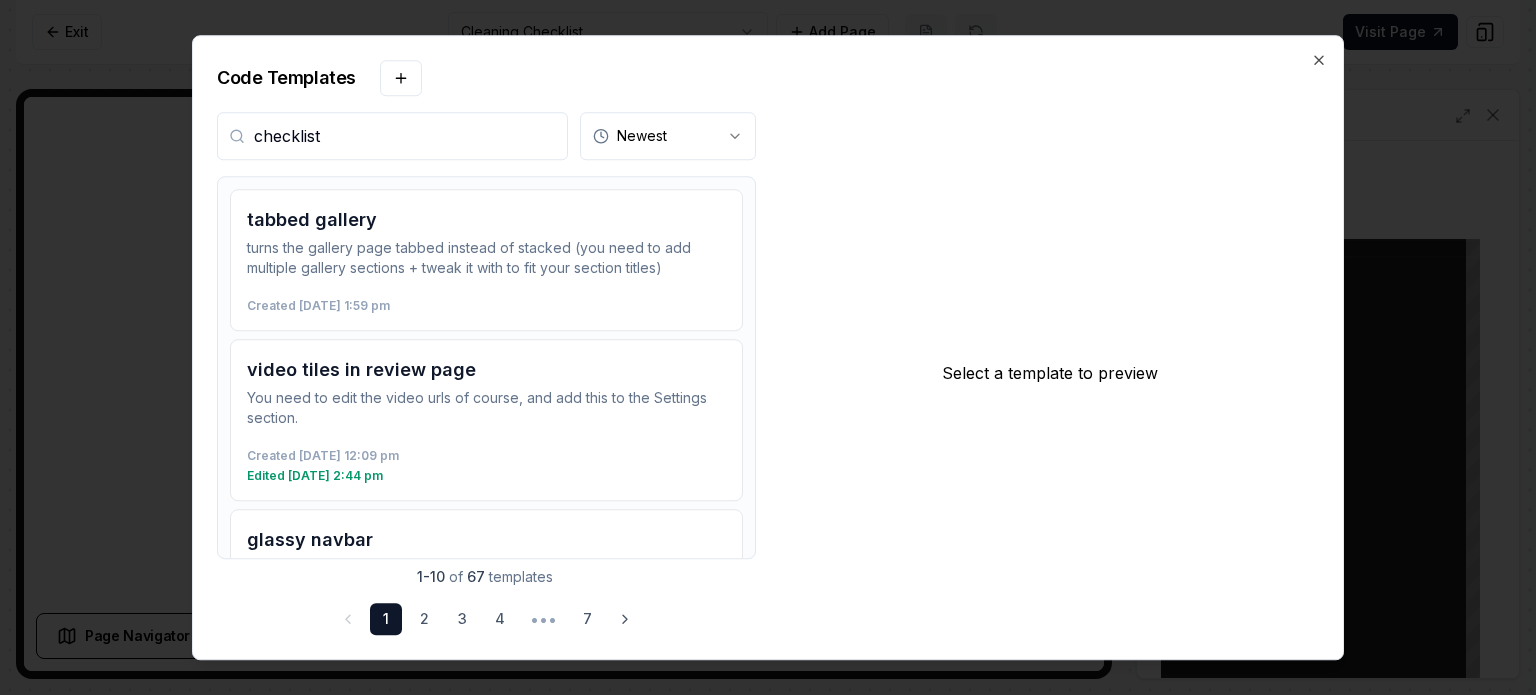 type on "checklist" 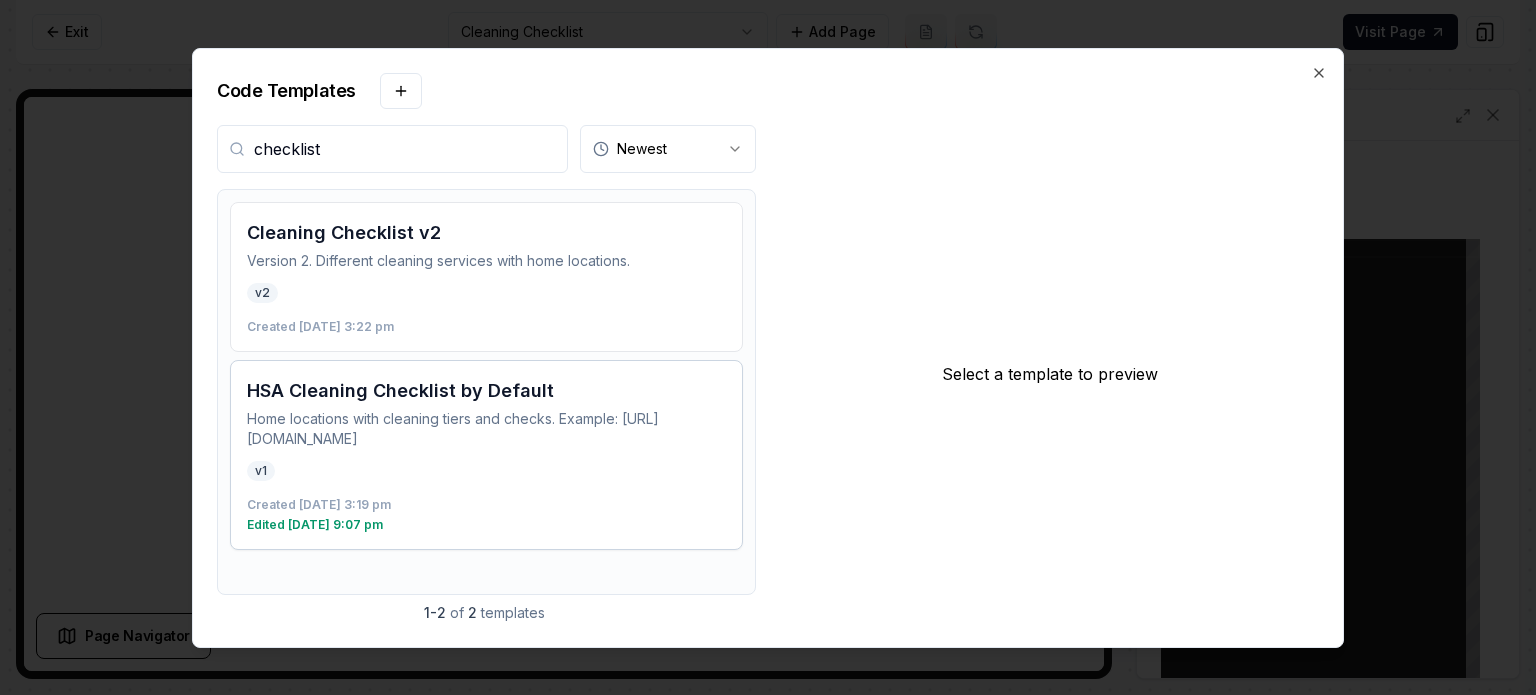 click on "Home locations with cleaning tiers and checks.
Example: https://tidylandcleaningservices.com/cleaning-checklist" at bounding box center [486, 429] 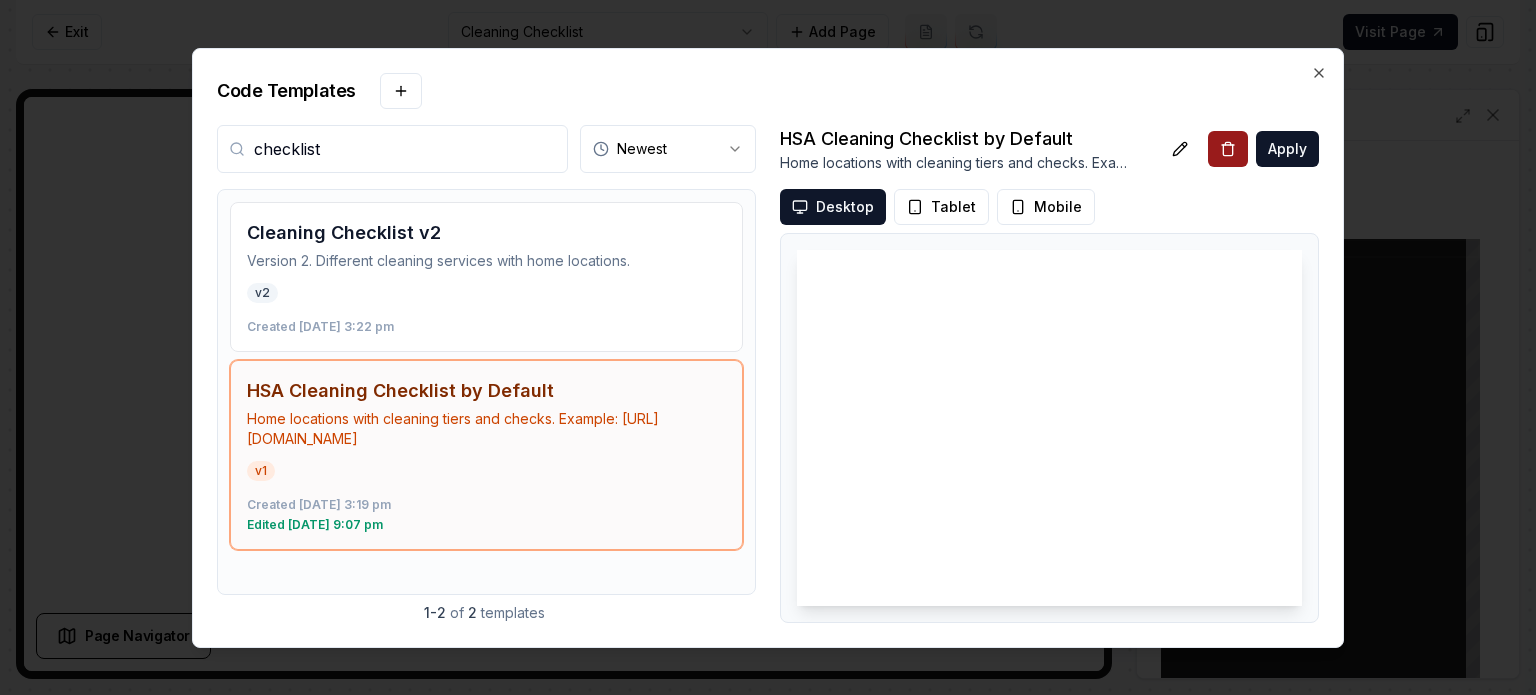 drag, startPoint x: 1276, startPoint y: 157, endPoint x: 1292, endPoint y: 164, distance: 17.464249 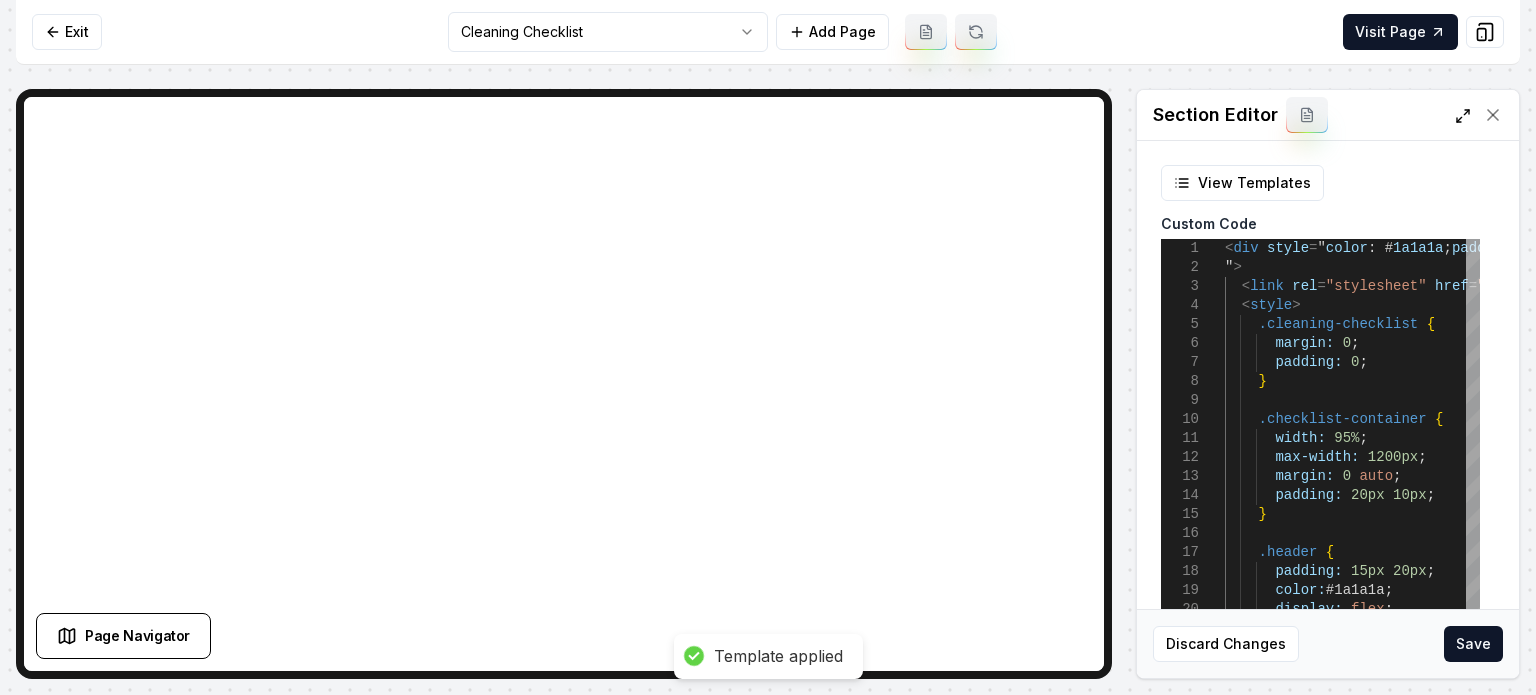 click 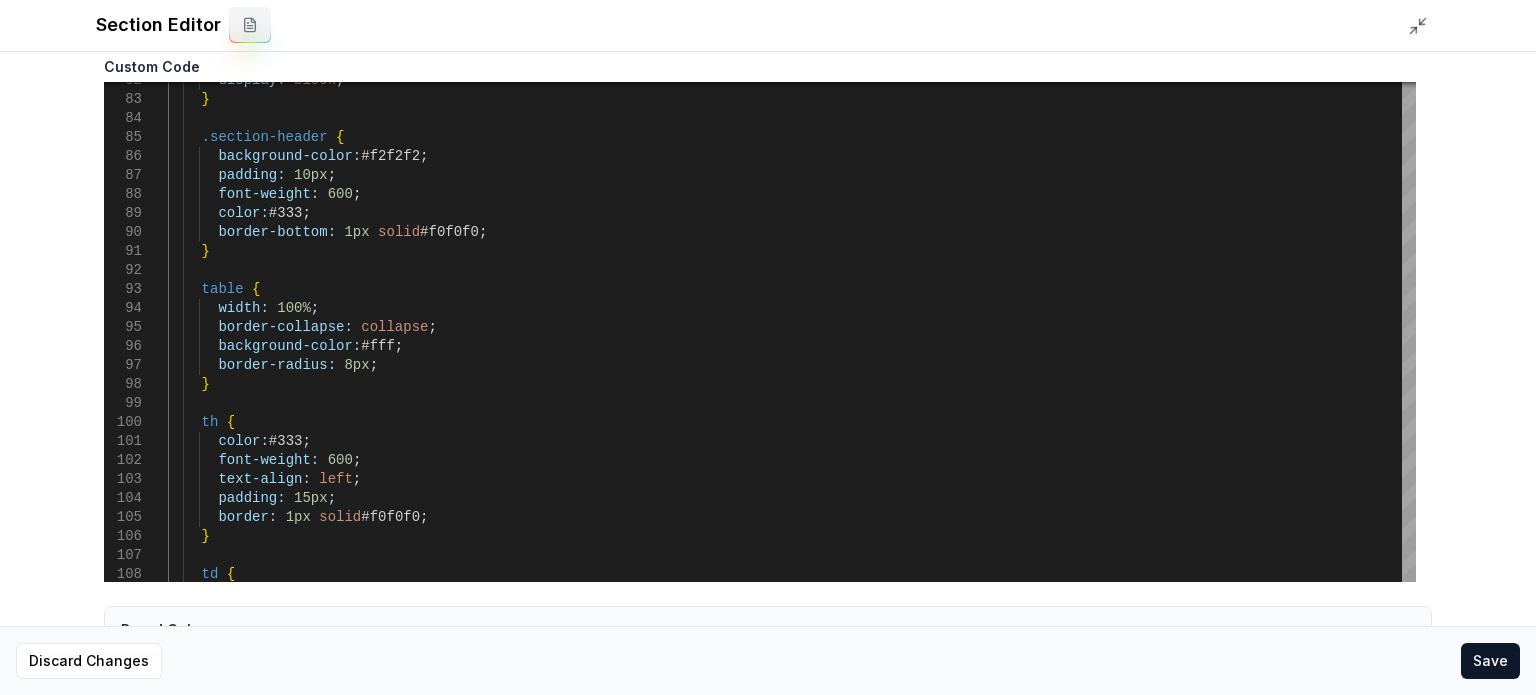 scroll, scrollTop: 145, scrollLeft: 0, axis: vertical 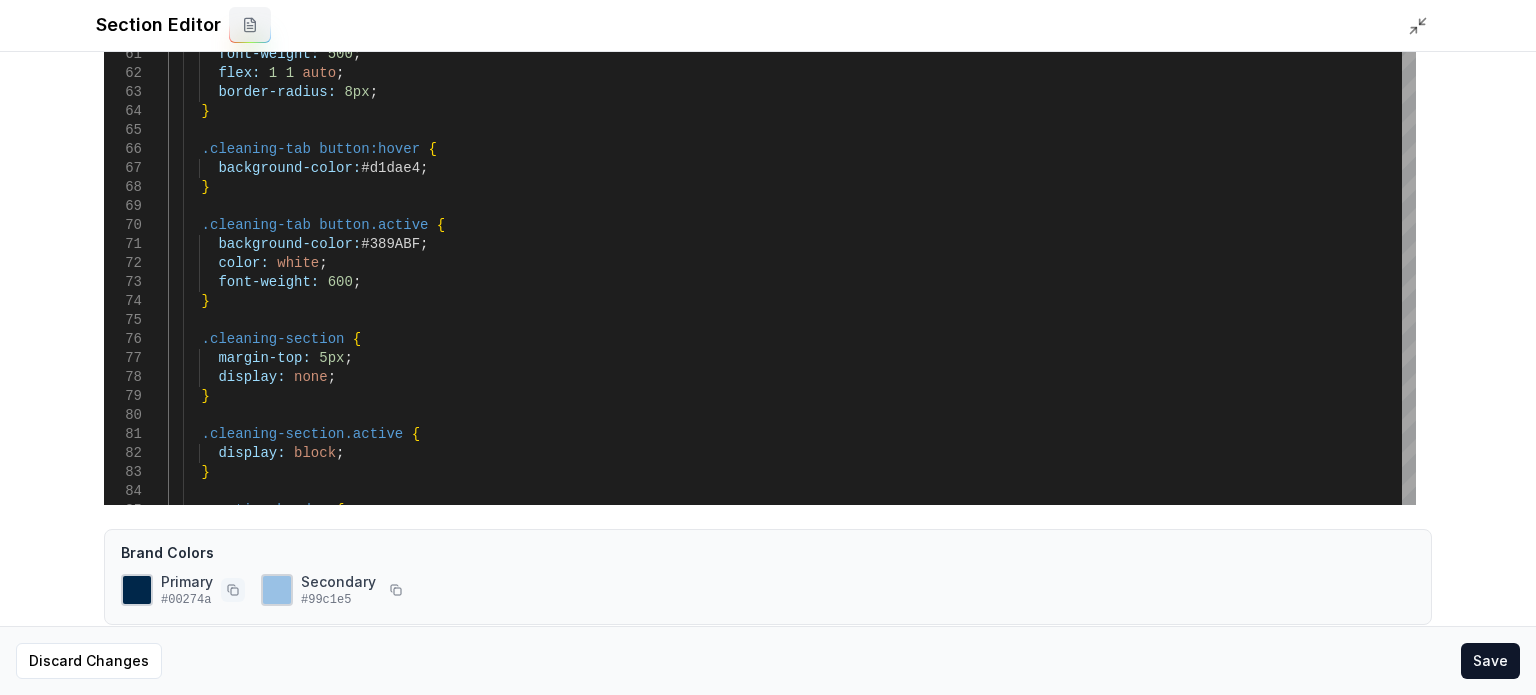 click 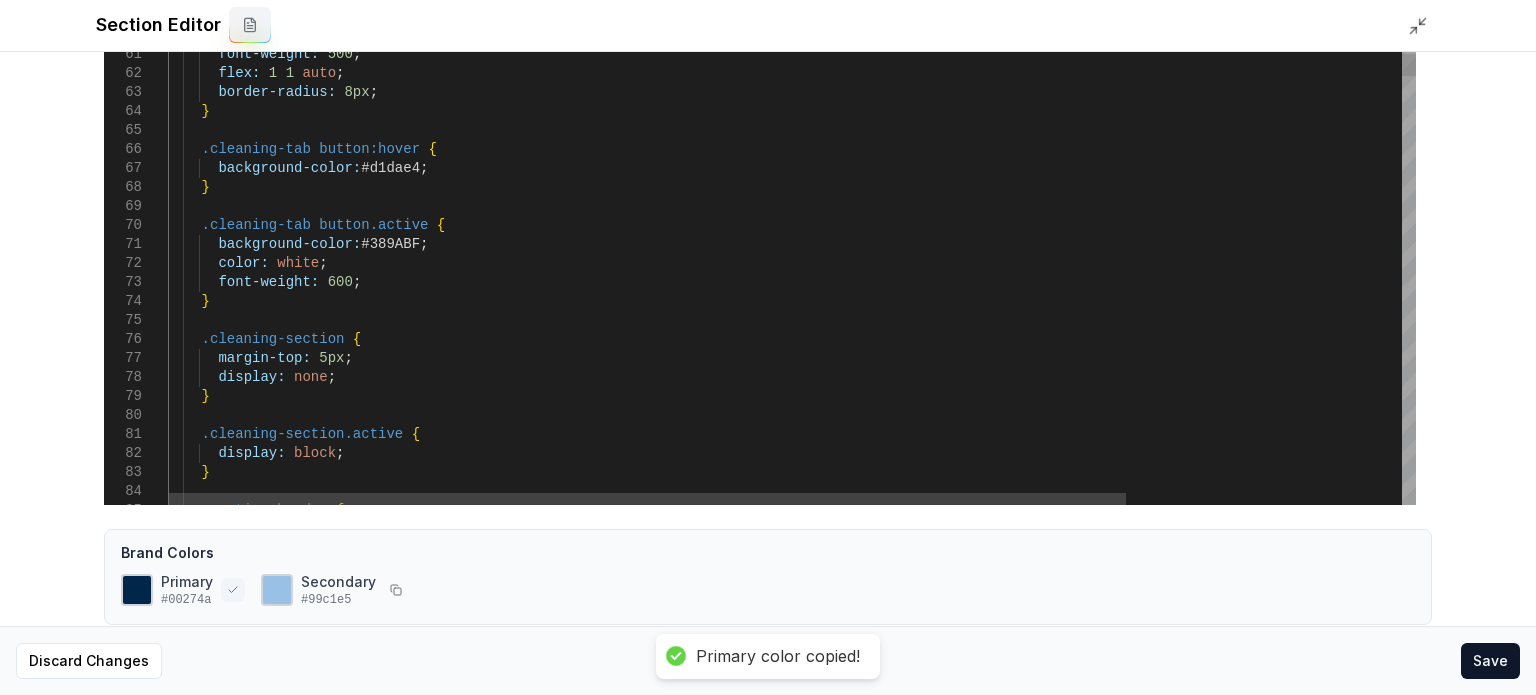 scroll, scrollTop: 0, scrollLeft: 44, axis: horizontal 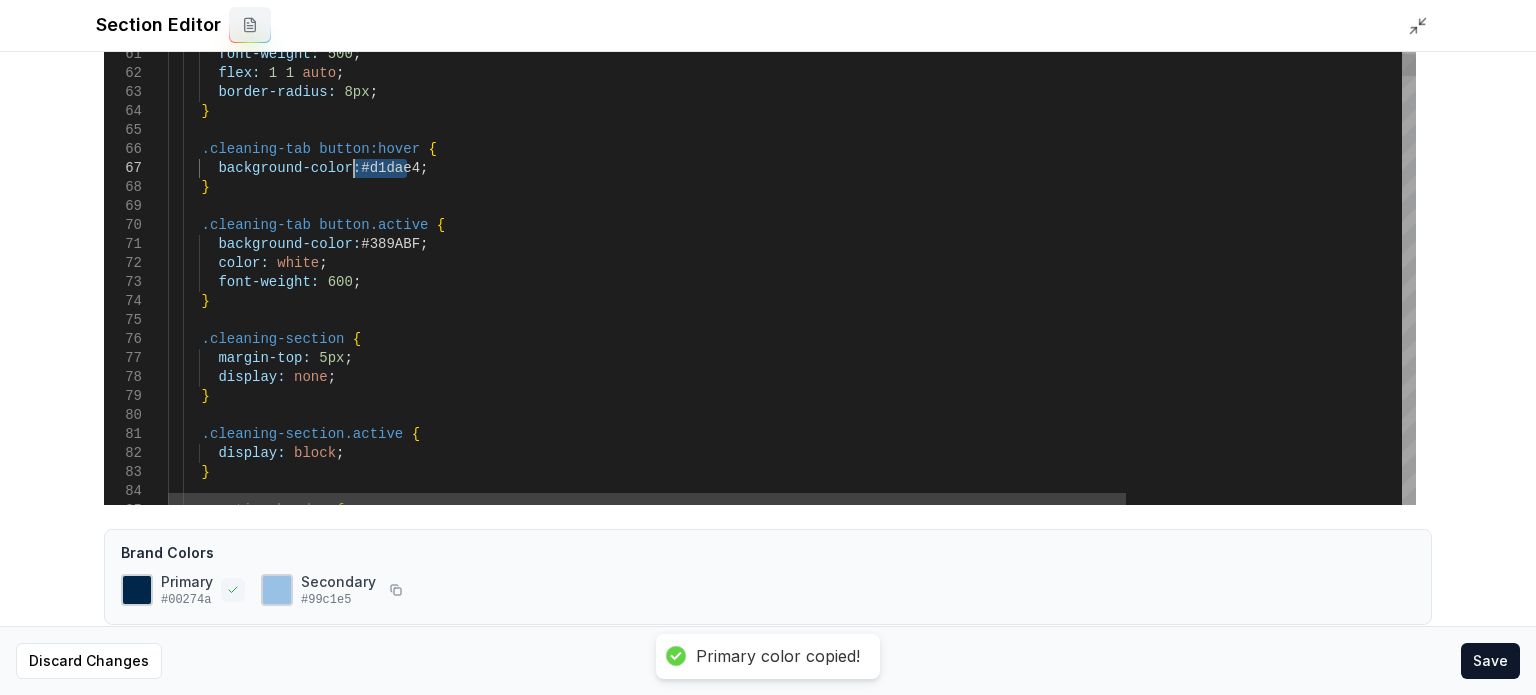 drag, startPoint x: 408, startPoint y: 170, endPoint x: 349, endPoint y: 167, distance: 59.07622 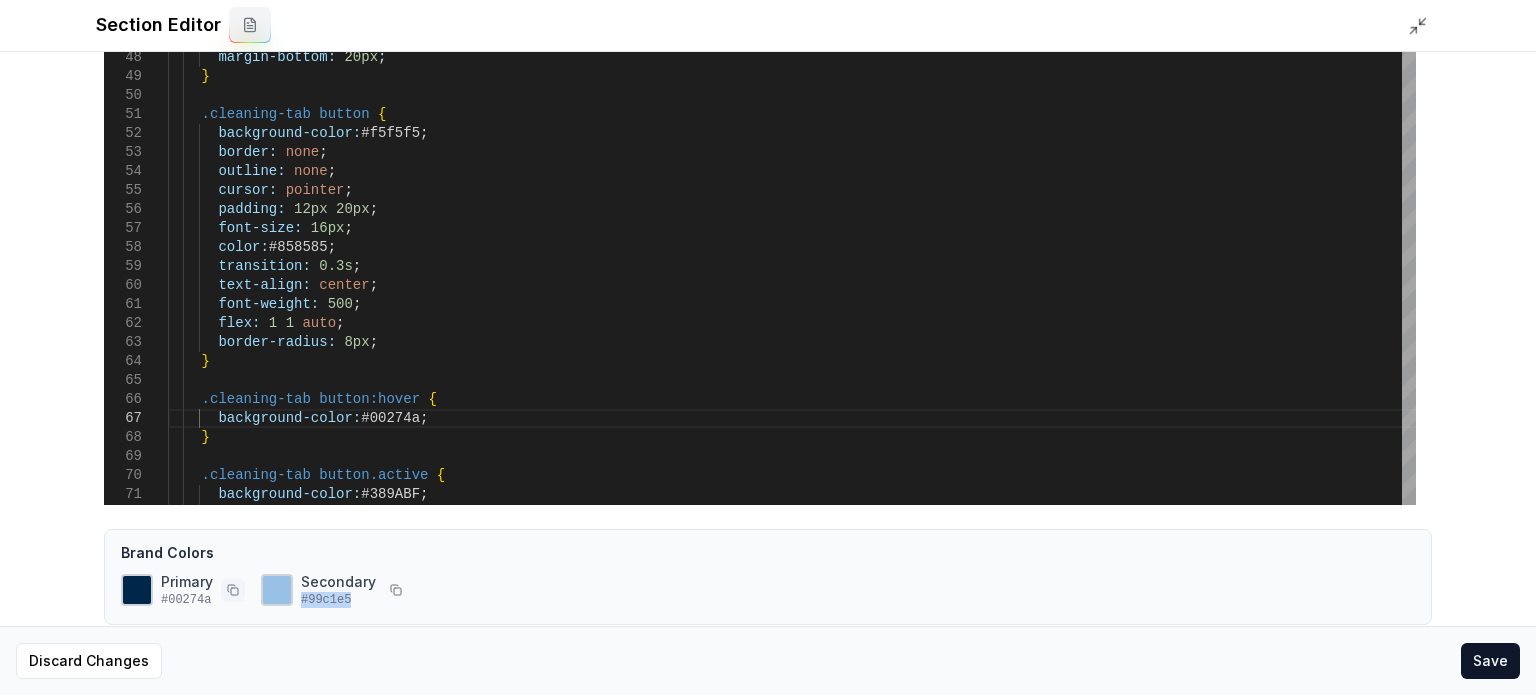 drag, startPoint x: 344, startPoint y: 599, endPoint x: 301, endPoint y: 603, distance: 43.185646 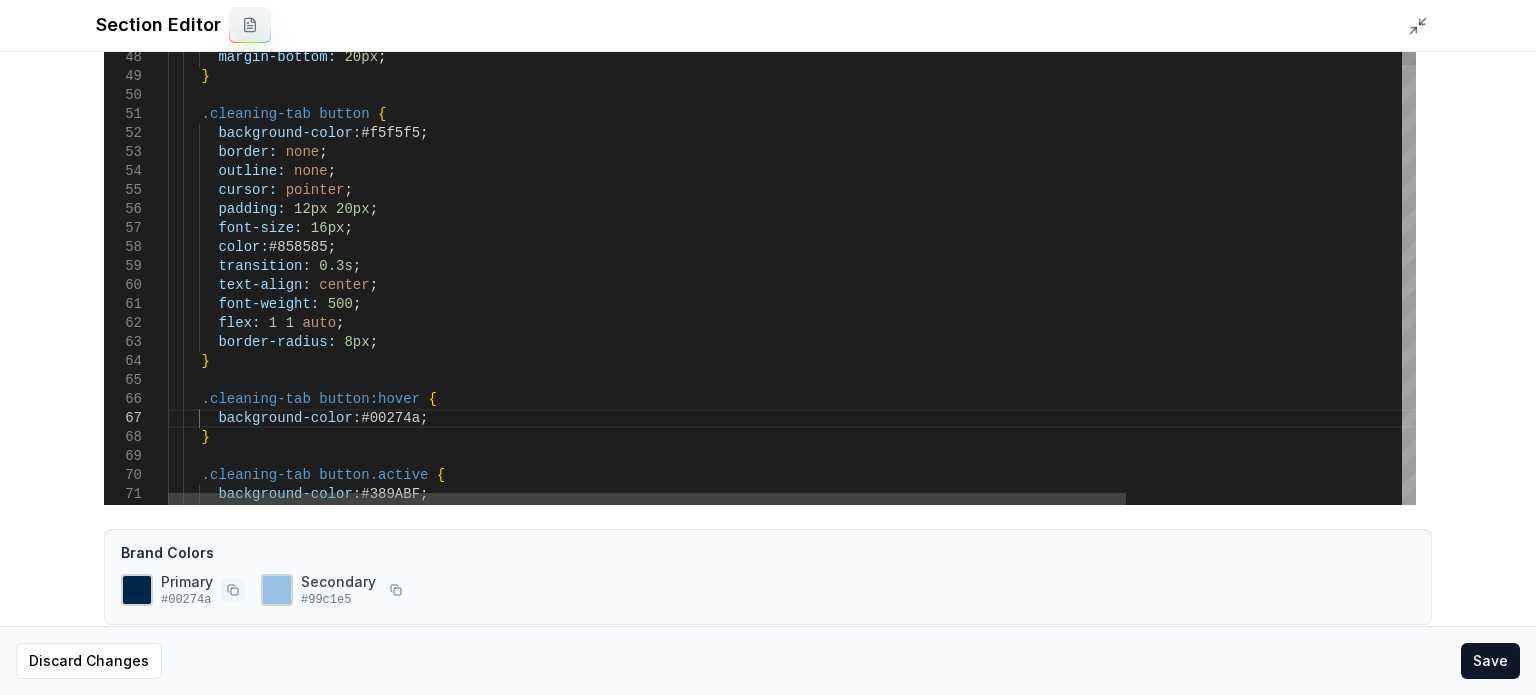 scroll, scrollTop: 0, scrollLeft: 238, axis: horizontal 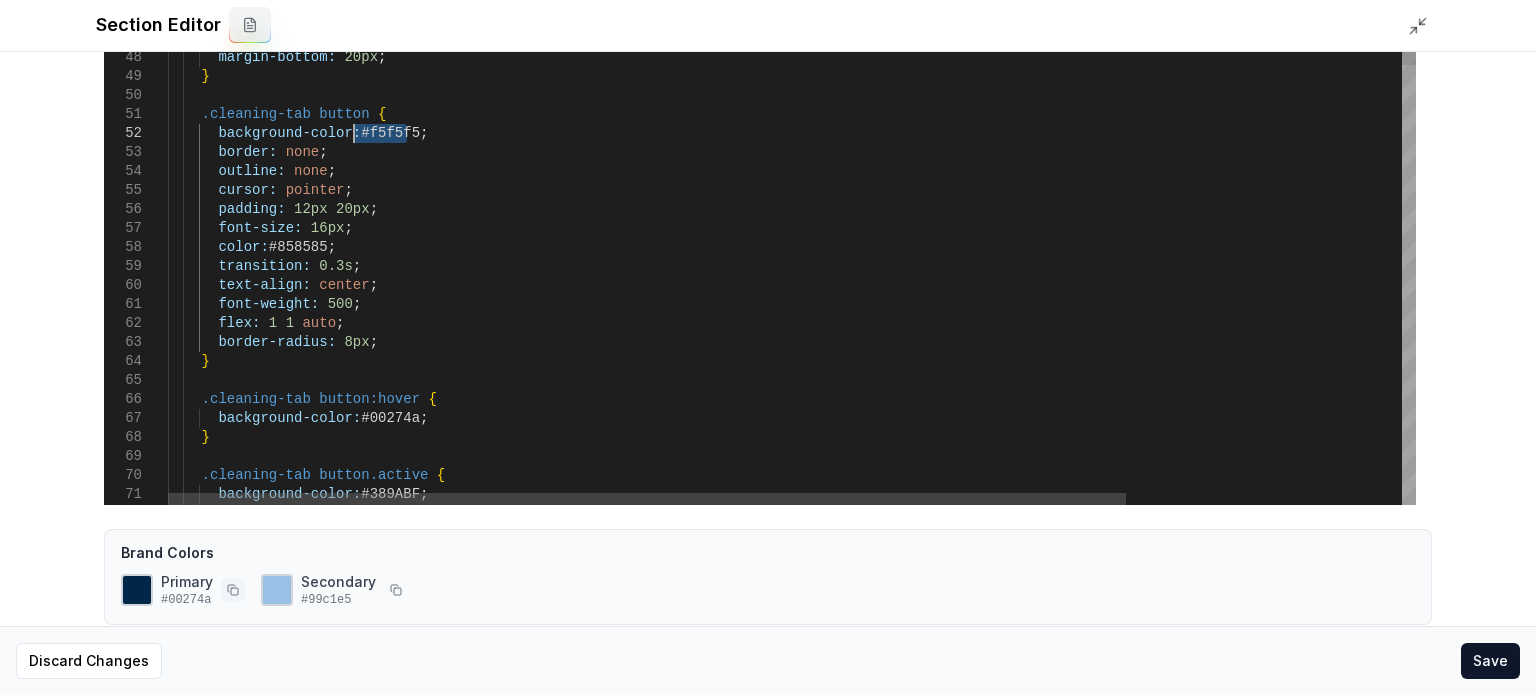 drag, startPoint x: 404, startPoint y: 129, endPoint x: 352, endPoint y: 140, distance: 53.15073 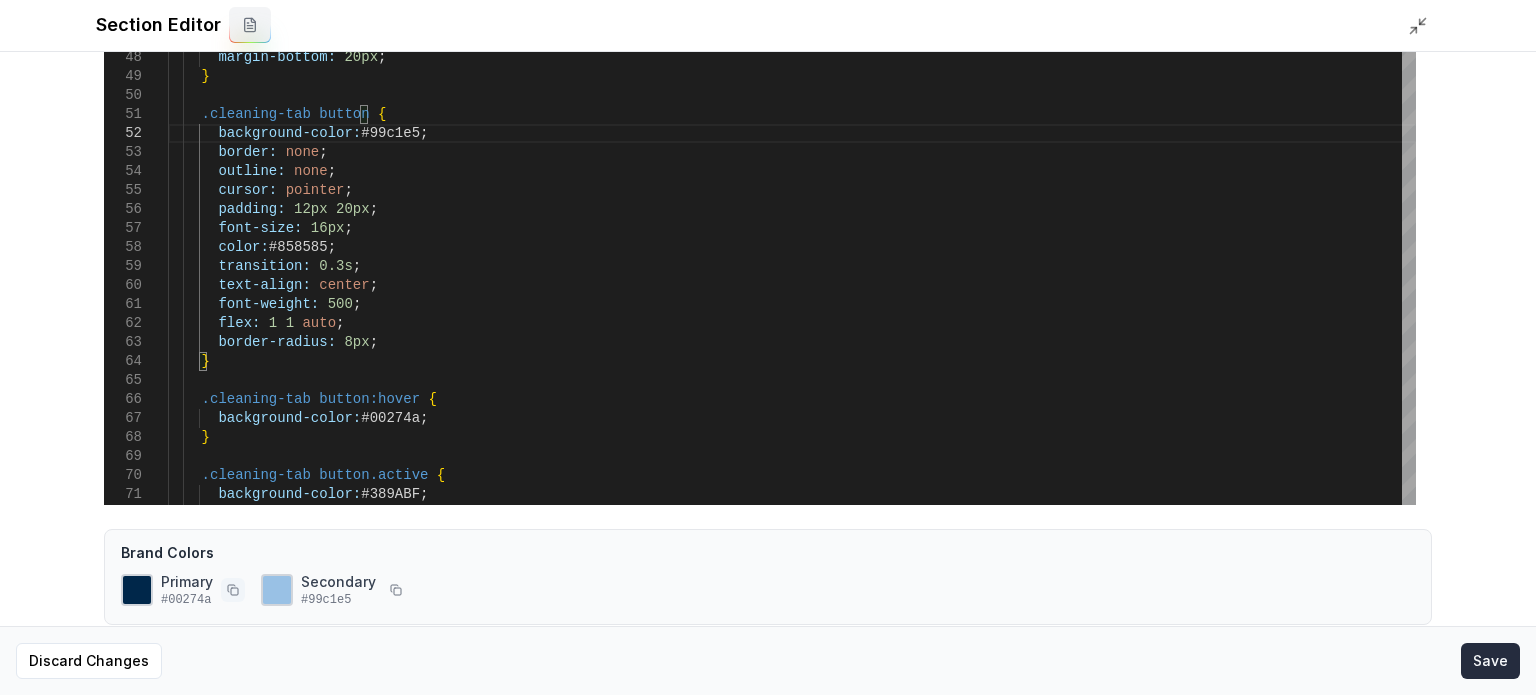 click on "Save" at bounding box center [1490, 661] 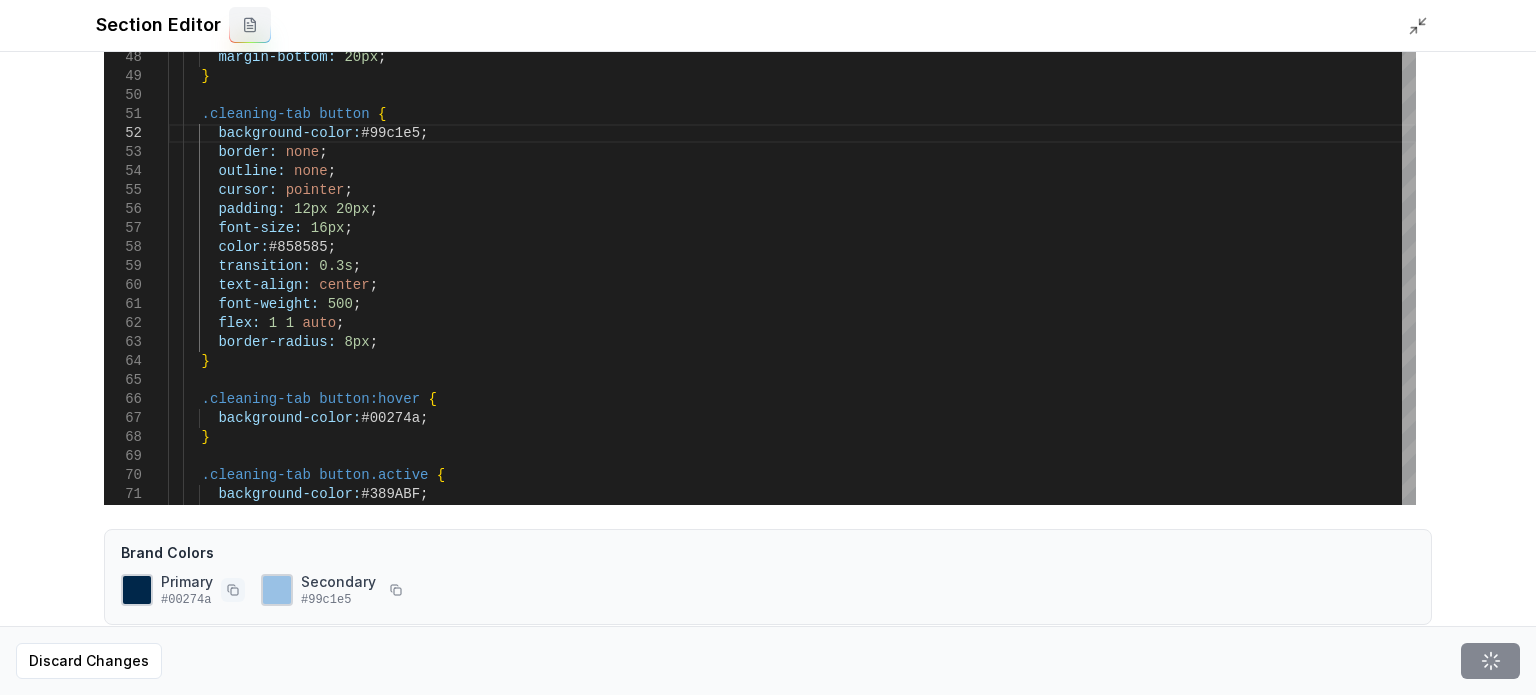 click at bounding box center [1424, 25] 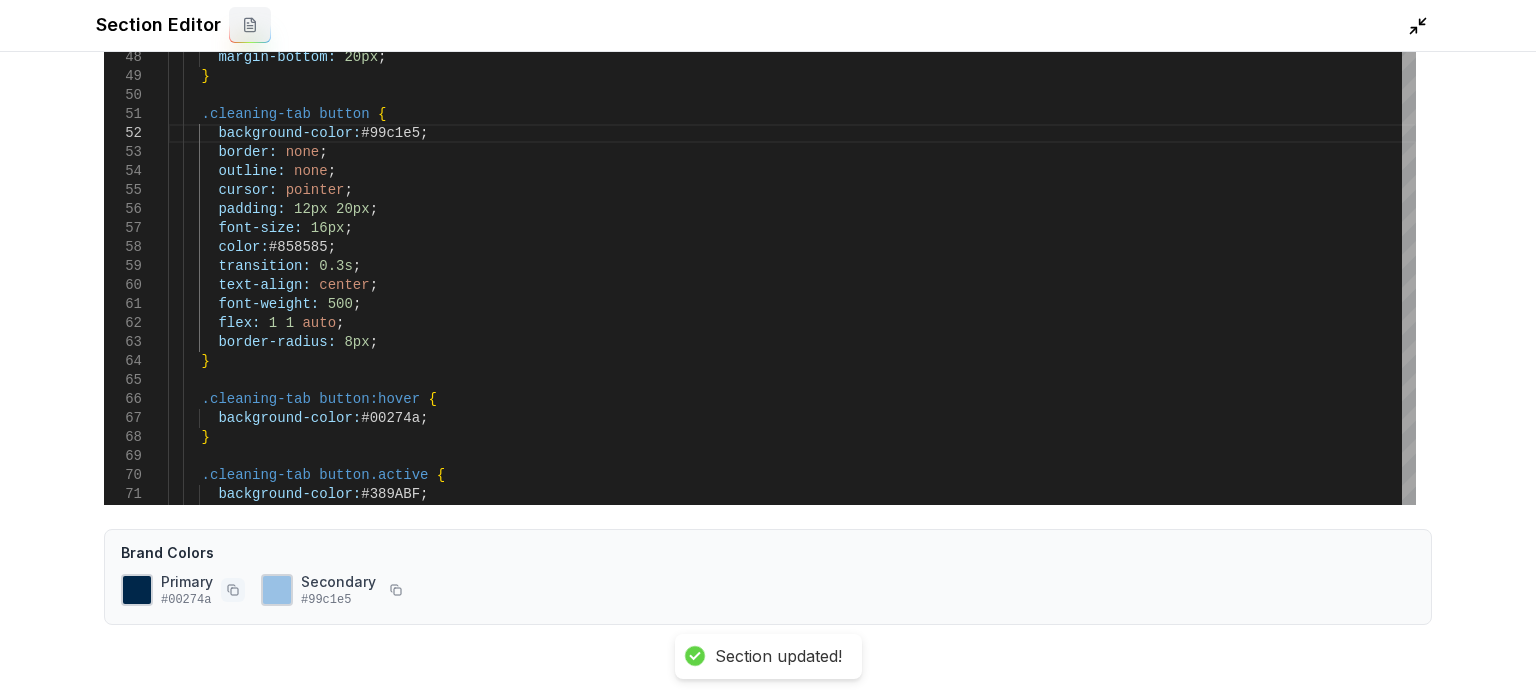 click 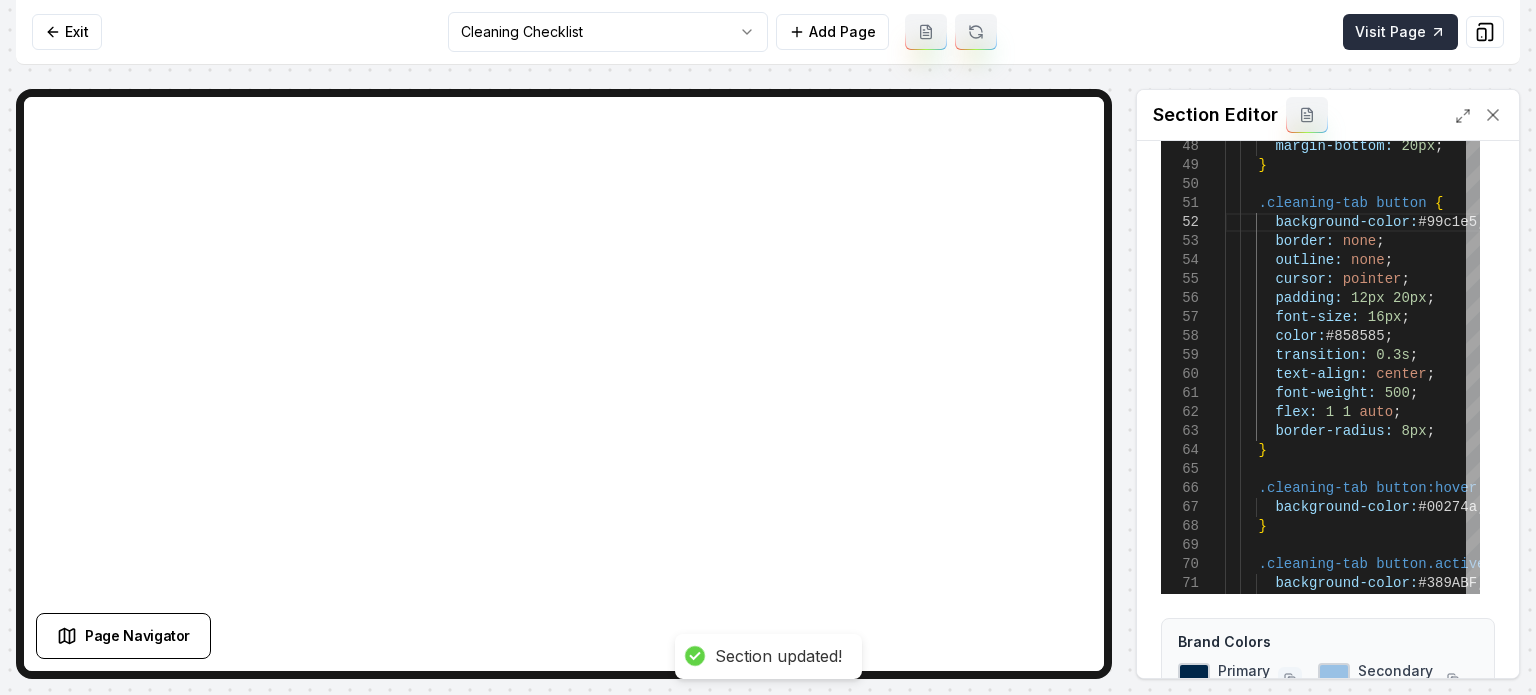 click on "Visit Page" at bounding box center (1400, 32) 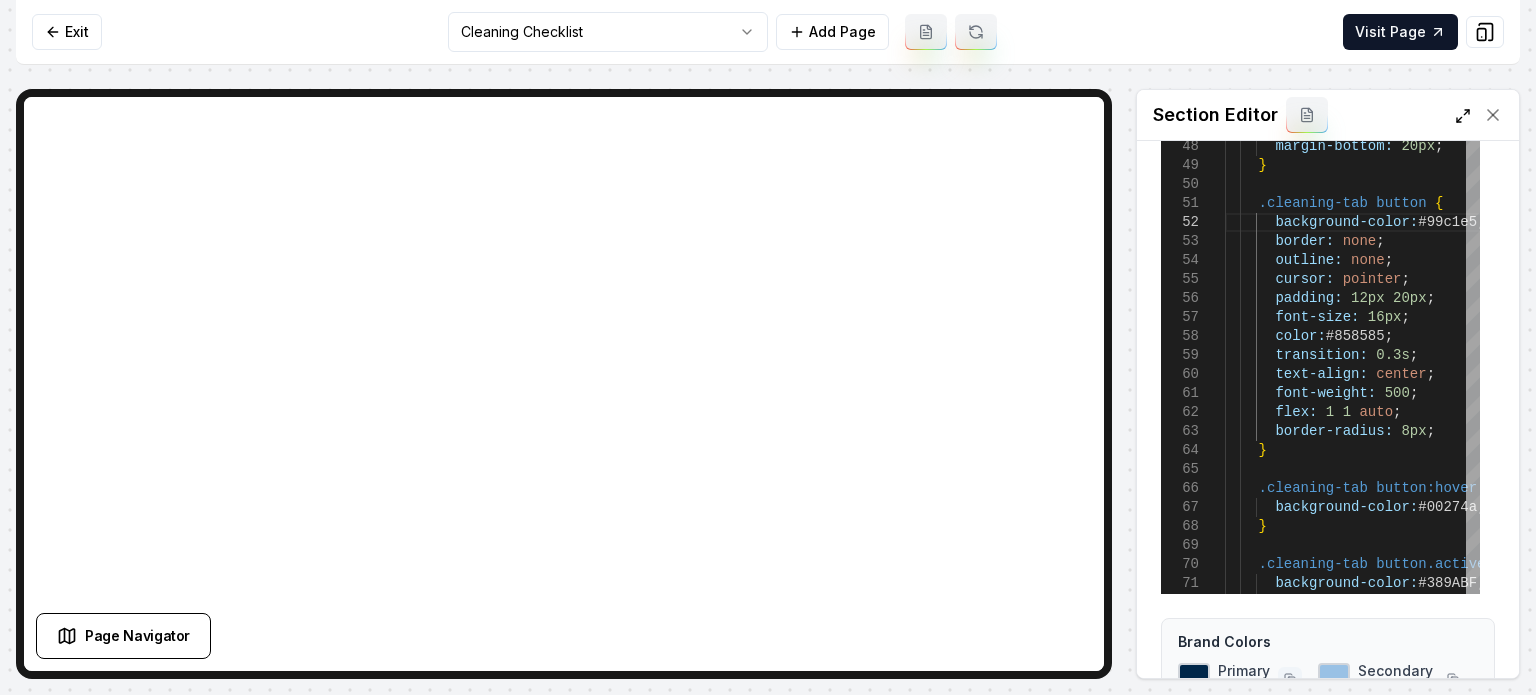 click 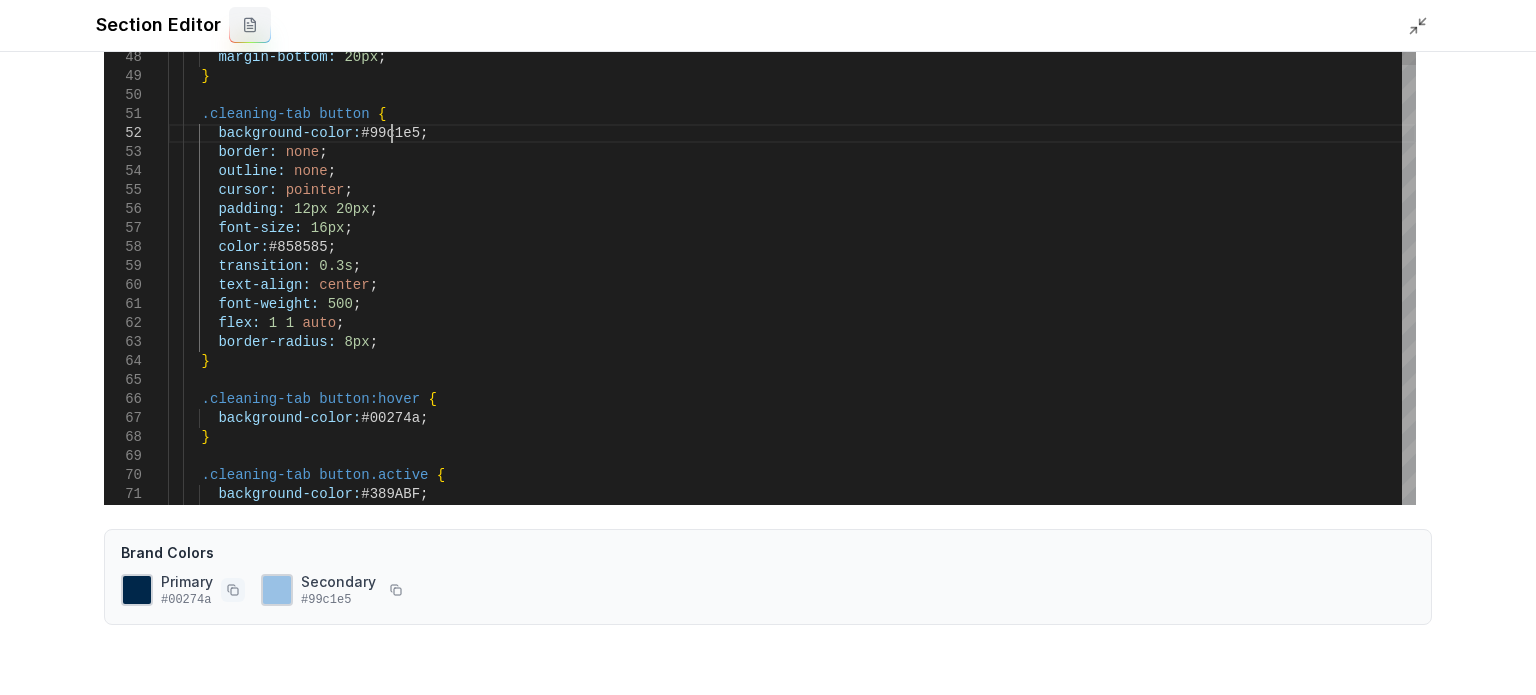 click on "color:   white ;      .cleaning-tab   button.active   {        background-color:  #389ABF ;      .cleaning-tab   button:hover   {        background-color:  #00274a ;      }      }        font-weight:   500 ;        flex:   1   1   auto ;        border-radius:   8px ;        color:  #858585 ;        transition:   0.3s ;        text-align:   center ;        padding:   12px   20px ;        font-size:   16px ;        border:   none ;        outline:   none ;        cursor:   pointer ;      .cleaning-tab   button   {        background-color:  #99c1e5 ;        margin-bottom:   20px ;      }        gap:   20px ;        margin-top:   20px ;        border-radius:   4px ;" at bounding box center (792, 4788) 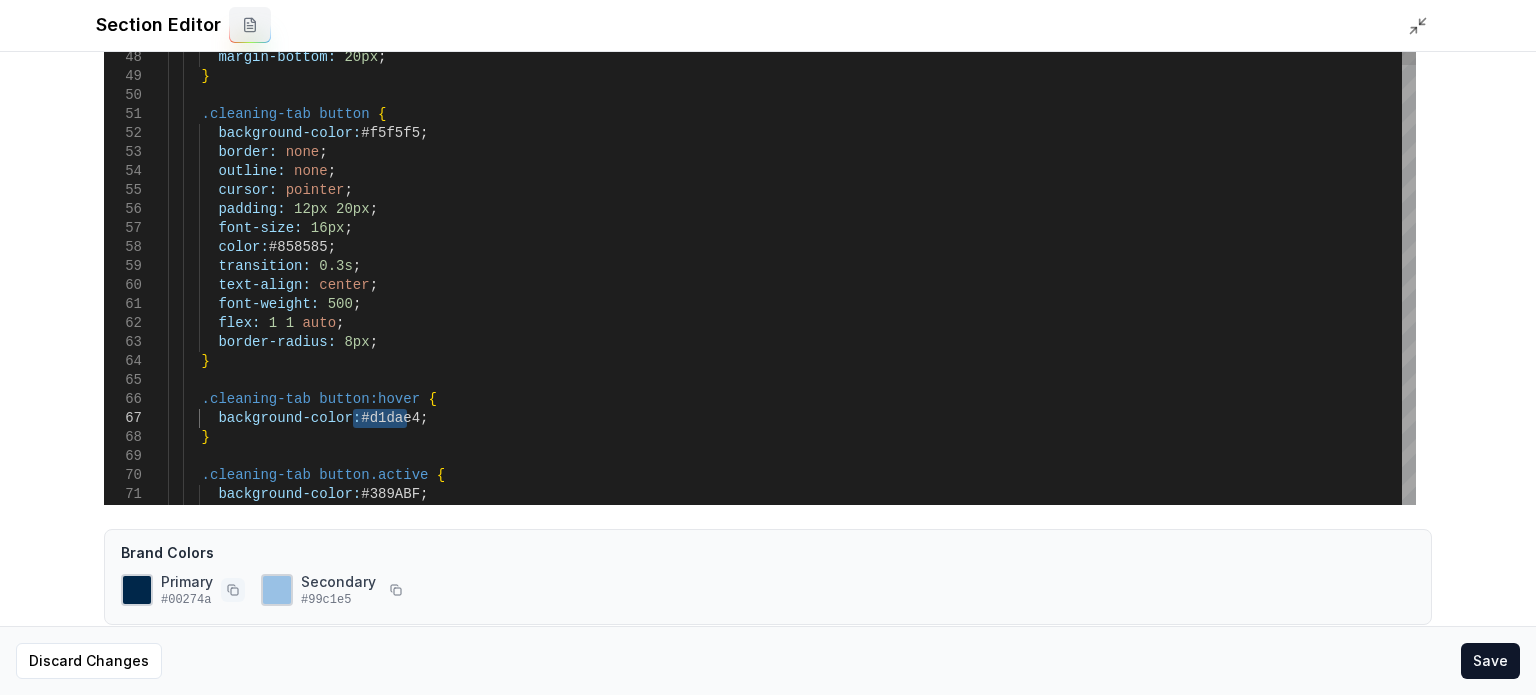 click on "color:   white ;      .cleaning-tab   button.active   {        background-color:  #389ABF ;      .cleaning-tab   button:hover   {        background-color:  #d1dae4 ;      }      }        font-weight:   500 ;        flex:   1   1   auto ;        border-radius:   8px ;        color:  #858585 ;        transition:   0.3s ;        text-align:   center ;        padding:   12px   20px ;        font-size:   16px ;        border:   none ;        outline:   none ;        cursor:   pointer ;      .cleaning-tab   button   {        background-color:  #f5f5f5 ;        margin-bottom:   20px ;      }        gap:   20px ;        margin-top:   20px ;        border-radius:   4px ;" at bounding box center [792, 4788] 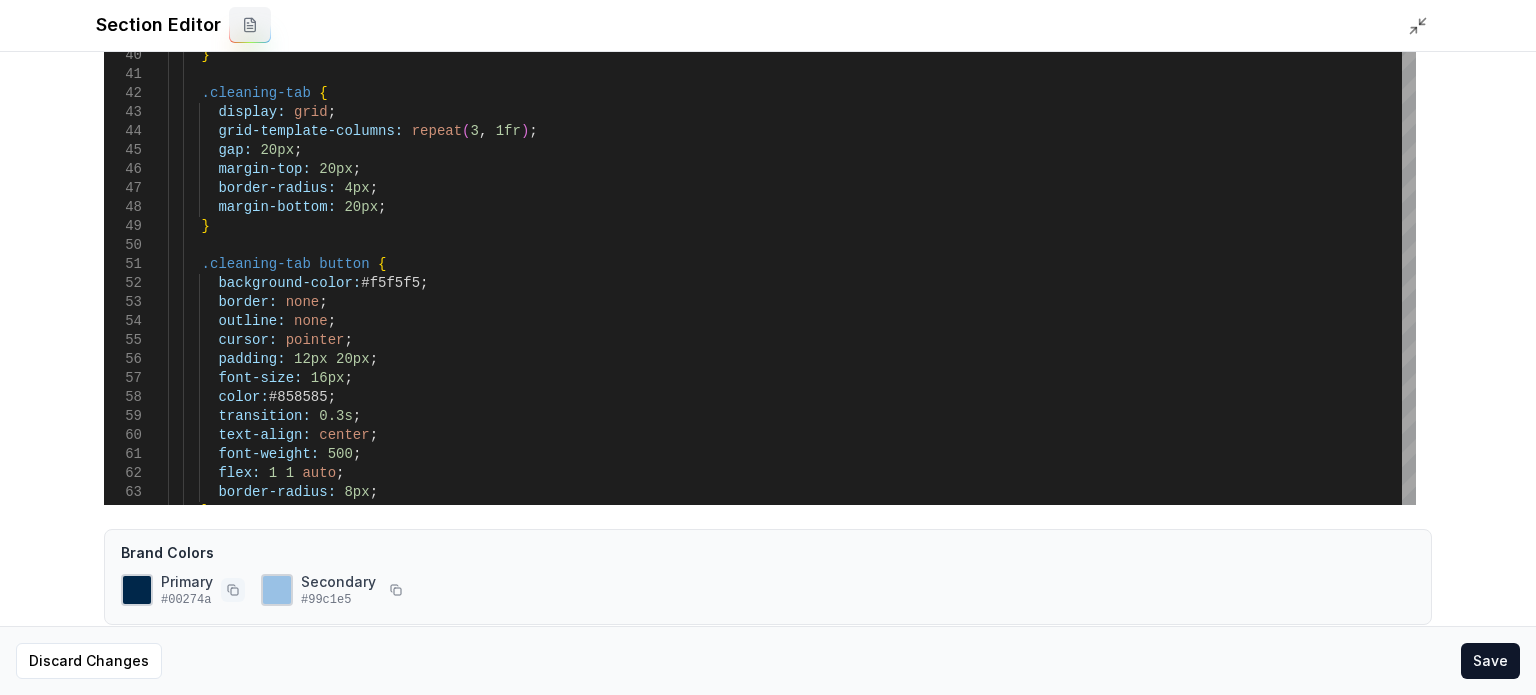 click 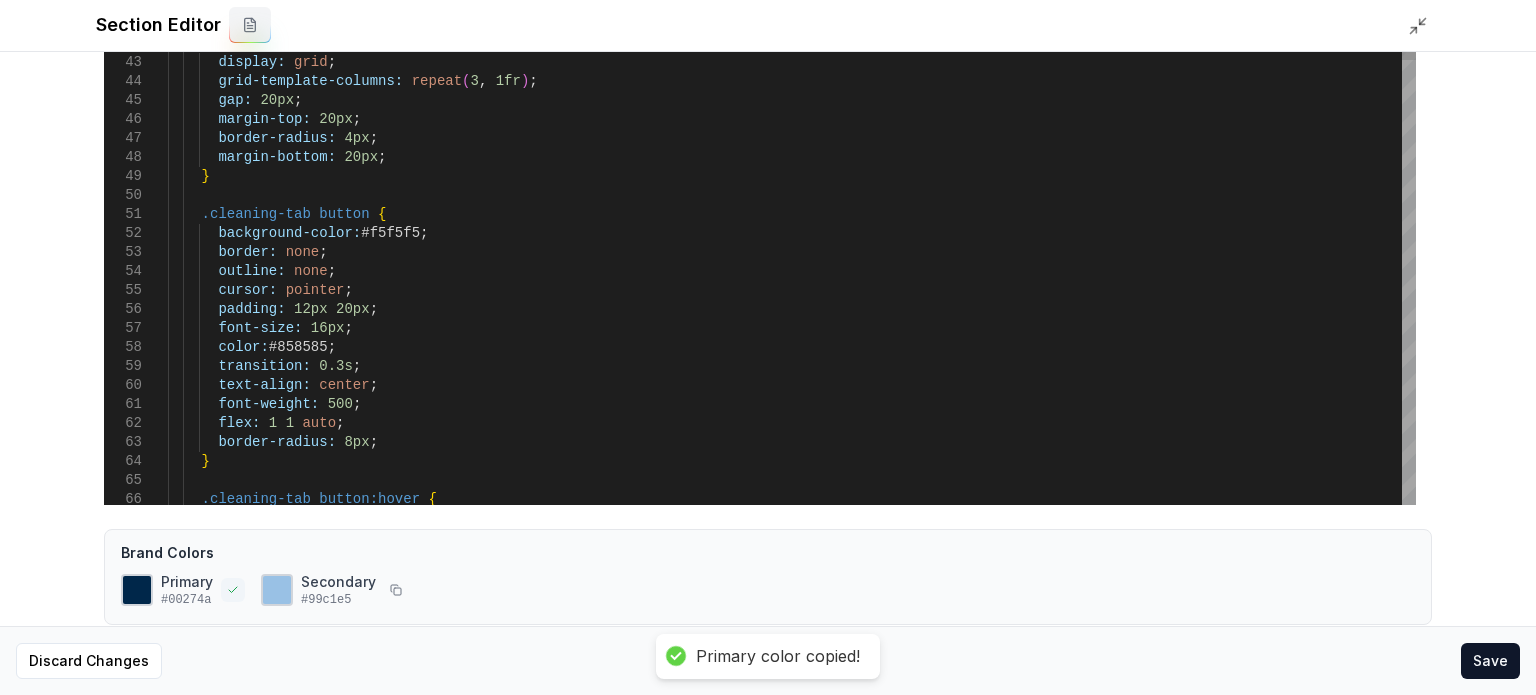scroll, scrollTop: 0, scrollLeft: 36, axis: horizontal 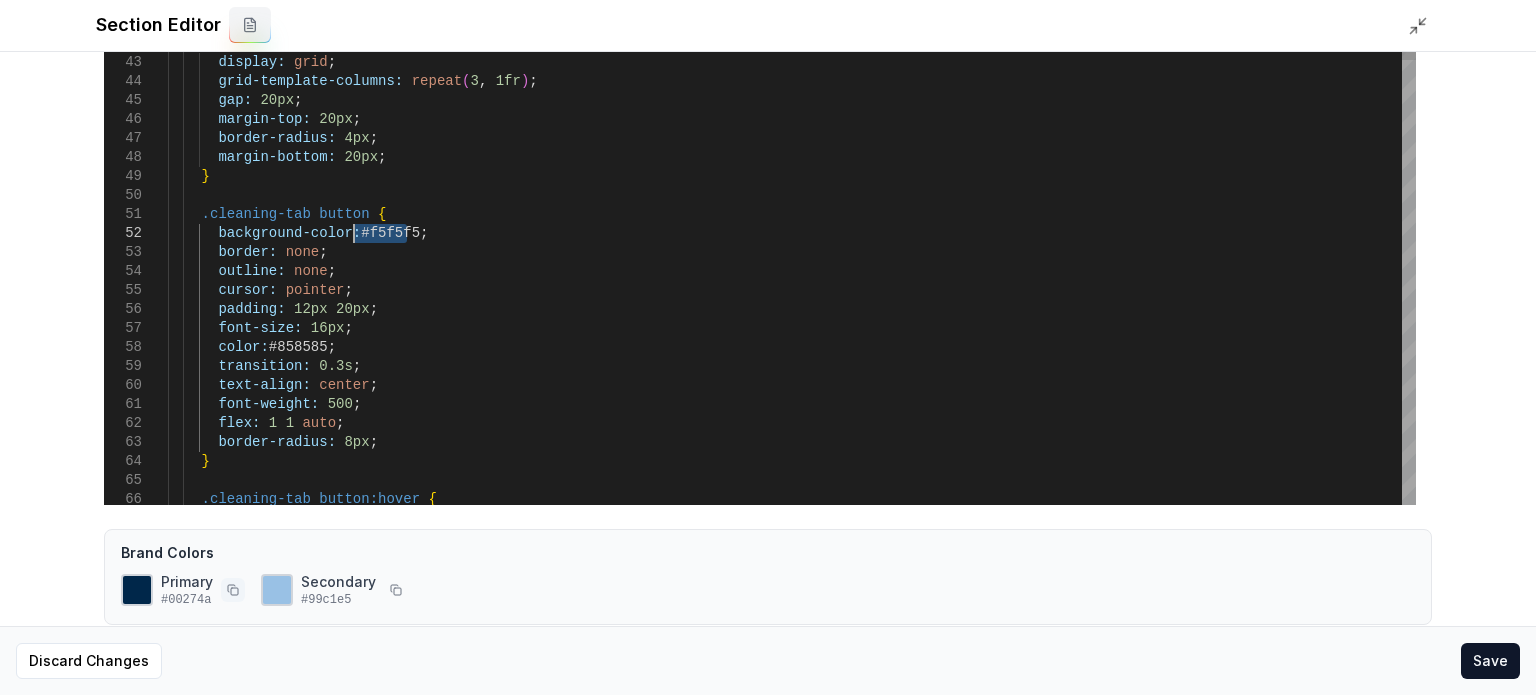 drag, startPoint x: 403, startPoint y: 231, endPoint x: 352, endPoint y: 225, distance: 51.351727 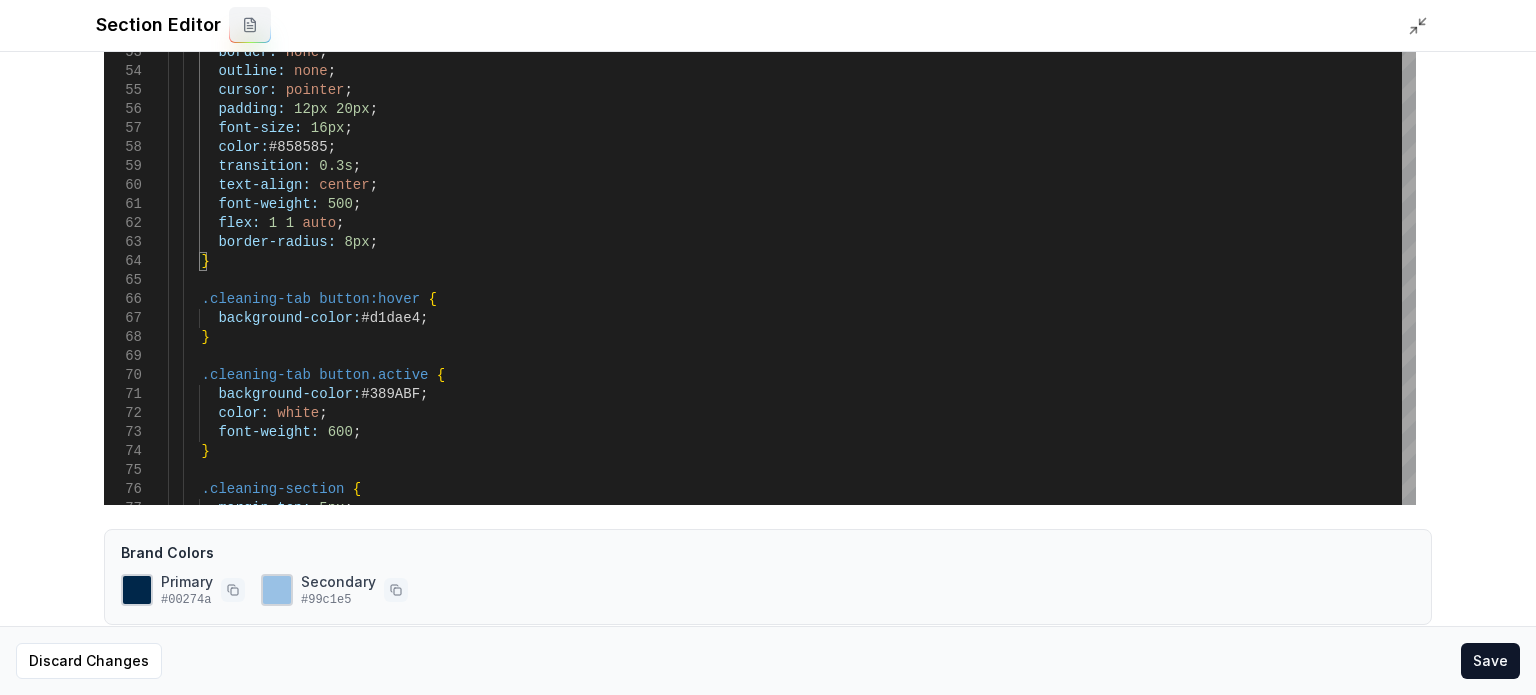 click 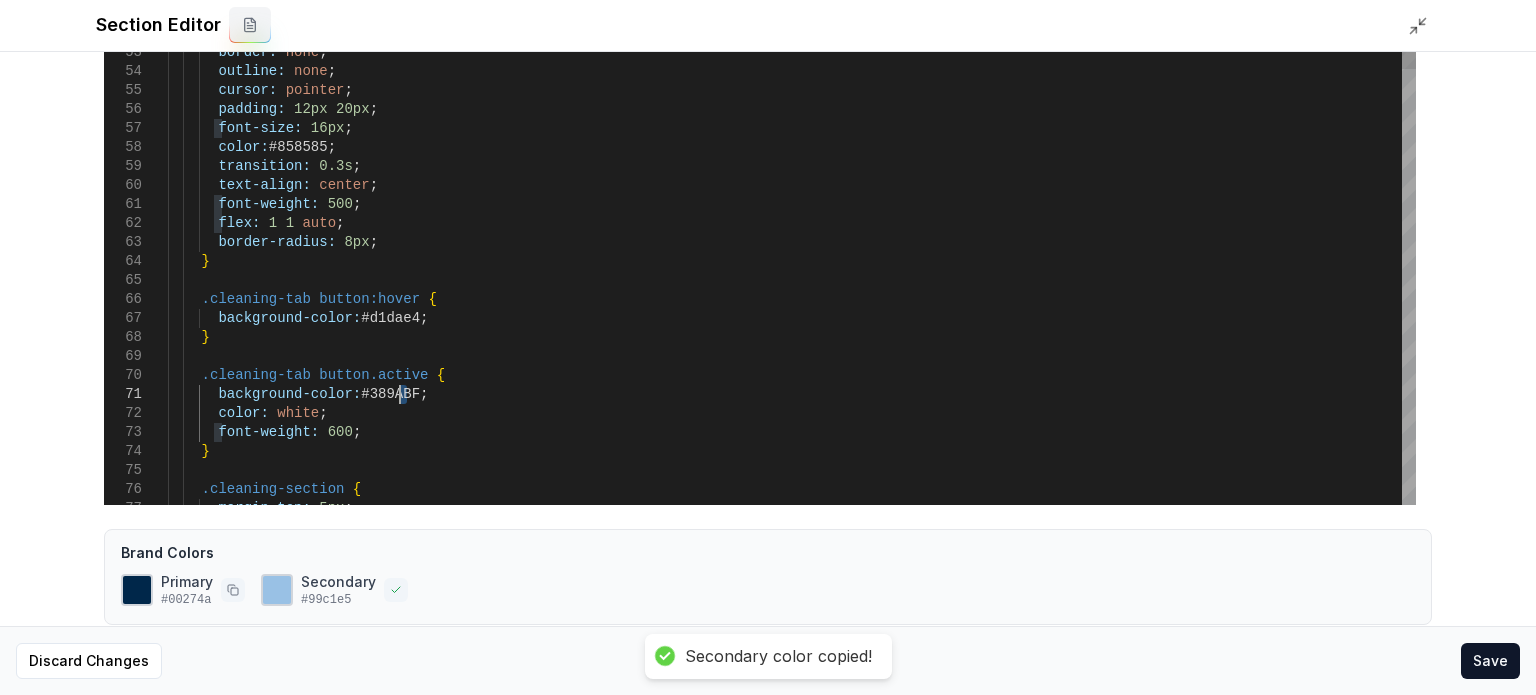scroll, scrollTop: 0, scrollLeft: 238, axis: horizontal 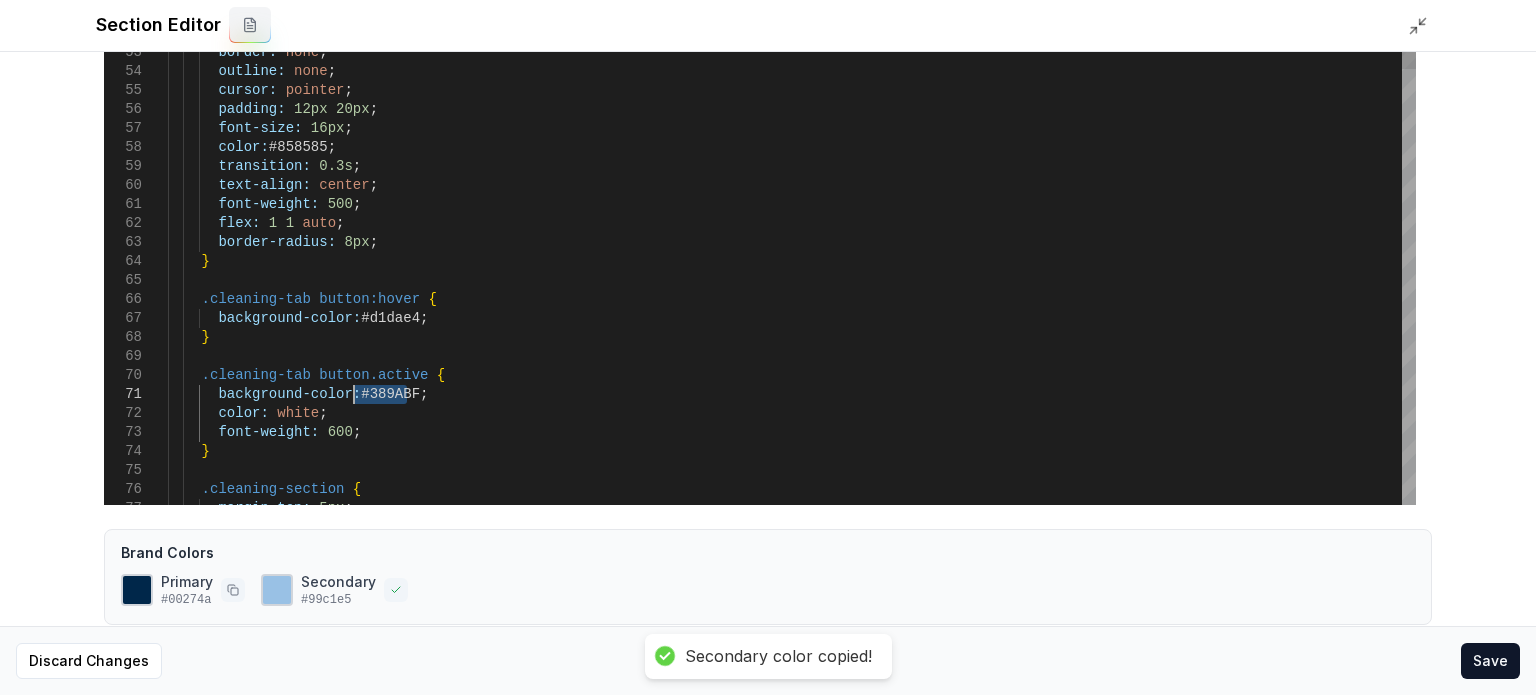 drag, startPoint x: 405, startPoint y: 391, endPoint x: 355, endPoint y: 387, distance: 50.159744 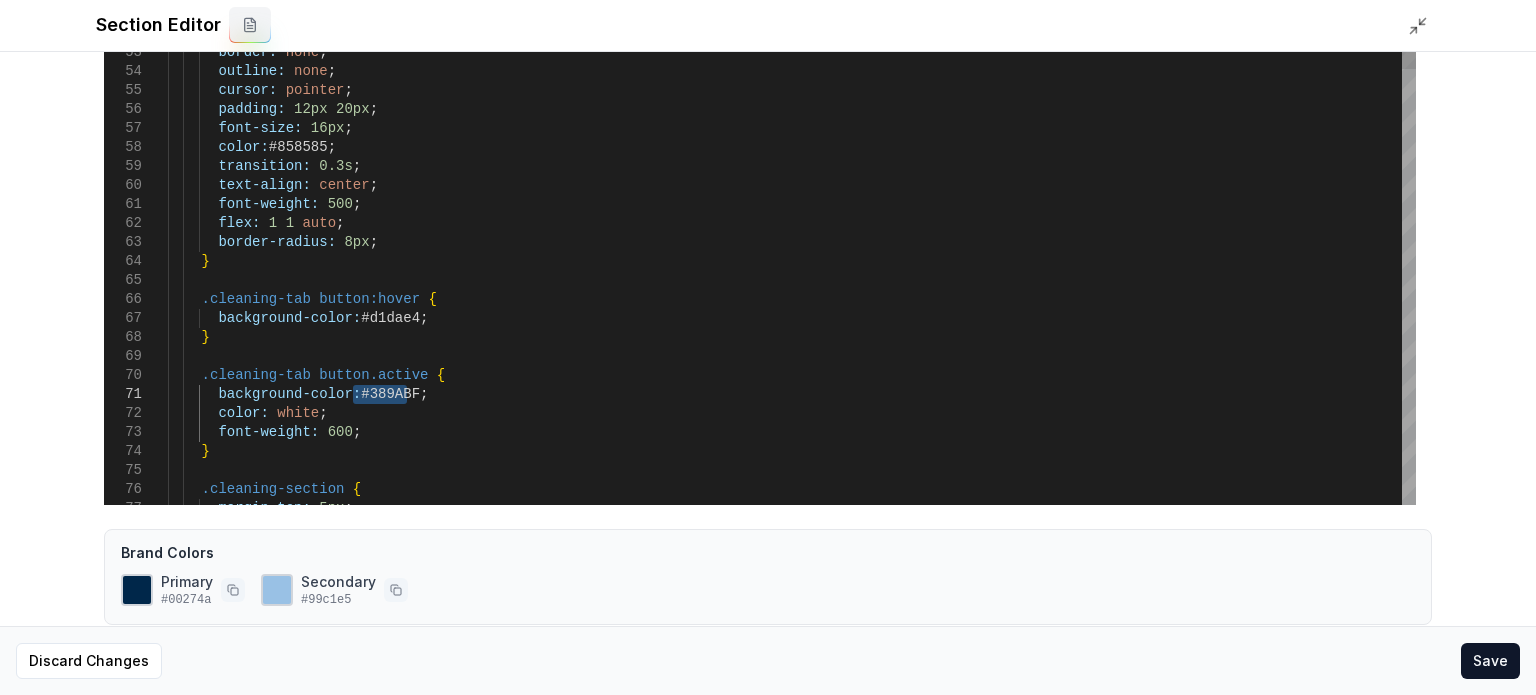 type on "**********" 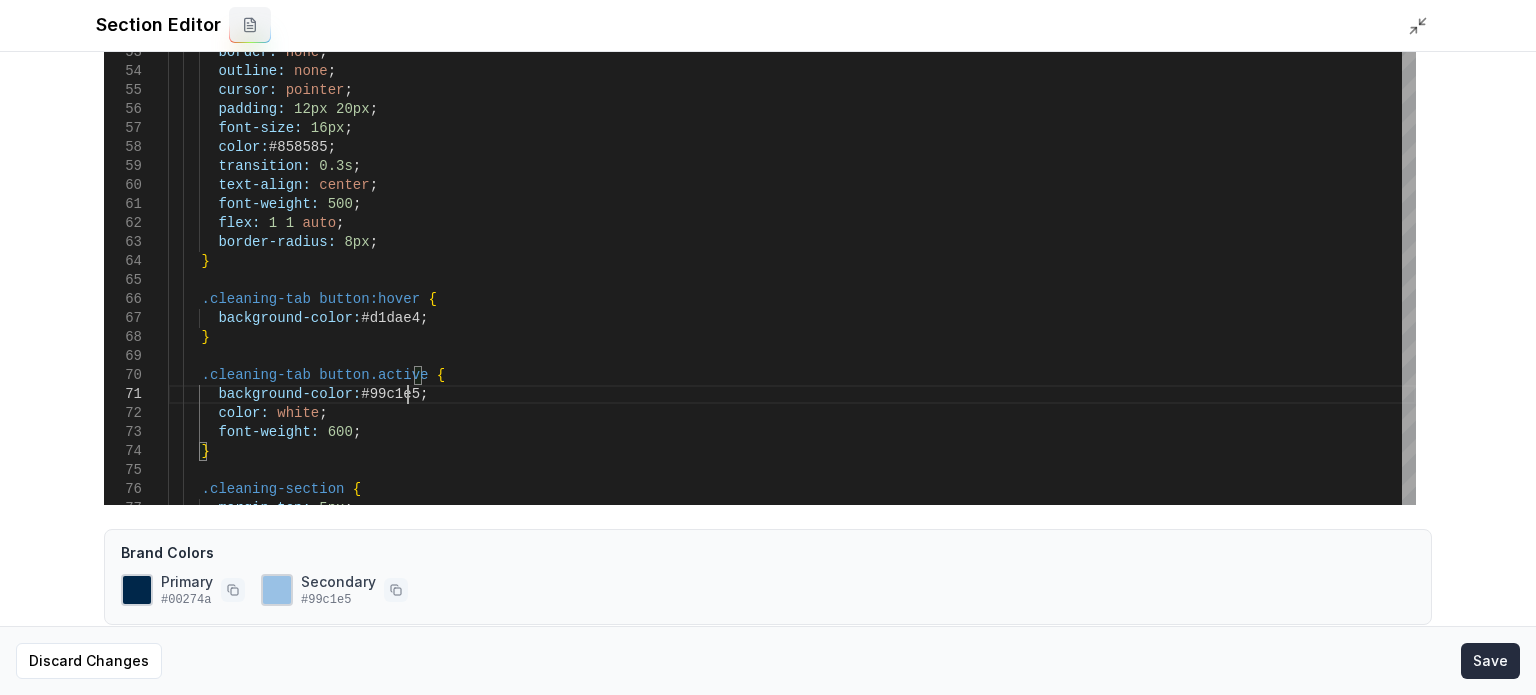 click on "Save" at bounding box center (1490, 661) 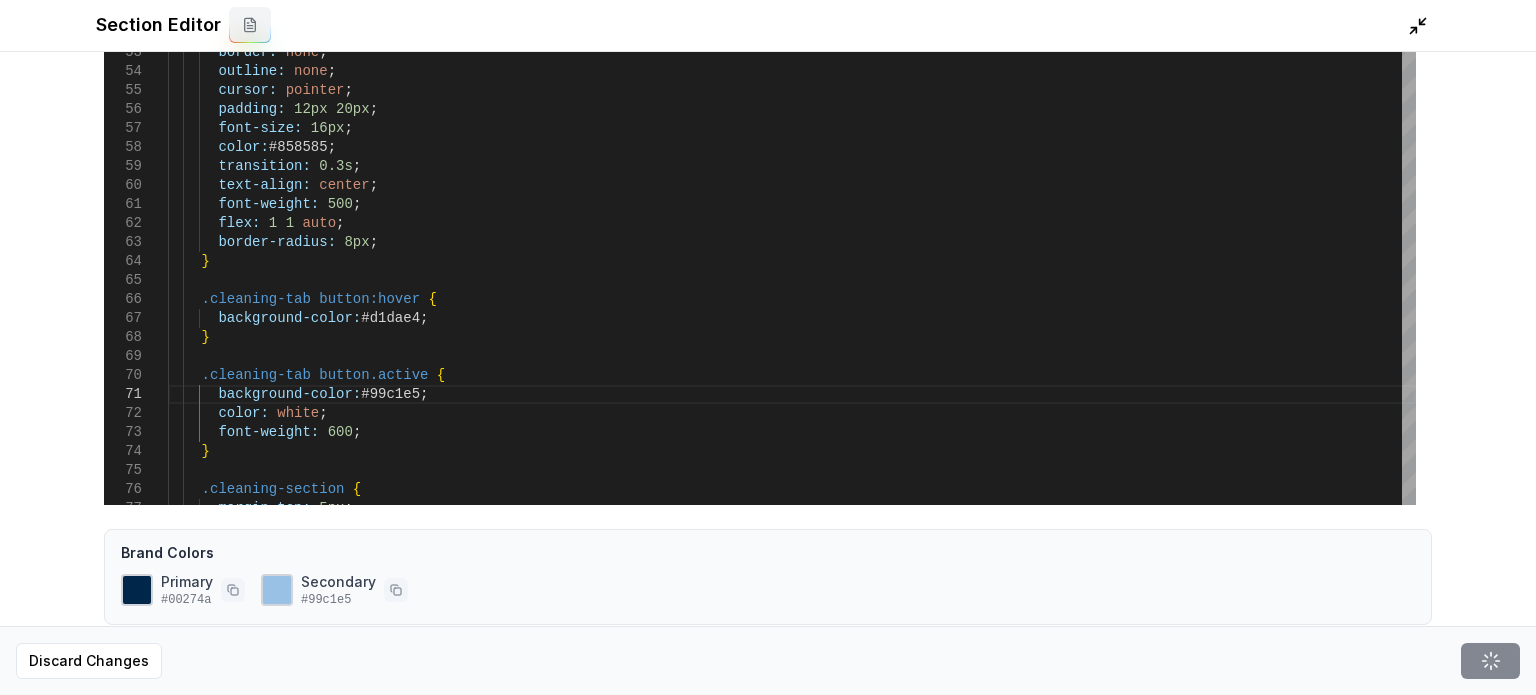 click 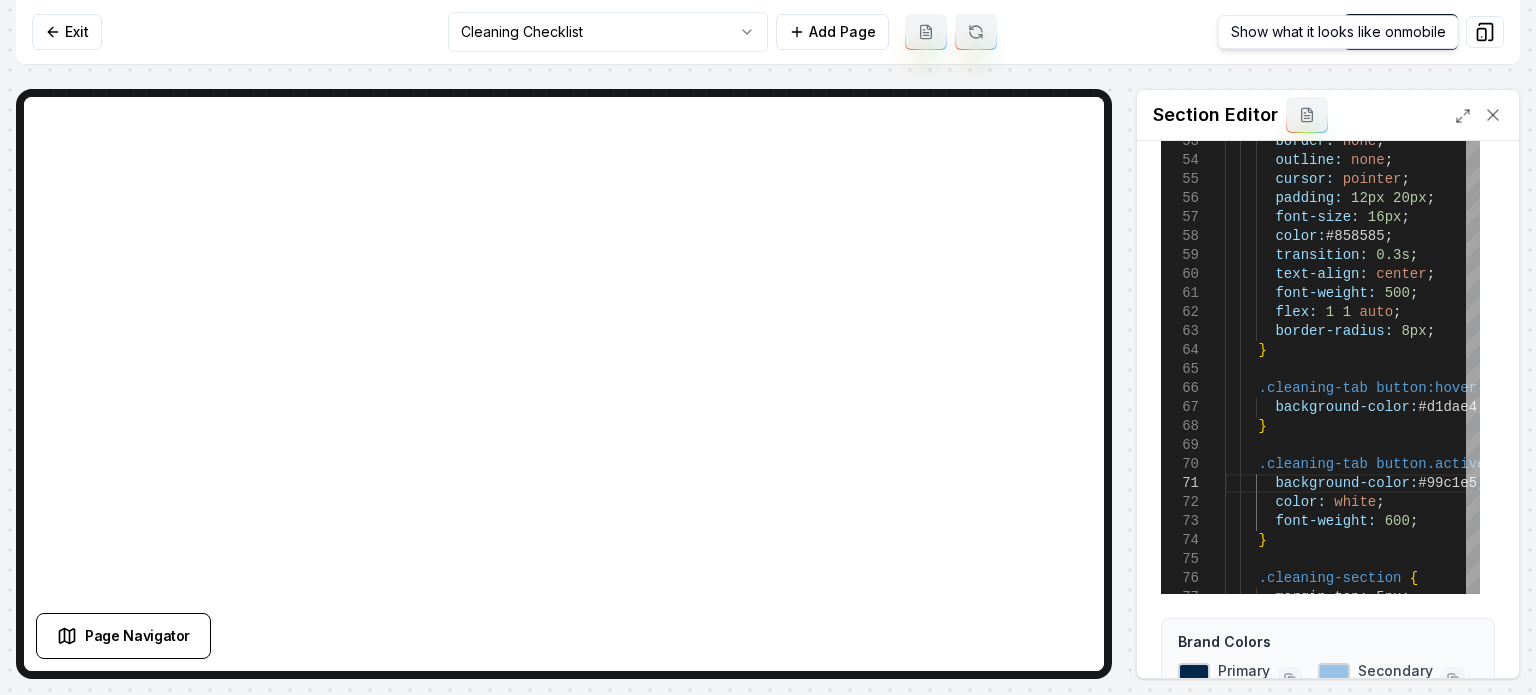 click on "Show what it looks like on  mobile Show what it looks like on  mobile" at bounding box center [1338, 32] 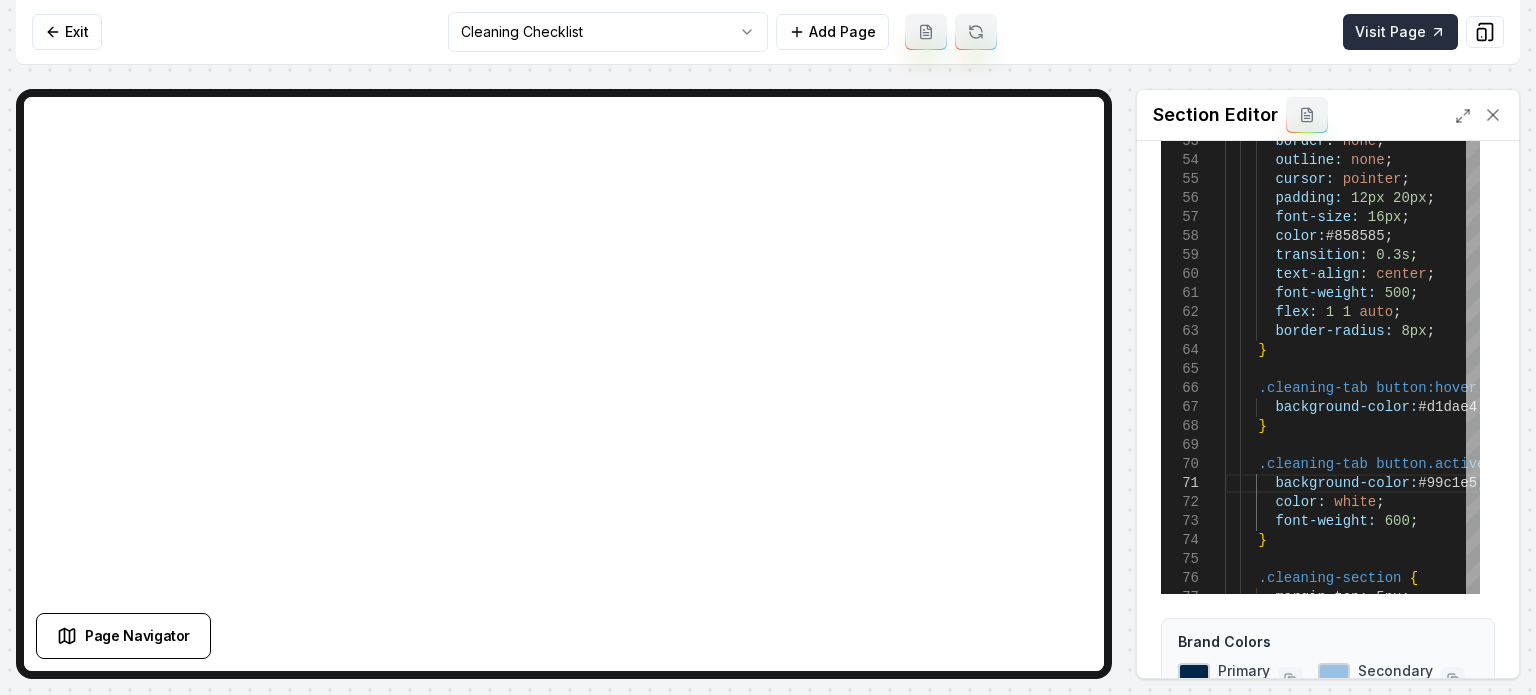 click on "Visit Page" at bounding box center [1400, 32] 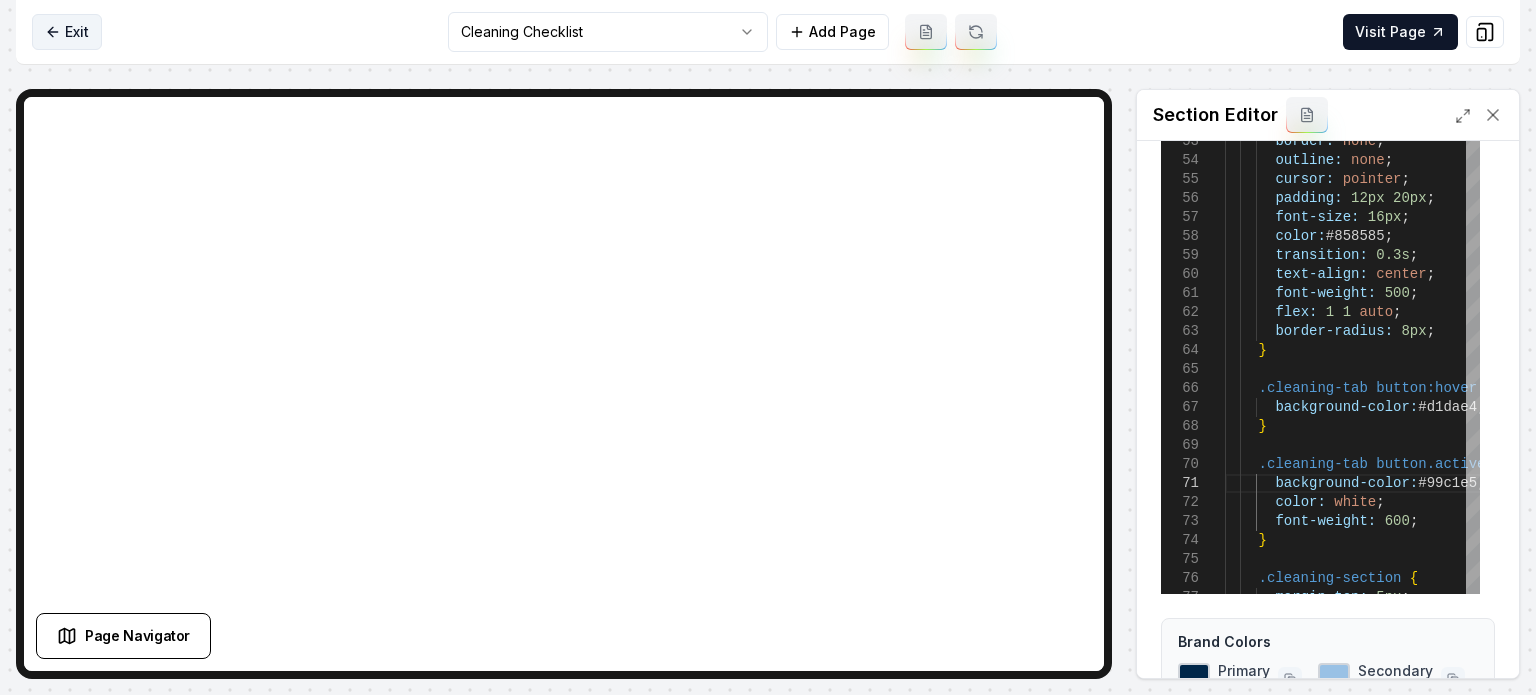 click on "Exit" at bounding box center (67, 32) 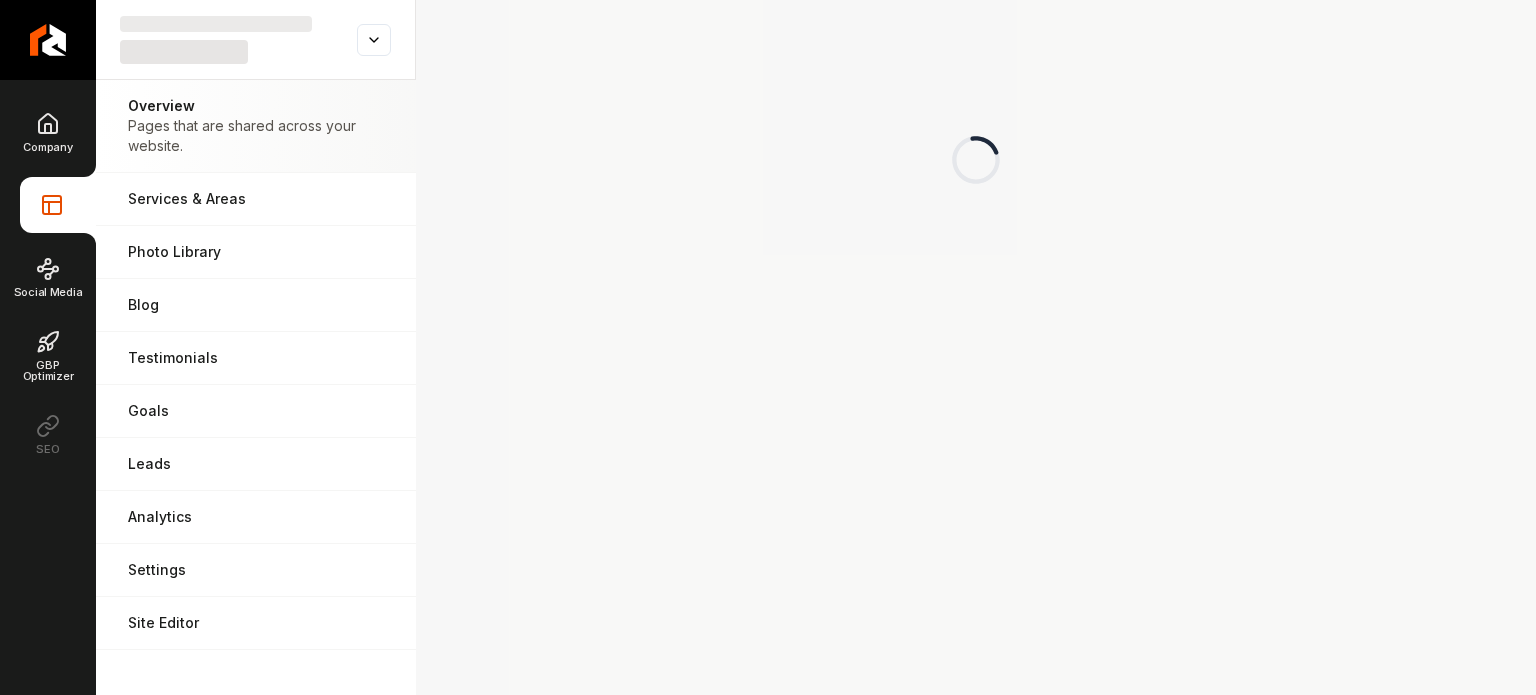 scroll, scrollTop: 0, scrollLeft: 0, axis: both 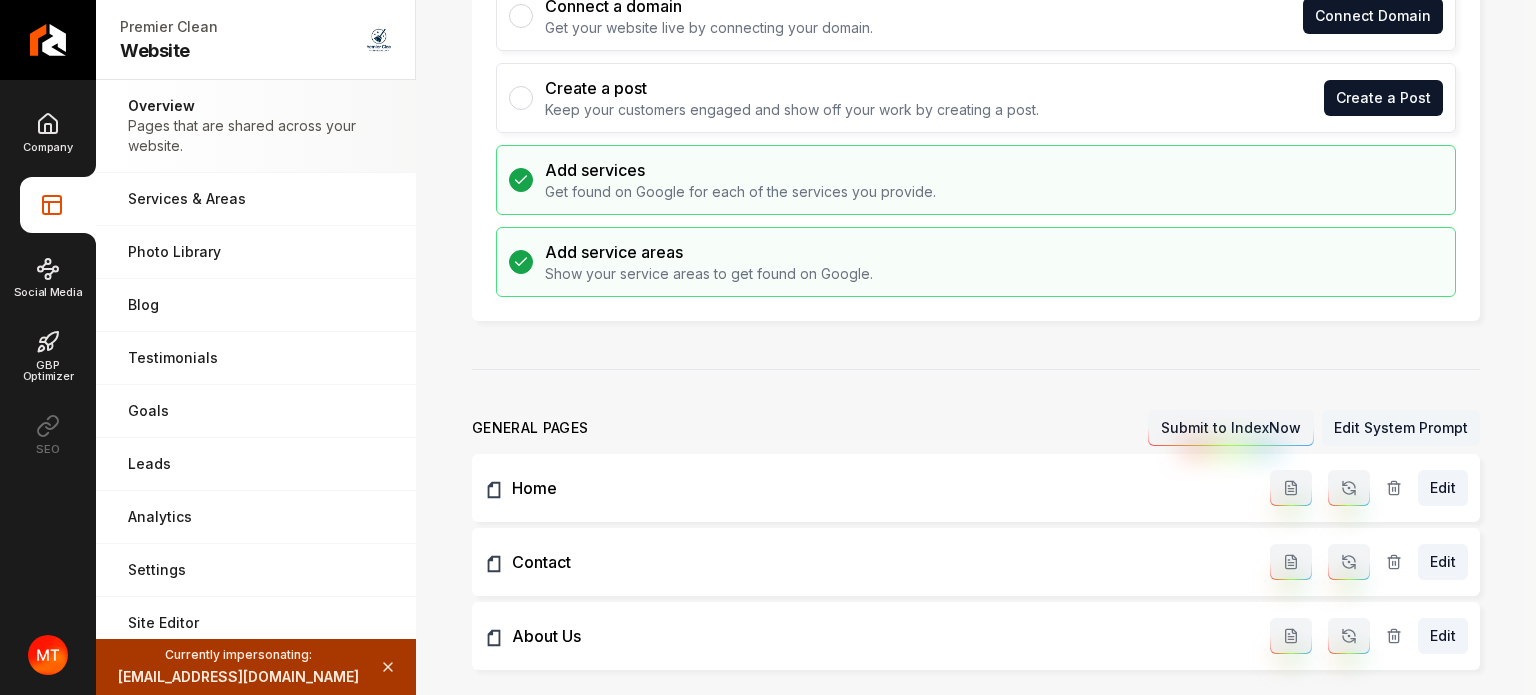 click on "Edit System Prompt" at bounding box center (1401, 428) 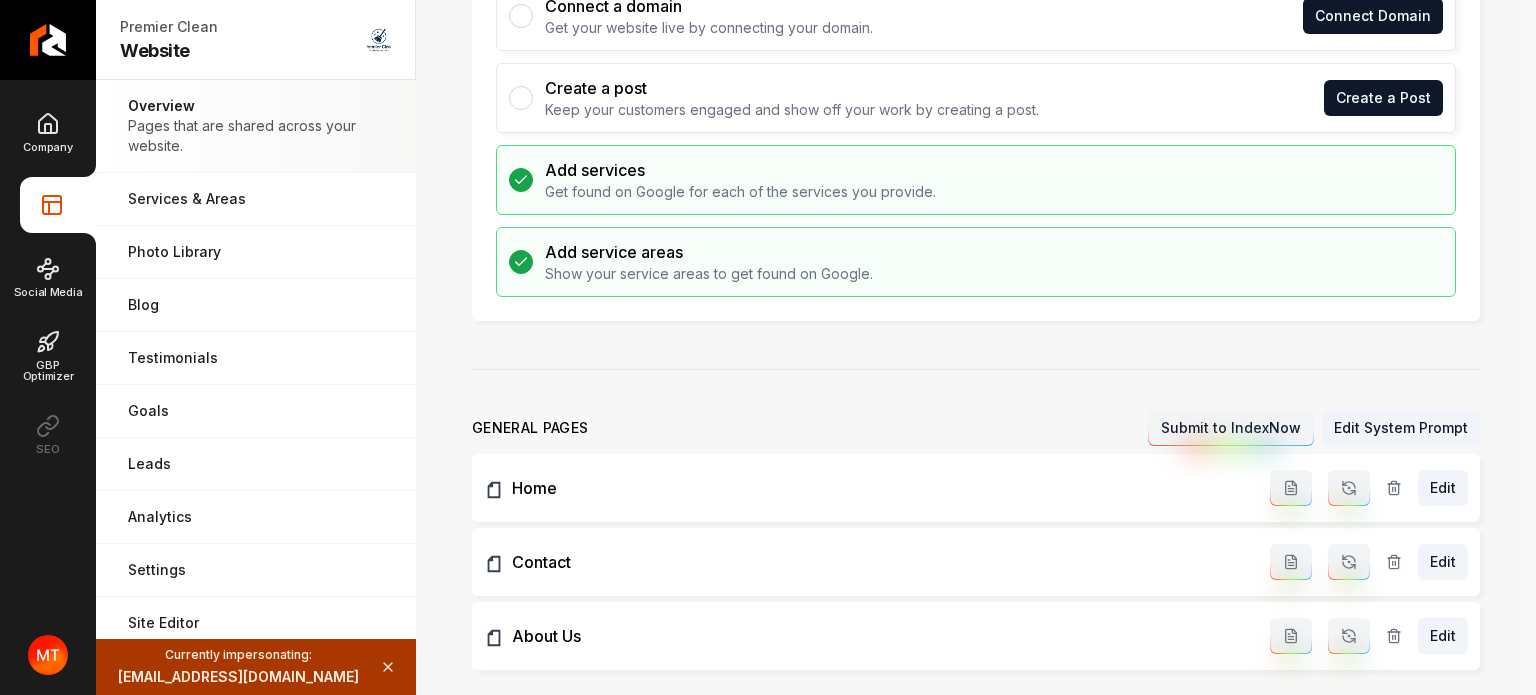 scroll, scrollTop: 300, scrollLeft: 0, axis: vertical 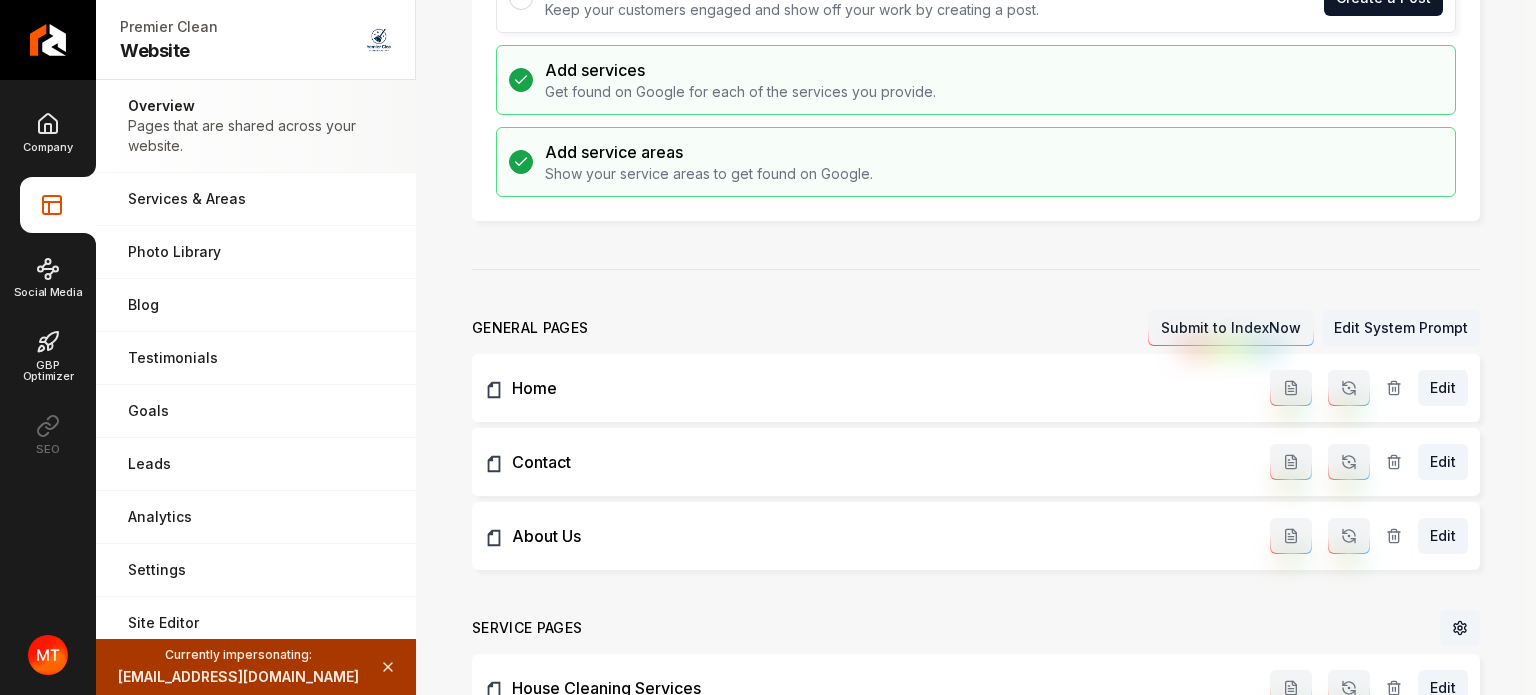 click at bounding box center (1349, 388) 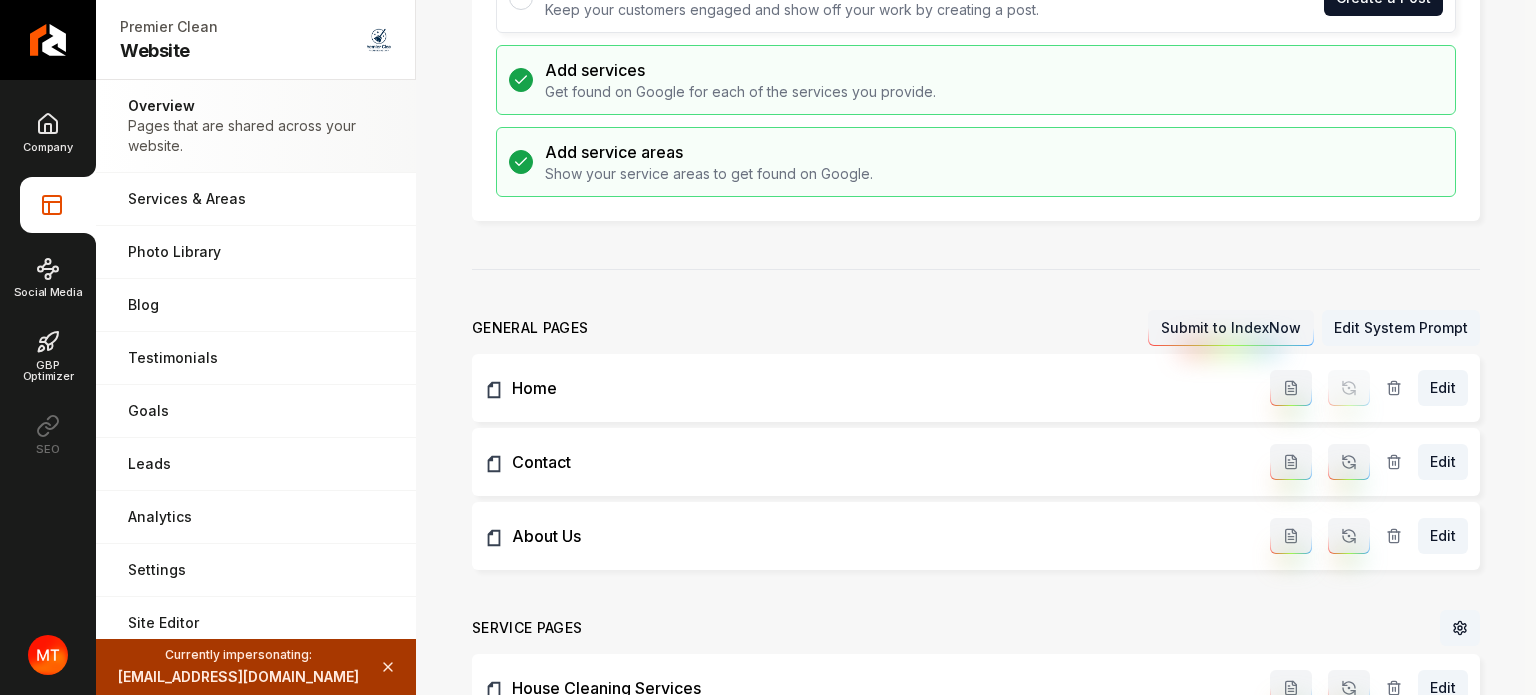click 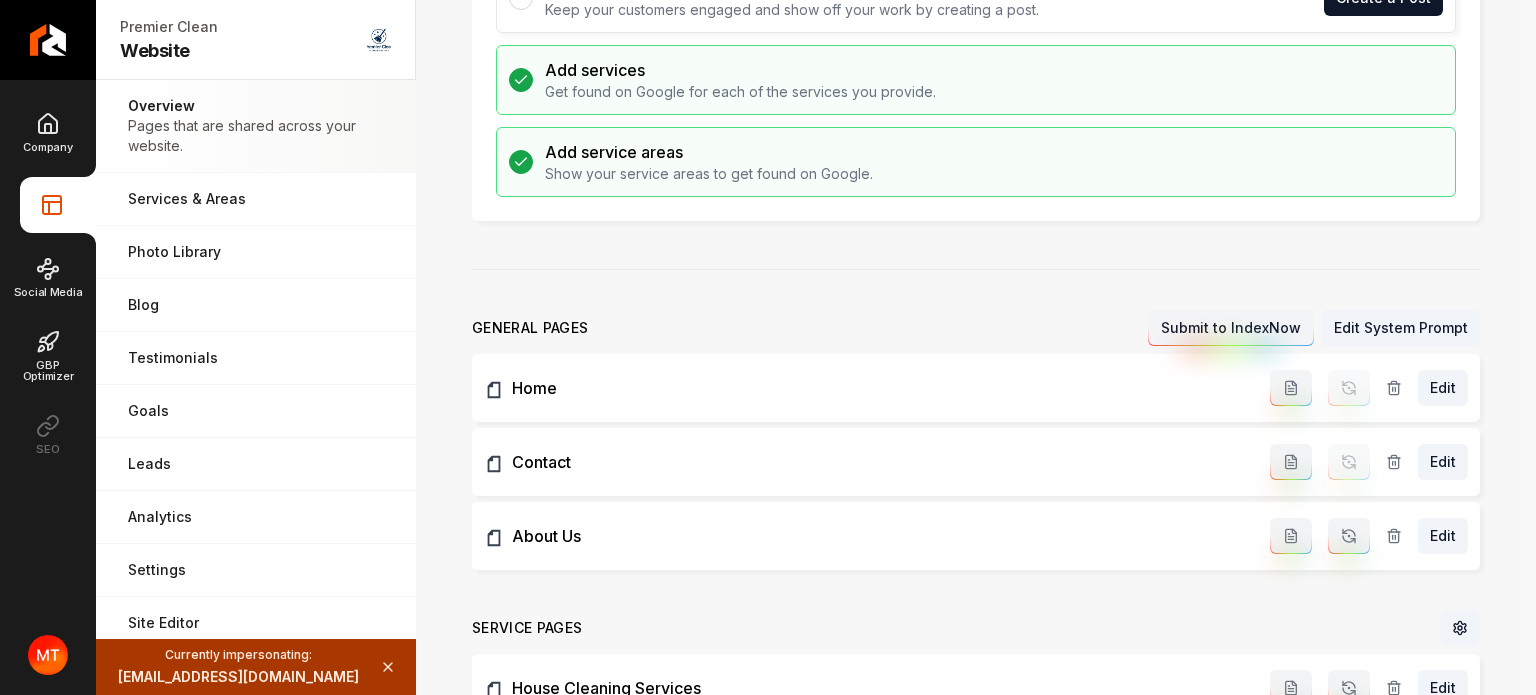 click 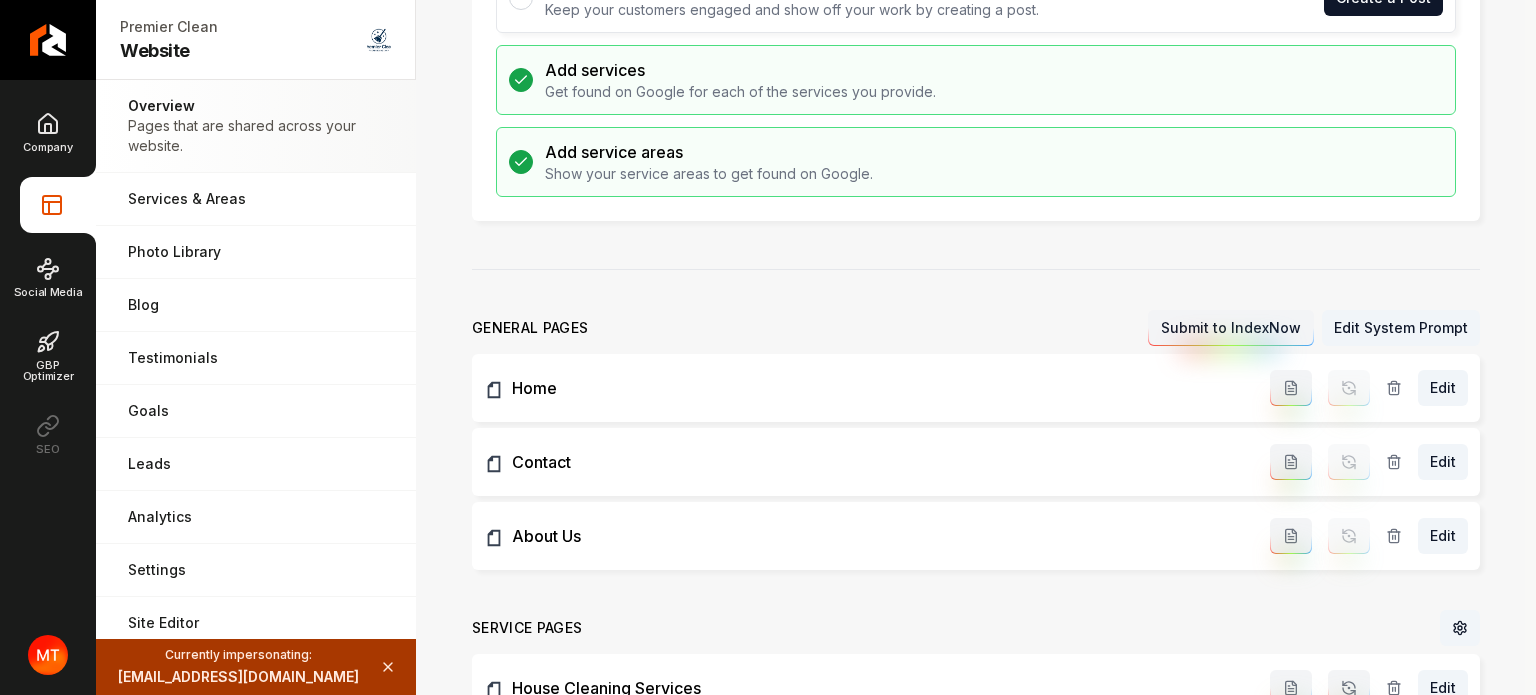 scroll, scrollTop: 700, scrollLeft: 0, axis: vertical 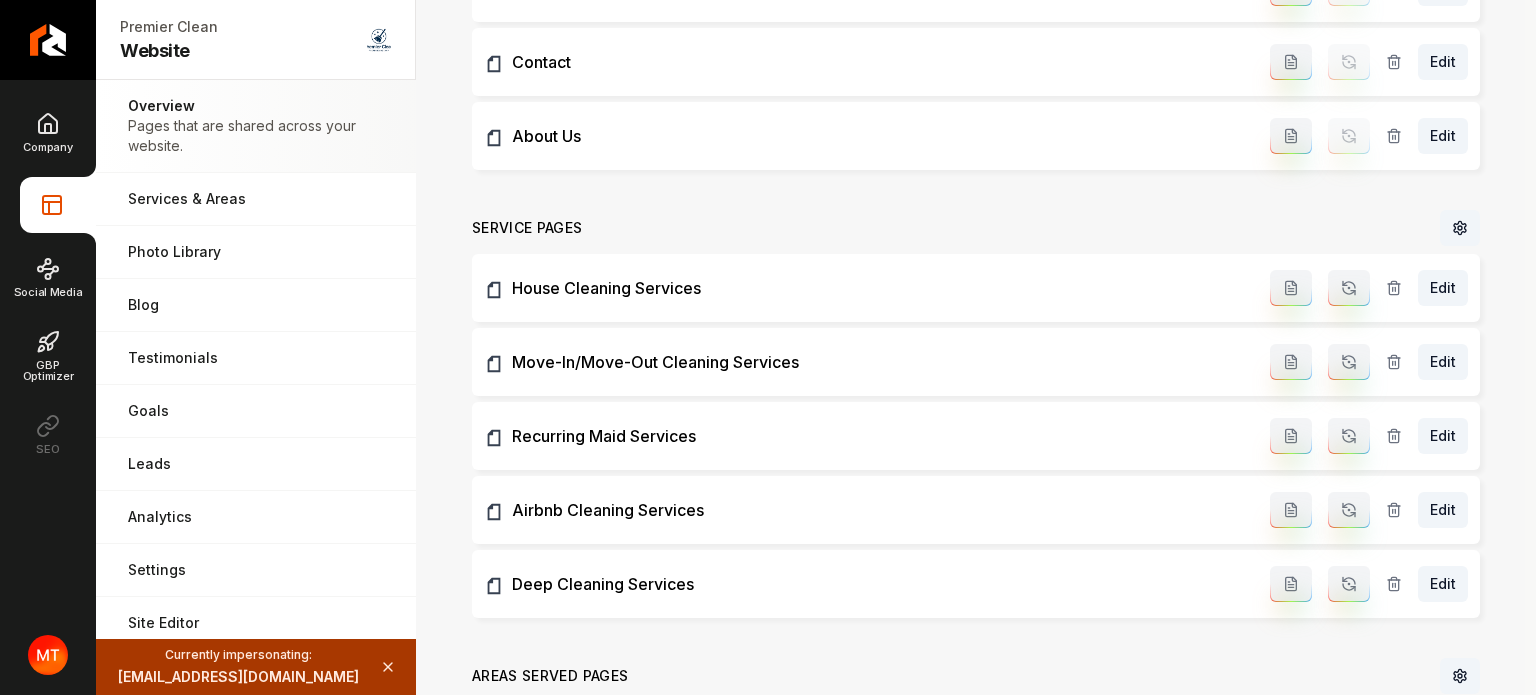 click 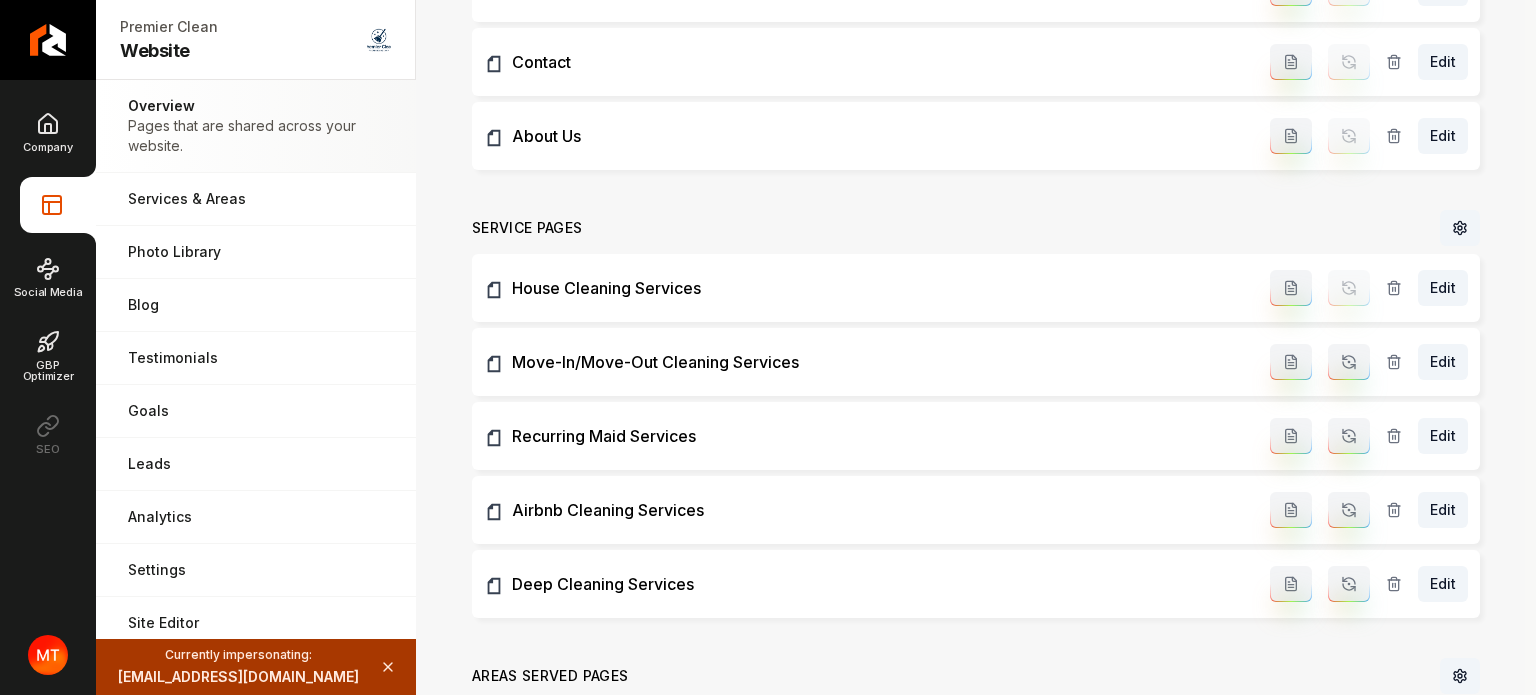 click 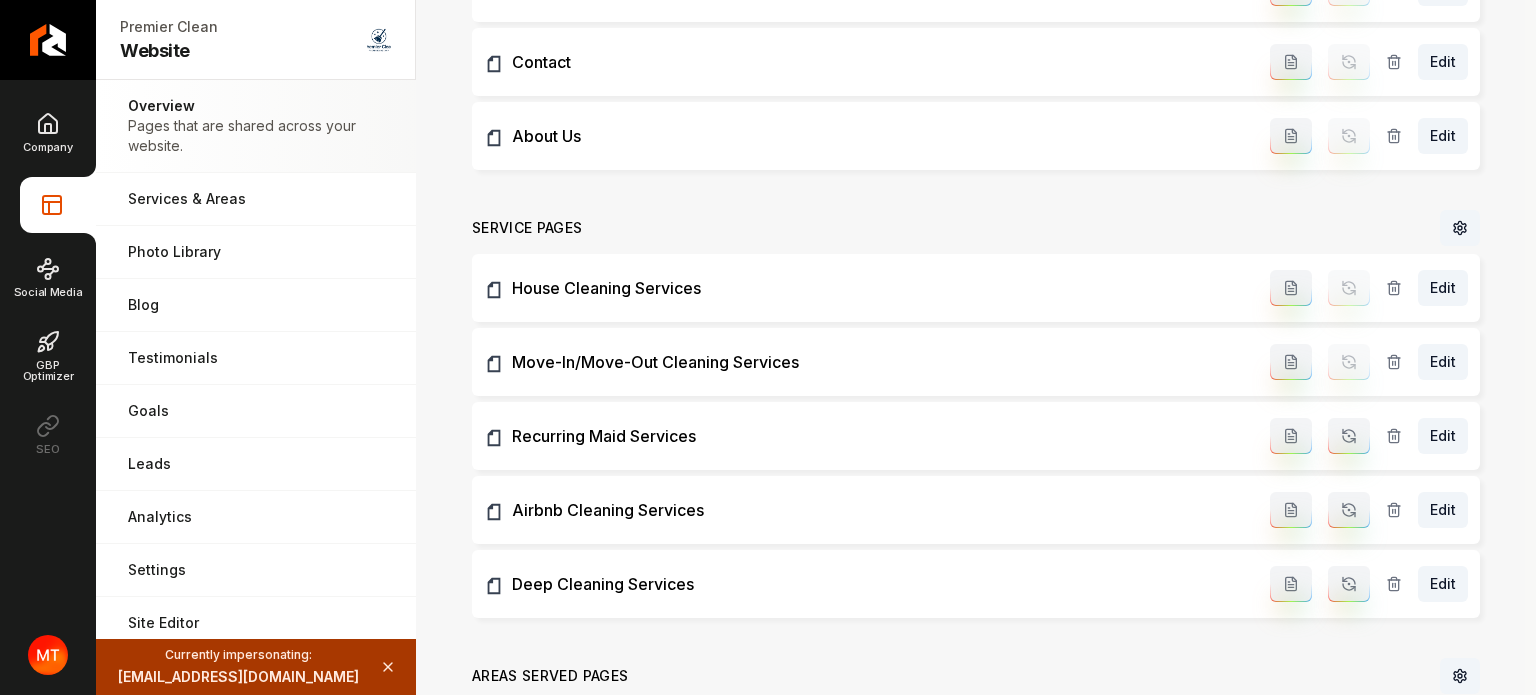 click 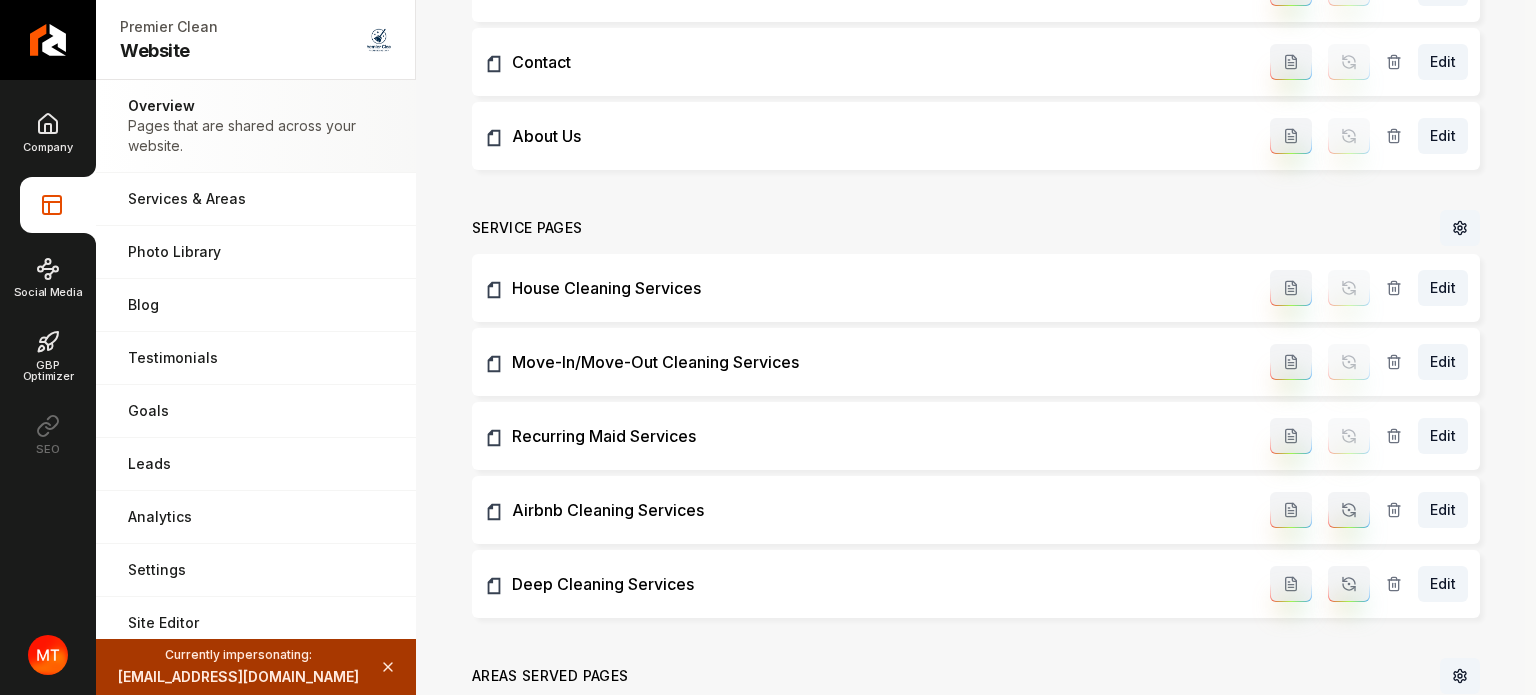 click 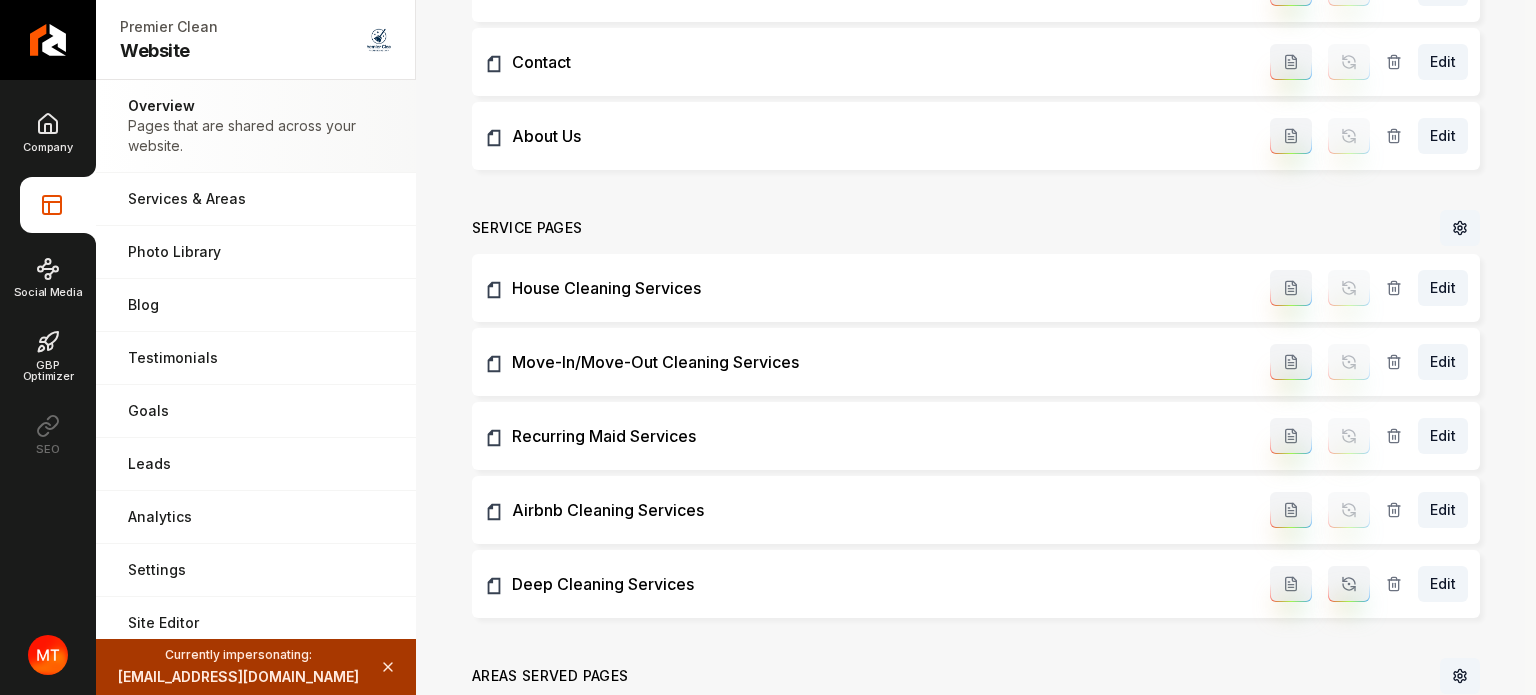 click 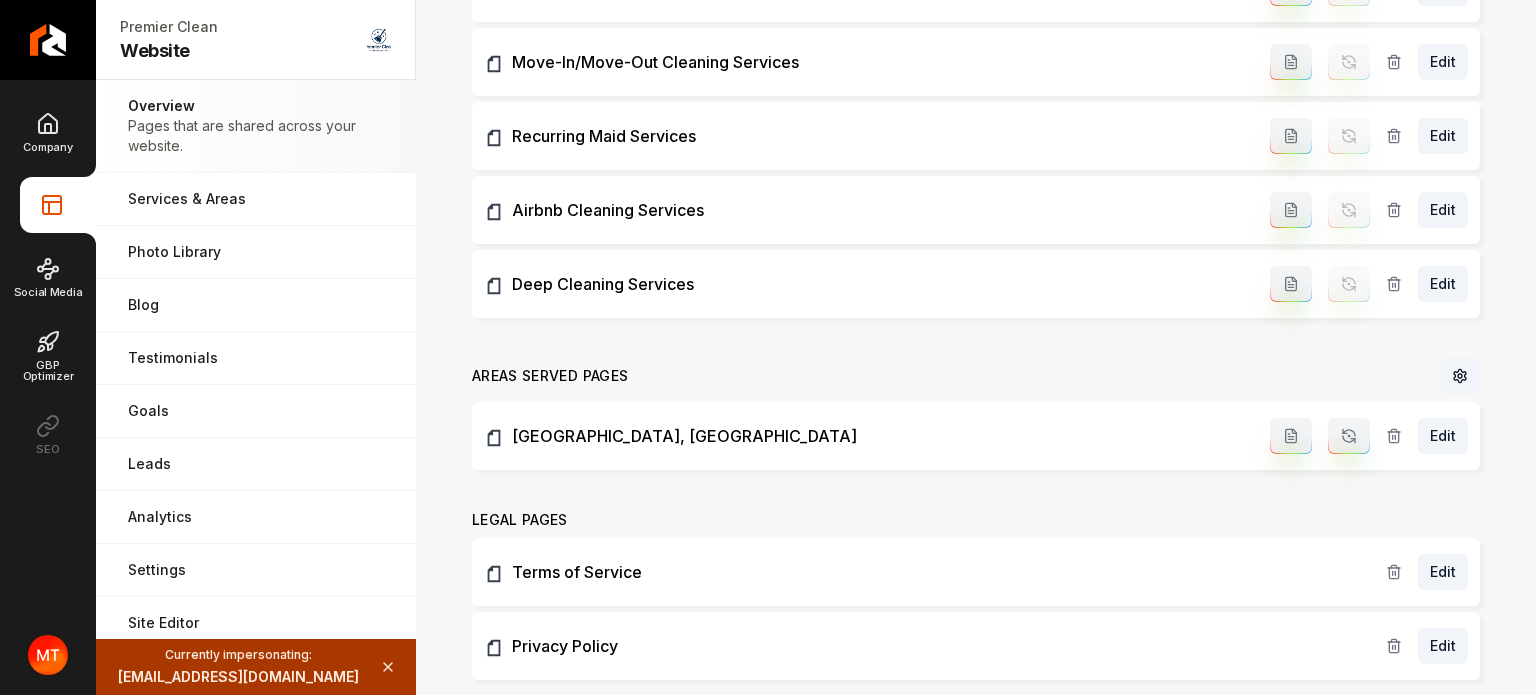 scroll, scrollTop: 1074, scrollLeft: 0, axis: vertical 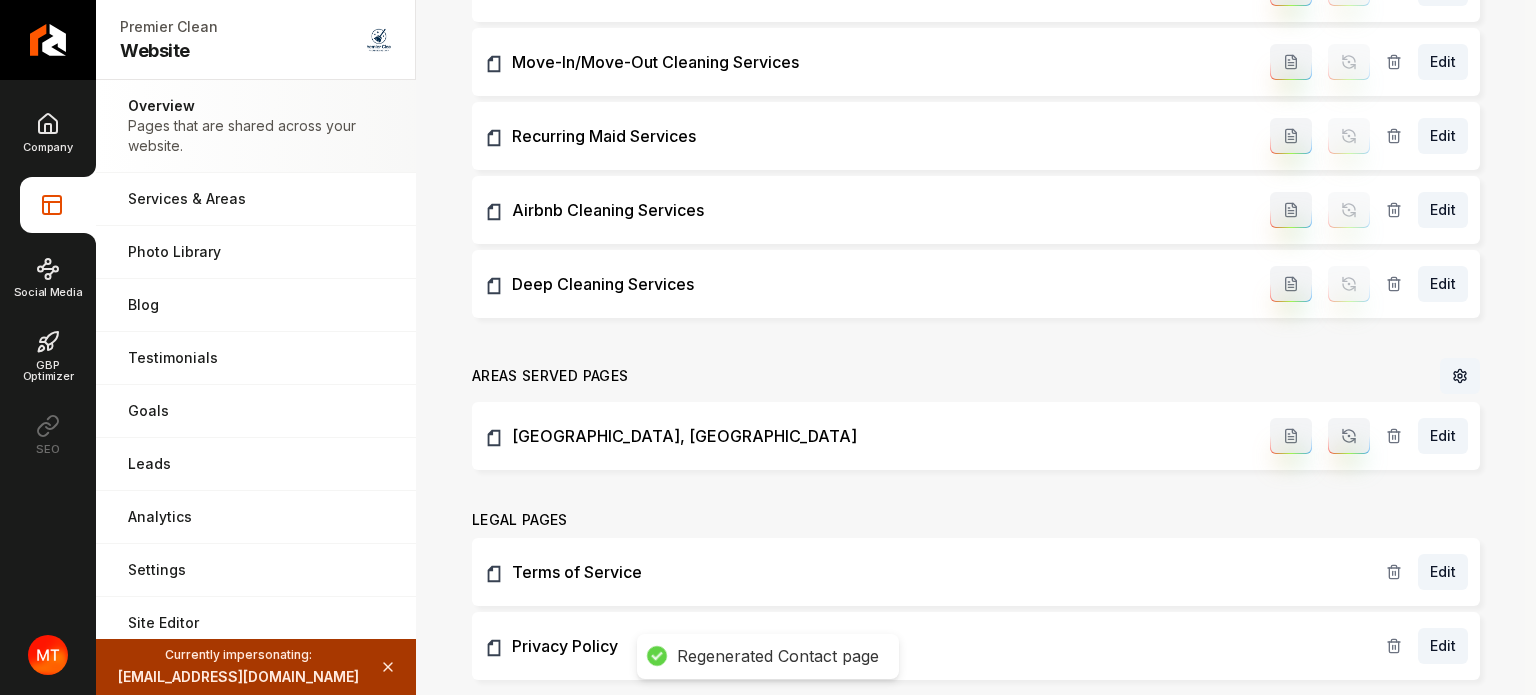 click at bounding box center (1349, 436) 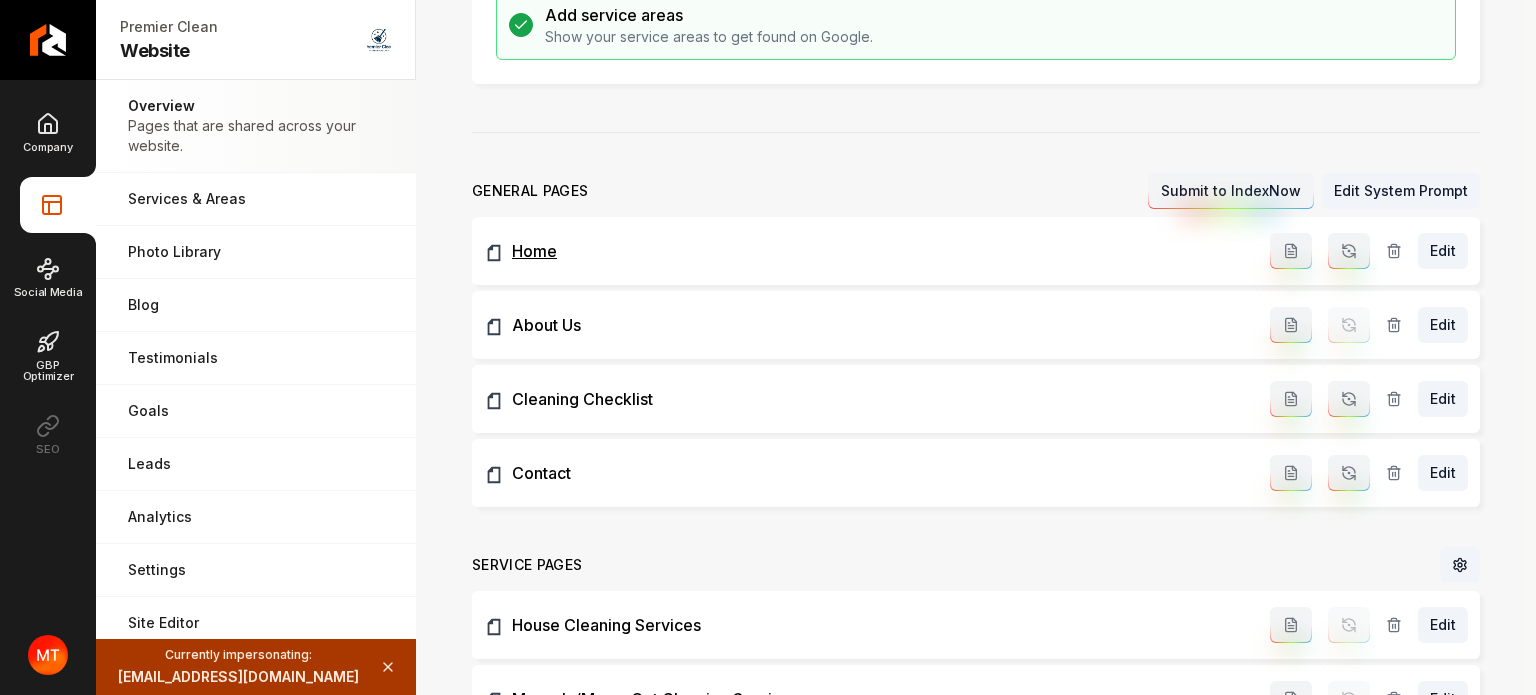 scroll, scrollTop: 600, scrollLeft: 0, axis: vertical 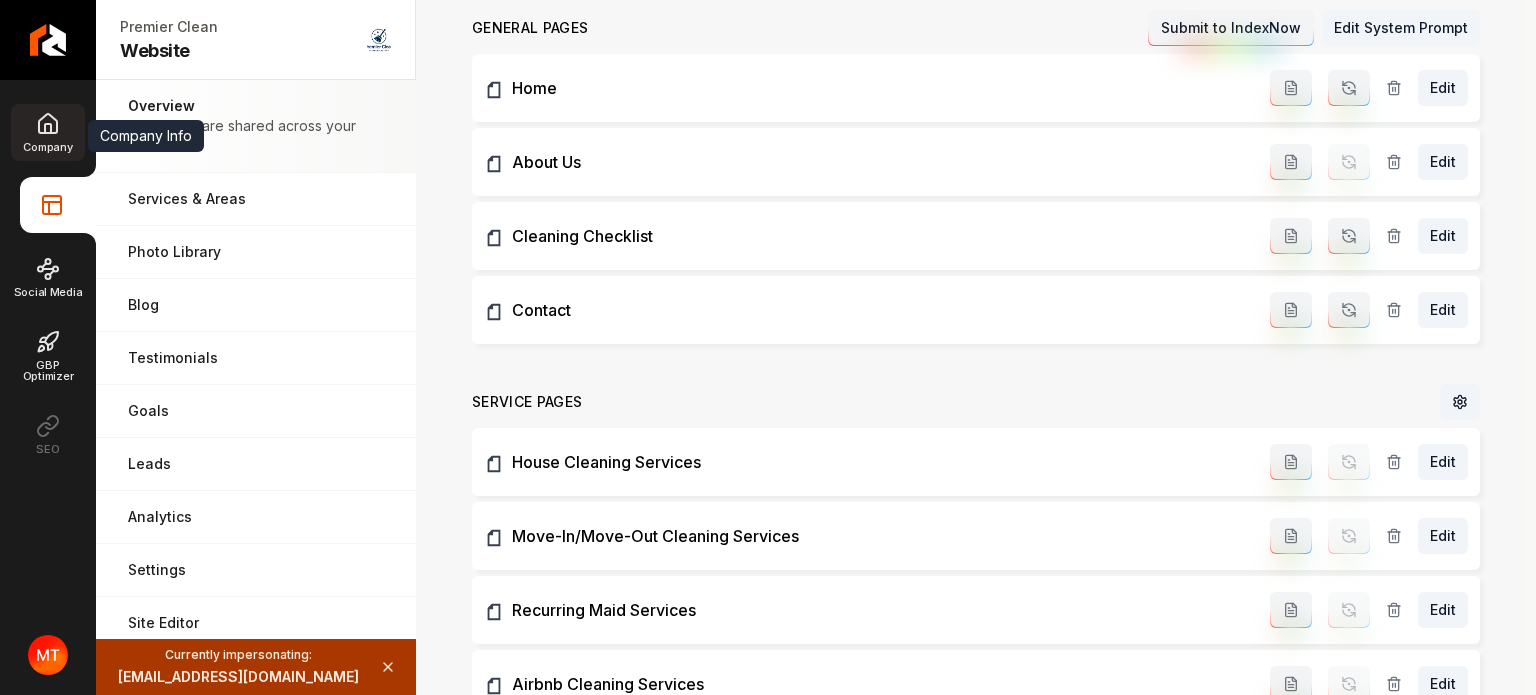 click on "Company" at bounding box center [47, 132] 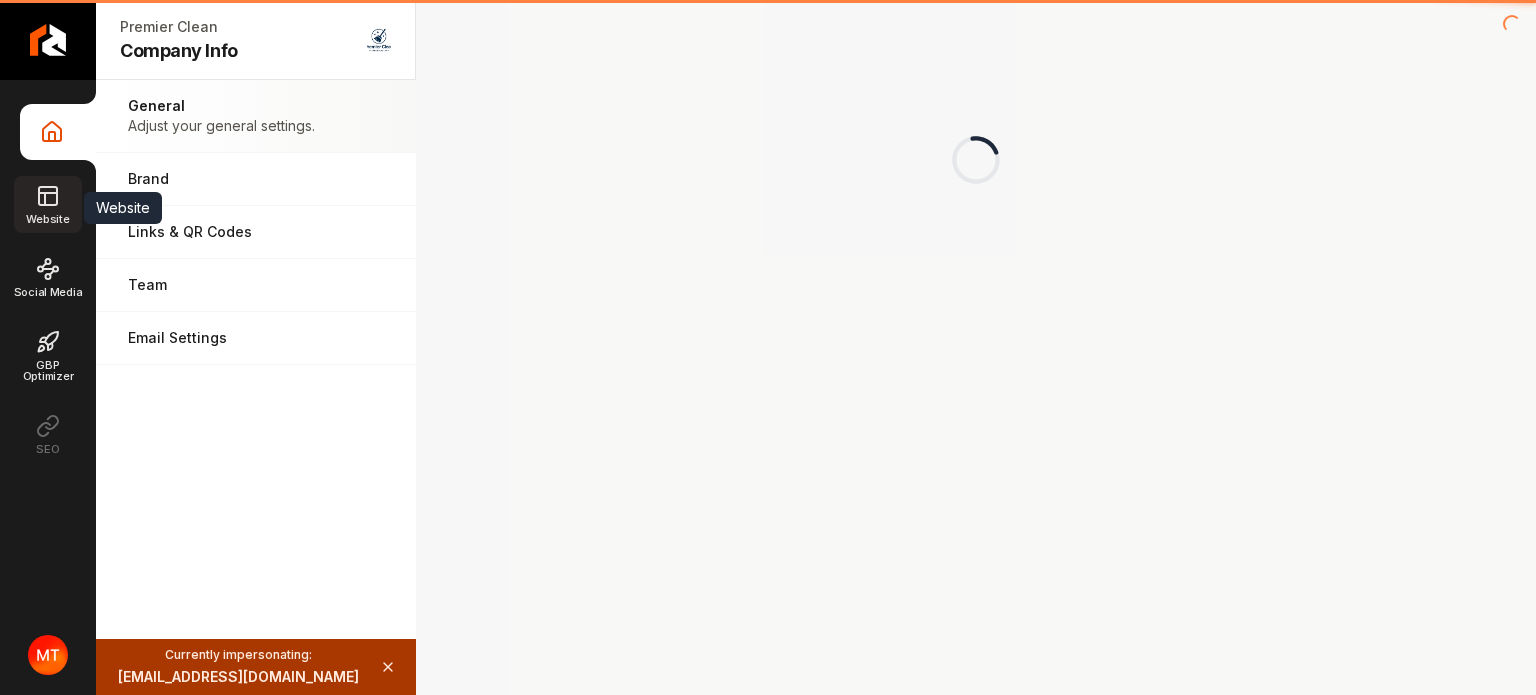 scroll, scrollTop: 0, scrollLeft: 0, axis: both 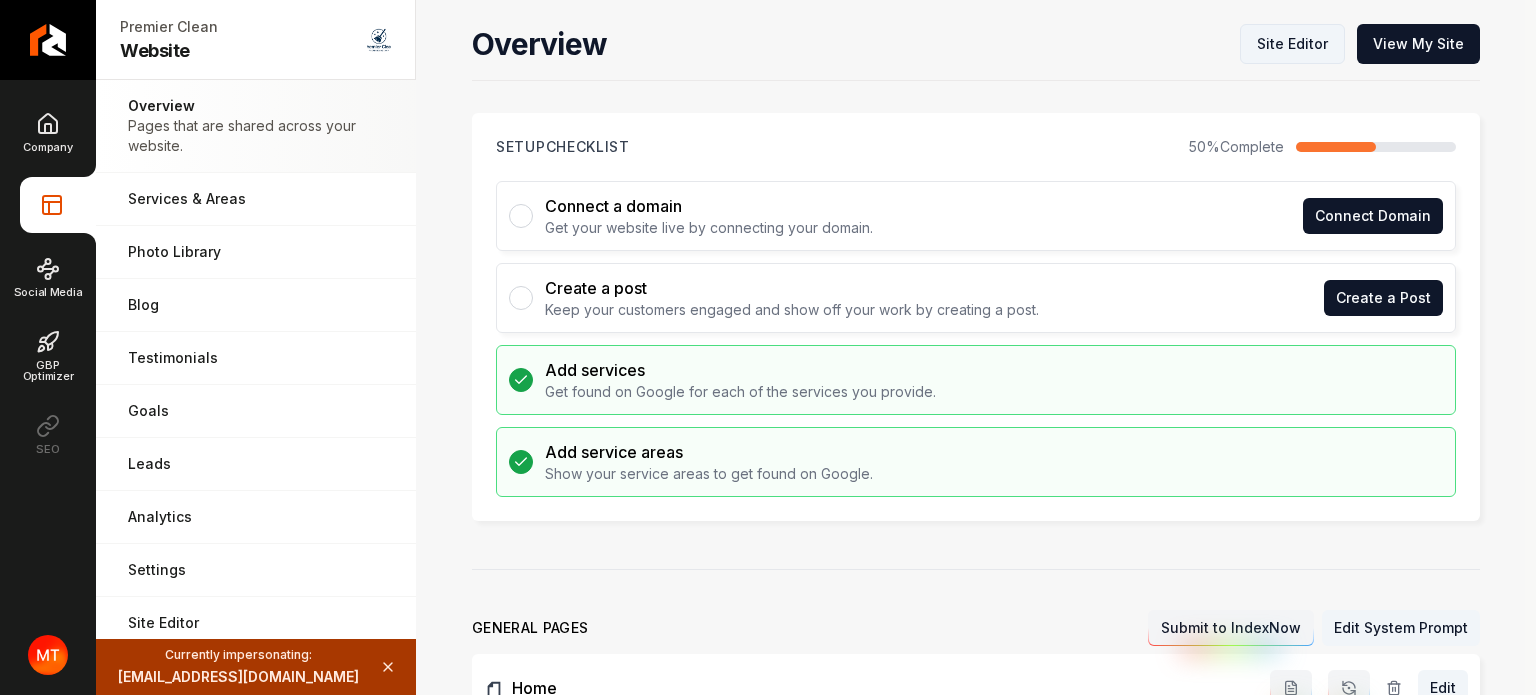 click on "Site Editor" at bounding box center [1292, 44] 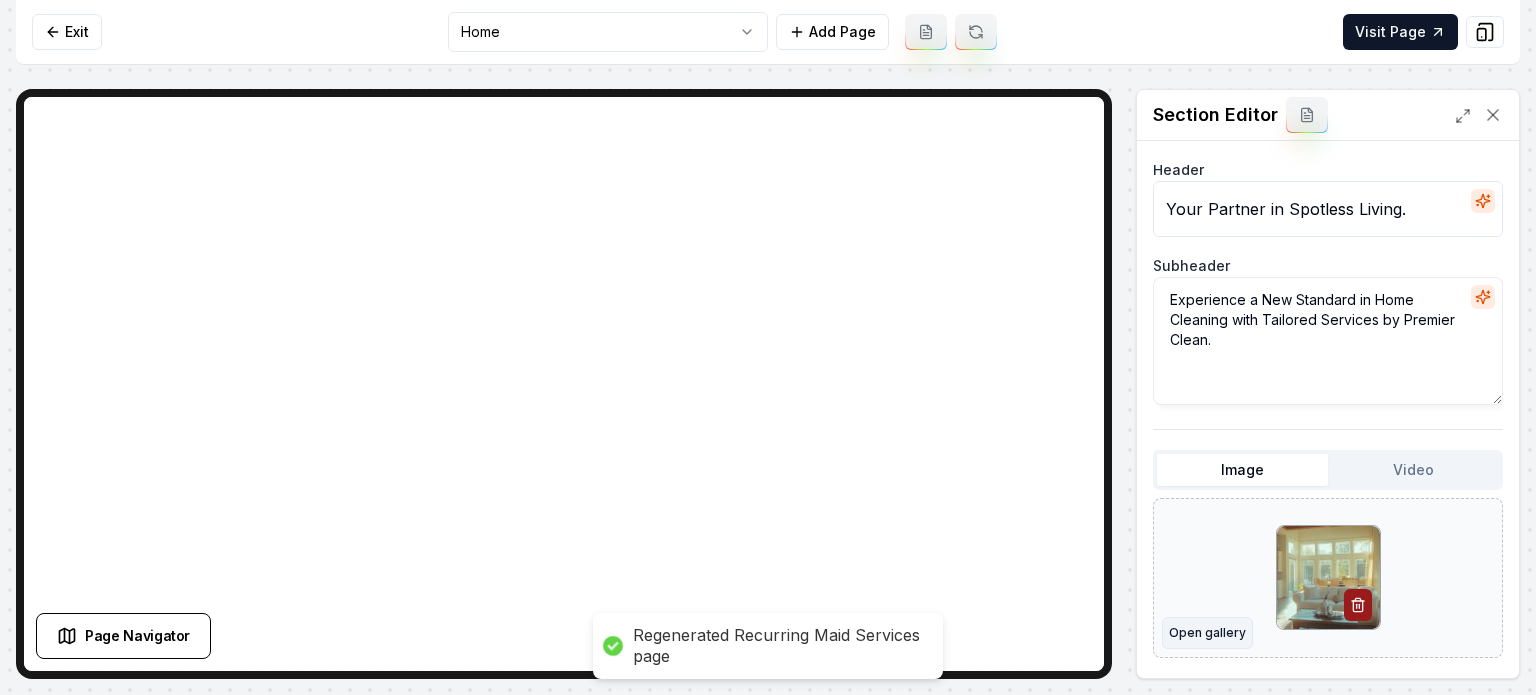 click on "Open gallery" at bounding box center (1207, 633) 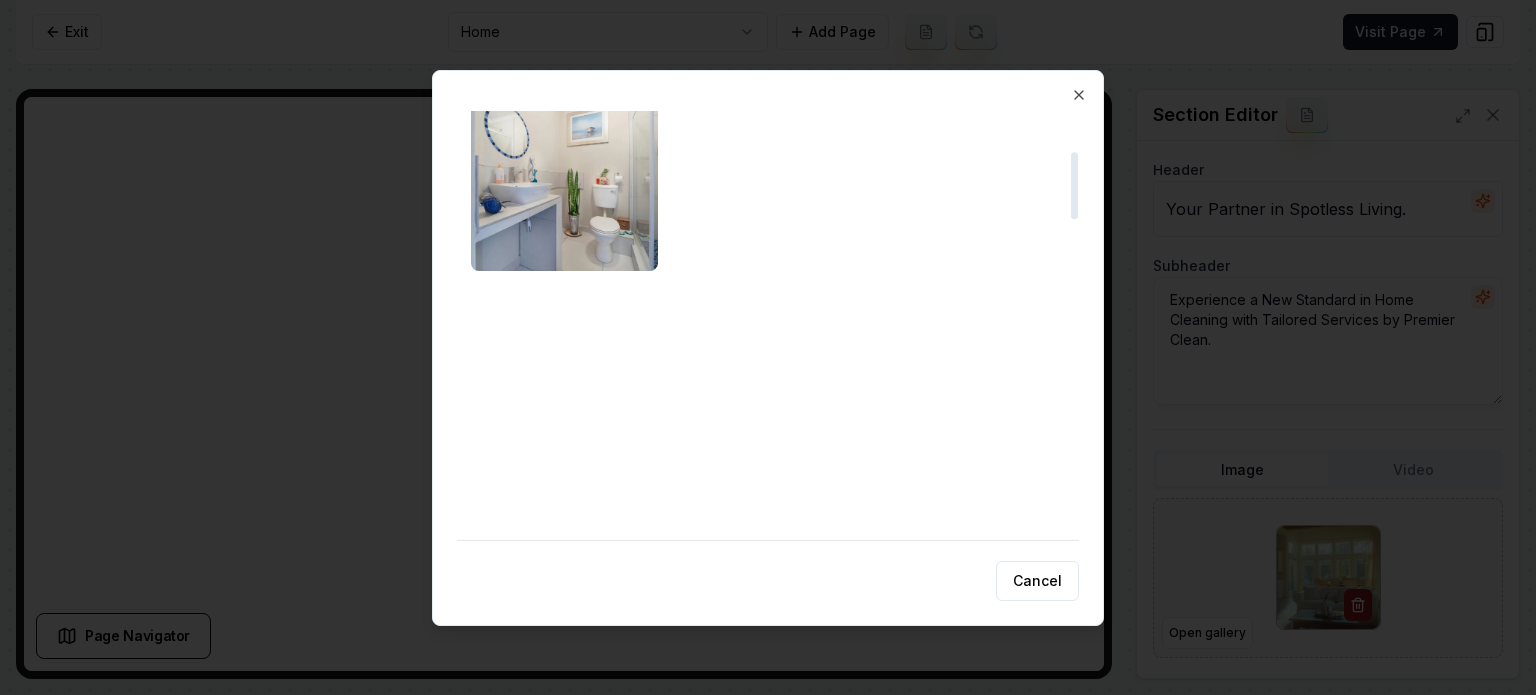 scroll, scrollTop: 300, scrollLeft: 0, axis: vertical 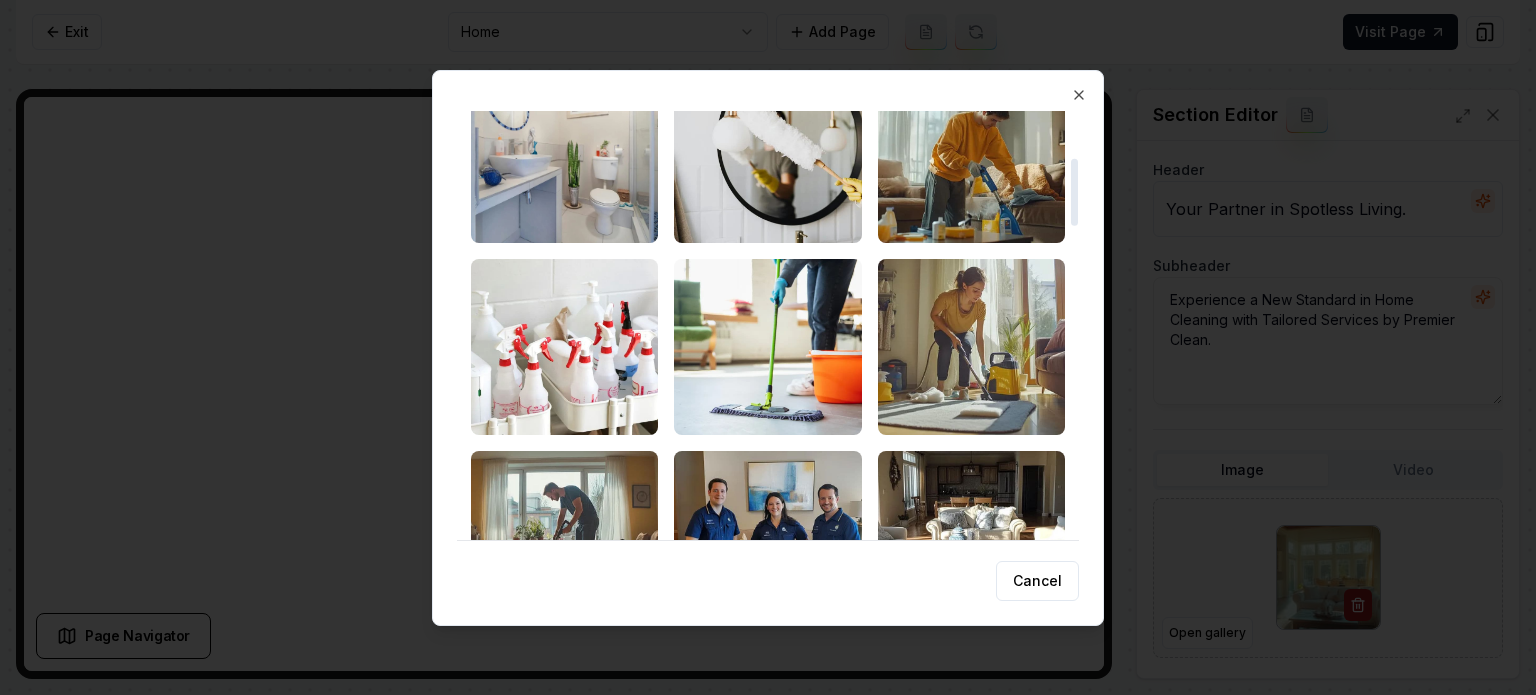 click at bounding box center [767, 347] 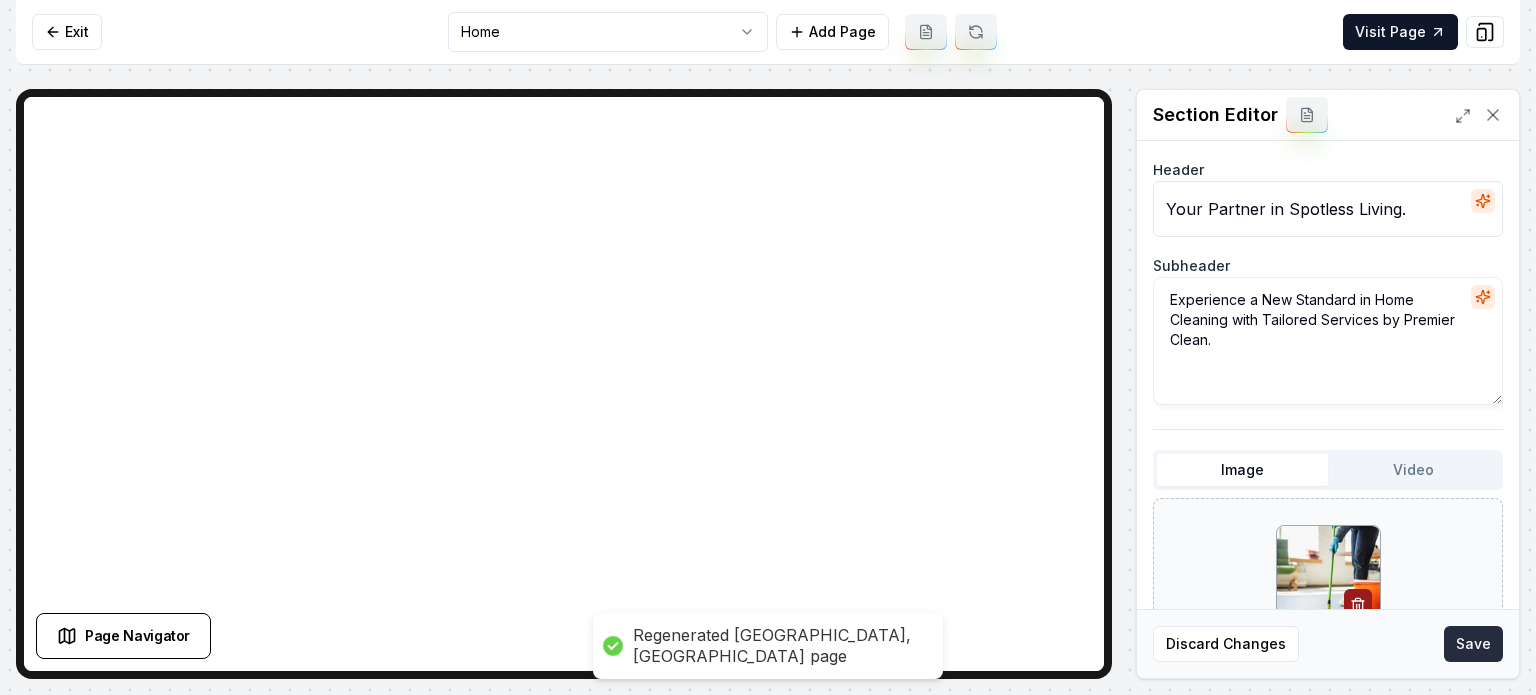 click on "Save" at bounding box center [1473, 644] 